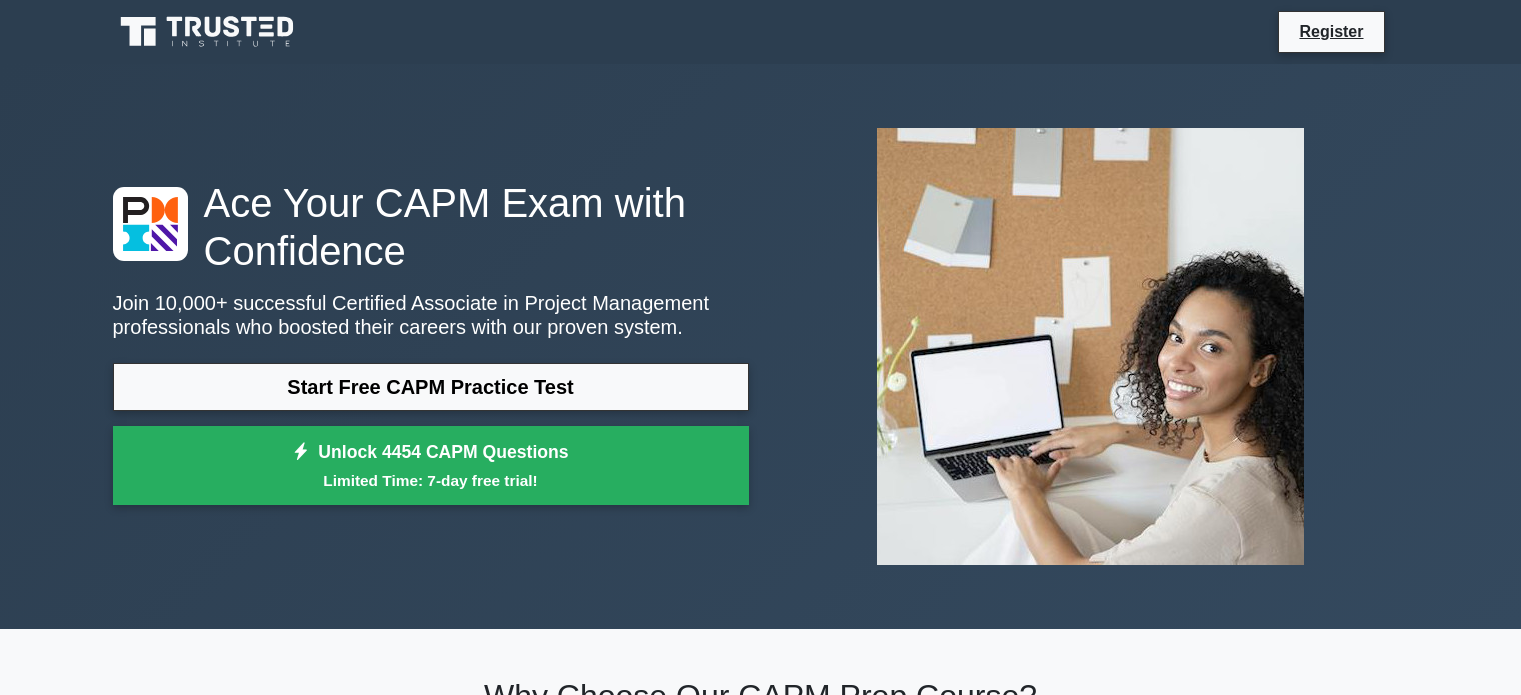 scroll, scrollTop: 0, scrollLeft: 0, axis: both 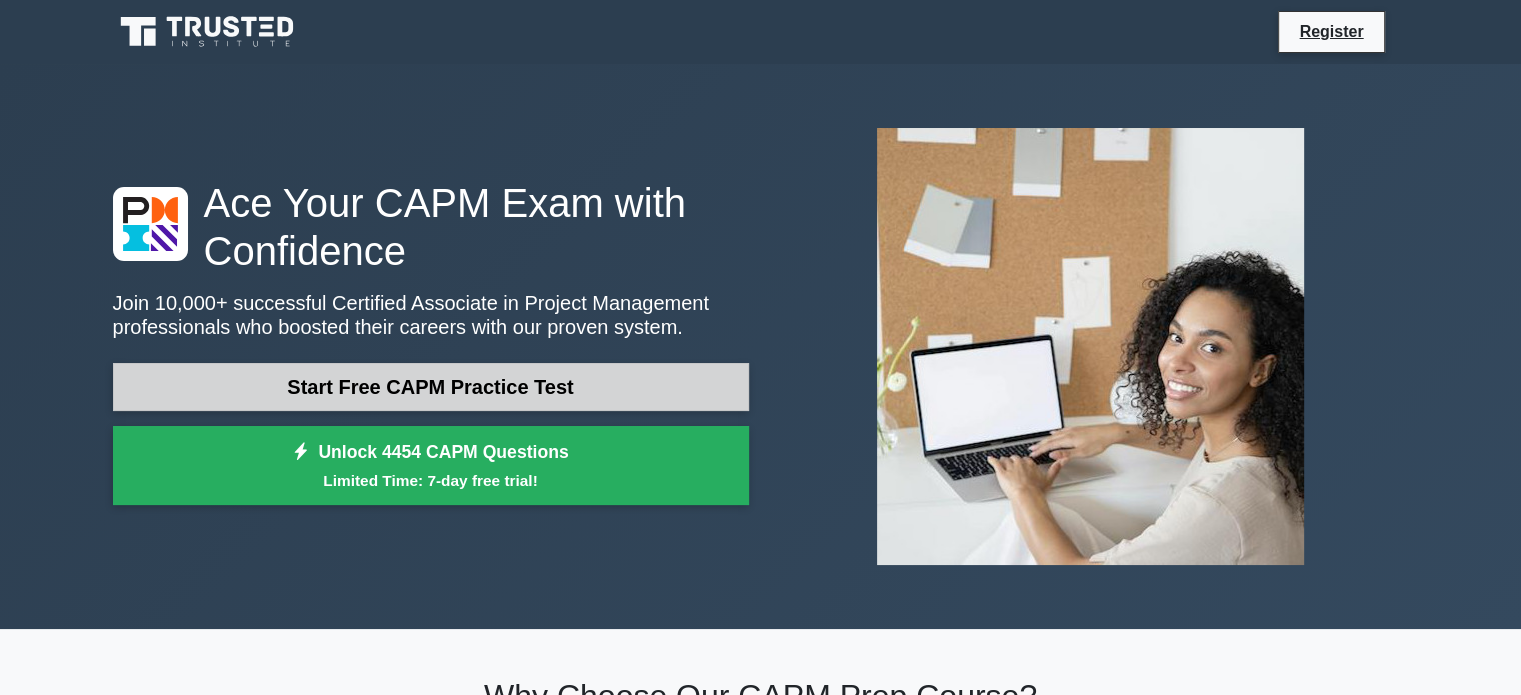 click on "Start Free CAPM Practice Test" at bounding box center [431, 387] 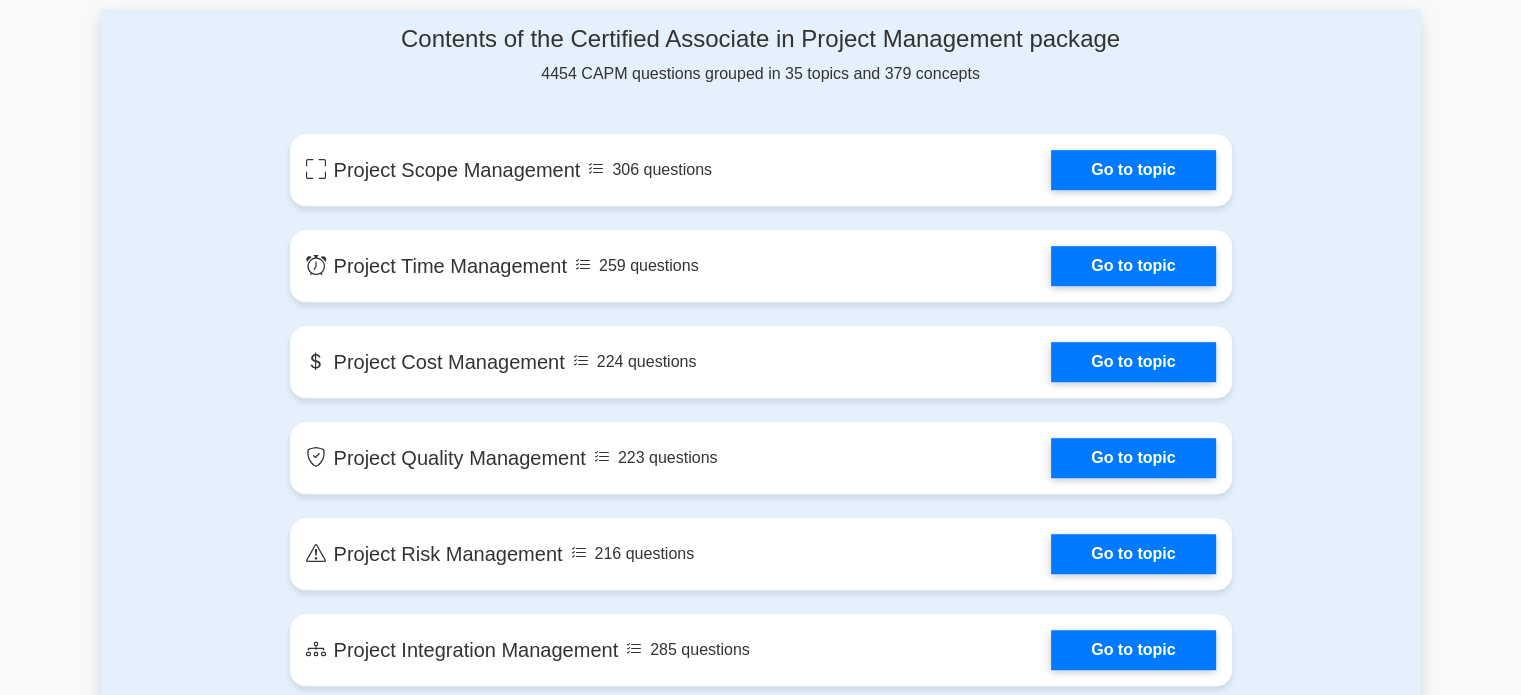 scroll, scrollTop: 971, scrollLeft: 0, axis: vertical 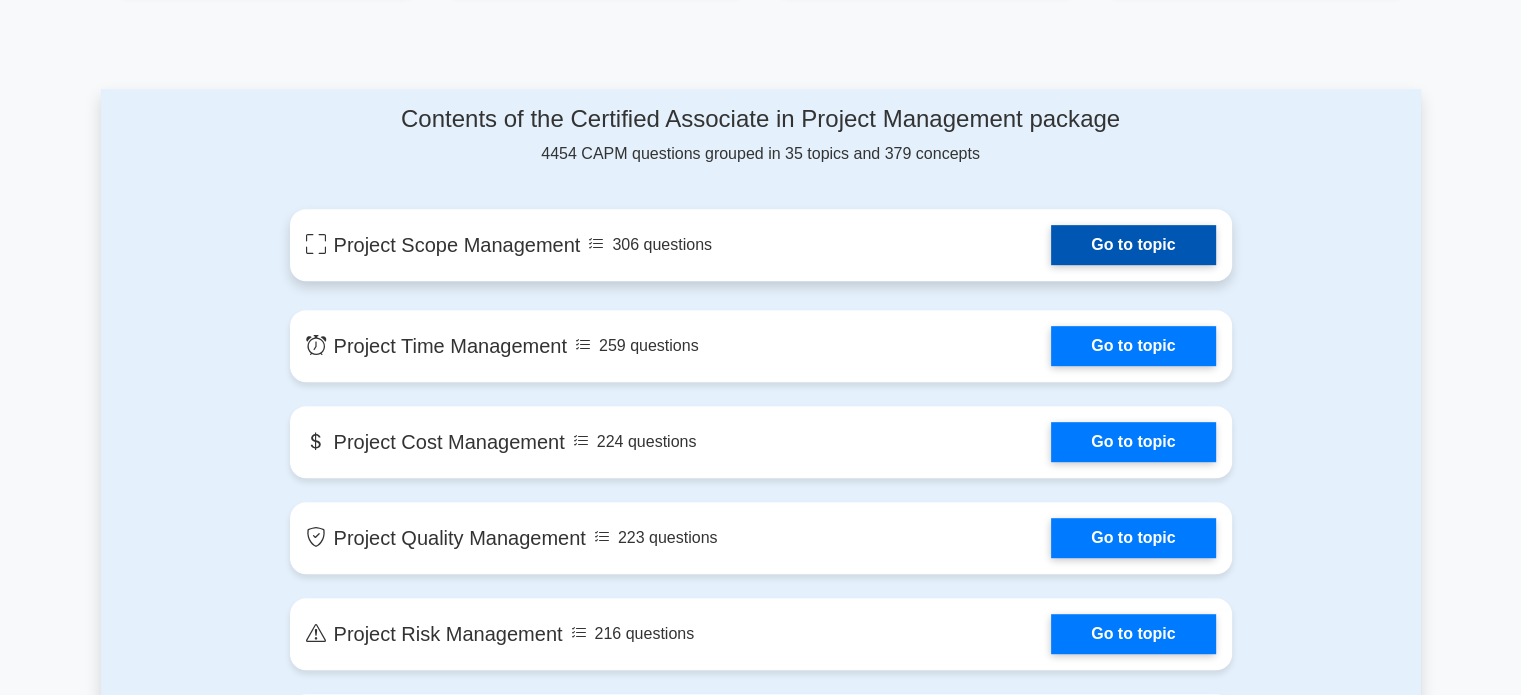 click on "Go to topic" at bounding box center [1133, 245] 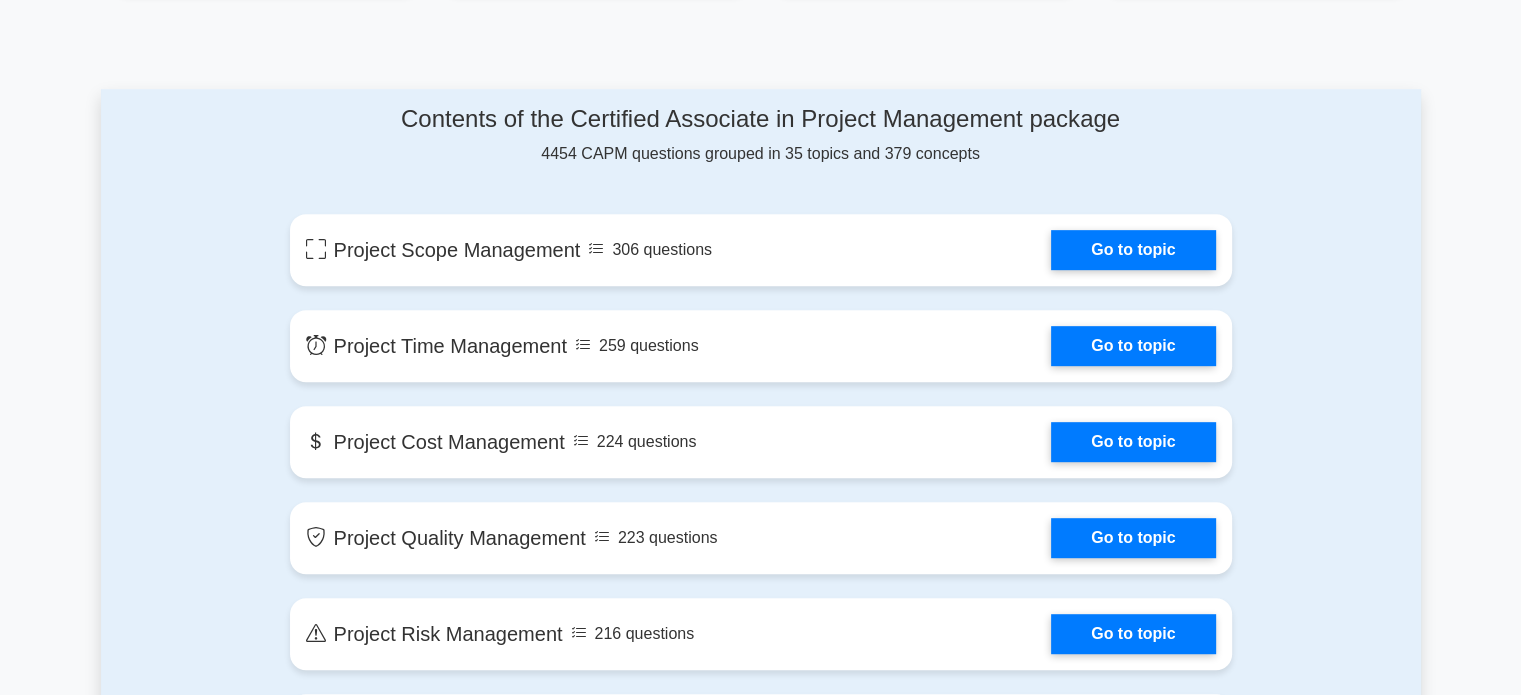 drag, startPoint x: 908, startPoint y: 5, endPoint x: 713, endPoint y: 61, distance: 202.88174 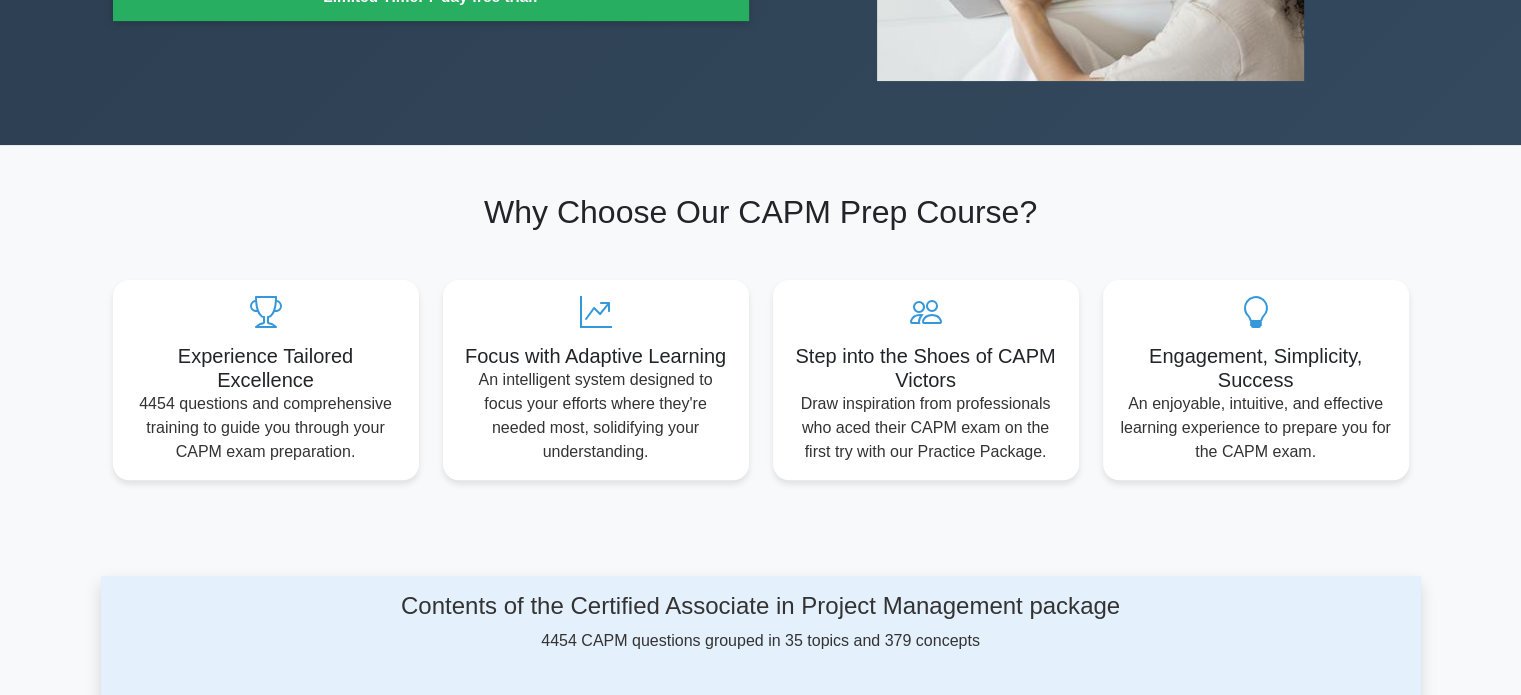 scroll, scrollTop: 483, scrollLeft: 0, axis: vertical 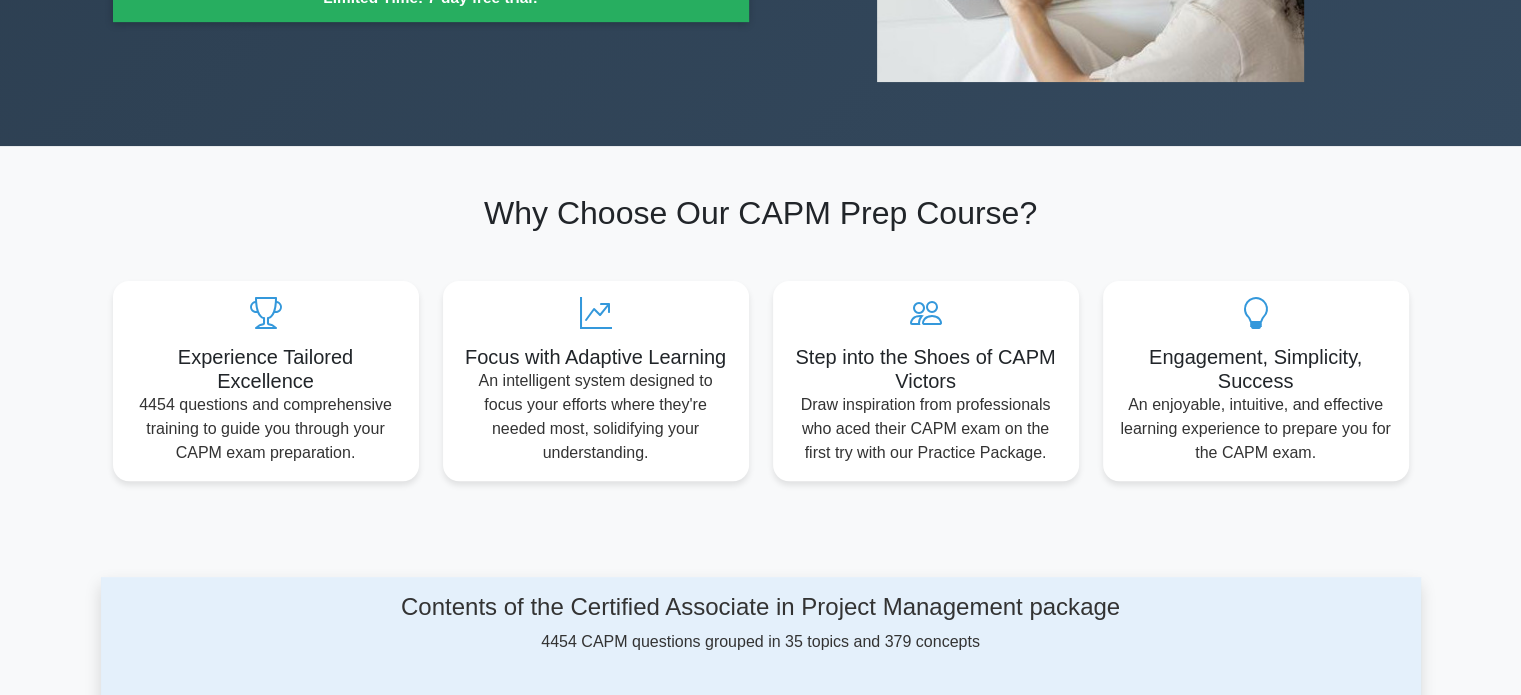 click on "Why Choose Our CAPM Prep Course?
Experience Tailored Excellence
4454 questions and comprehensive training to guide you through your CAPM exam preparation.
Focus with Adaptive Learning
An intelligent system designed to focus your efforts where they're needed most, solidifying your understanding.
Step into the Shoes of CAPM Victors
Draw inspiration from professionals who aced their CAPM exam on the first try with our Practice Package." at bounding box center [761, 337] 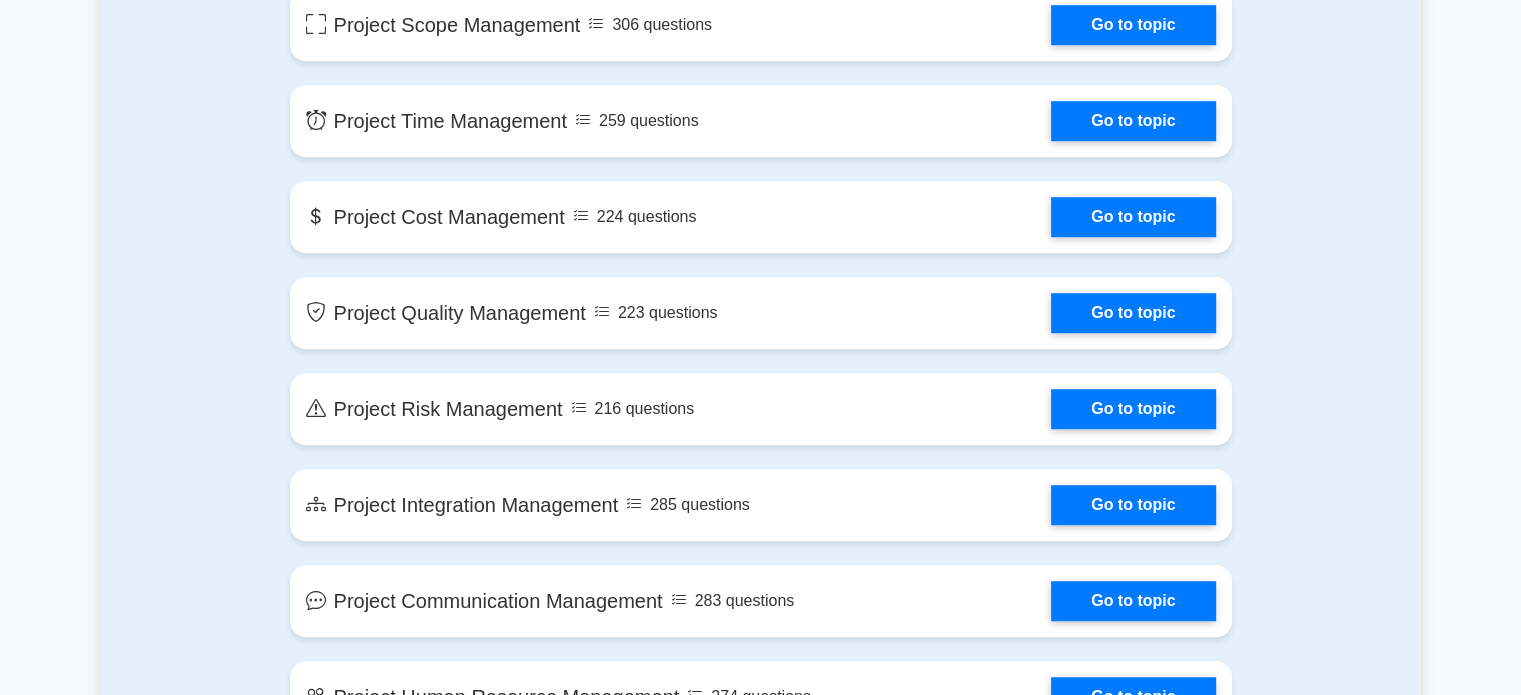 scroll, scrollTop: 2048, scrollLeft: 0, axis: vertical 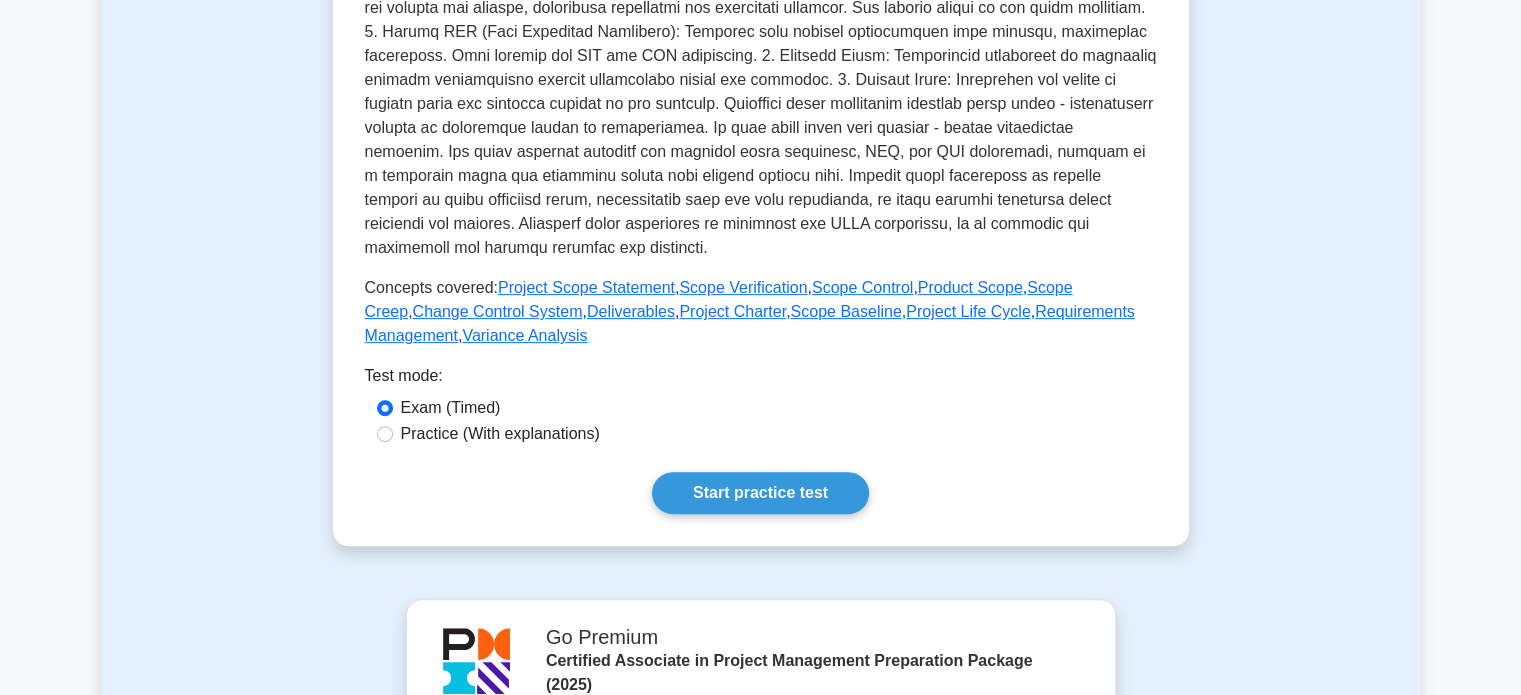 click on "Practice (With explanations)" at bounding box center (500, 434) 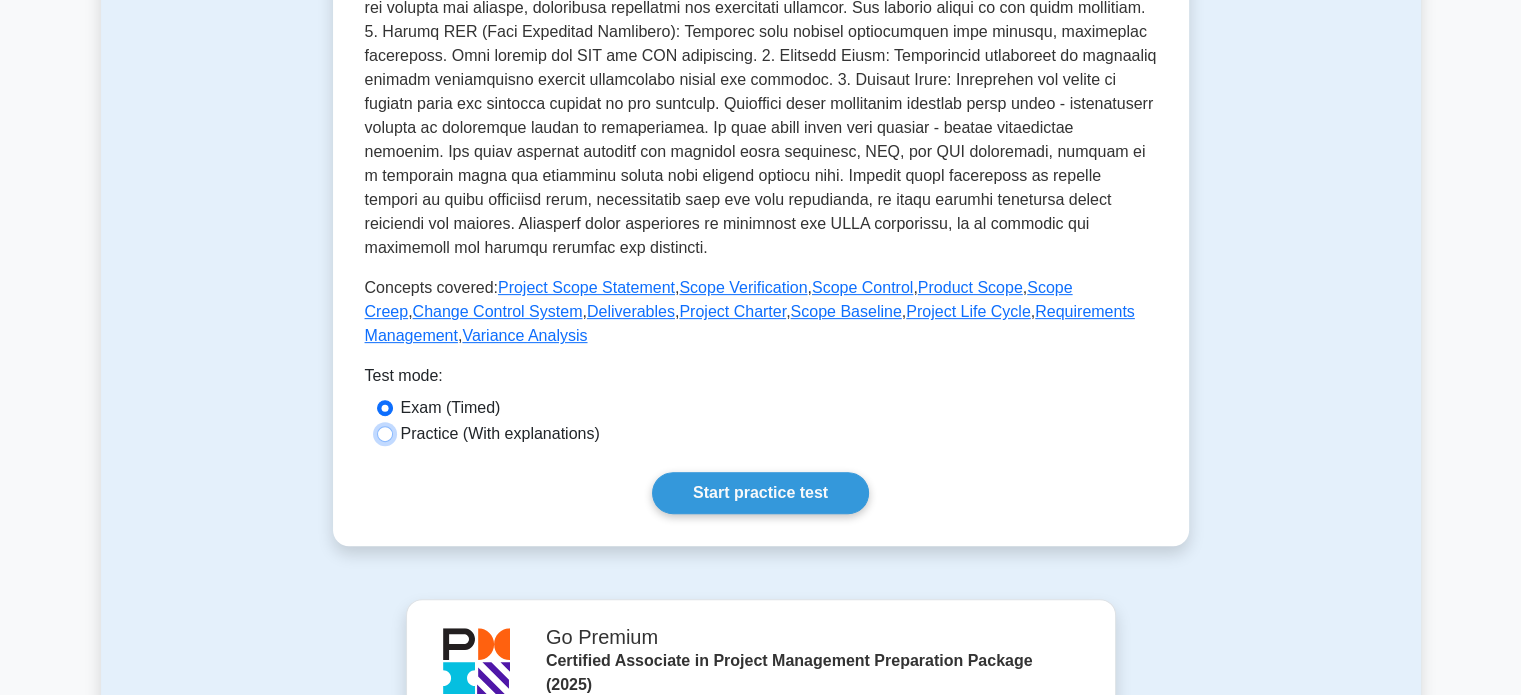 click on "Practice (With explanations)" at bounding box center (385, 434) 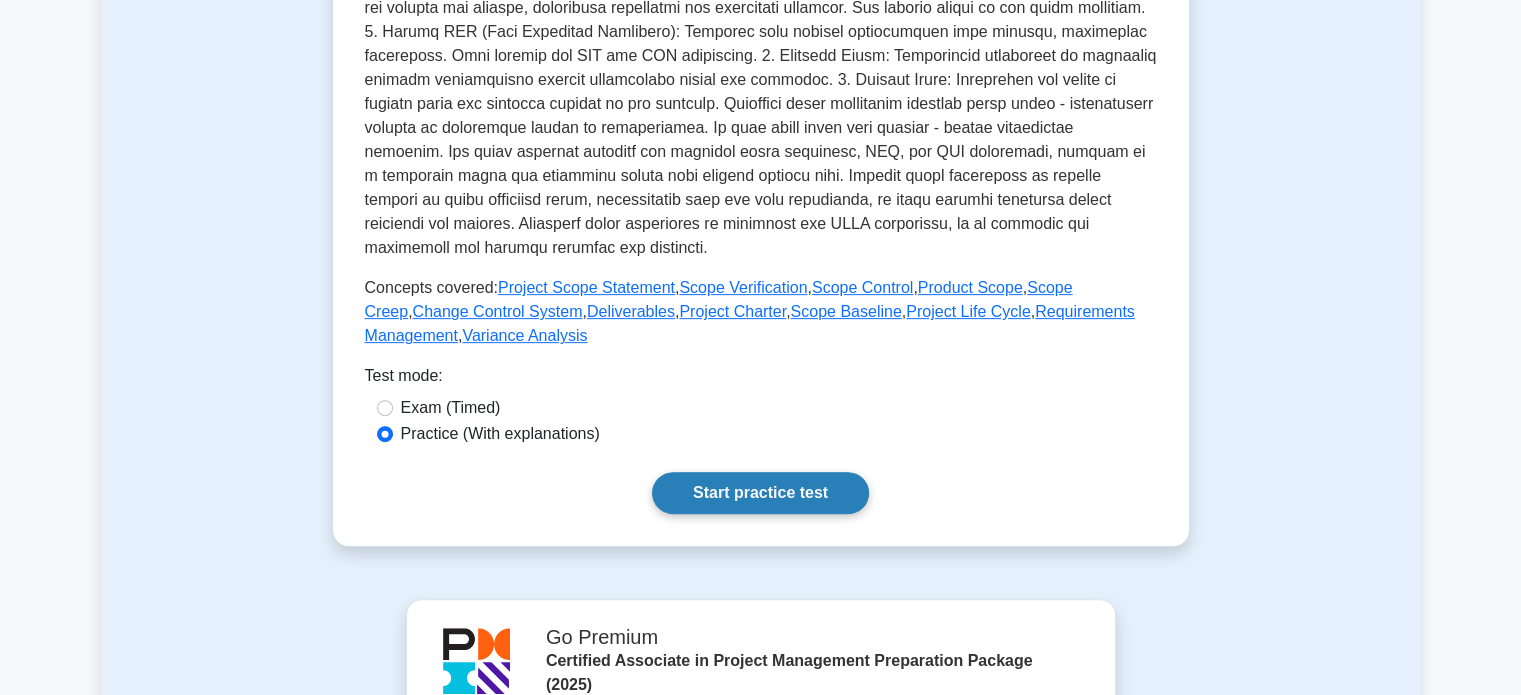 click on "Start practice test" at bounding box center (760, 493) 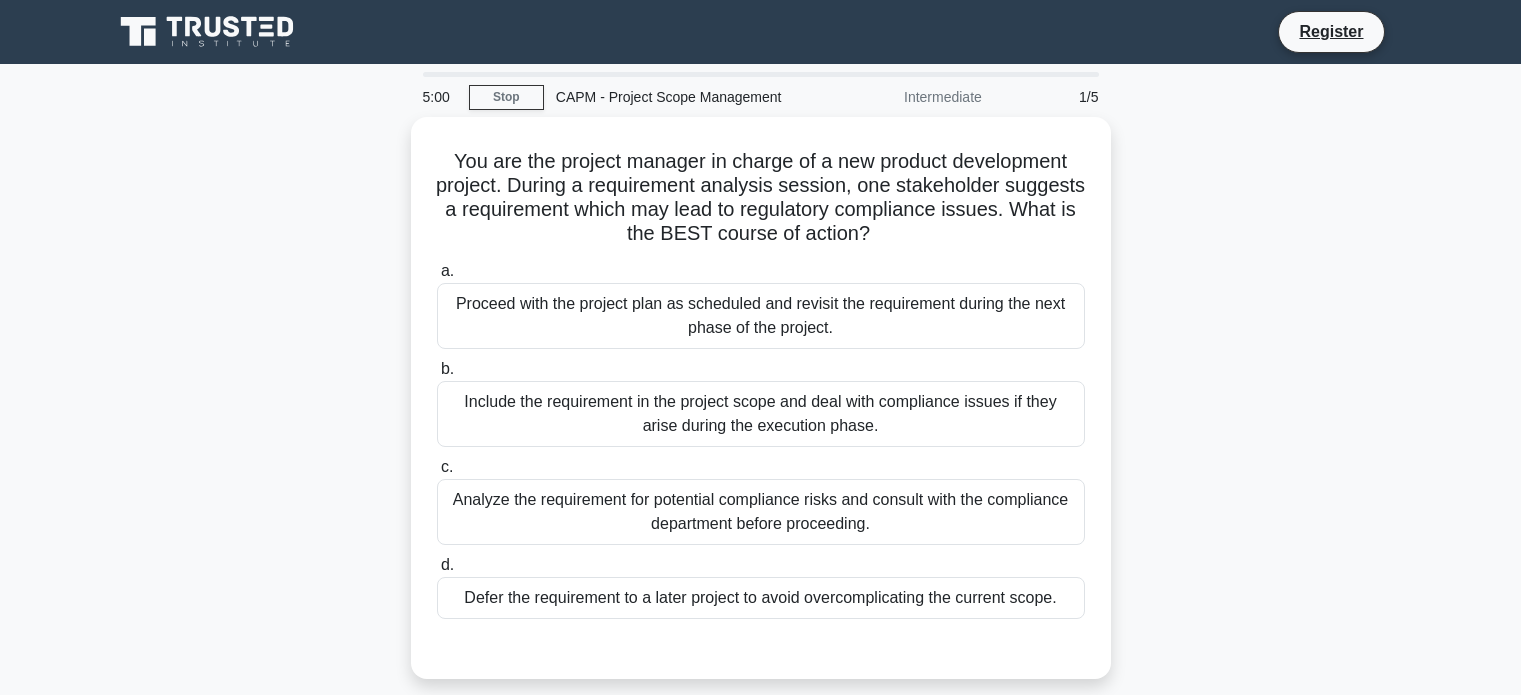 scroll, scrollTop: 0, scrollLeft: 0, axis: both 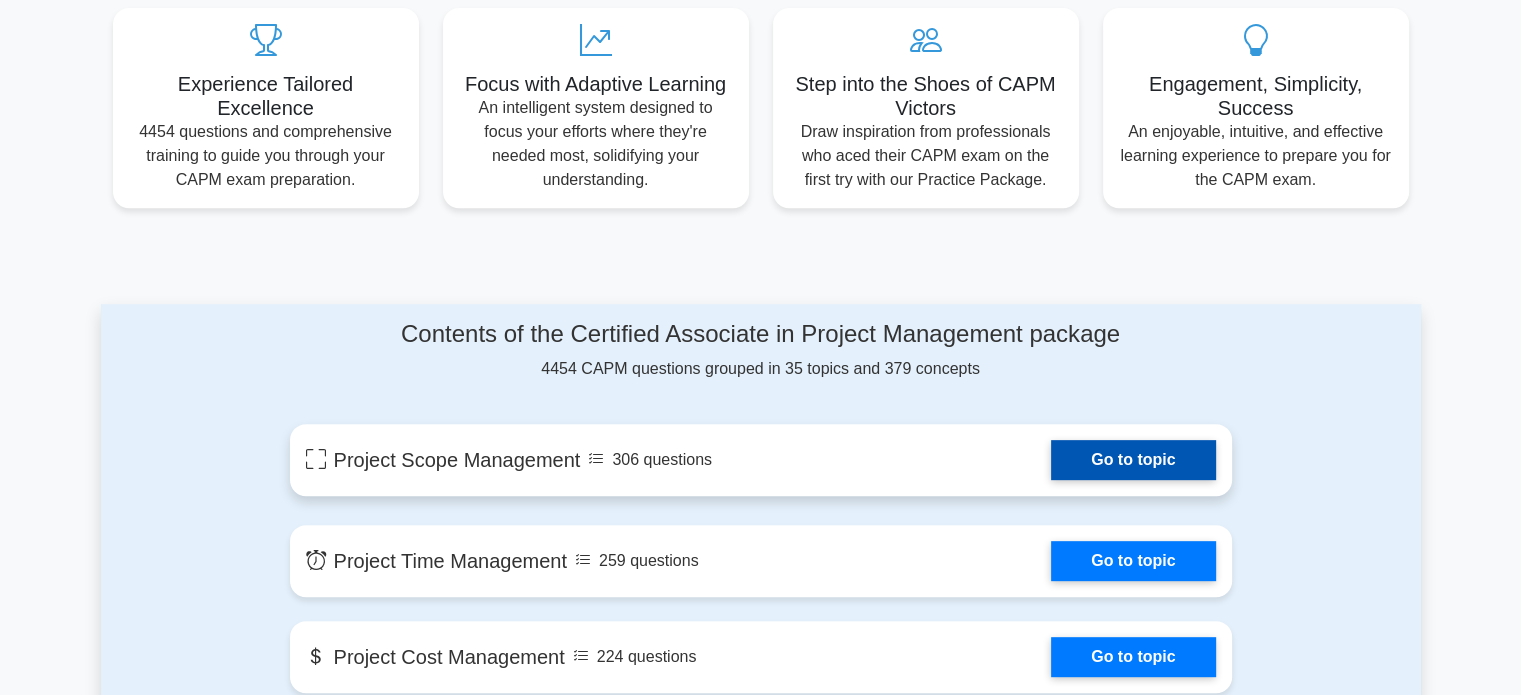 click on "Go to topic" at bounding box center (1133, 460) 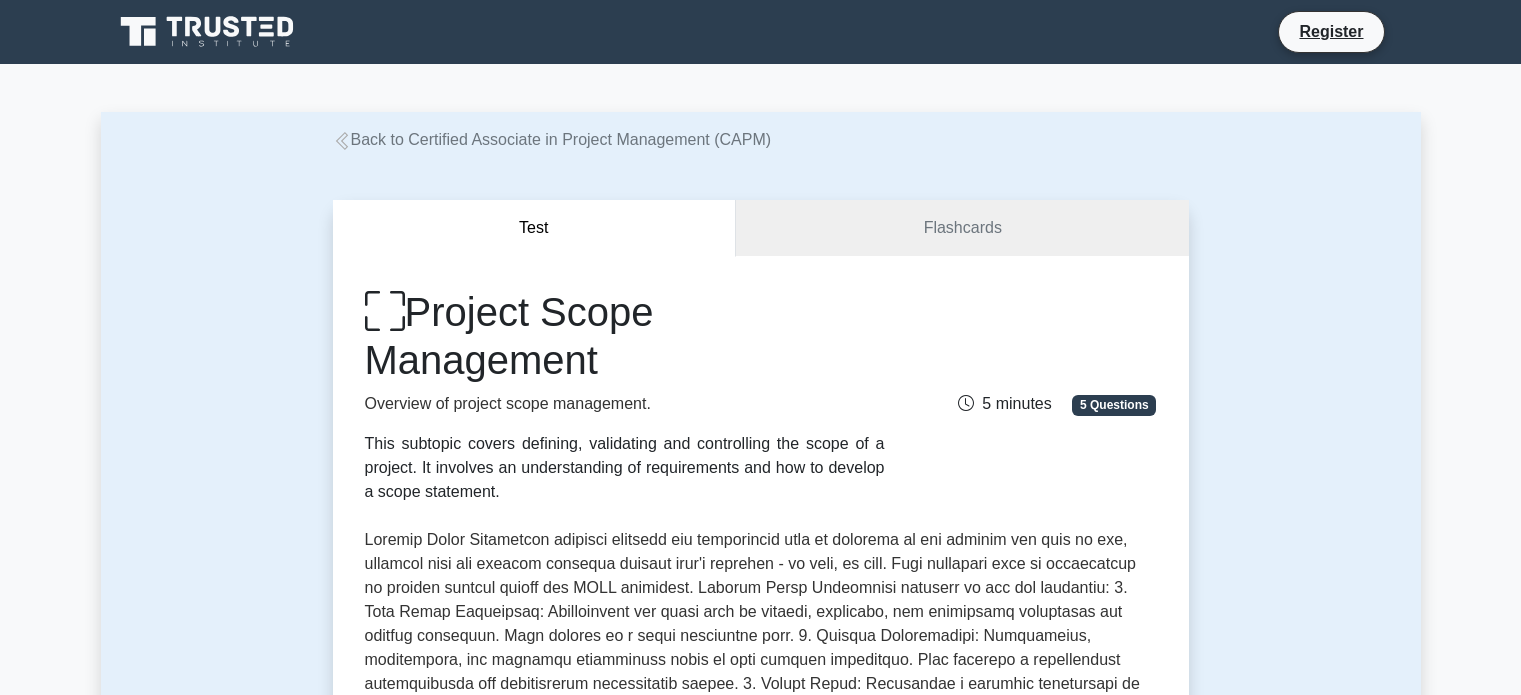 scroll, scrollTop: 0, scrollLeft: 0, axis: both 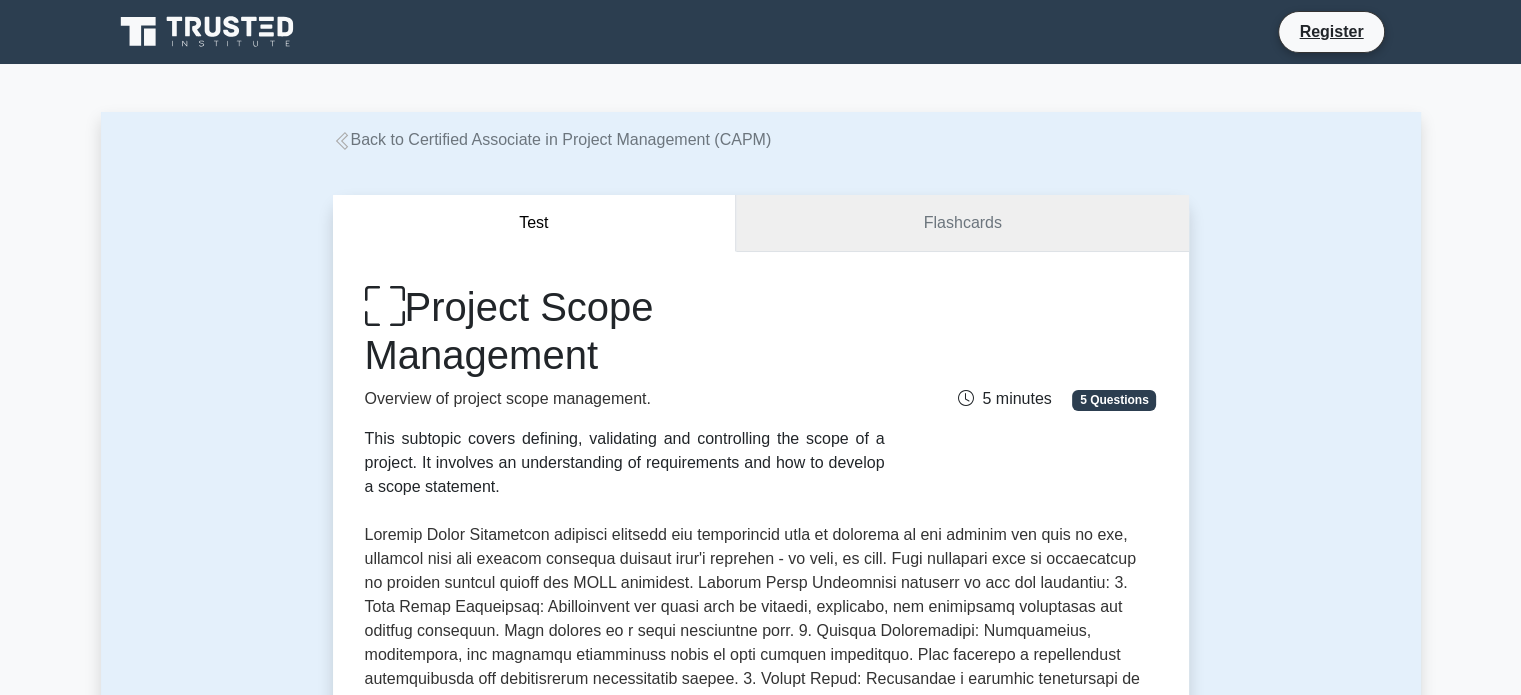 click on "Flashcards" at bounding box center (962, 223) 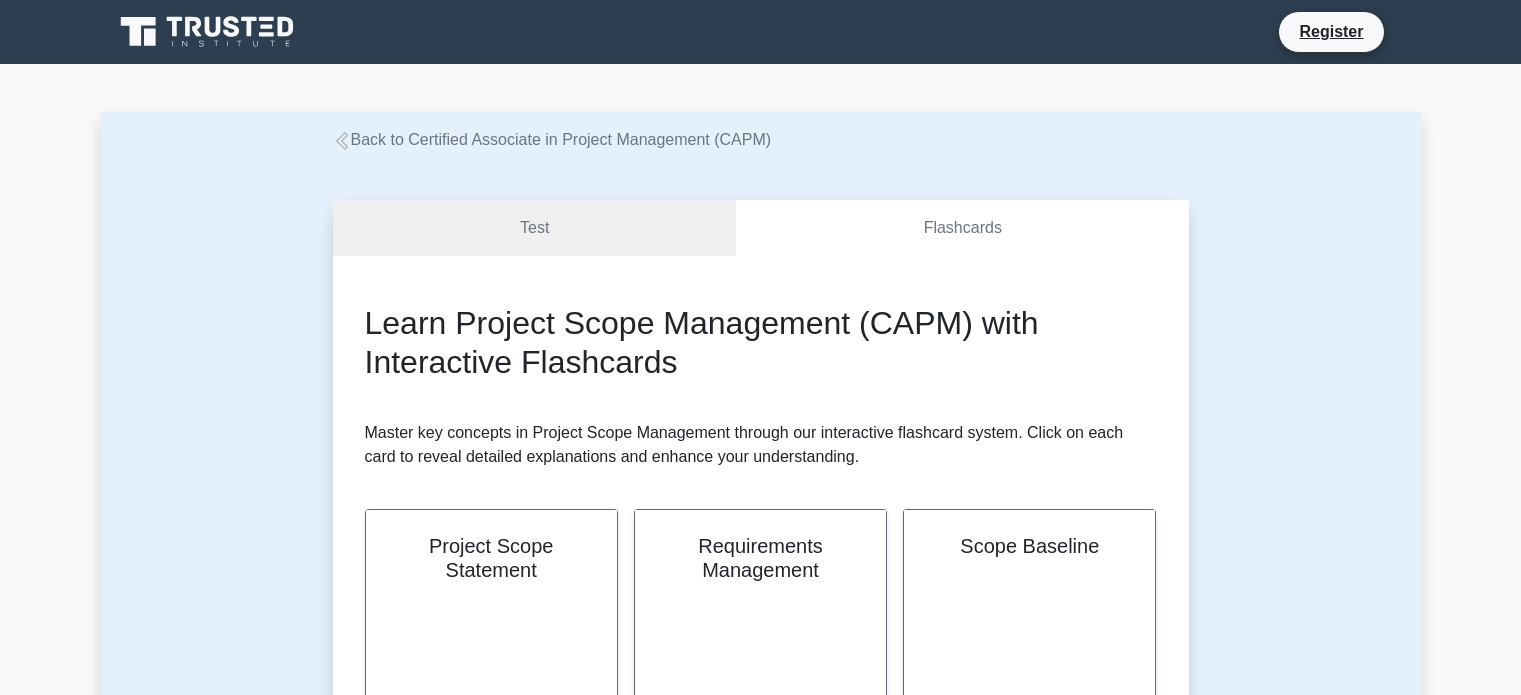 scroll, scrollTop: 0, scrollLeft: 0, axis: both 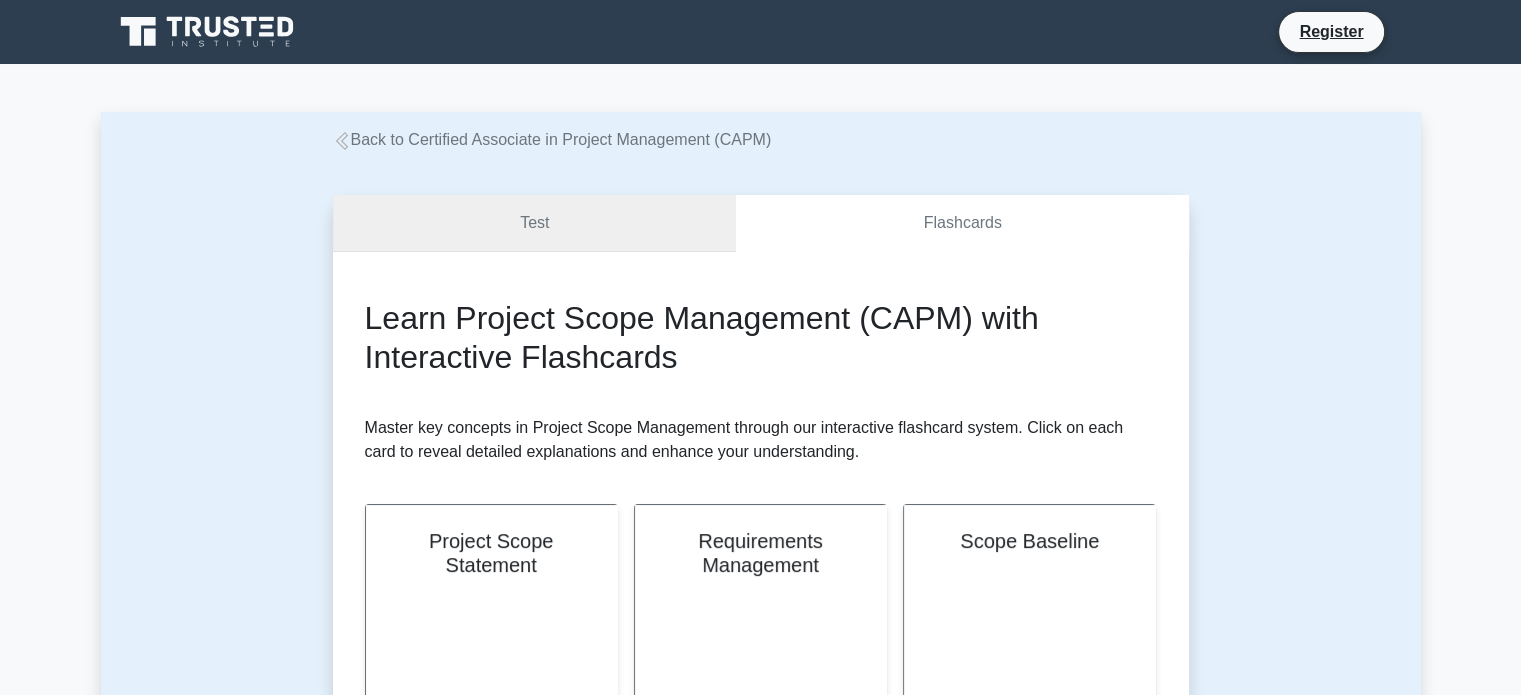 click on "Test" at bounding box center (535, 223) 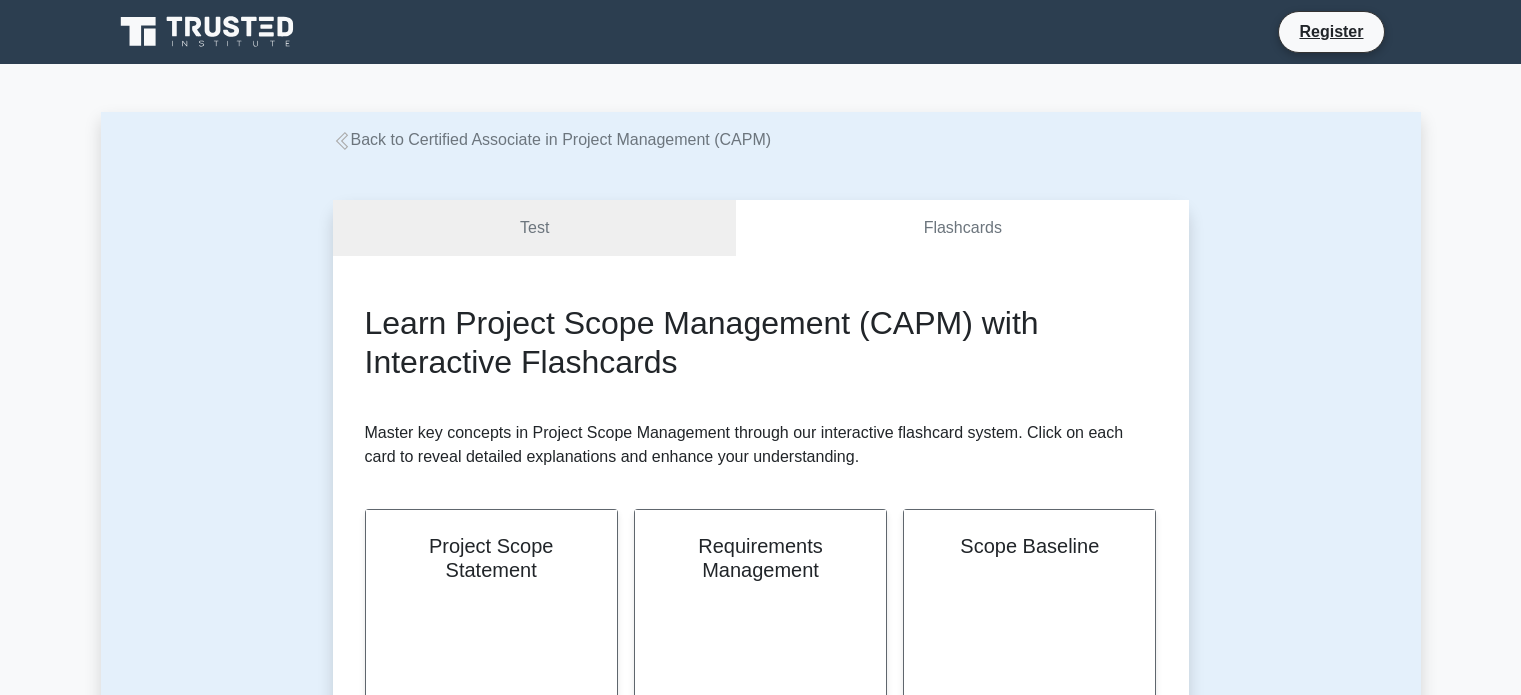 scroll, scrollTop: 0, scrollLeft: 0, axis: both 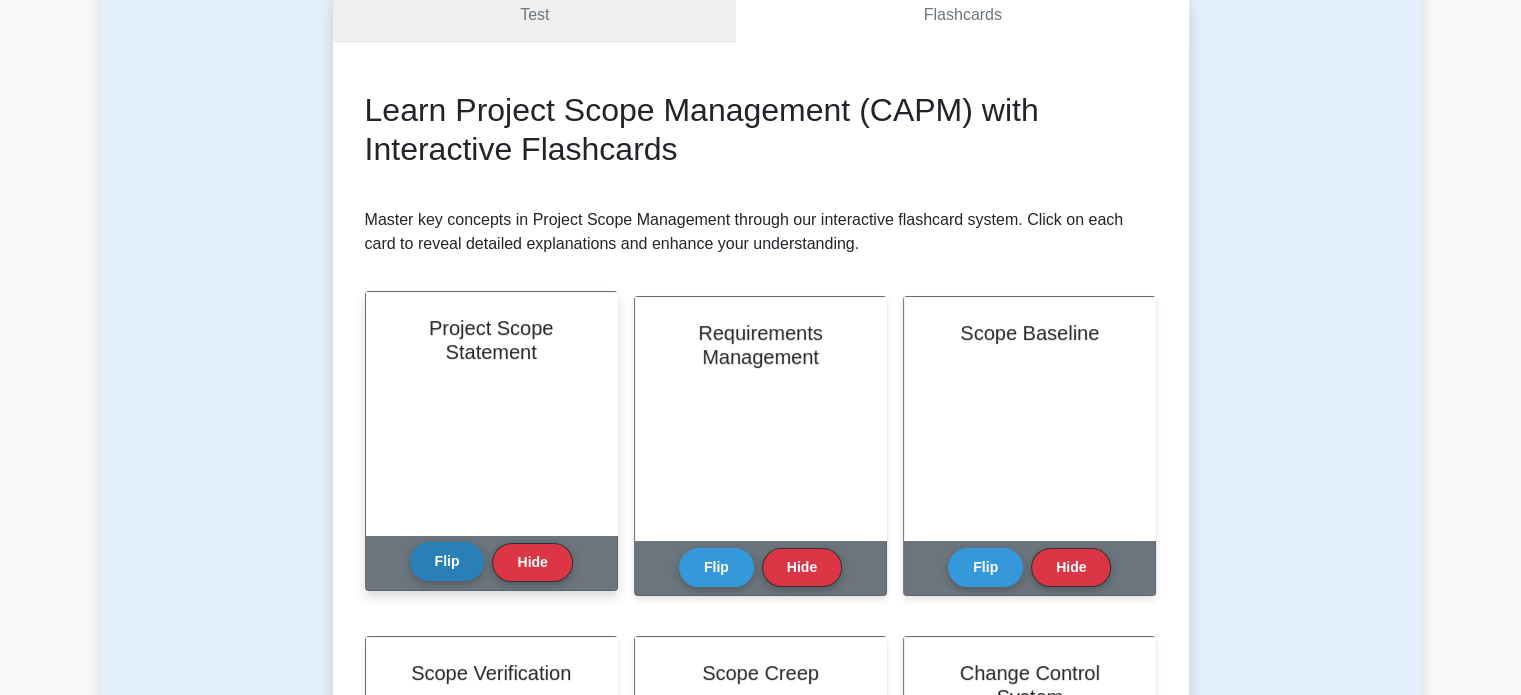click on "Flip" at bounding box center (447, 561) 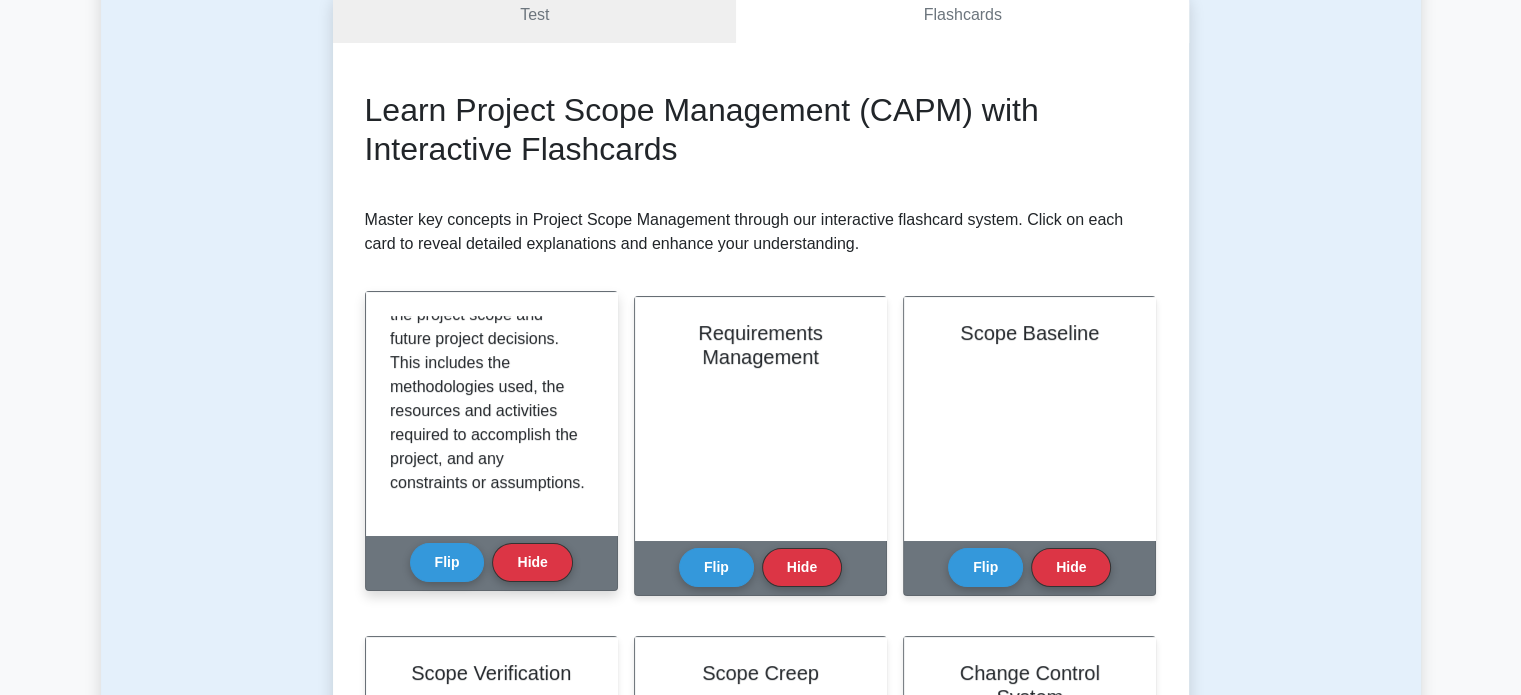 scroll, scrollTop: 348, scrollLeft: 0, axis: vertical 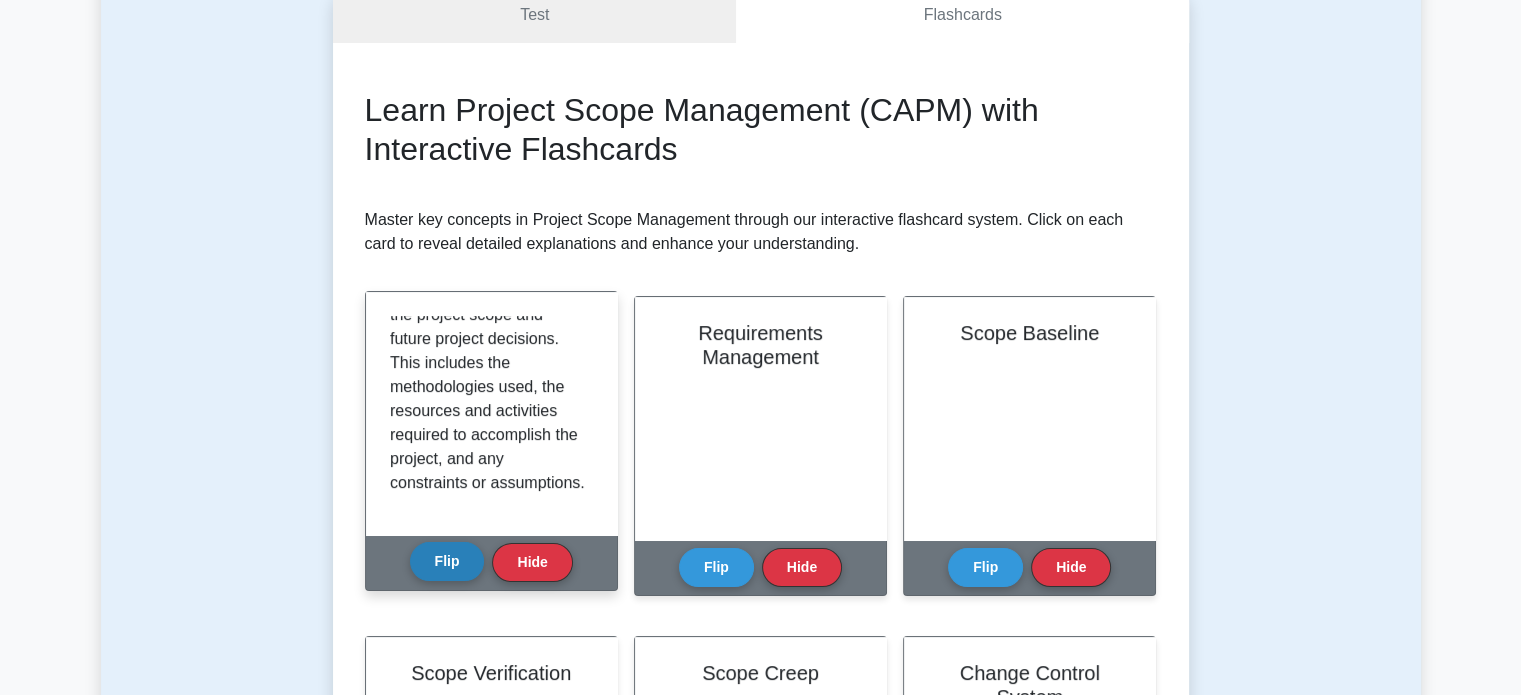 click on "Flip" at bounding box center (447, 561) 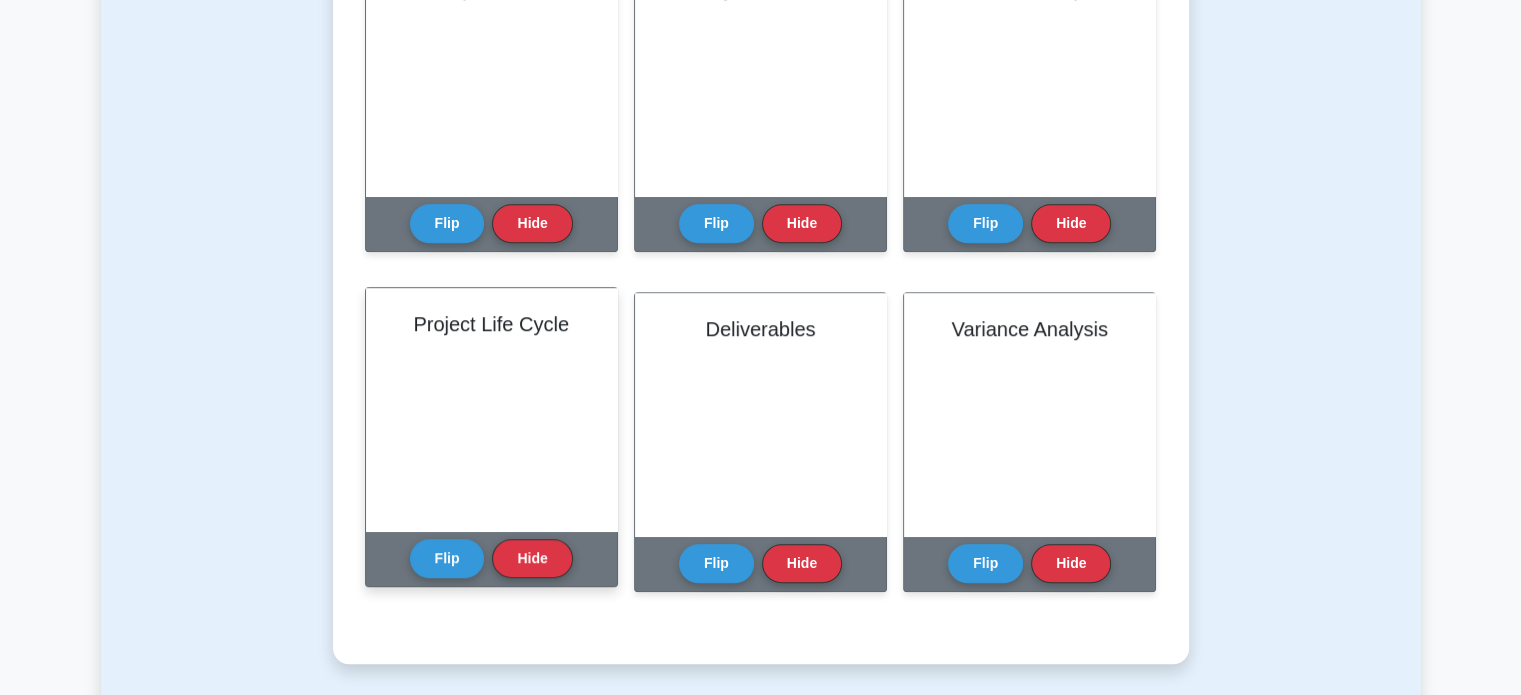 scroll, scrollTop: 1224, scrollLeft: 0, axis: vertical 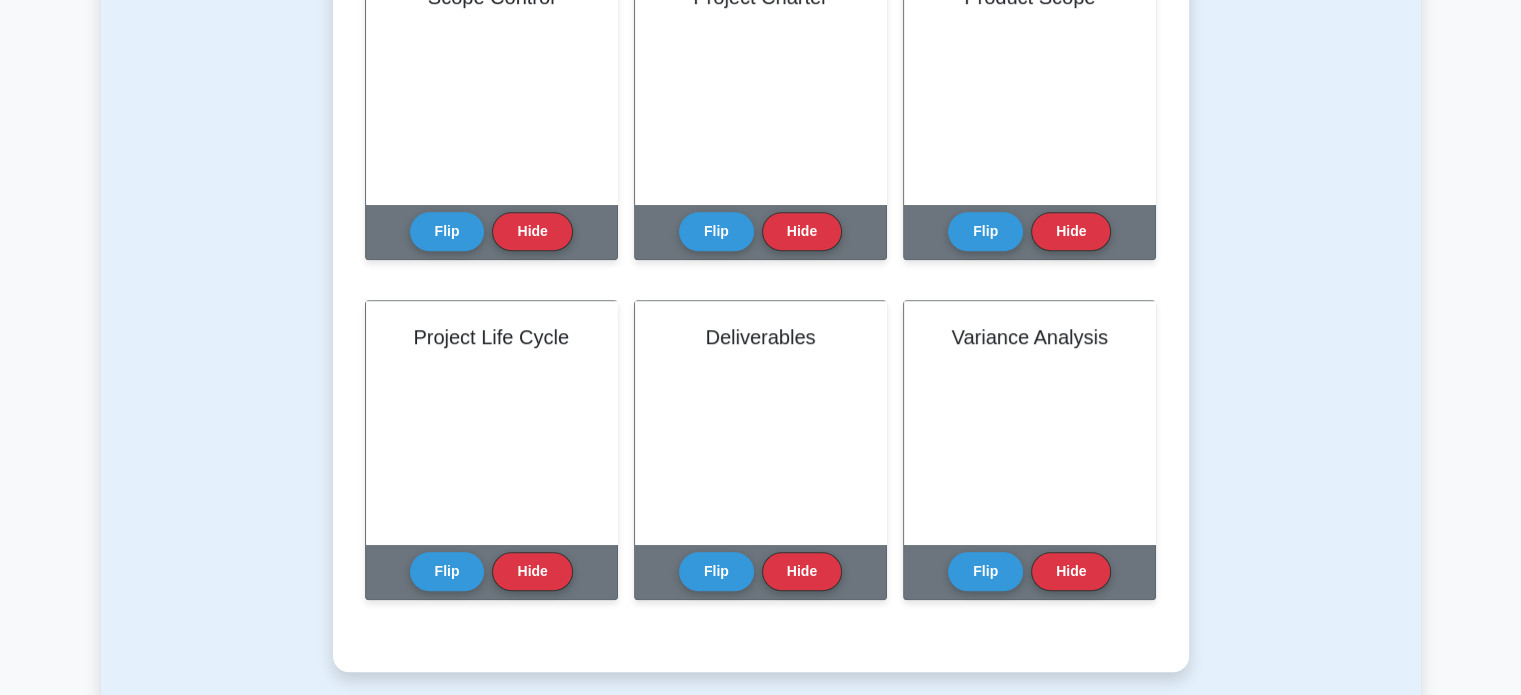 type 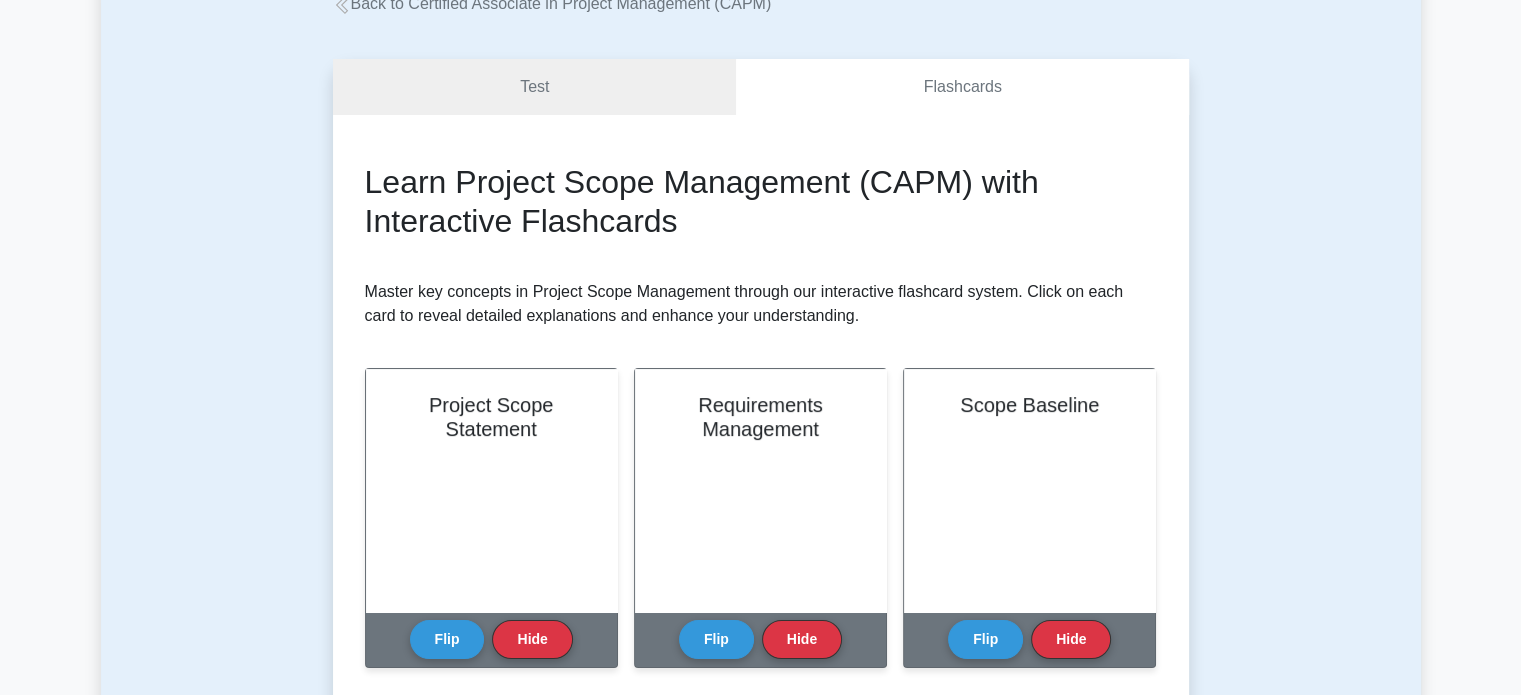 scroll, scrollTop: 136, scrollLeft: 0, axis: vertical 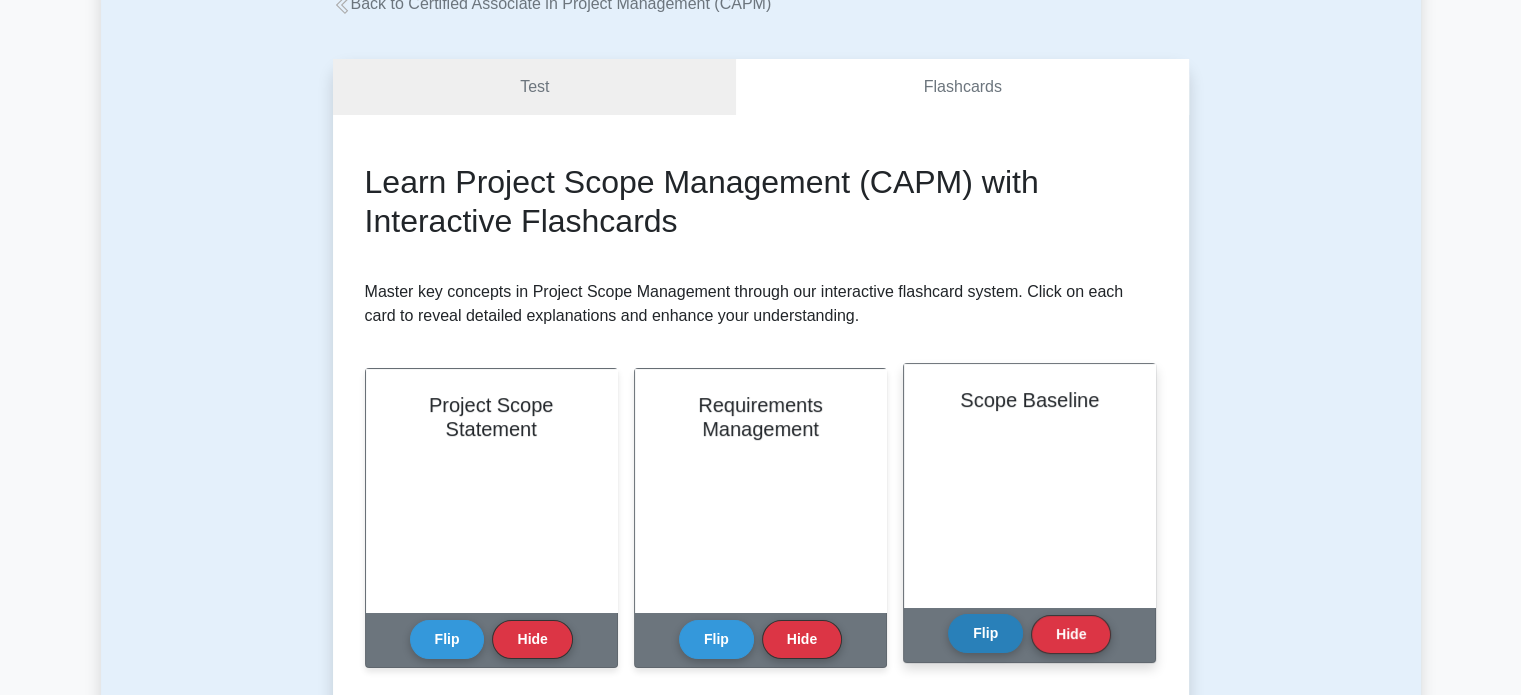 click on "Flip" at bounding box center [985, 633] 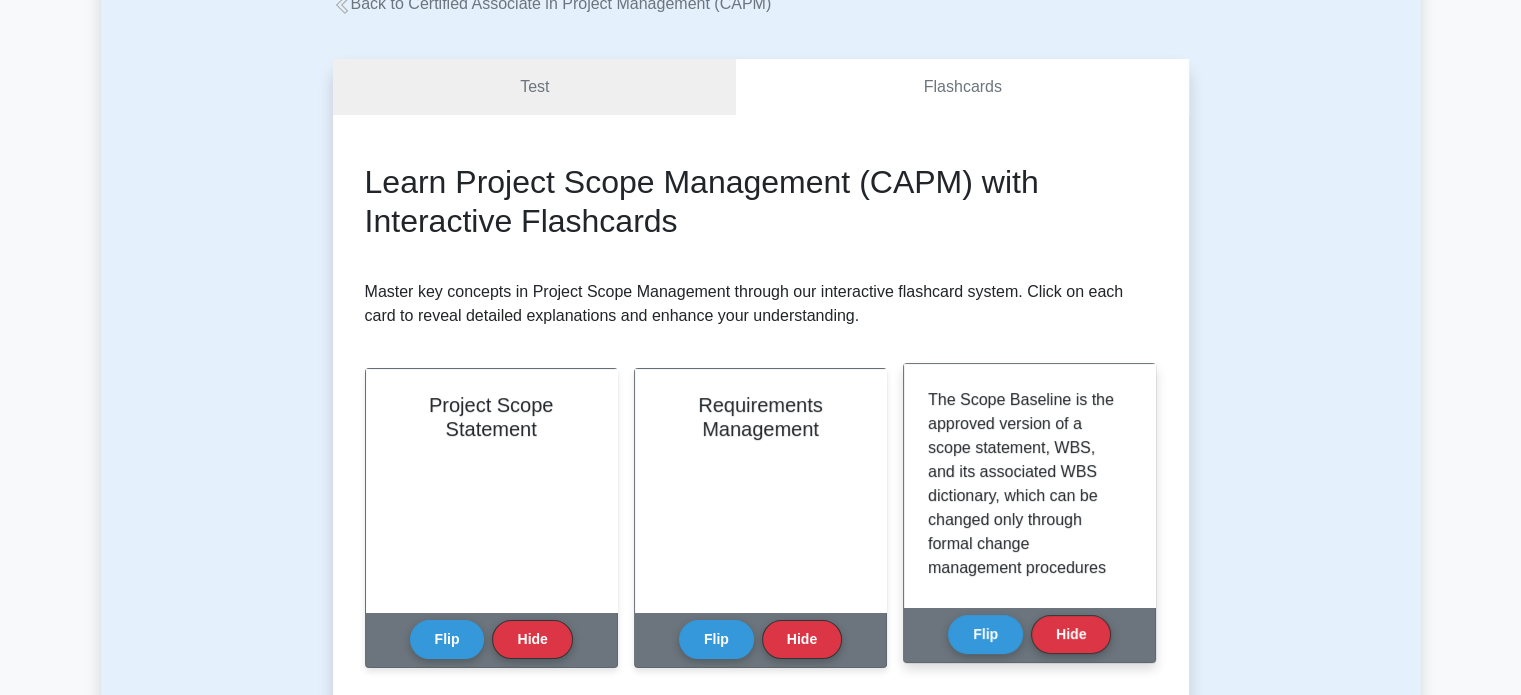 scroll, scrollTop: 276, scrollLeft: 0, axis: vertical 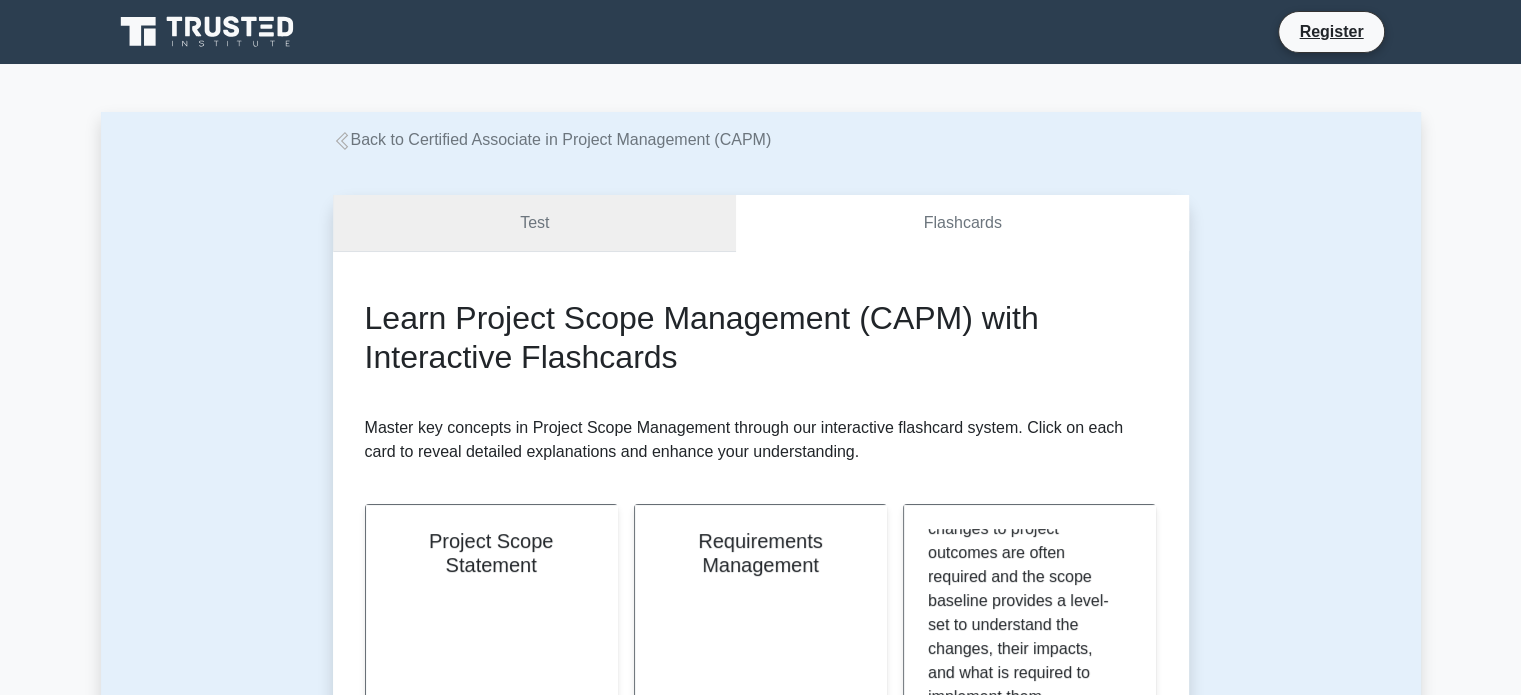 click on "Test" at bounding box center (535, 223) 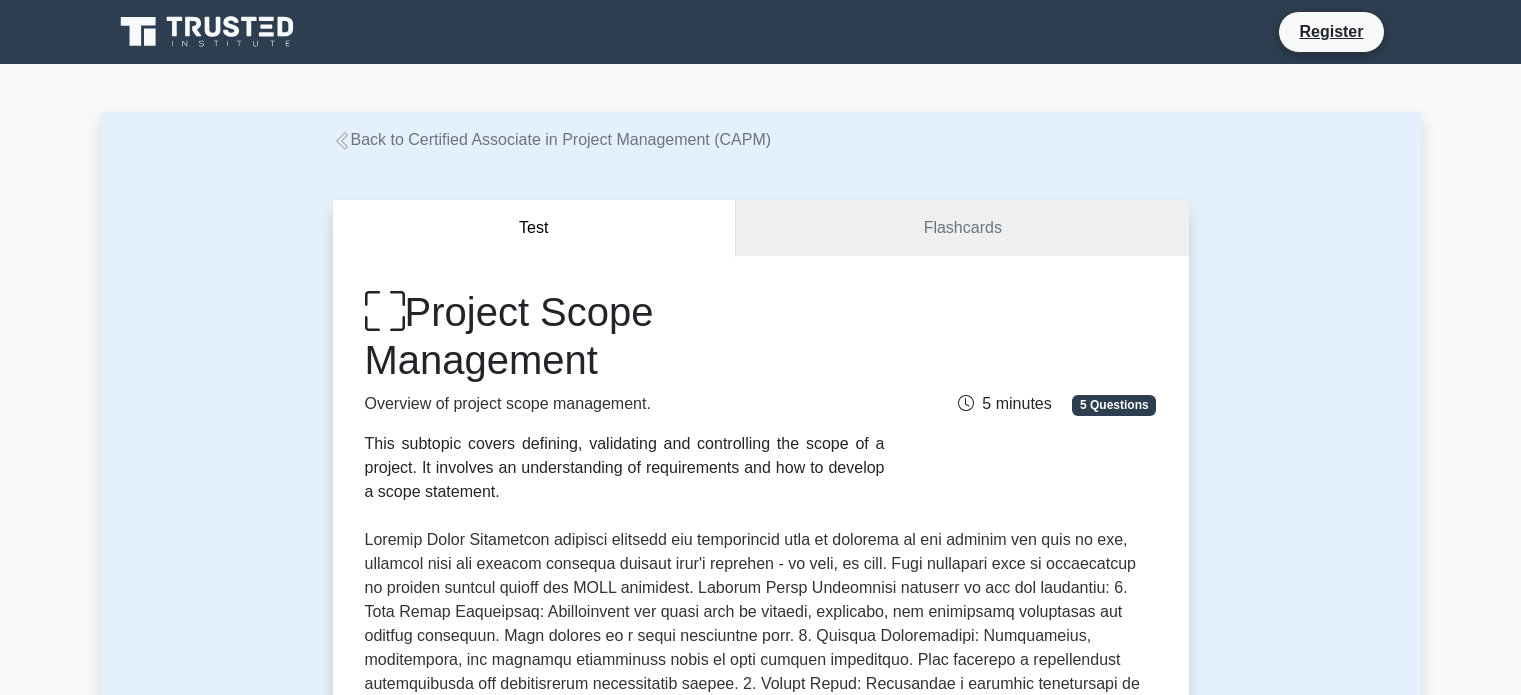 scroll, scrollTop: 0, scrollLeft: 0, axis: both 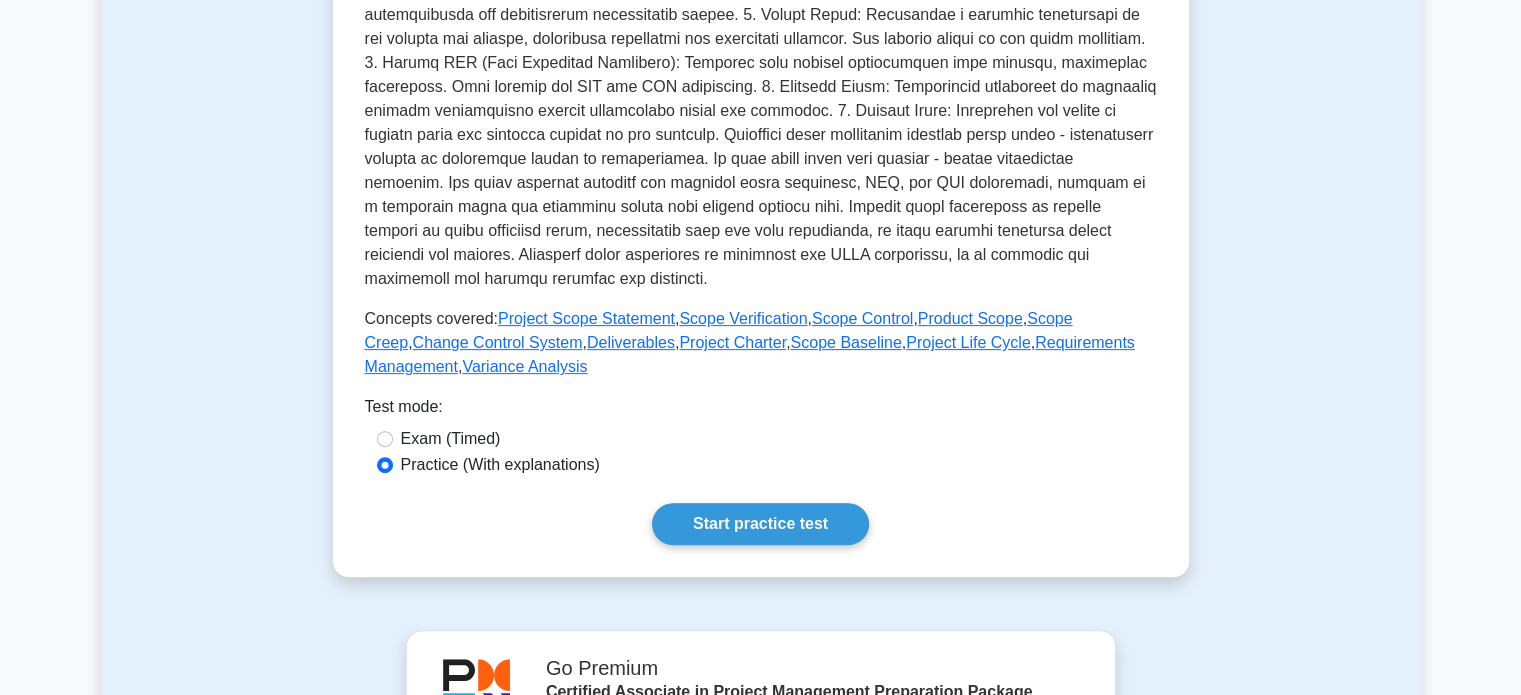 click on "Exam (Timed)" at bounding box center [451, 439] 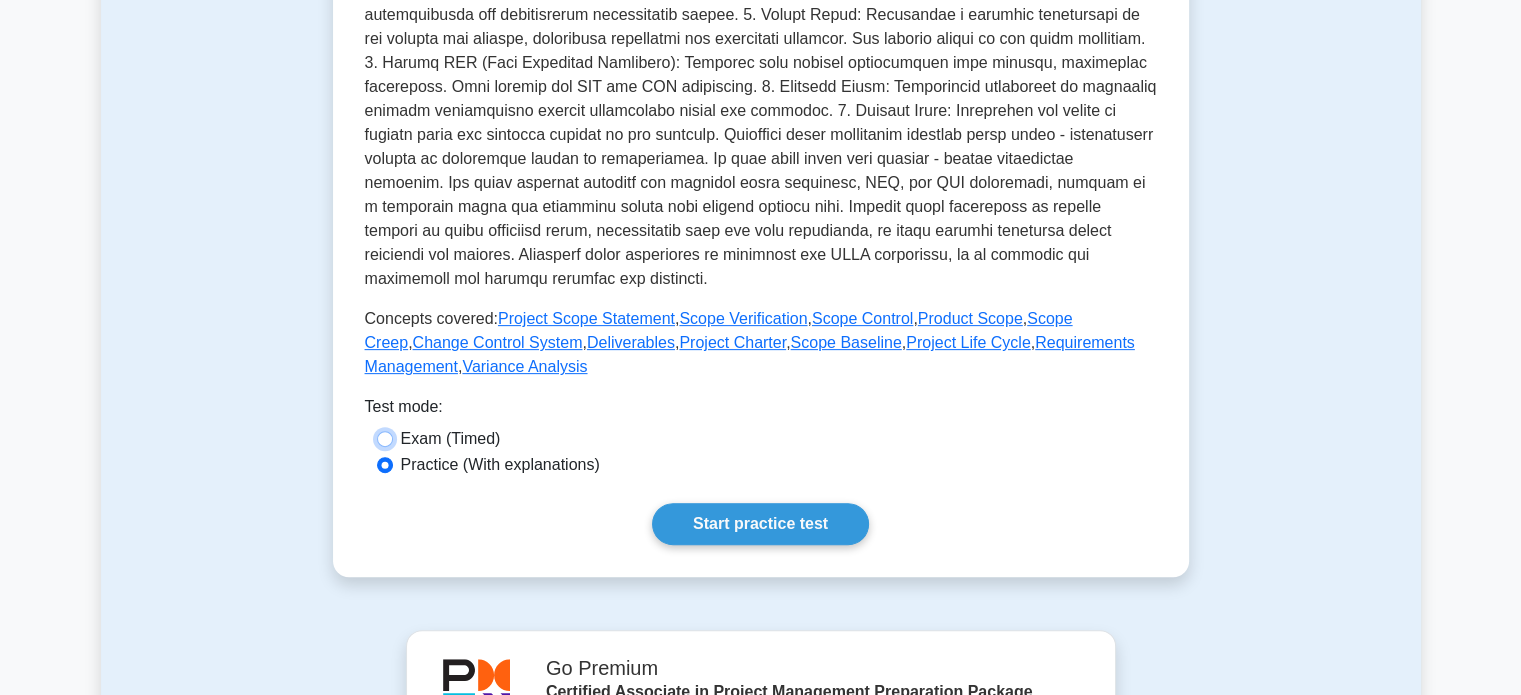 click on "Exam (Timed)" at bounding box center [385, 439] 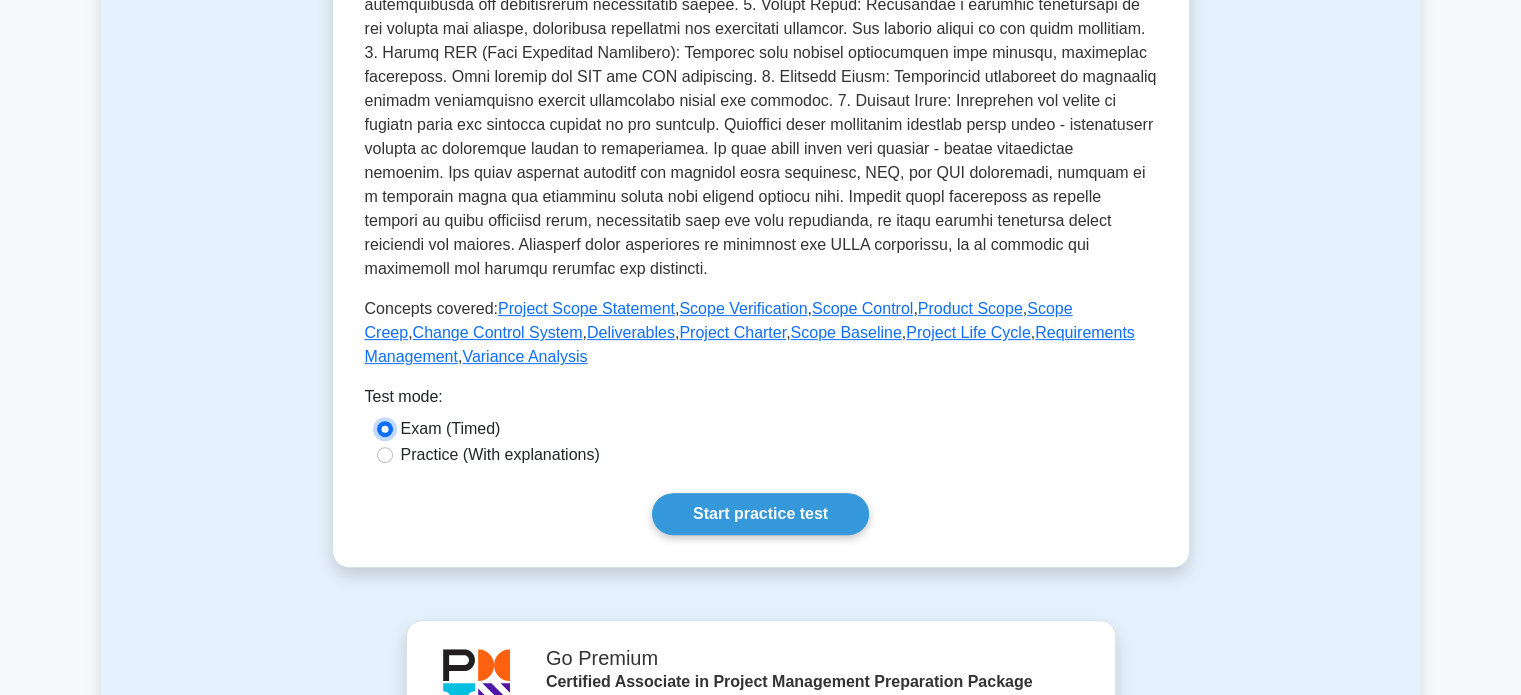 scroll, scrollTop: 724, scrollLeft: 0, axis: vertical 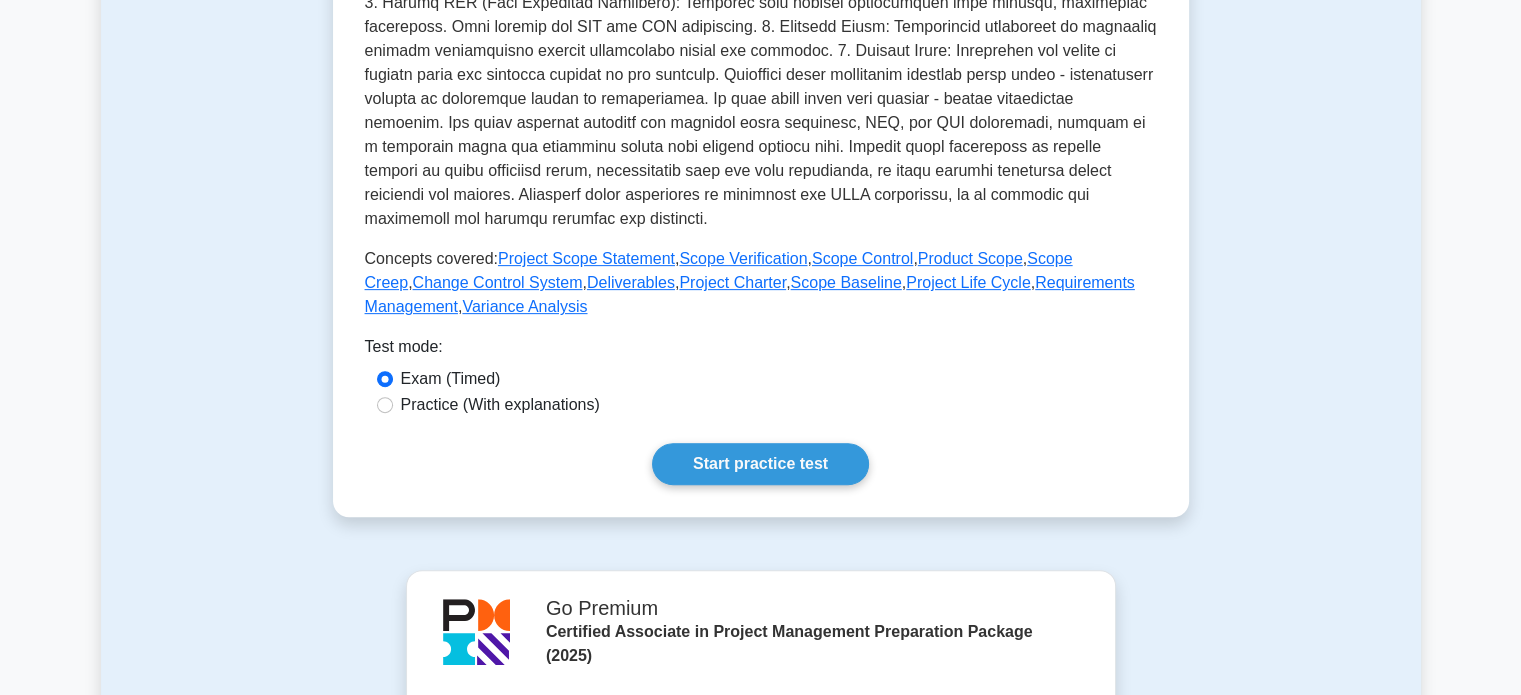 click on "Practice (With explanations)" at bounding box center (500, 405) 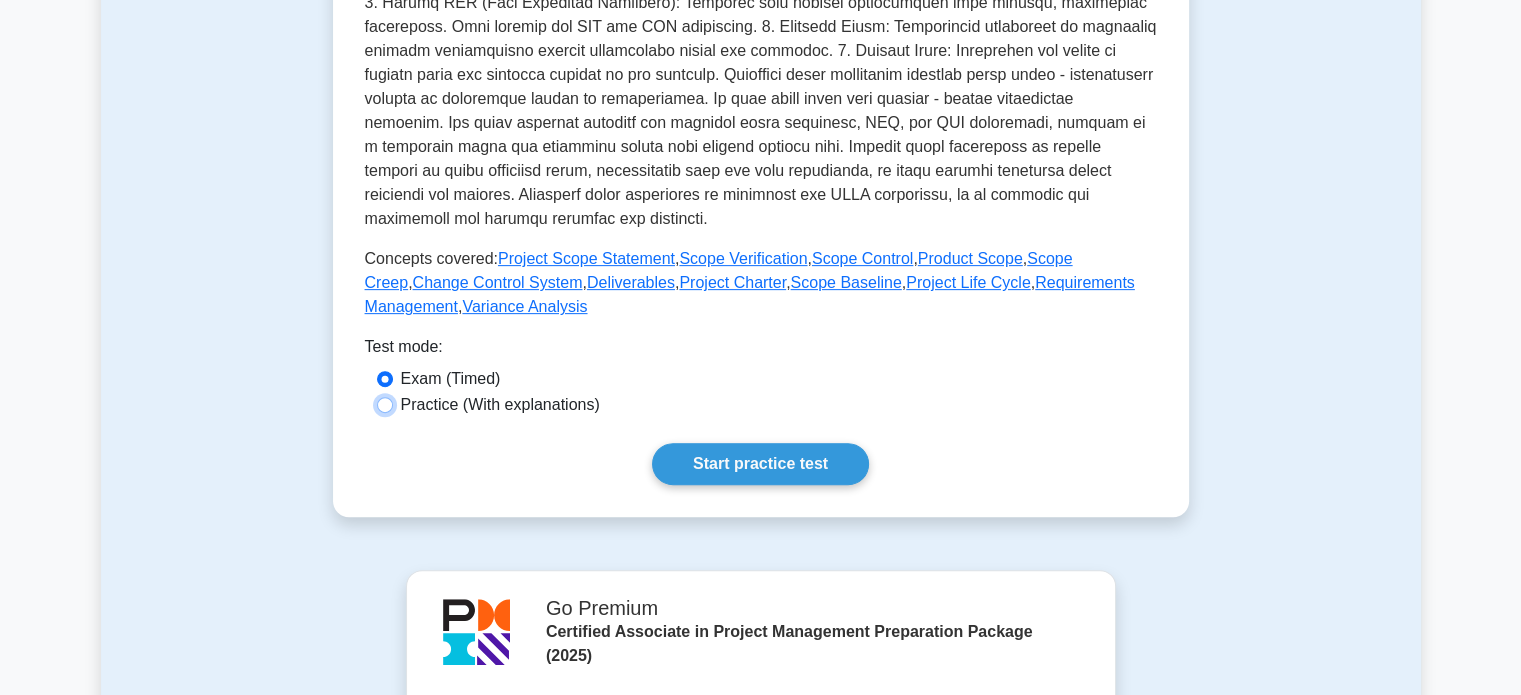 click on "Practice (With explanations)" at bounding box center (385, 405) 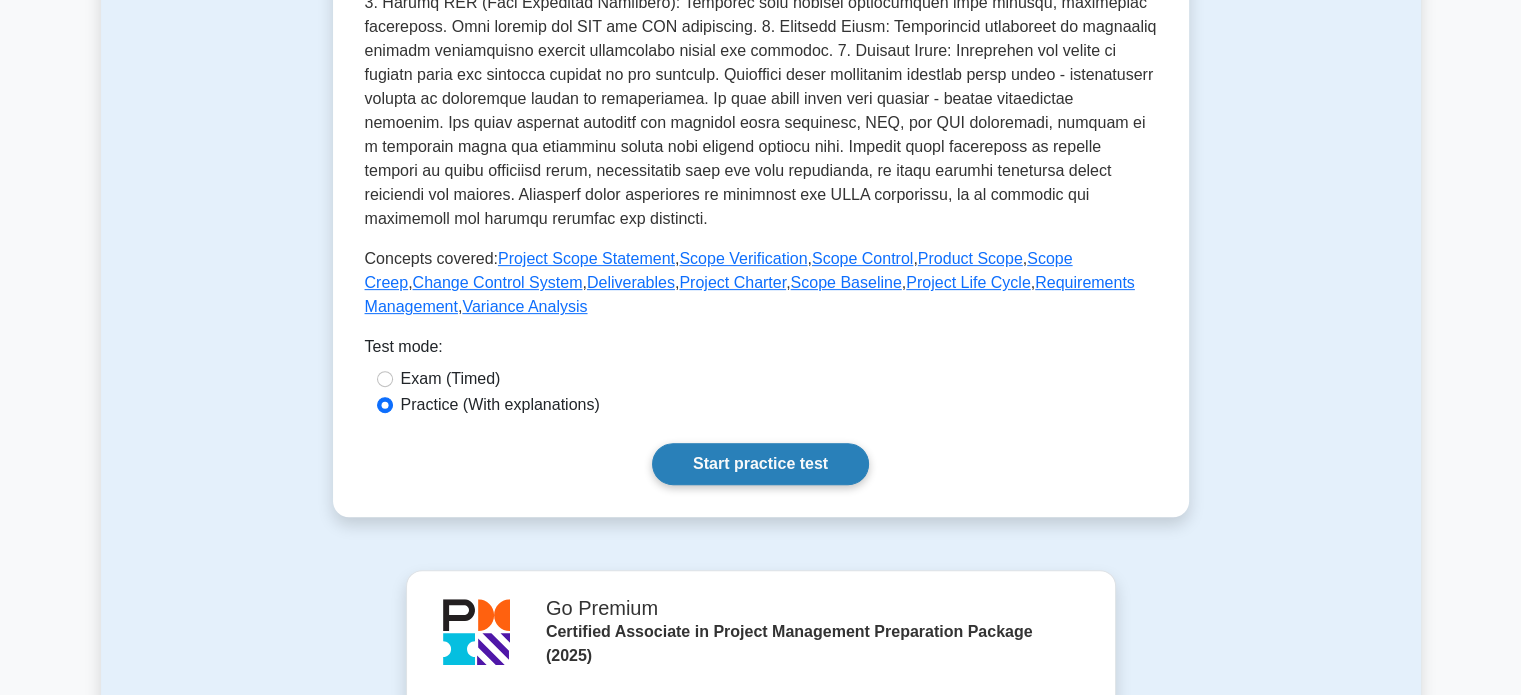 click on "Start practice test" at bounding box center (760, 464) 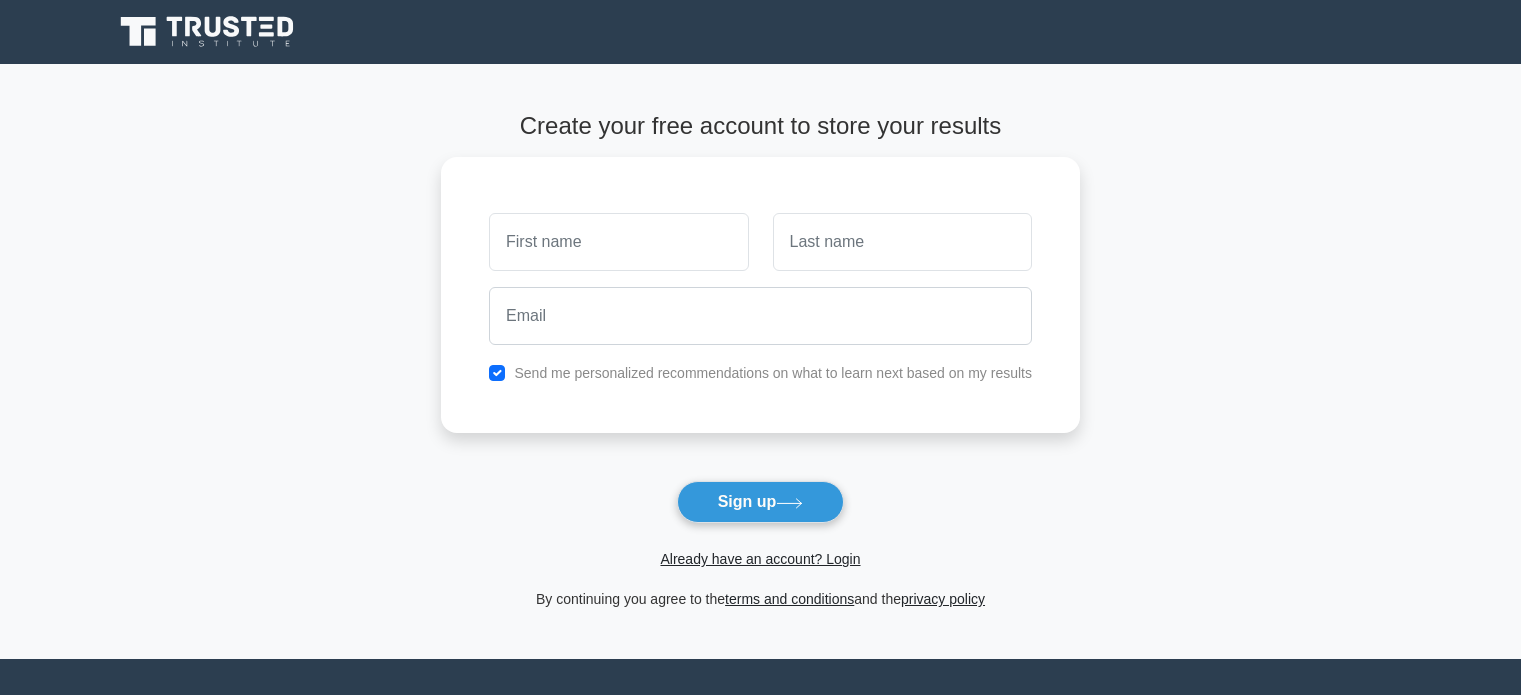 scroll, scrollTop: 0, scrollLeft: 0, axis: both 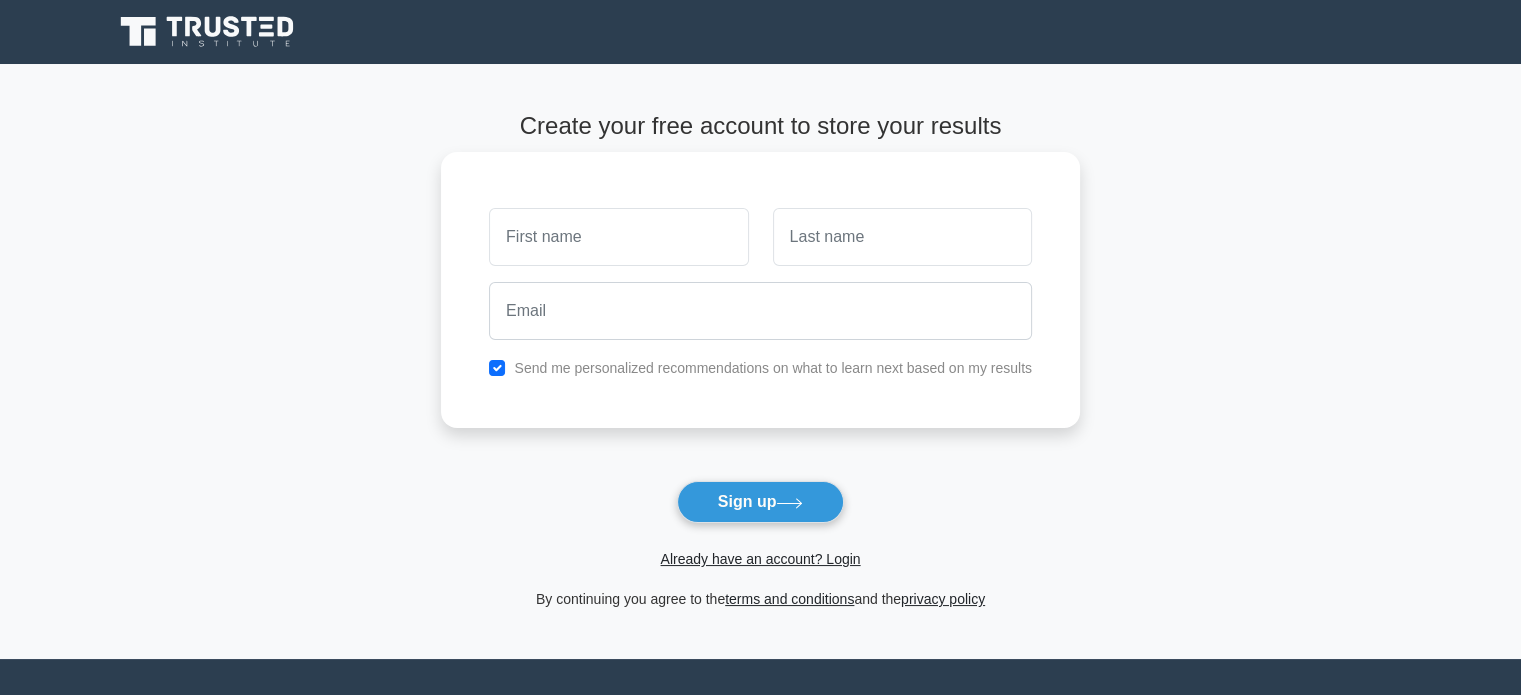 click on "Send me personalized recommendations on what to learn next based on my results" at bounding box center (760, 368) 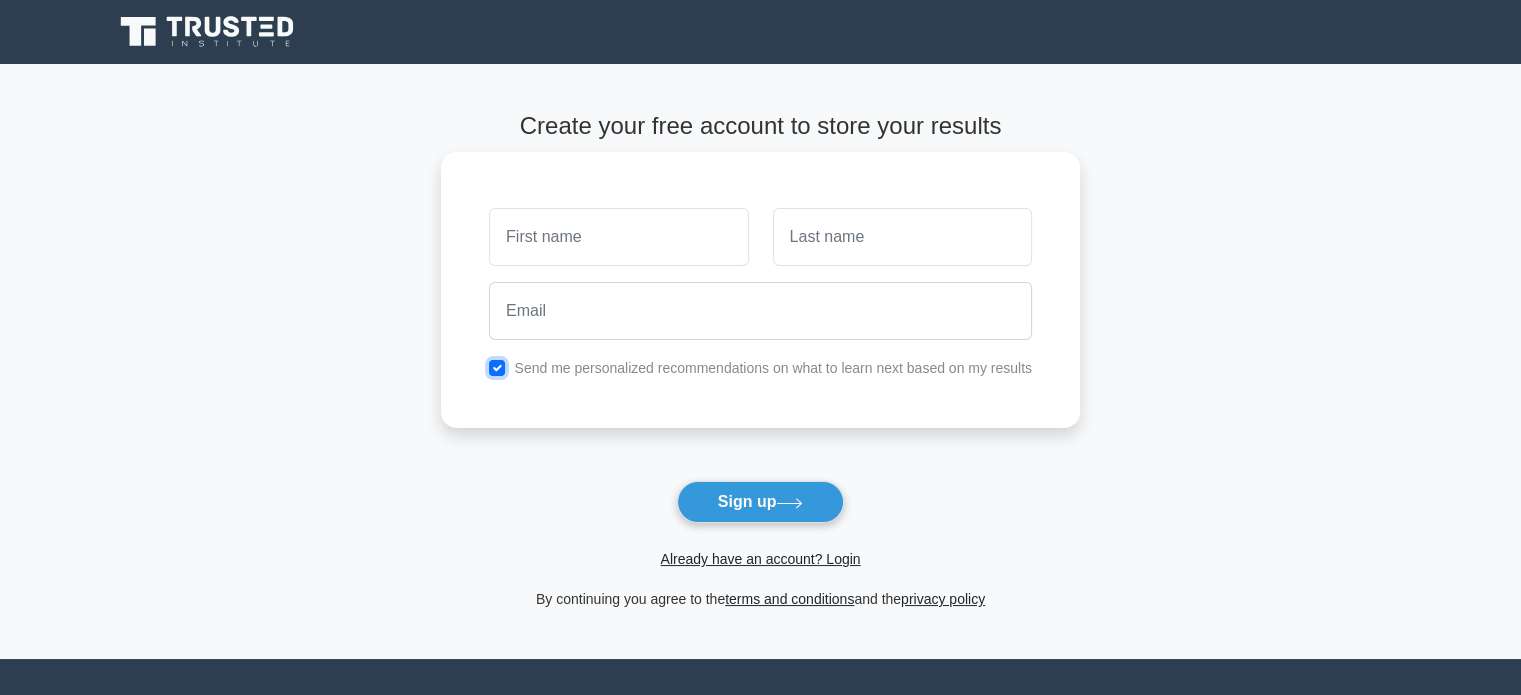 click at bounding box center (497, 368) 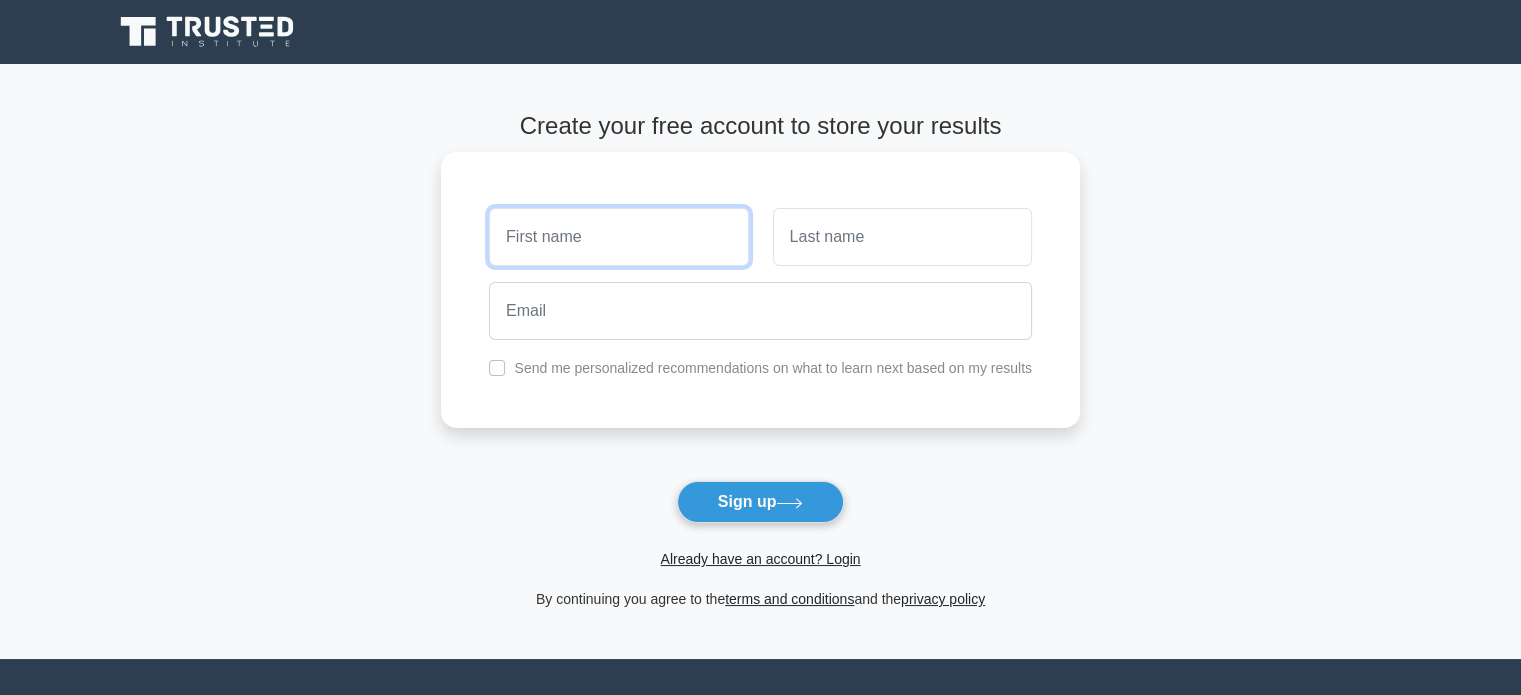 click at bounding box center (618, 237) 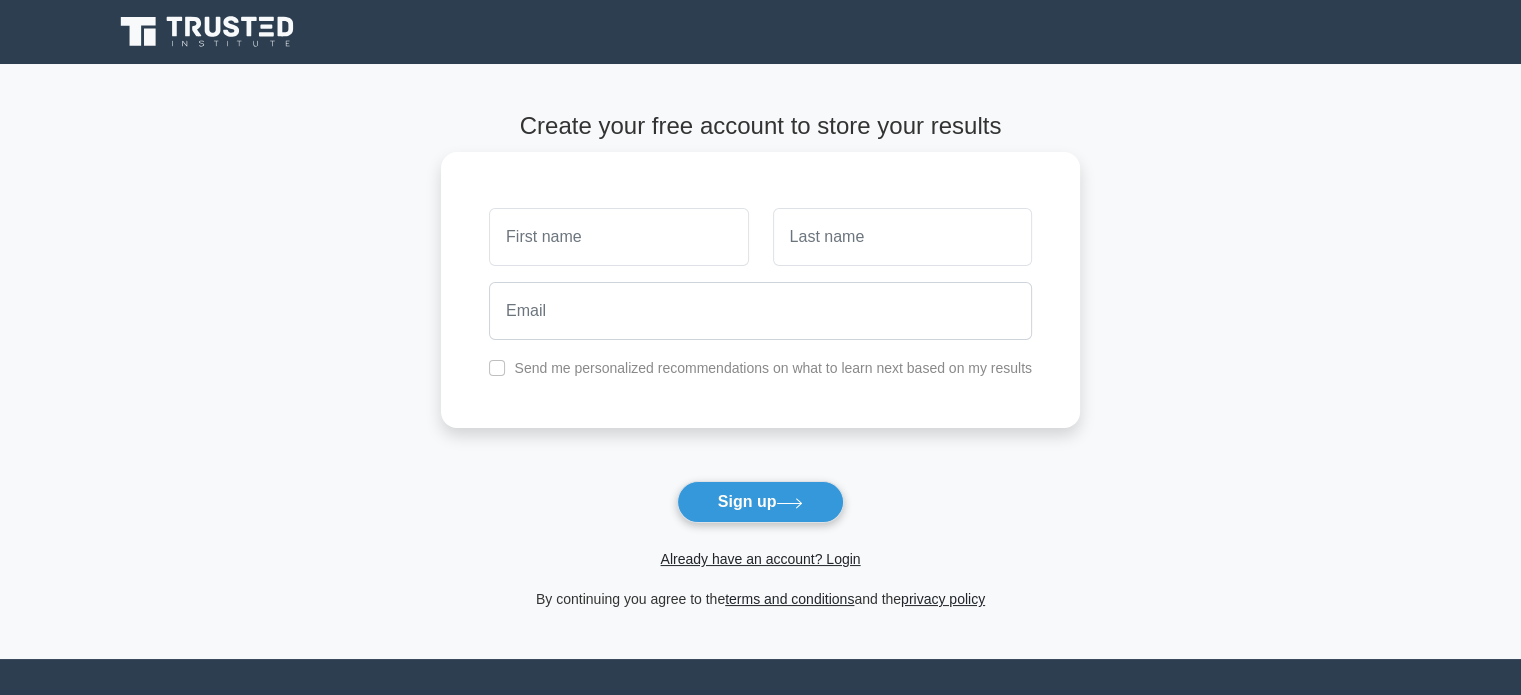 click at bounding box center (760, 311) 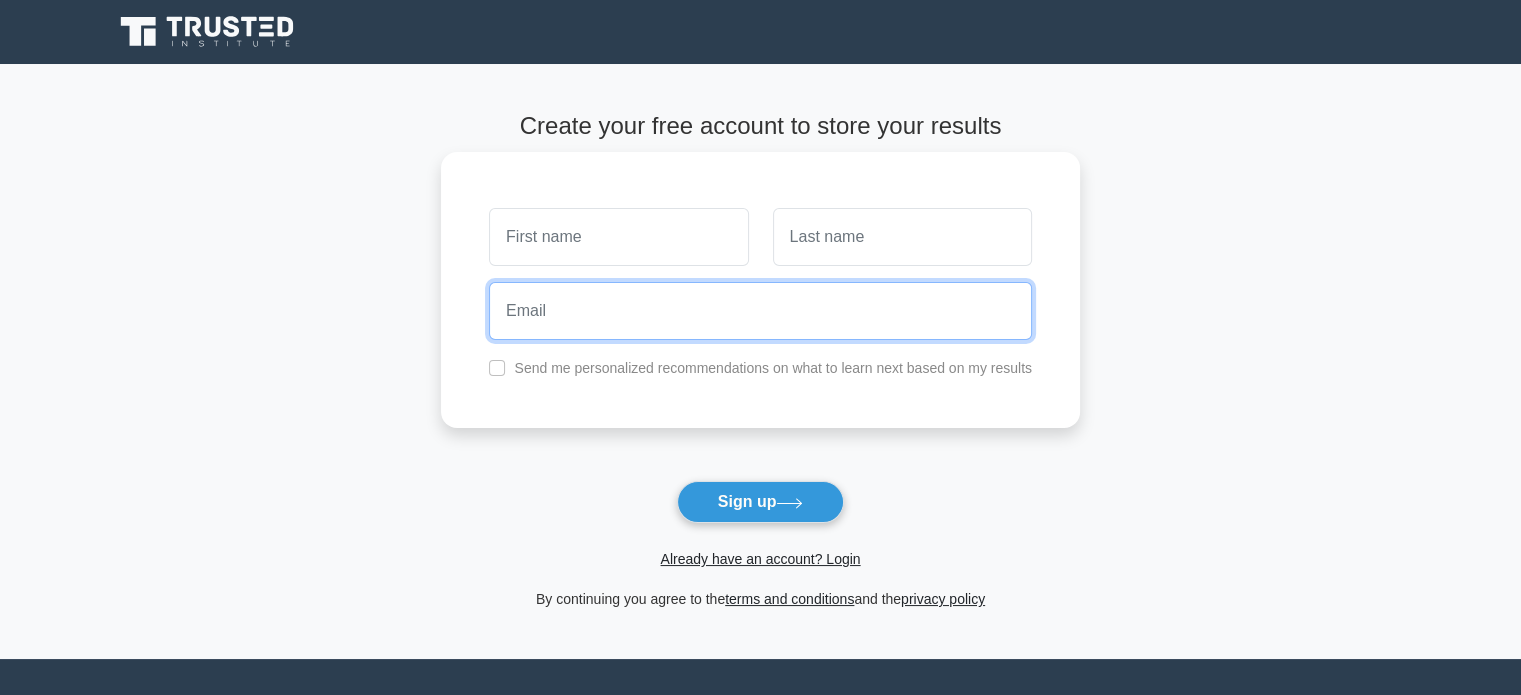paste on "xesijo9627@0tires.com" 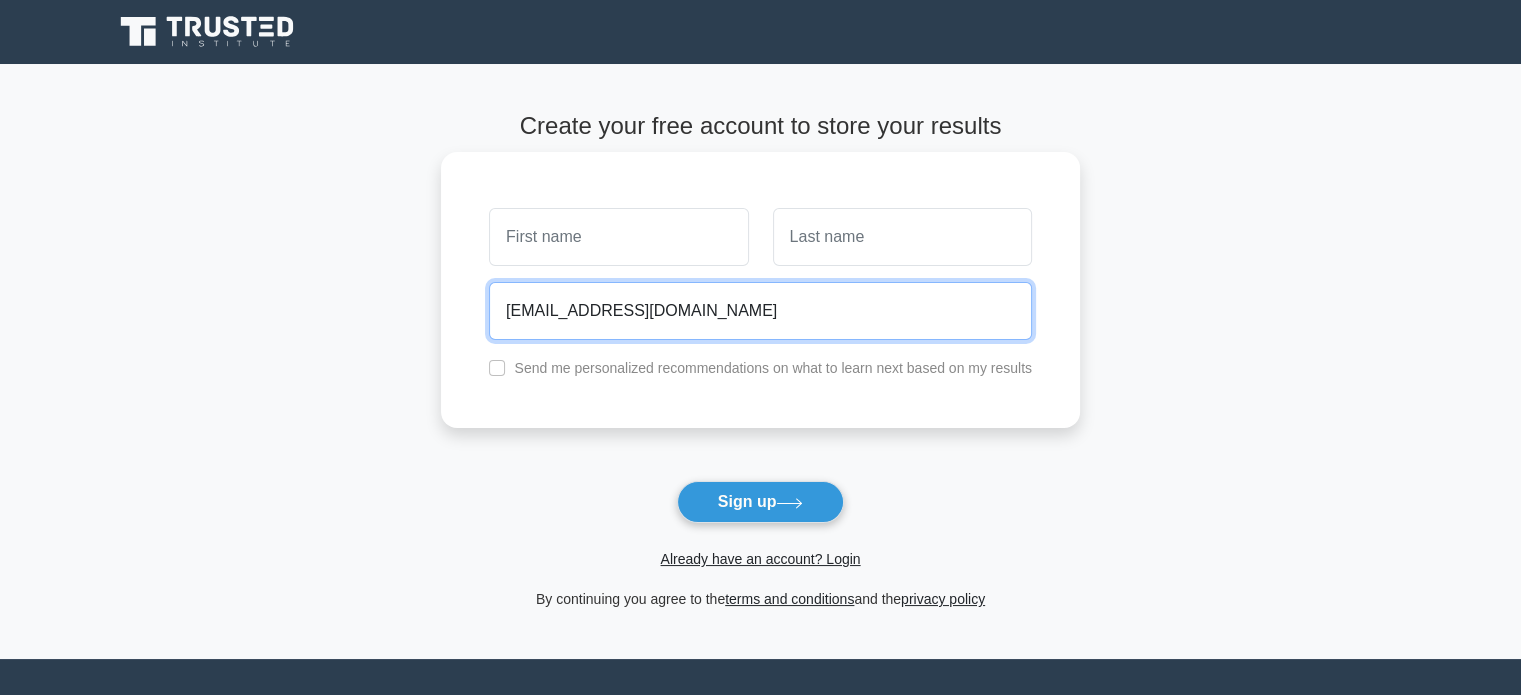 click on "xesijo9627@0tires.com" at bounding box center [760, 311] 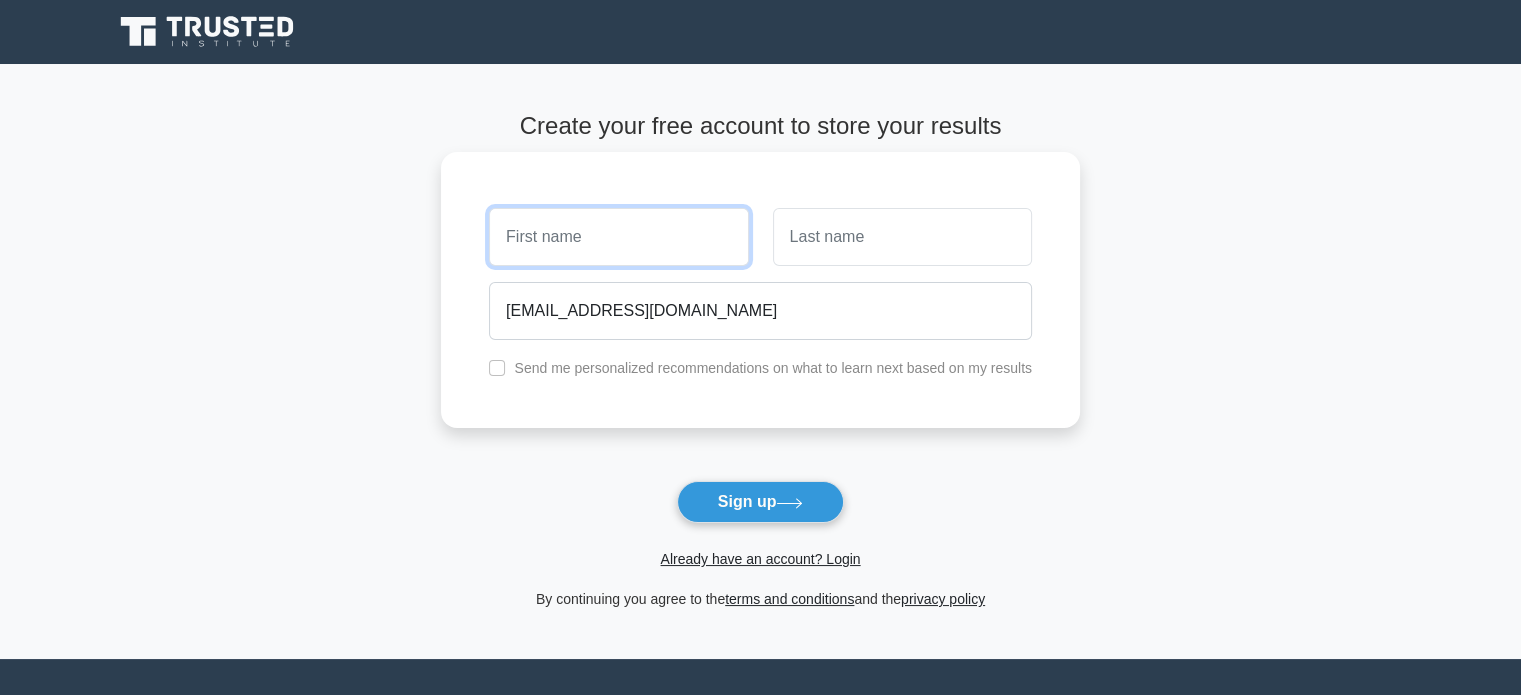 click at bounding box center [618, 237] 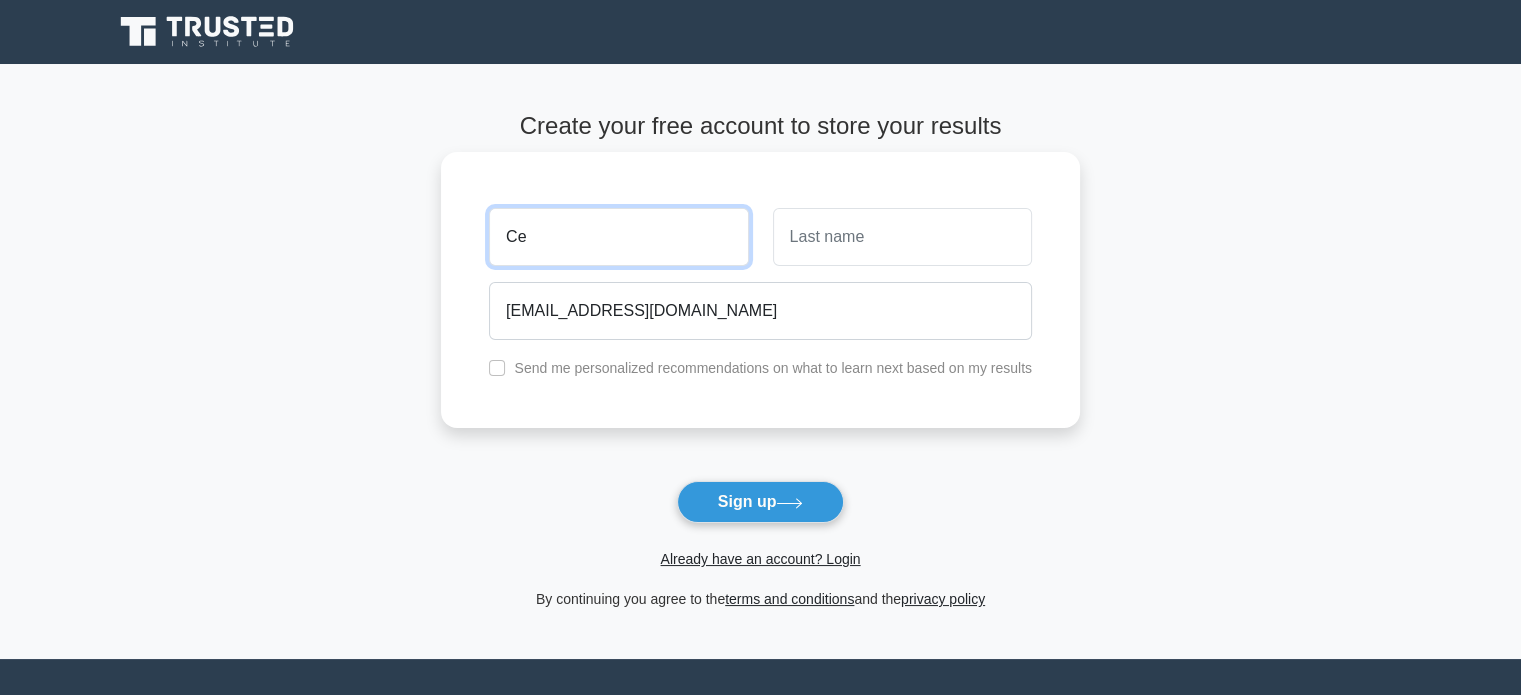 type on "C" 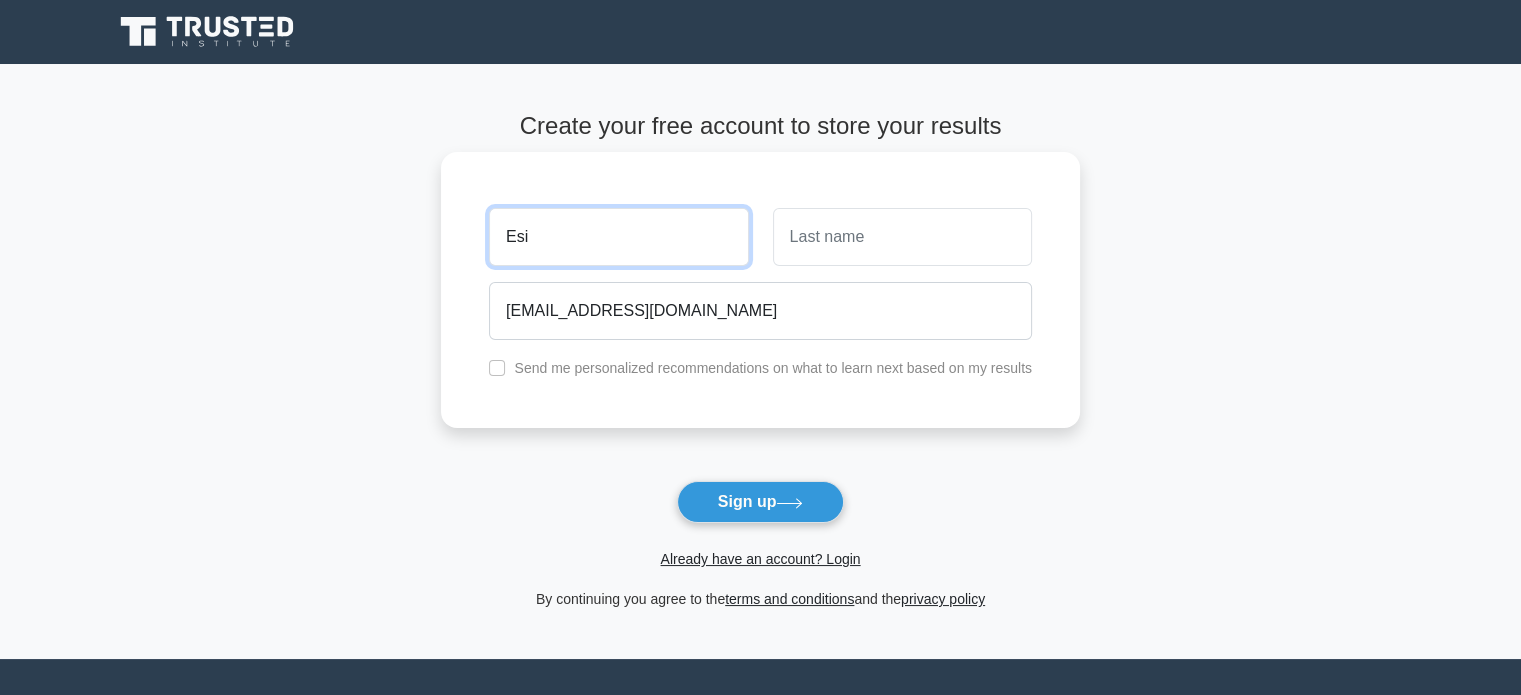 type on "Esi" 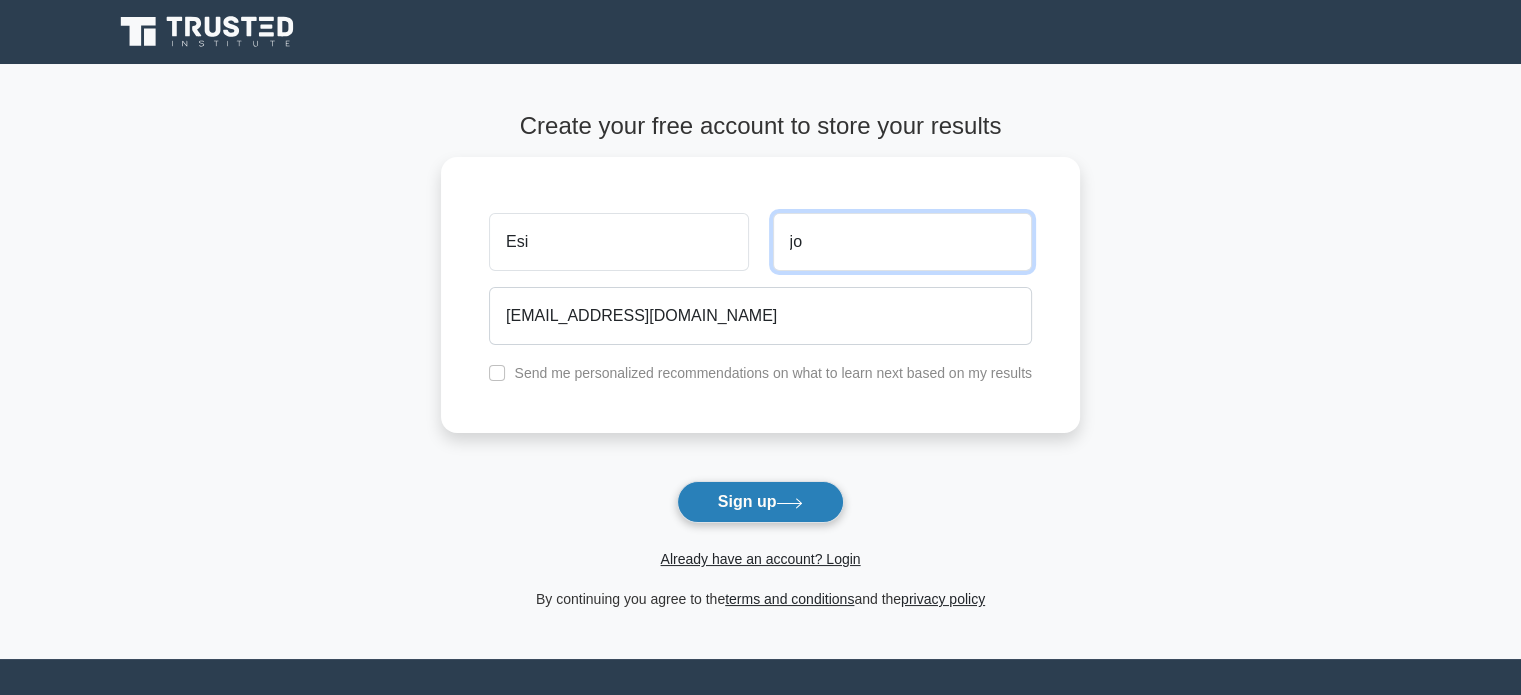 type on "jo" 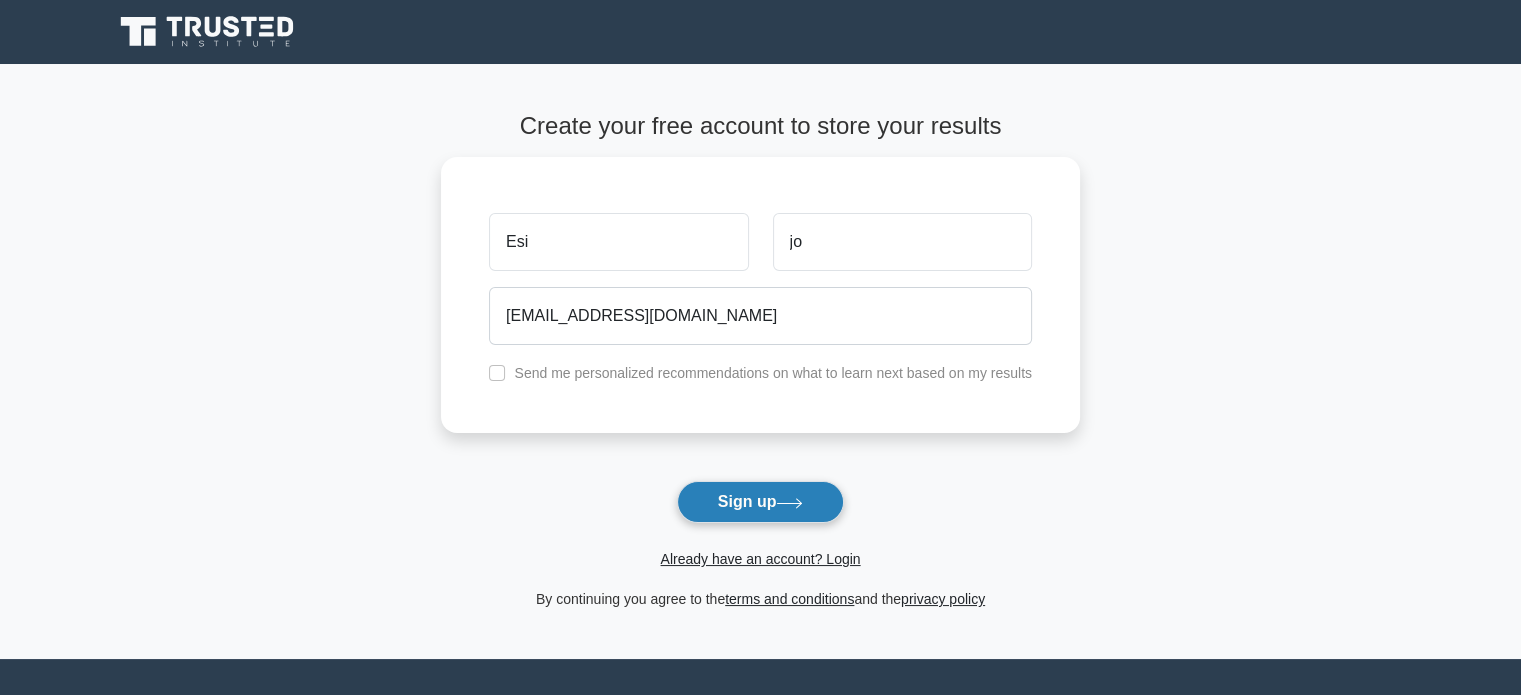 click on "Sign up" at bounding box center (761, 502) 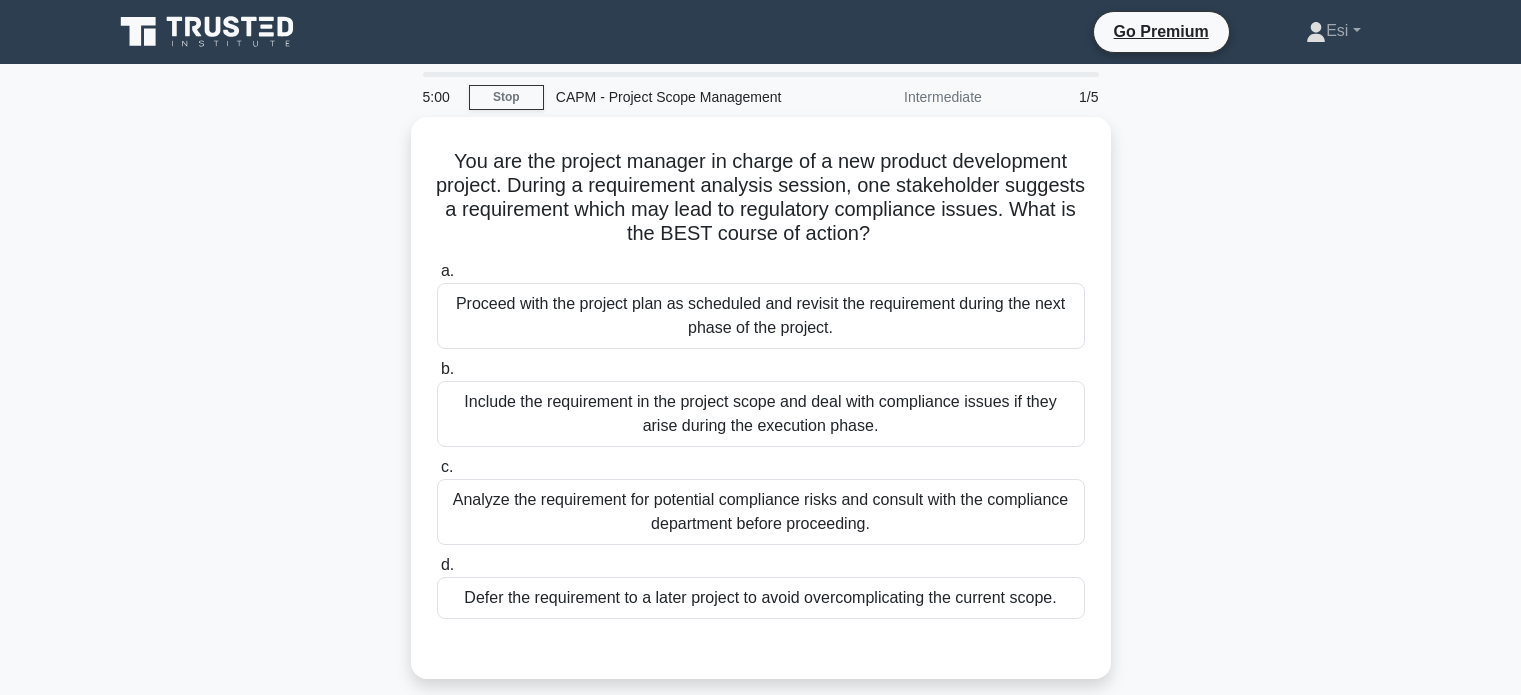 scroll, scrollTop: 0, scrollLeft: 0, axis: both 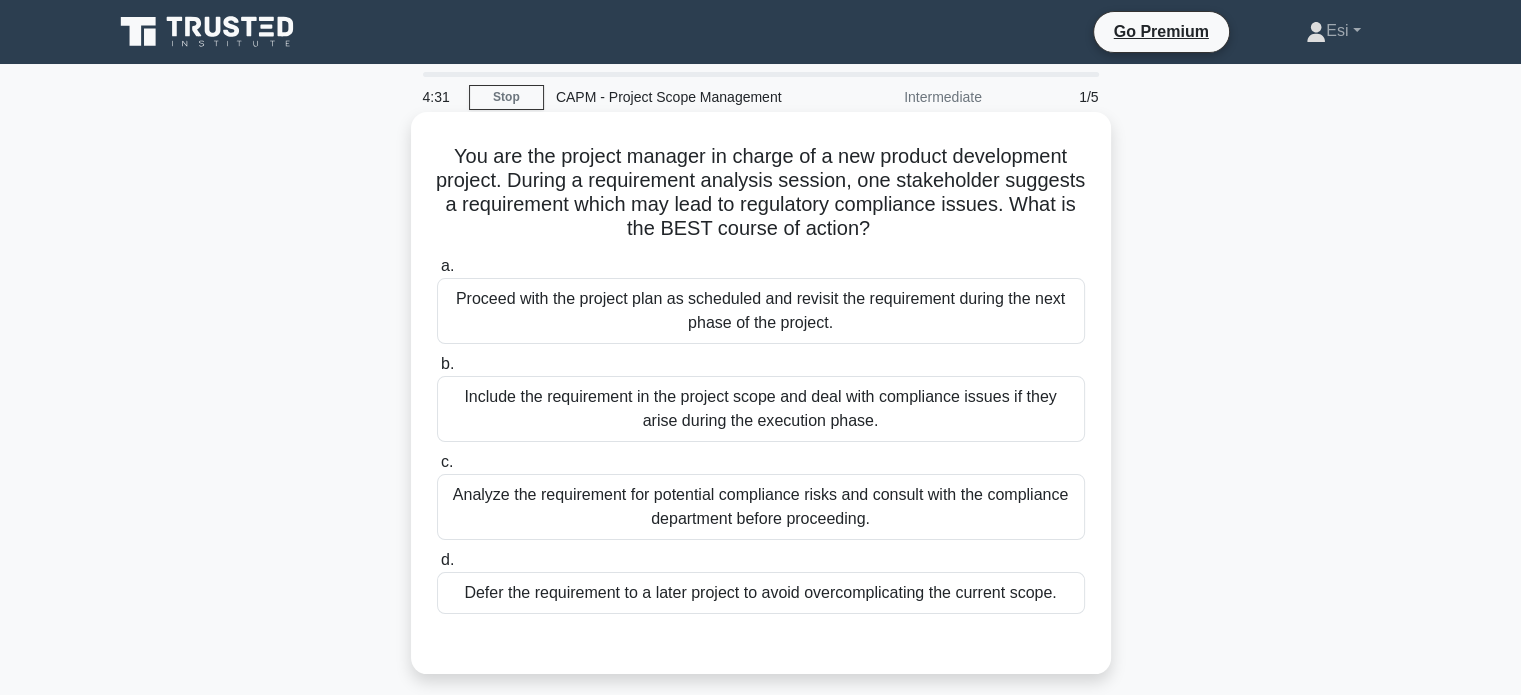 click on "Analyze the requirement for potential compliance risks and consult with the compliance department before proceeding." at bounding box center (761, 507) 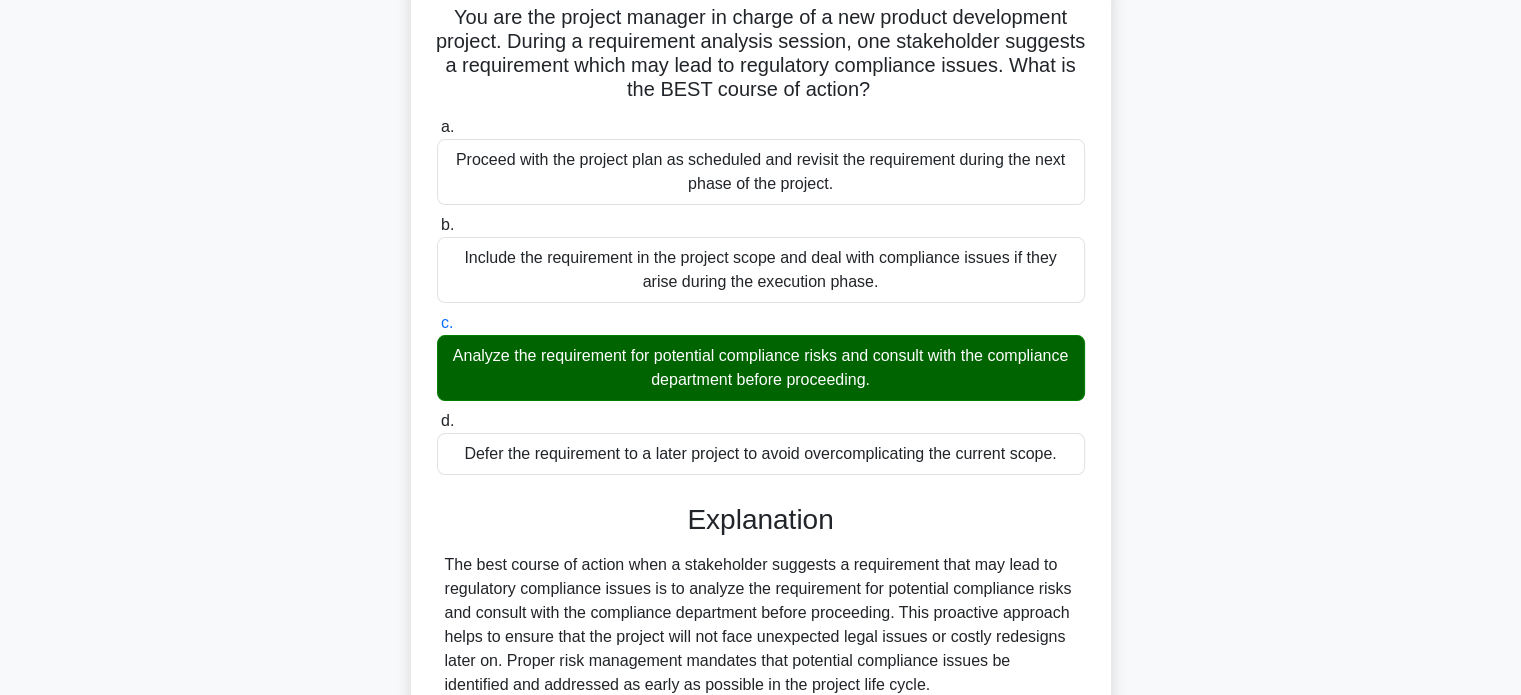 scroll, scrollTop: 144, scrollLeft: 0, axis: vertical 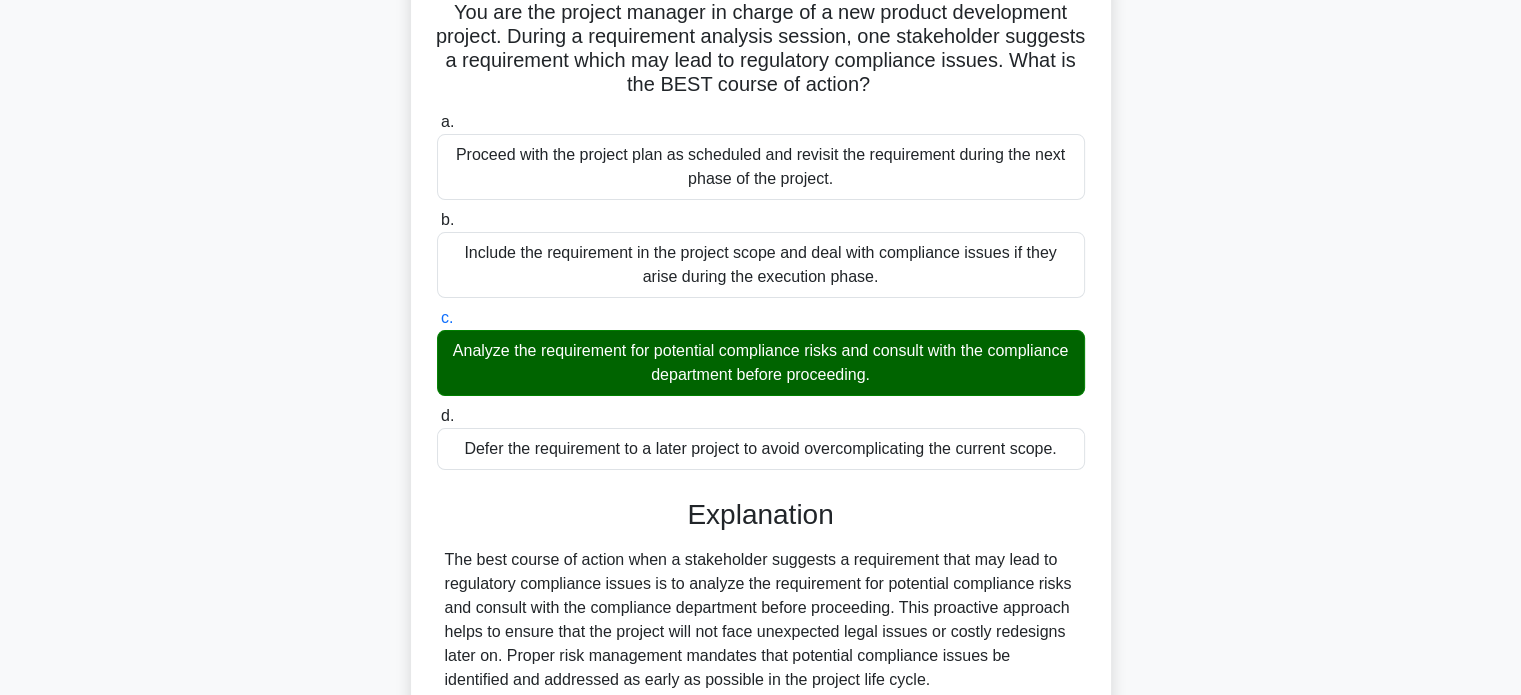 click on "Defer the requirement to a later project to avoid overcomplicating the current scope." at bounding box center [761, 449] 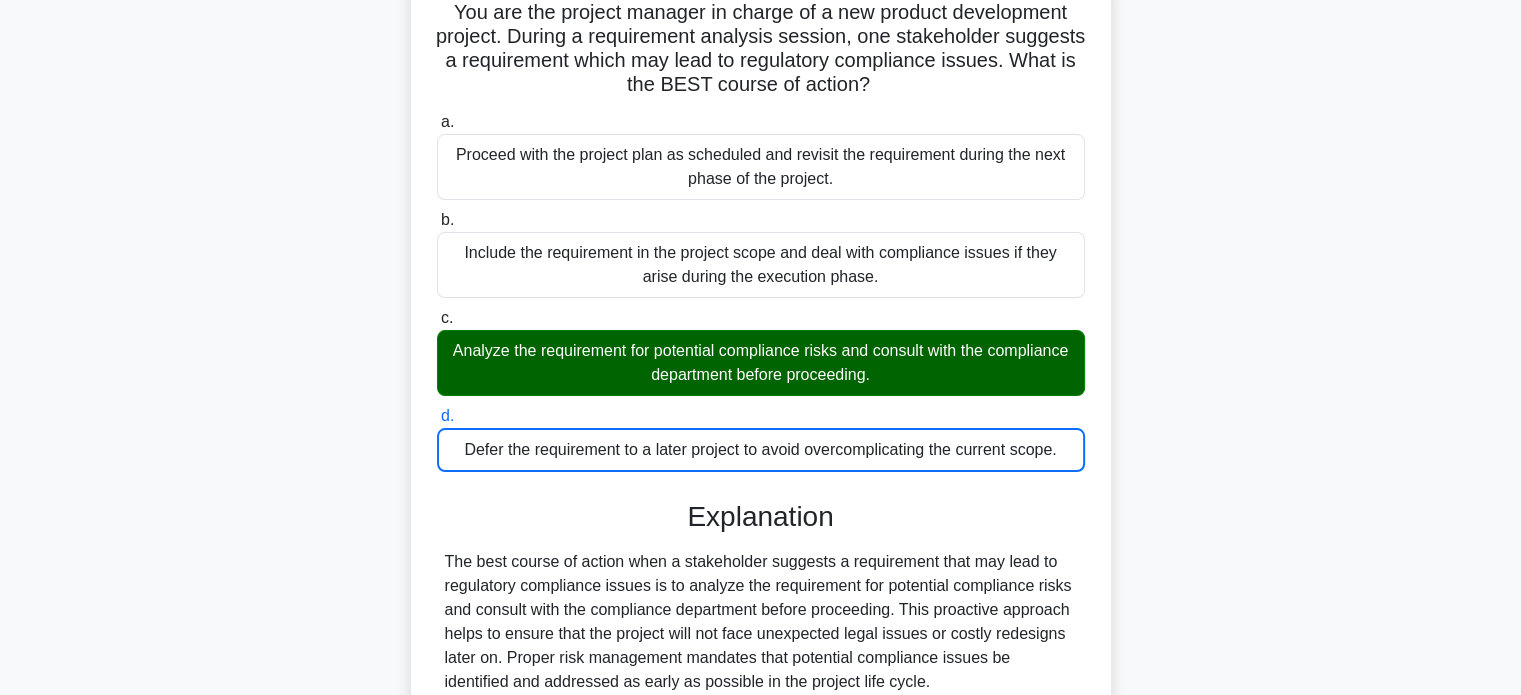 click on "Defer the requirement to a later project to avoid overcomplicating the current scope." at bounding box center [761, 450] 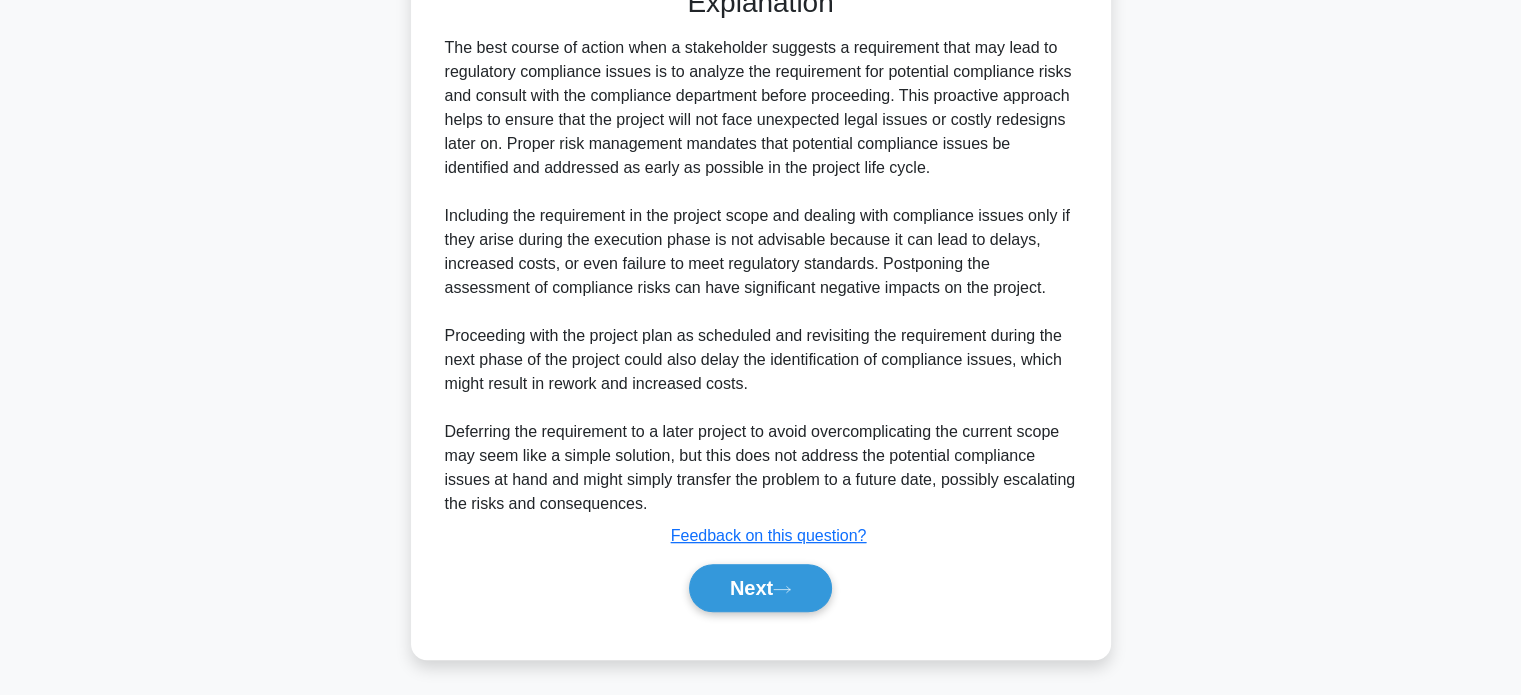 scroll, scrollTop: 657, scrollLeft: 0, axis: vertical 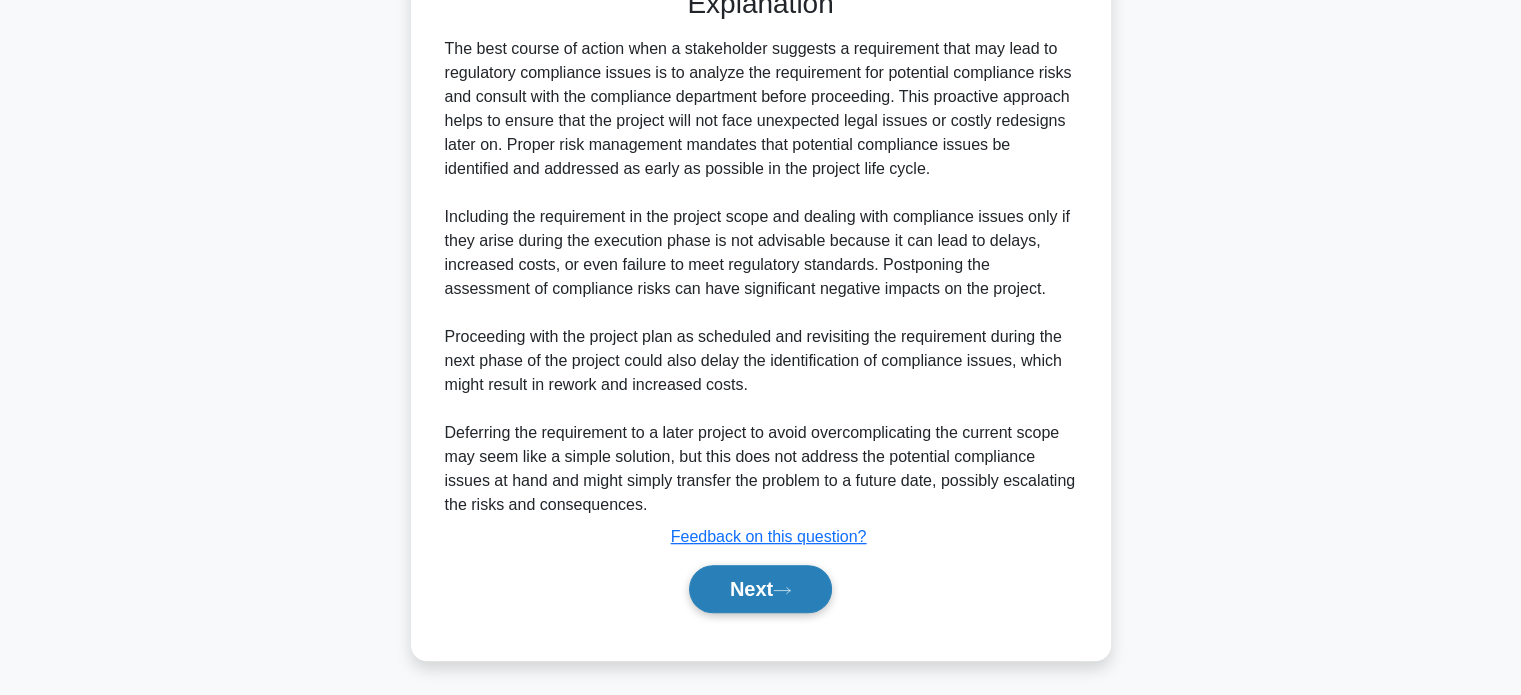 click on "Next" at bounding box center [760, 589] 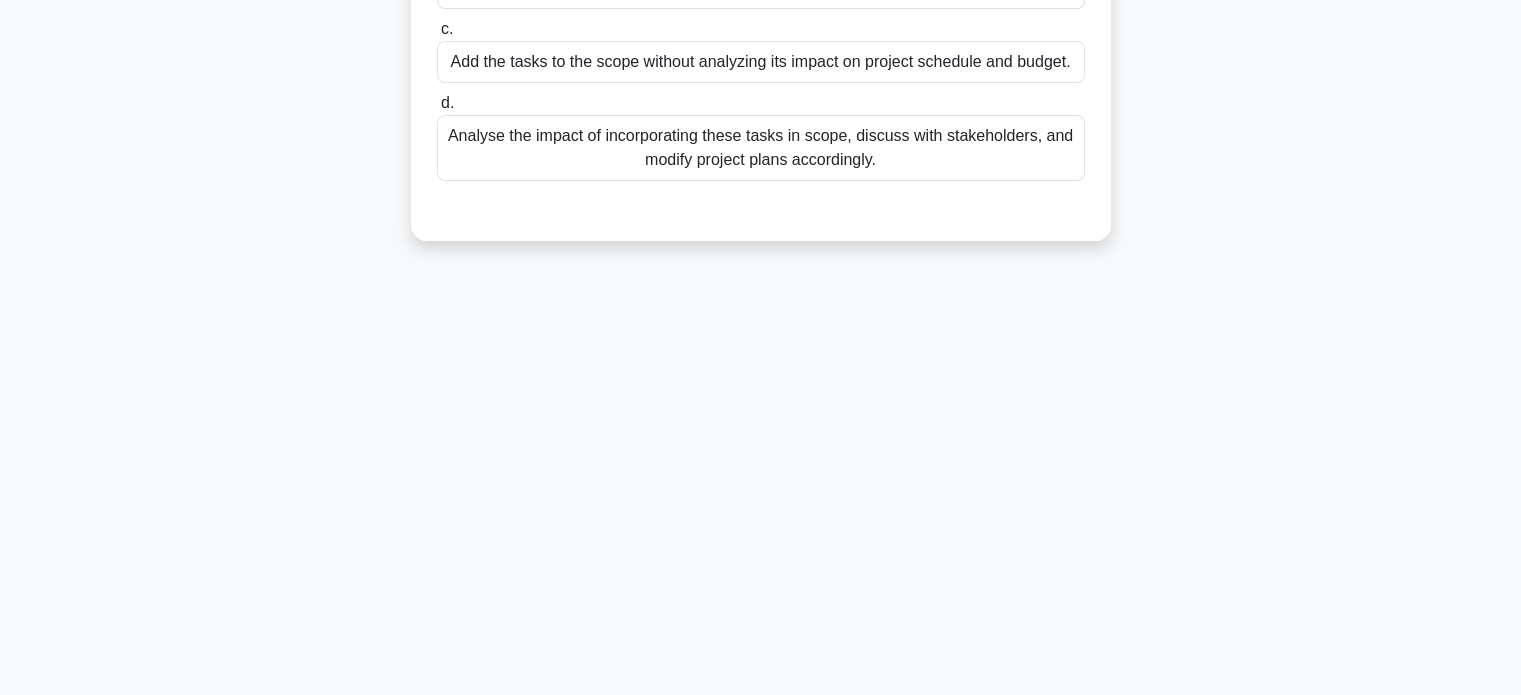scroll, scrollTop: 0, scrollLeft: 0, axis: both 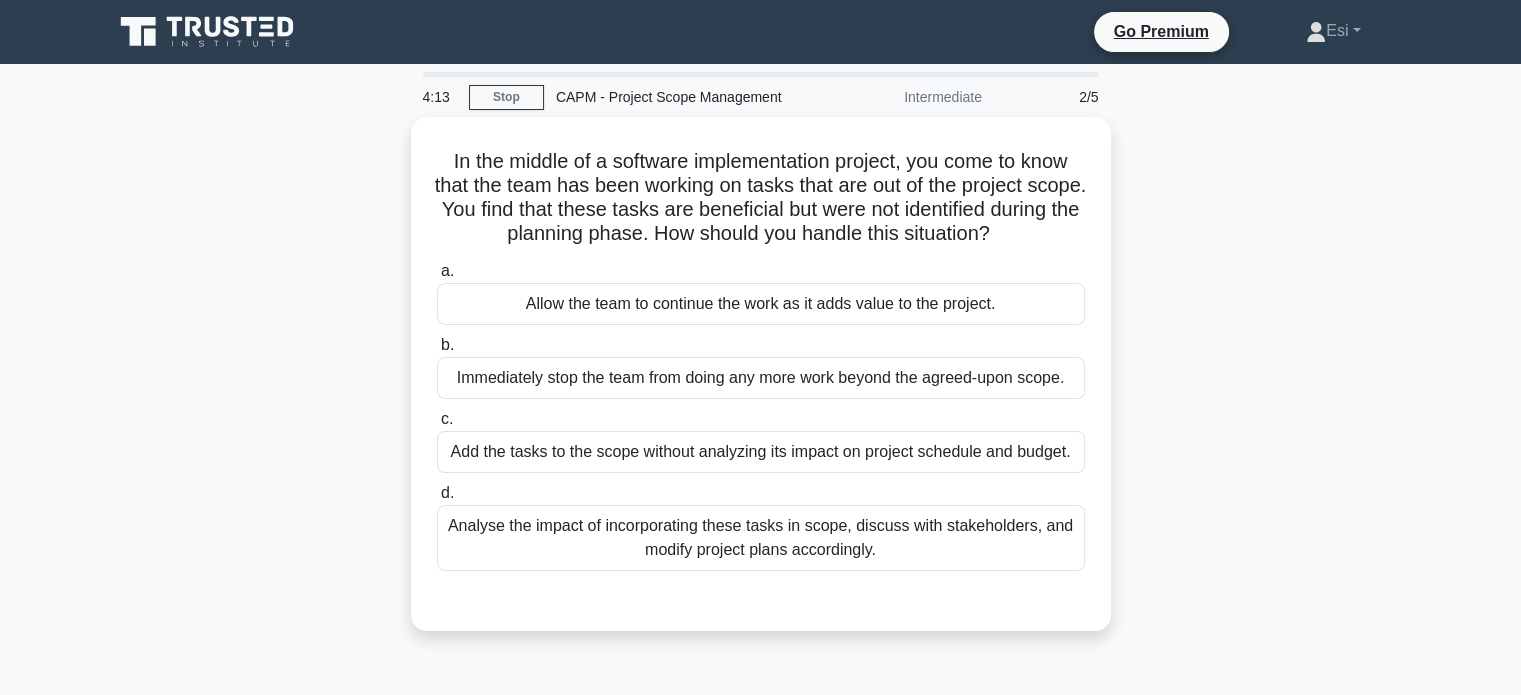 click on "Intermediate" at bounding box center (906, 97) 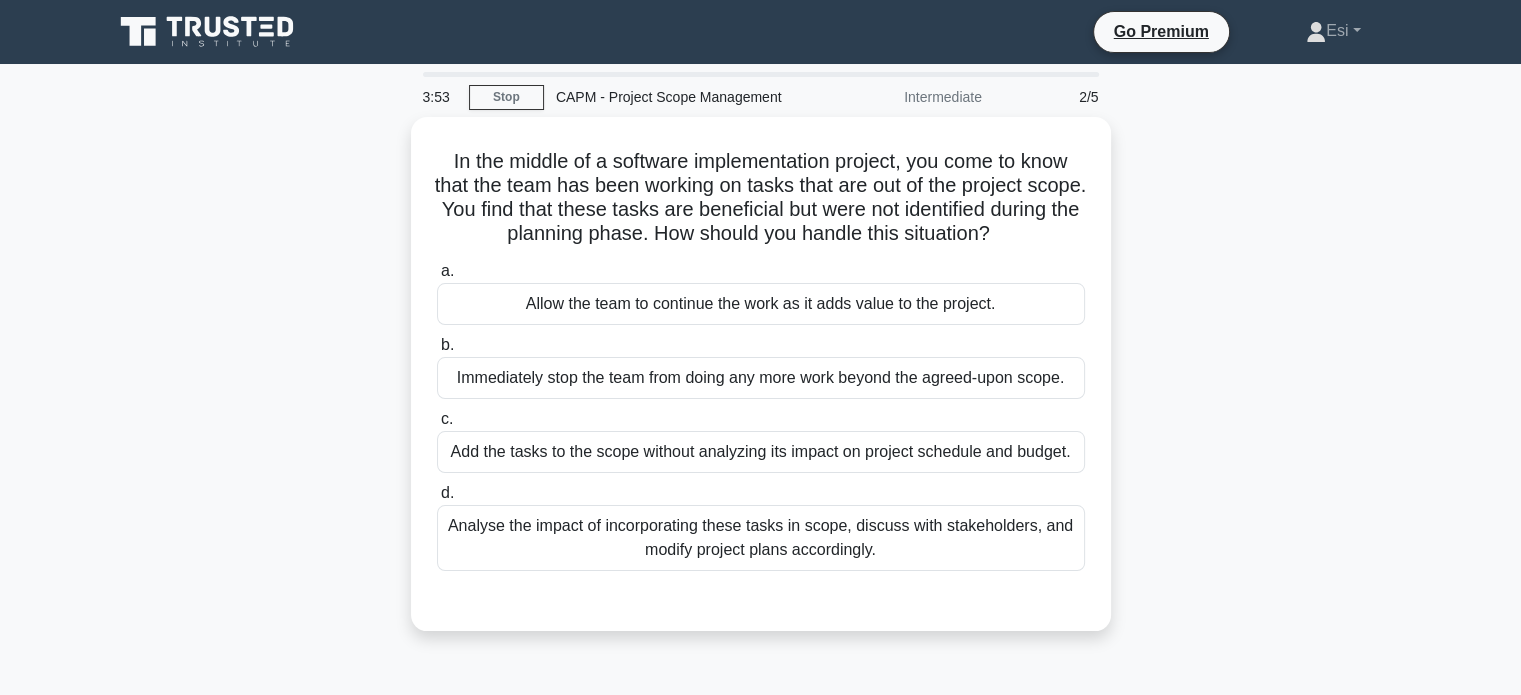 click on "In the middle of a software implementation project, you come to know that the team has been working on tasks that are out of the project scope. You find that these tasks are beneficial but were not identified during the planning phase. How should you handle this situation?
.spinner_0XTQ{transform-origin:center;animation:spinner_y6GP .75s linear infinite}@keyframes spinner_y6GP{100%{transform:rotate(360deg)}}
a.
b." at bounding box center (761, 386) 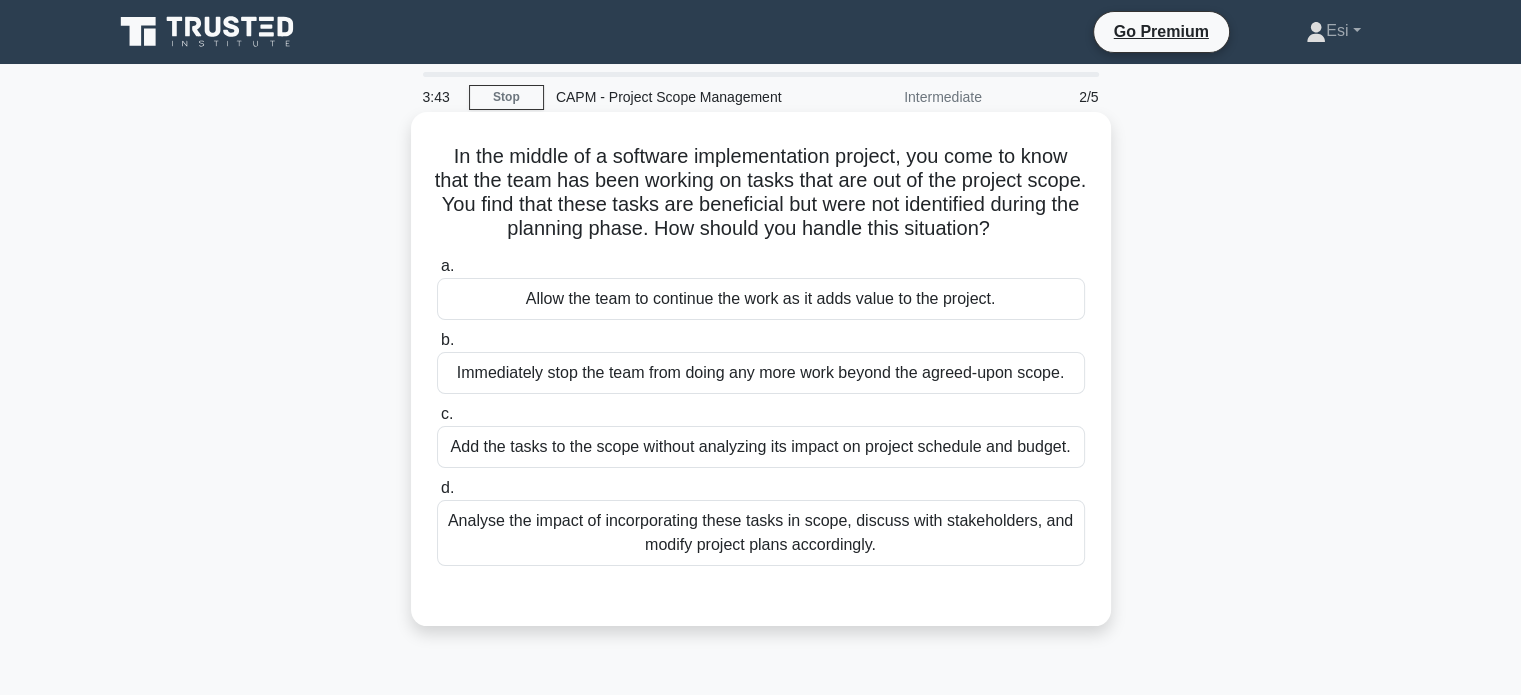 click on "Immediately stop the team from doing any more work beyond the agreed-upon scope." at bounding box center [761, 373] 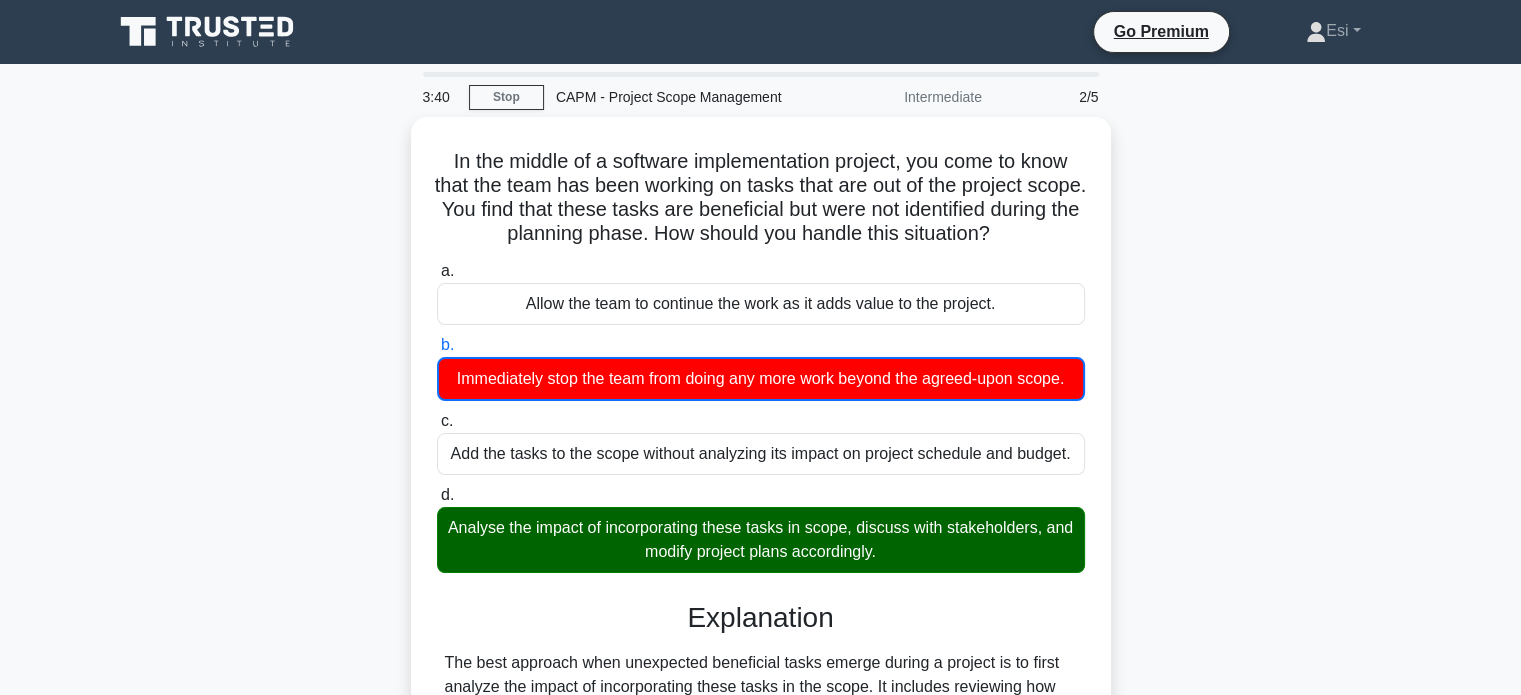 click on "In the middle of a software implementation project, you come to know that the team has been working on tasks that are out of the project scope. You find that these tasks are beneficial but were not identified during the planning phase. How should you handle this situation?
.spinner_0XTQ{transform-origin:center;animation:spinner_y6GP .75s linear infinite}@keyframes spinner_y6GP{100%{transform:rotate(360deg)}}
a.
b." at bounding box center [761, 587] 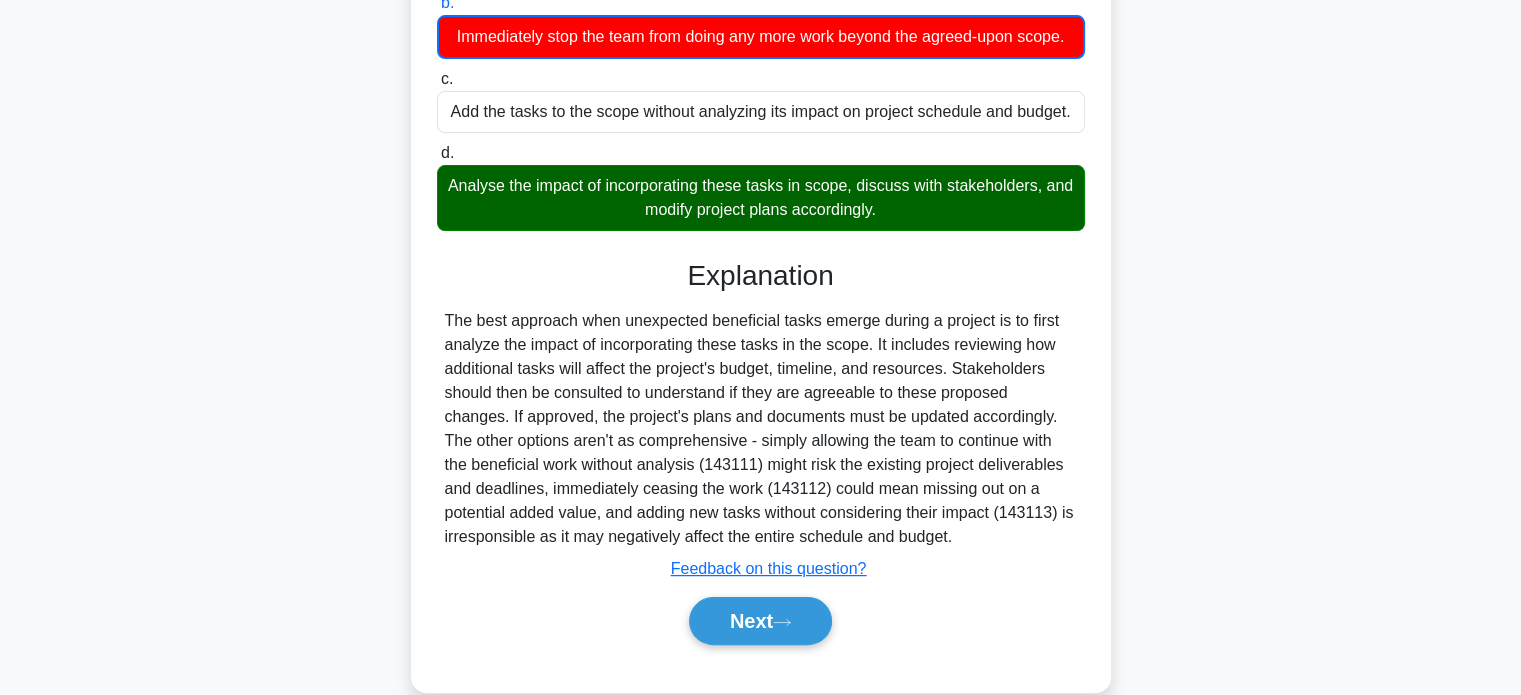 scroll, scrollTop: 343, scrollLeft: 0, axis: vertical 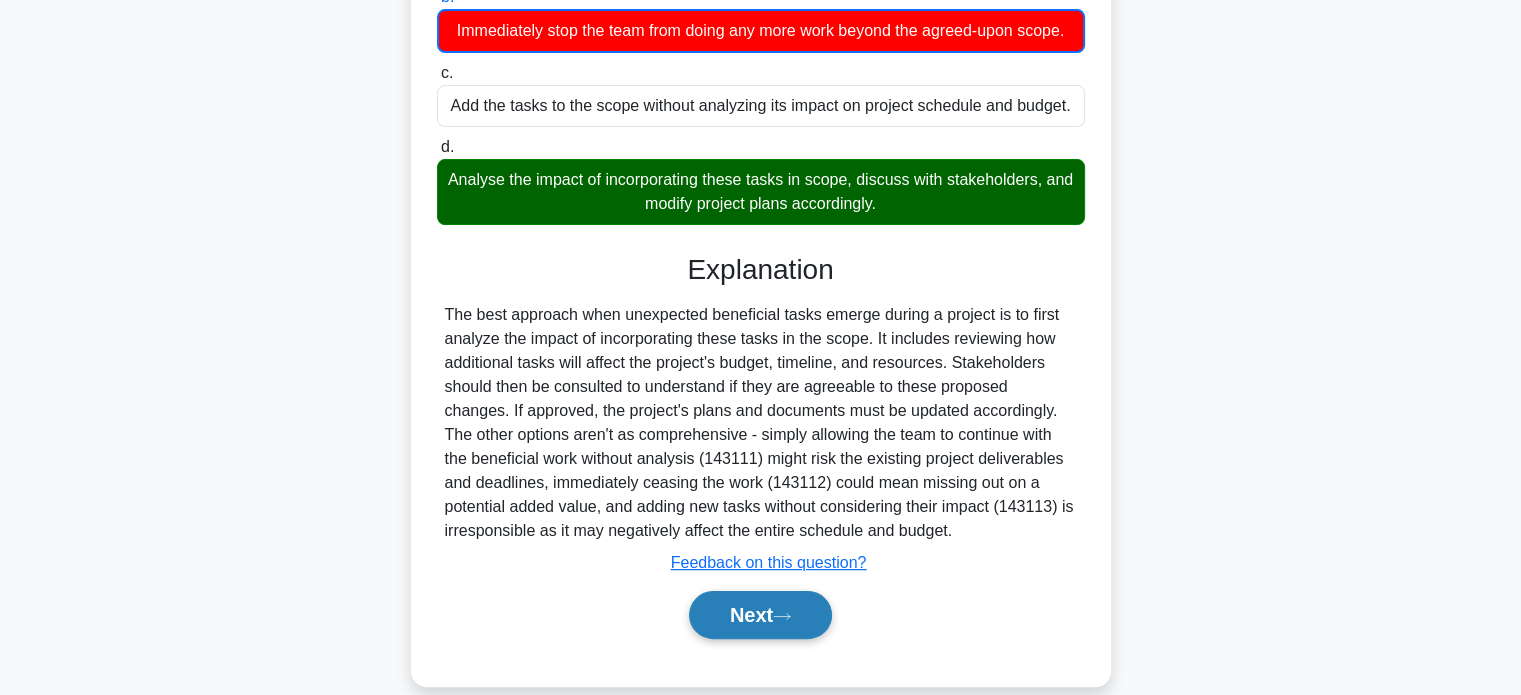 click on "Next" at bounding box center [760, 615] 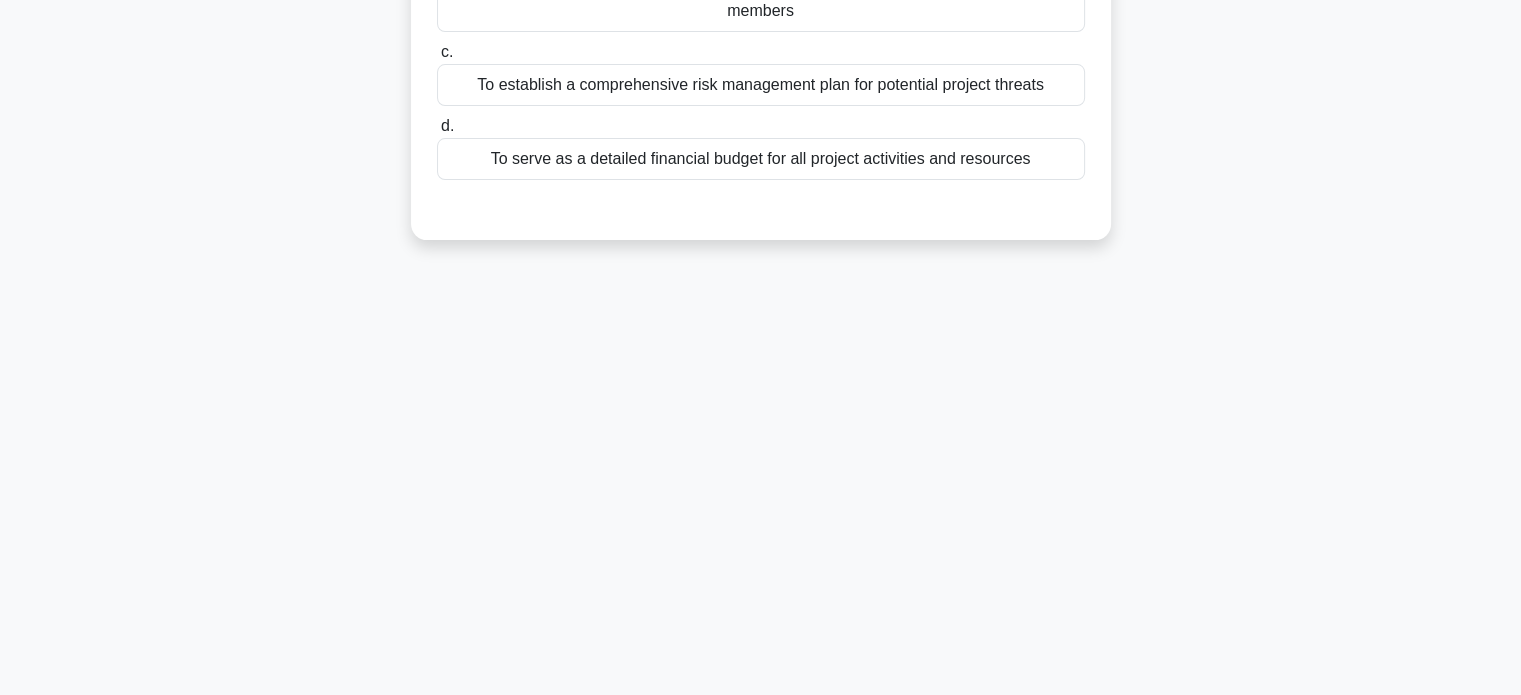 scroll, scrollTop: 0, scrollLeft: 0, axis: both 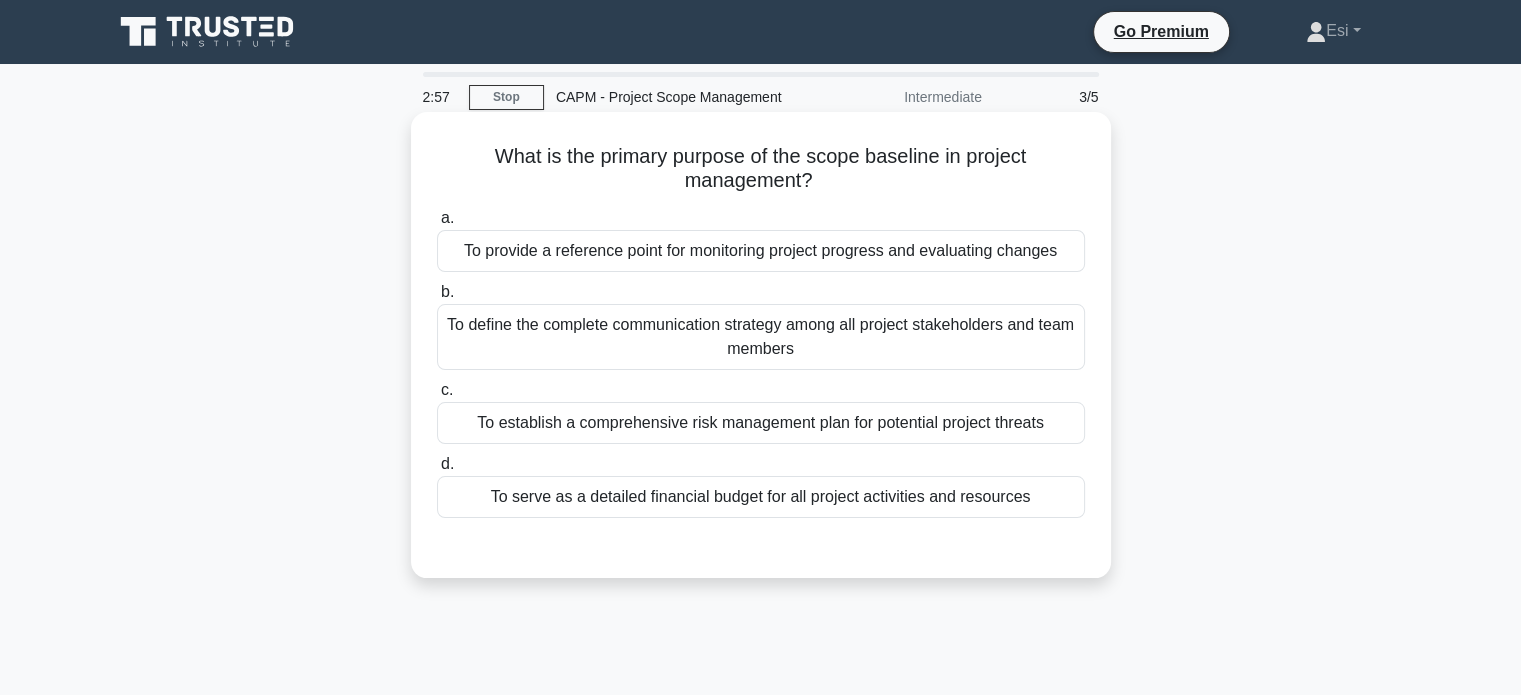 click on "To provide a reference point for monitoring project progress and evaluating changes" at bounding box center [761, 251] 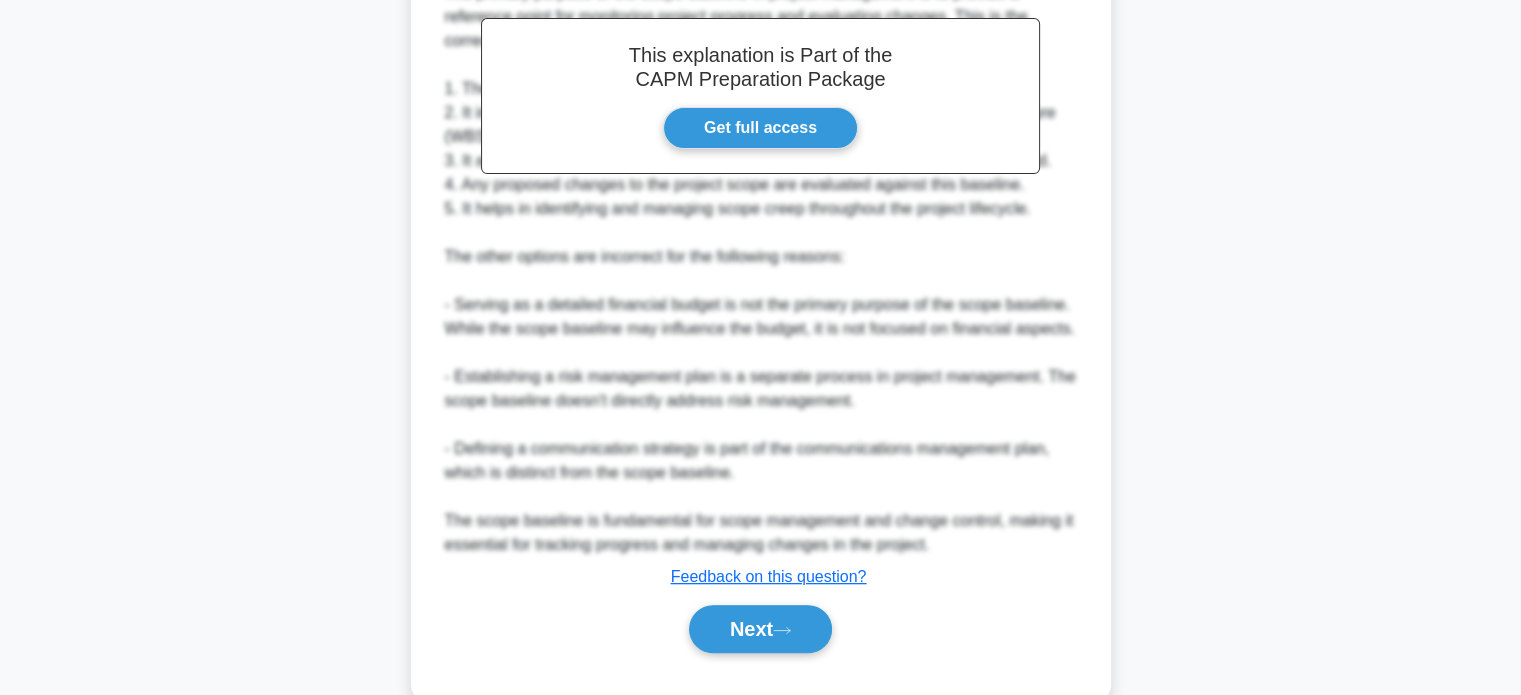 scroll, scrollTop: 631, scrollLeft: 0, axis: vertical 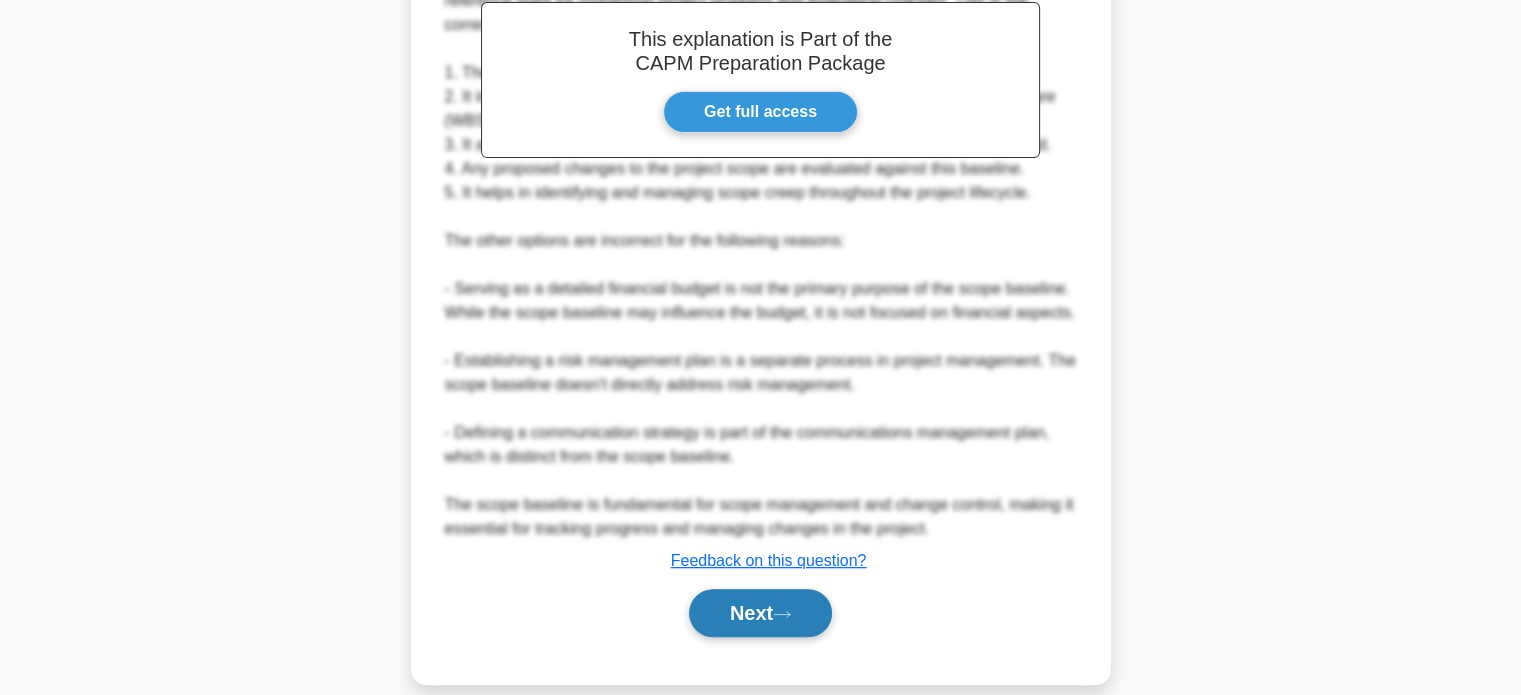 click 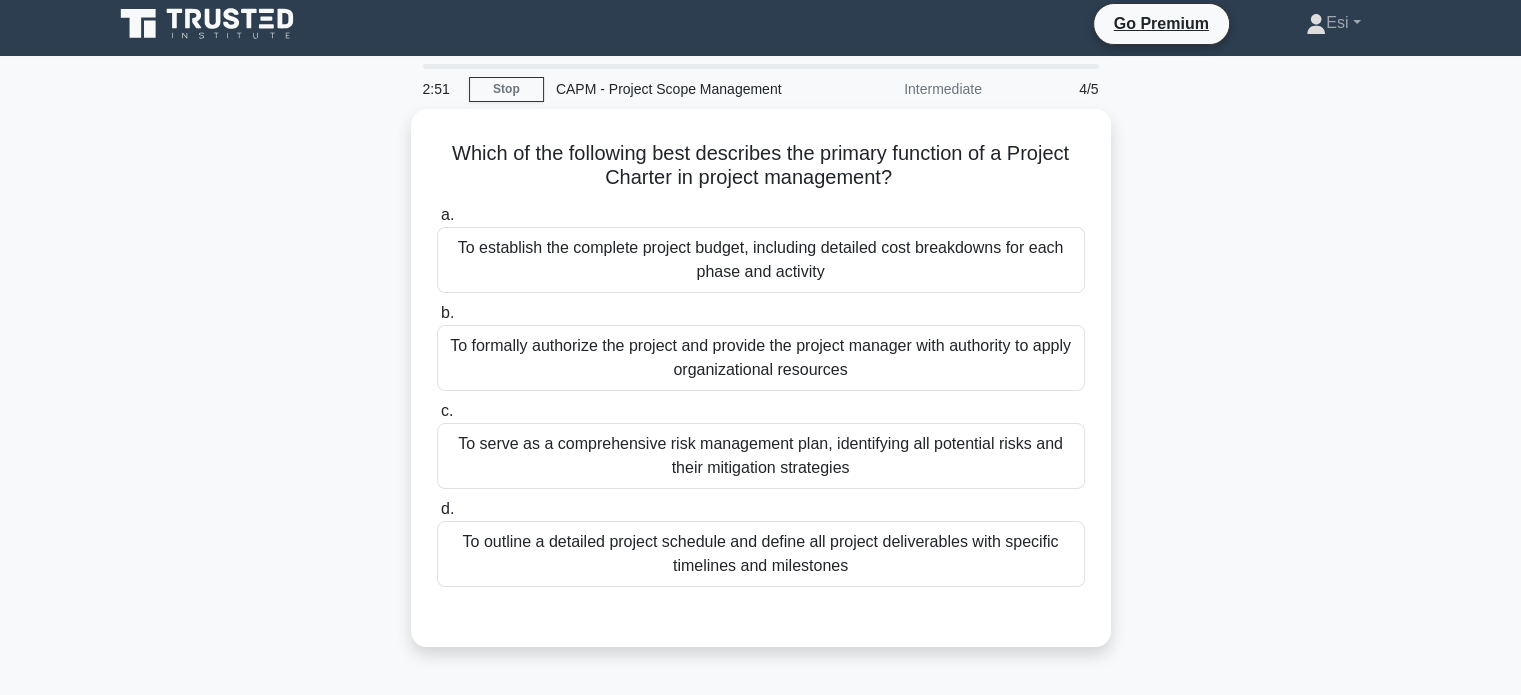 scroll, scrollTop: 0, scrollLeft: 0, axis: both 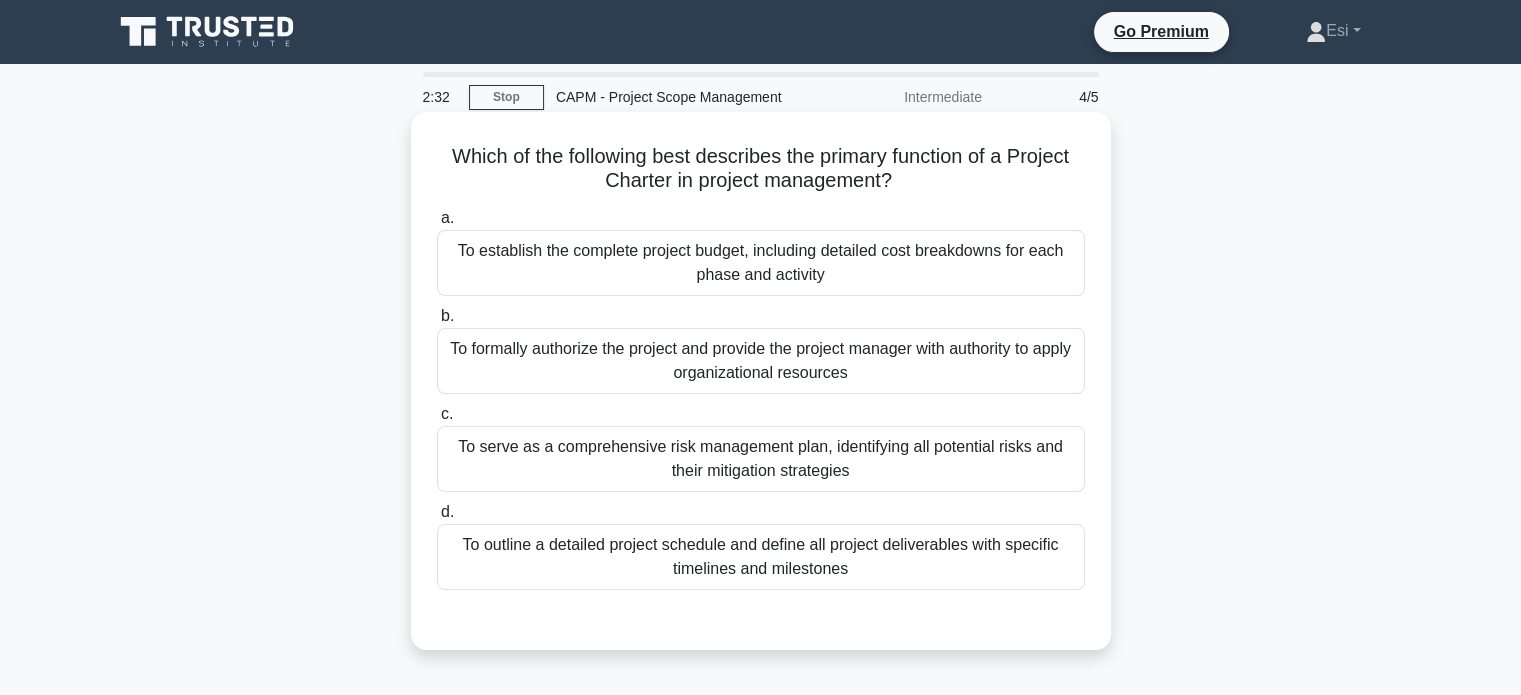 click on "To formally authorize the project and provide the project manager with authority to apply organizational resources" at bounding box center [761, 361] 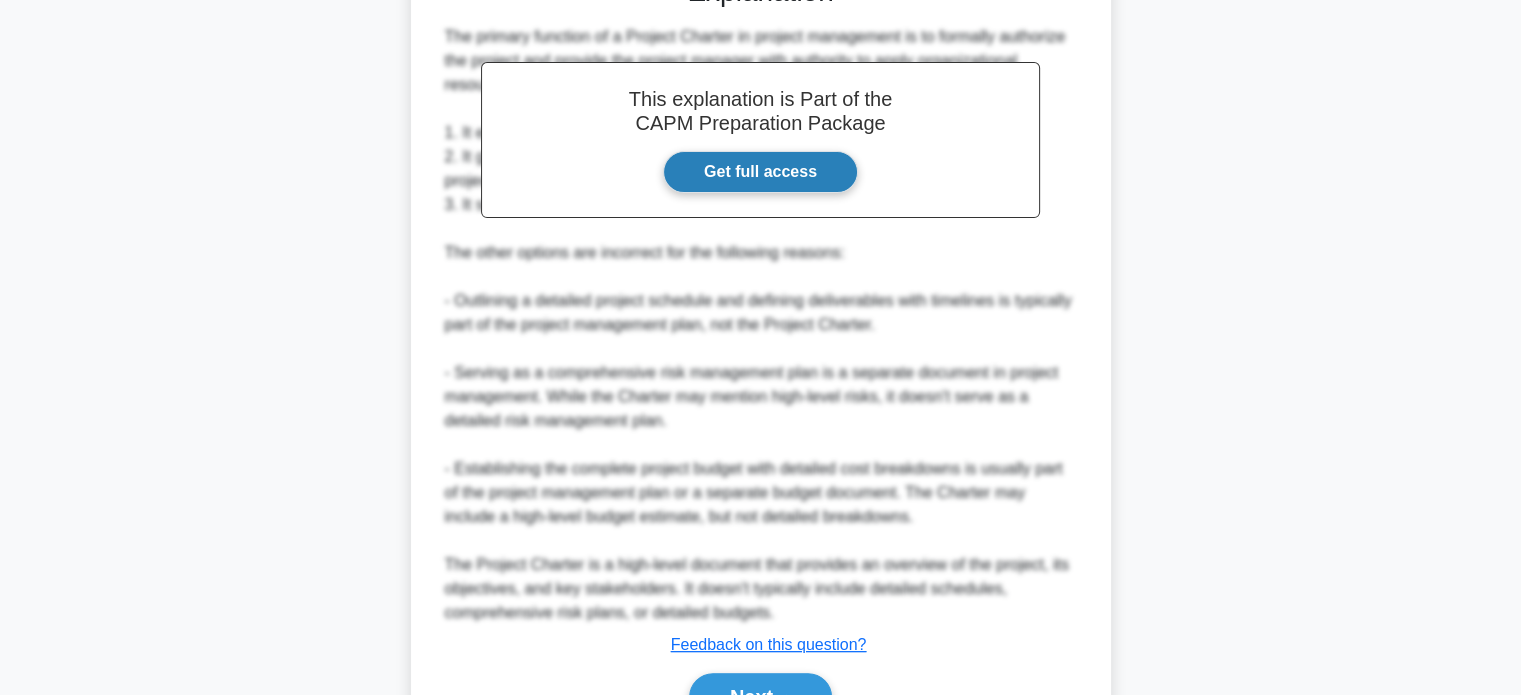 scroll, scrollTop: 682, scrollLeft: 0, axis: vertical 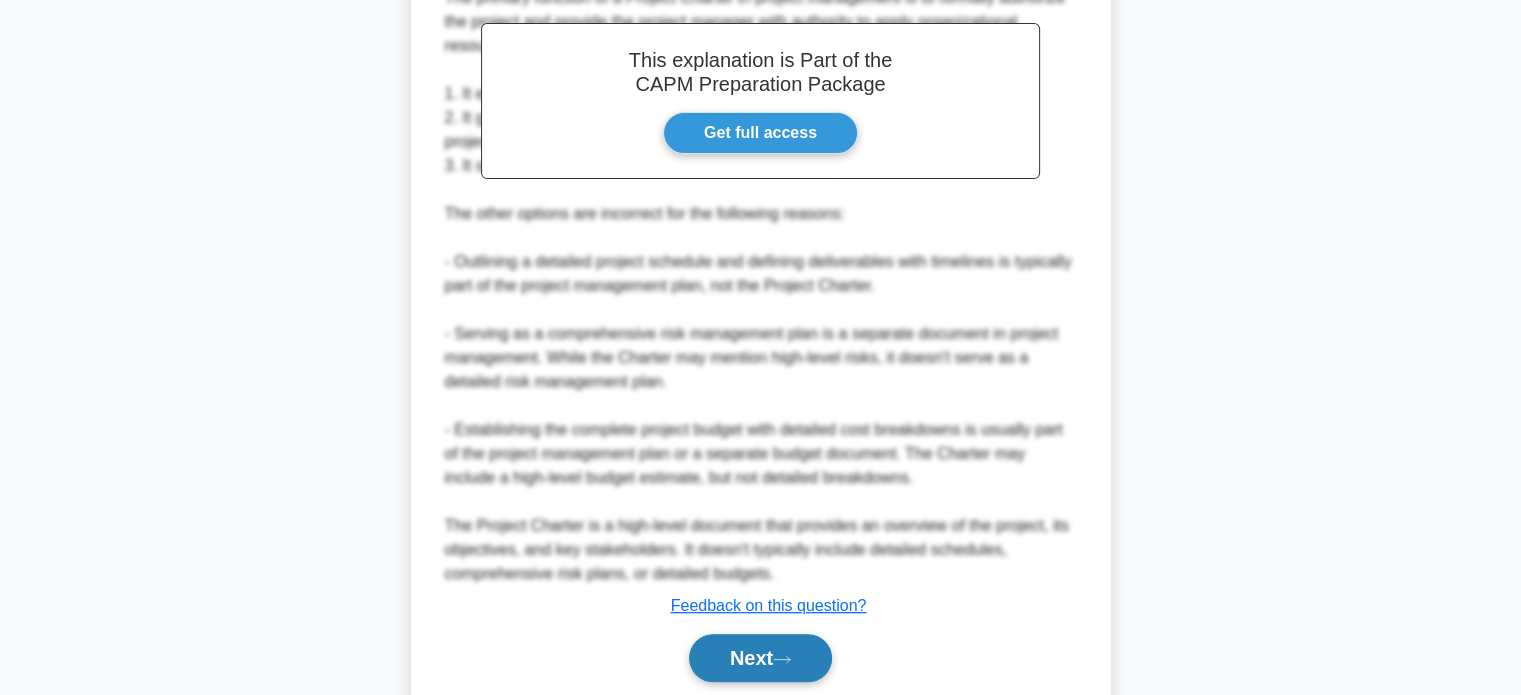 click on "Next" at bounding box center (760, 658) 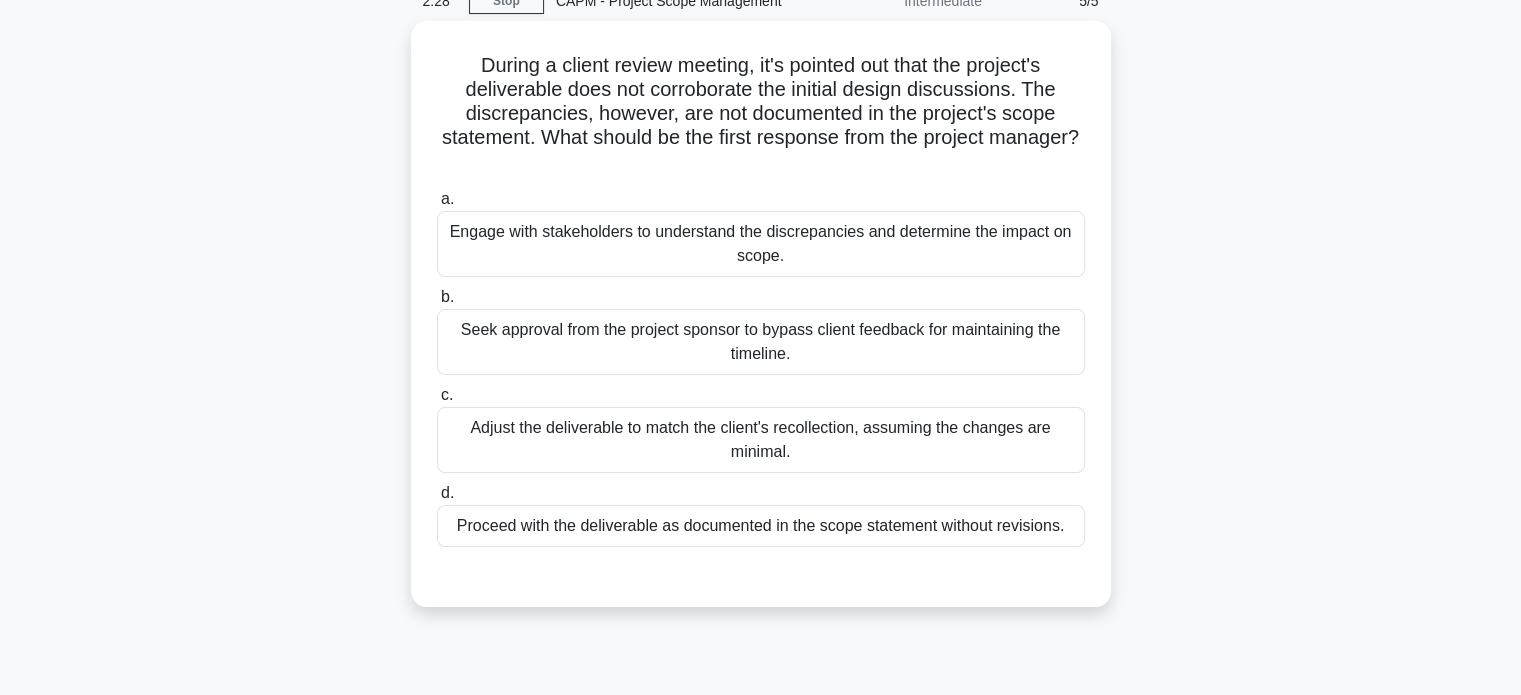scroll, scrollTop: 63, scrollLeft: 0, axis: vertical 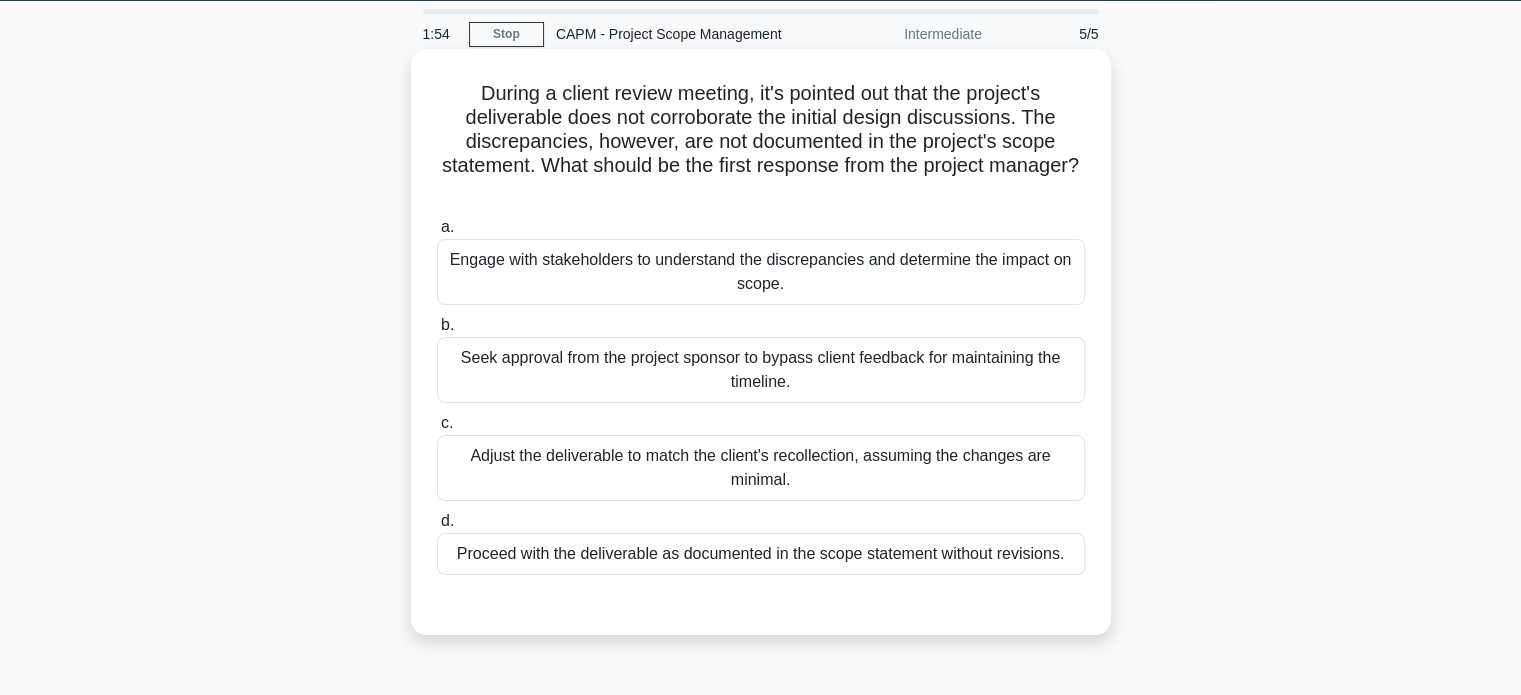 click on "Engage with stakeholders to understand the discrepancies and determine the impact on scope." at bounding box center [761, 272] 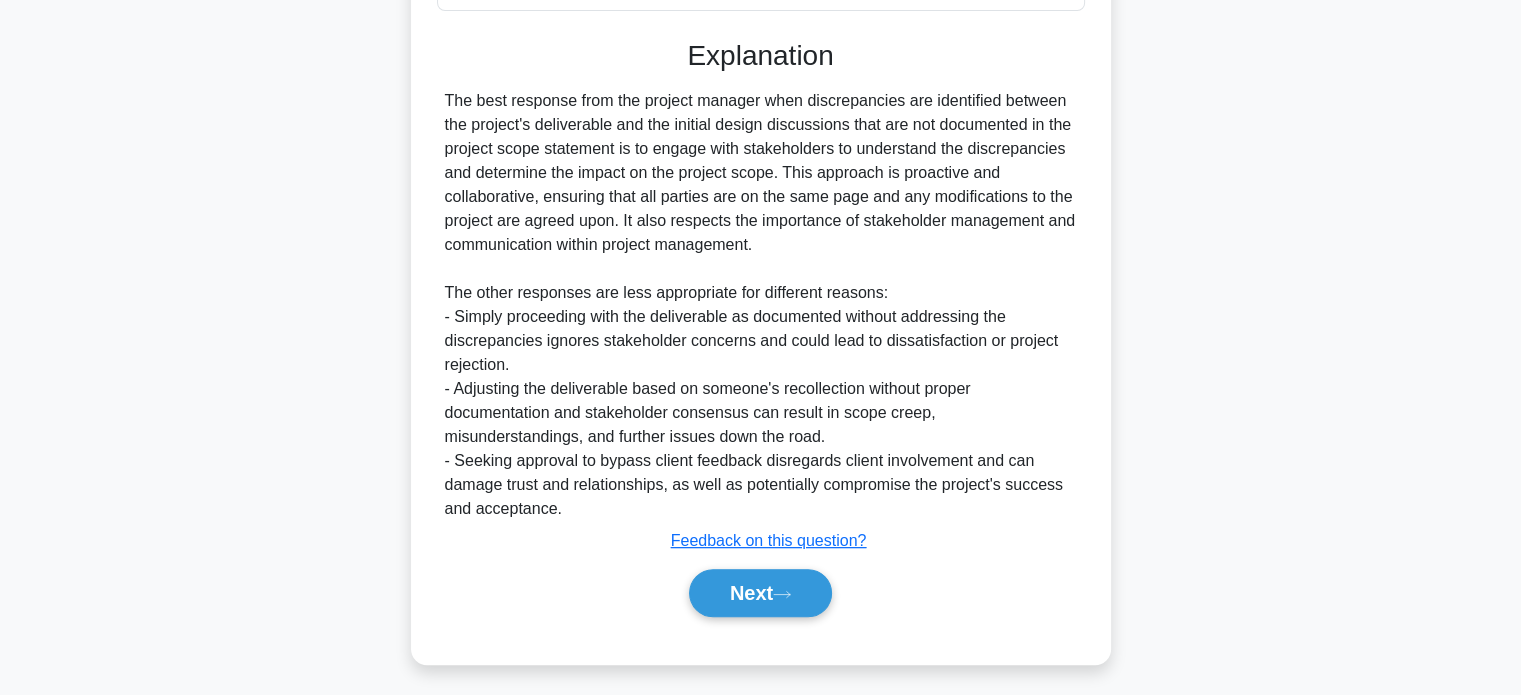 scroll, scrollTop: 632, scrollLeft: 0, axis: vertical 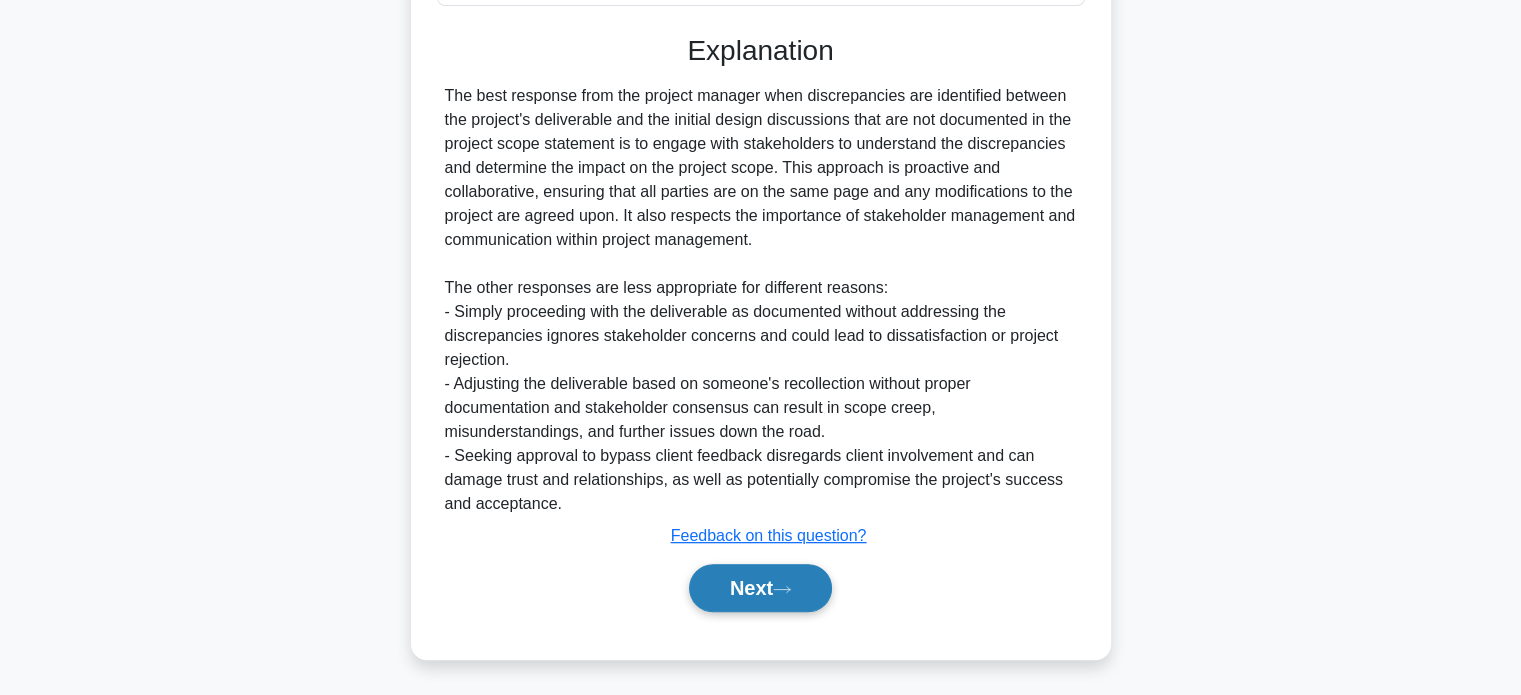 click on "Next" at bounding box center (760, 588) 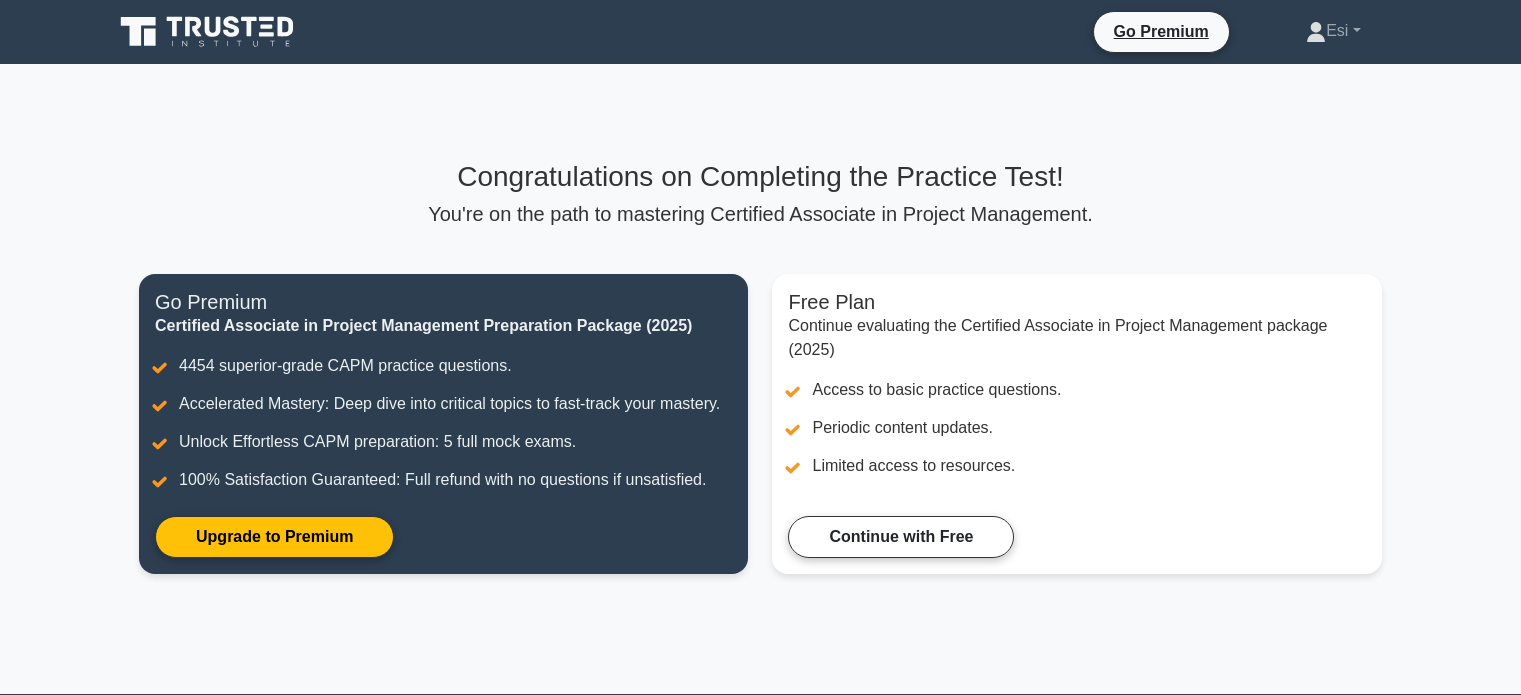 scroll, scrollTop: 0, scrollLeft: 0, axis: both 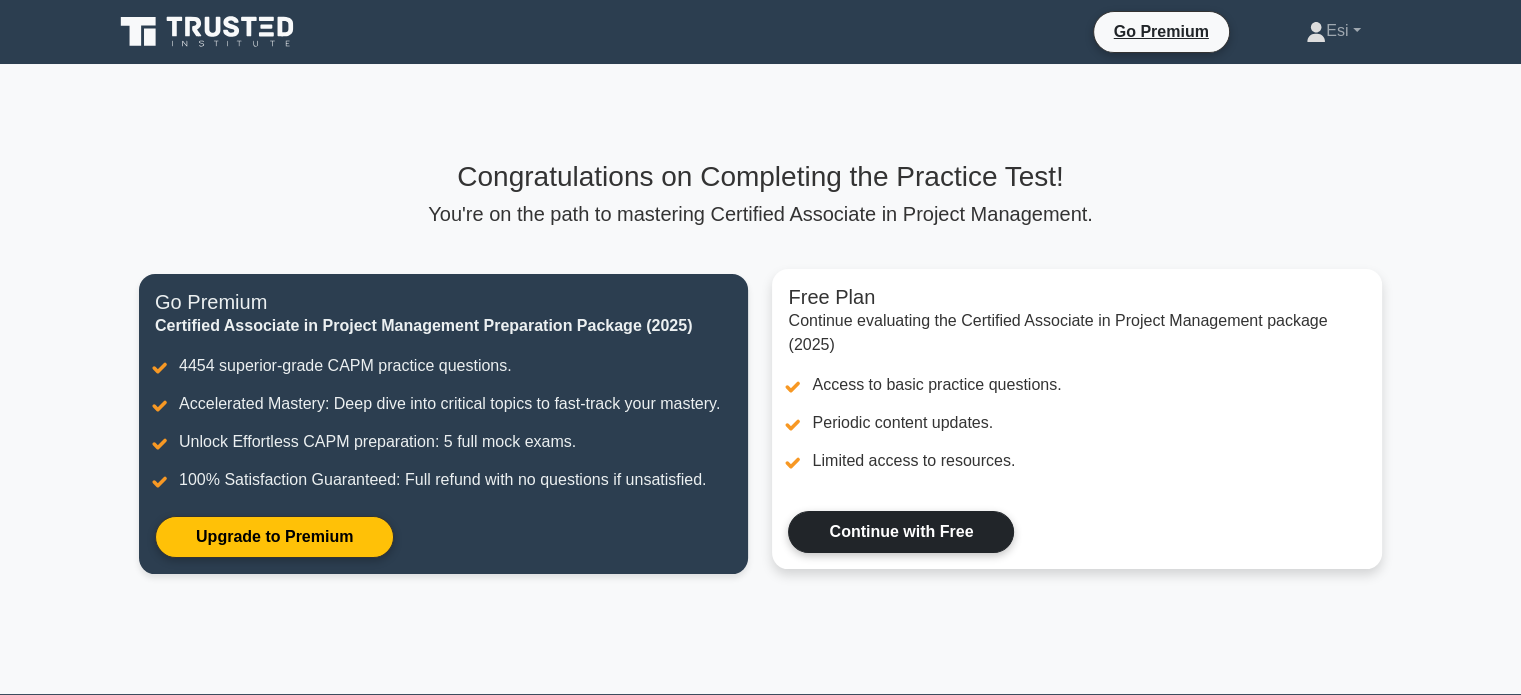 click on "Continue with Free" at bounding box center (901, 532) 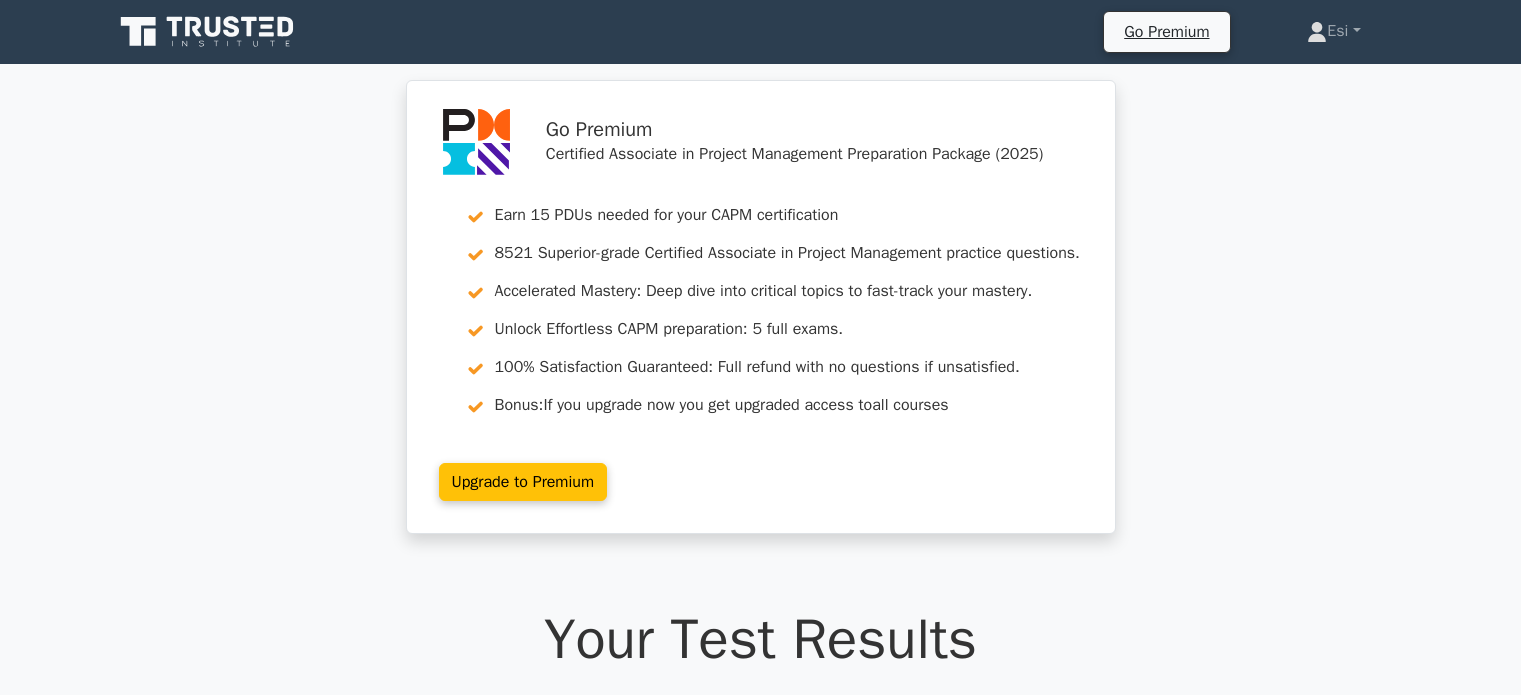 scroll, scrollTop: 0, scrollLeft: 0, axis: both 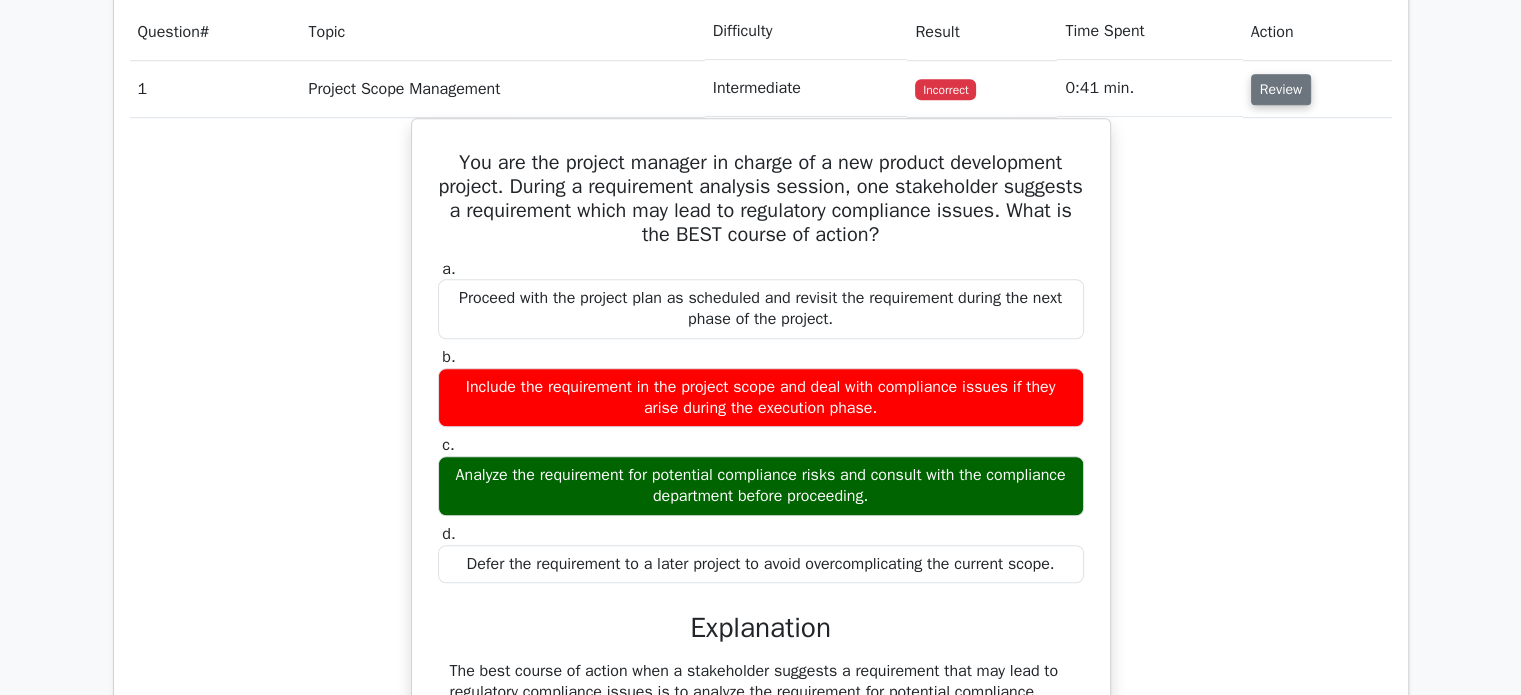 click on "Review" at bounding box center (1281, 89) 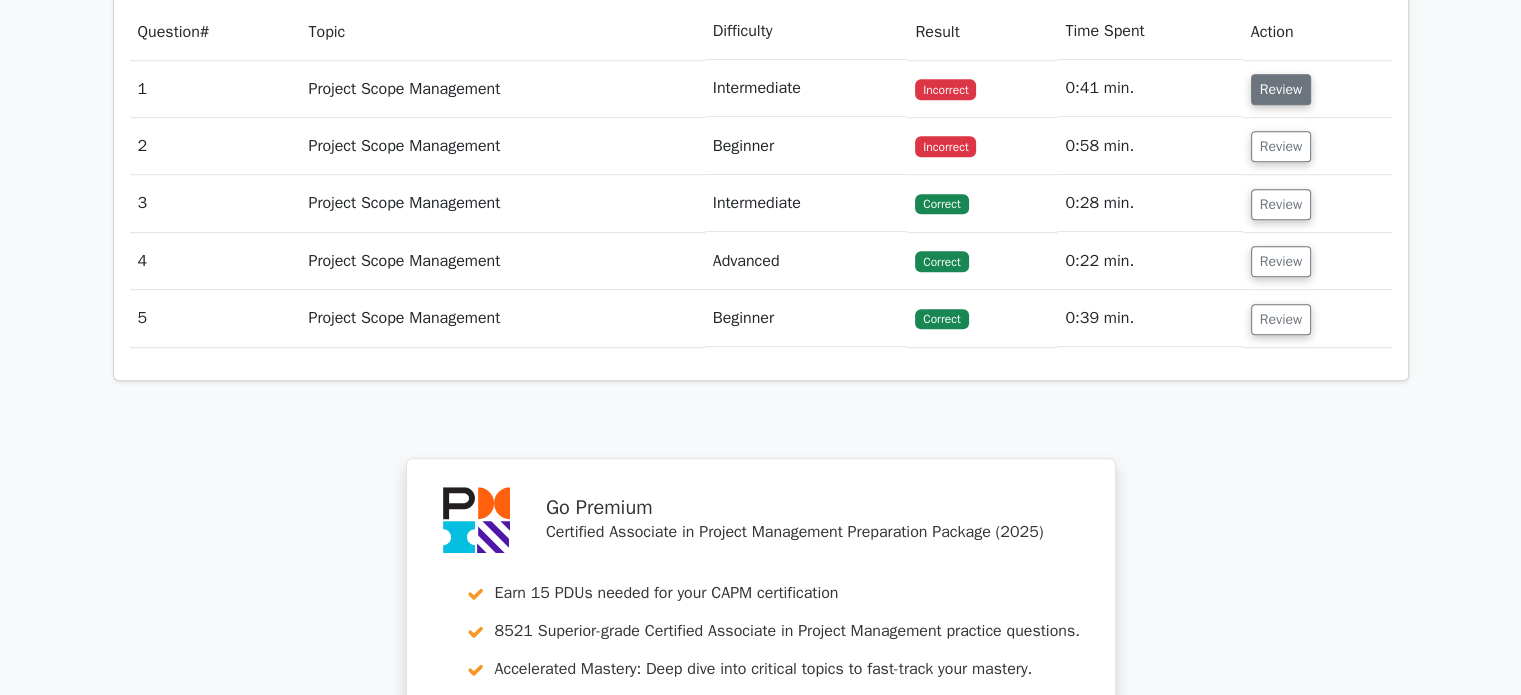 click on "Review" at bounding box center [1281, 89] 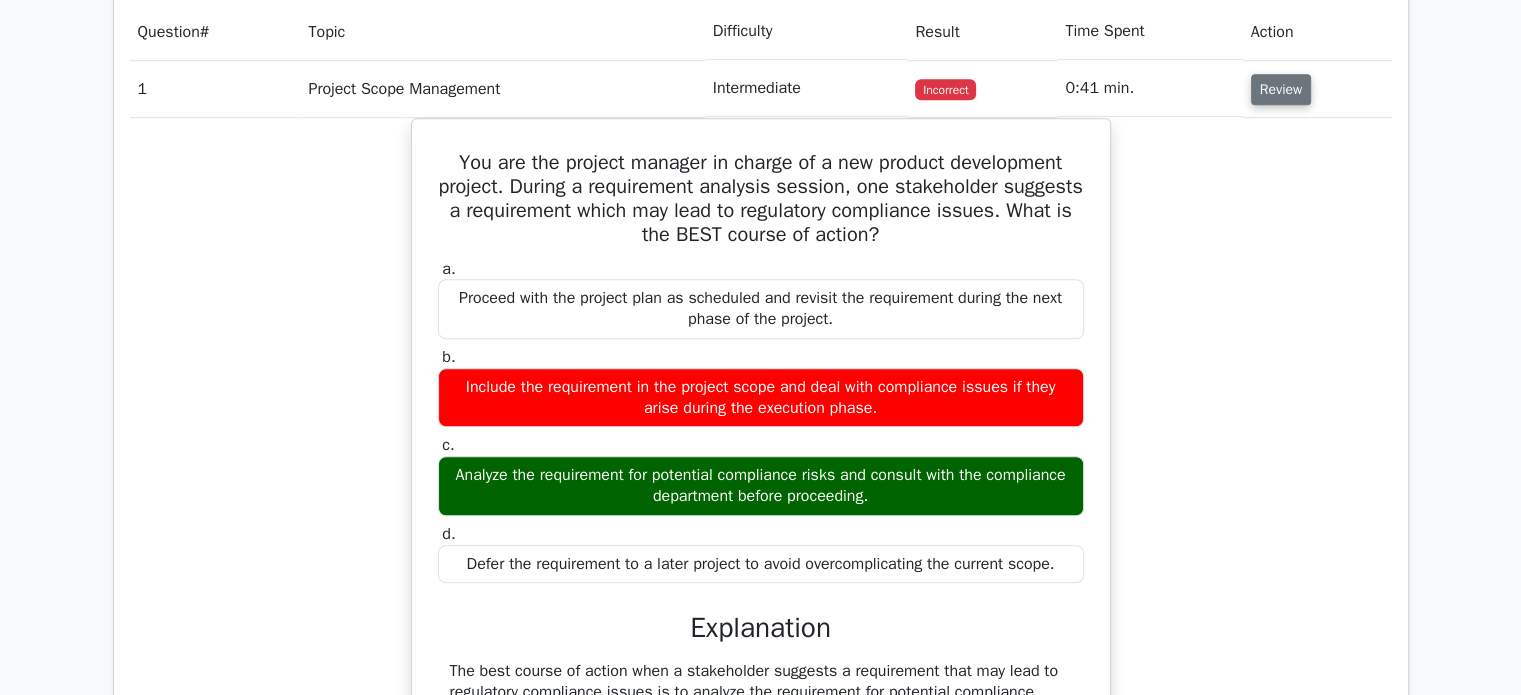 click on "Review" at bounding box center (1281, 89) 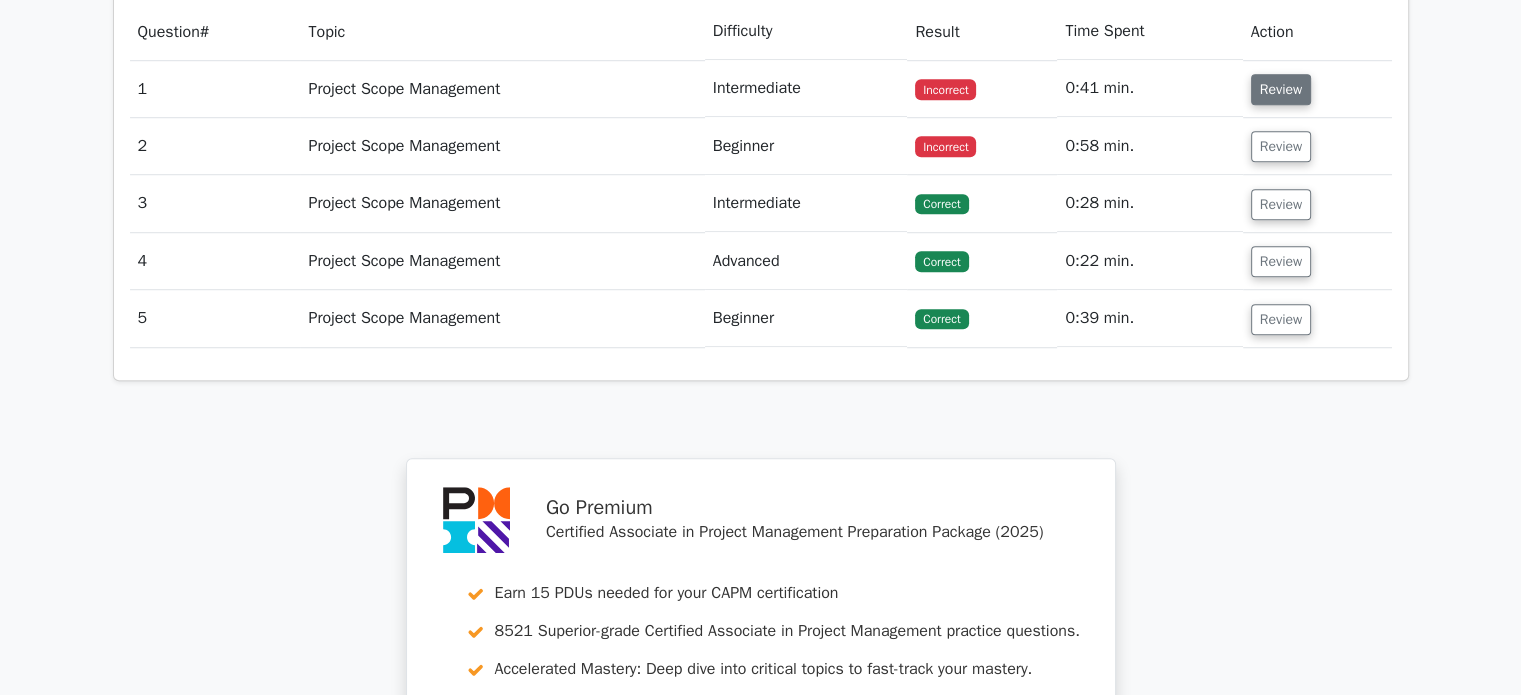 click on "Review" at bounding box center (1281, 89) 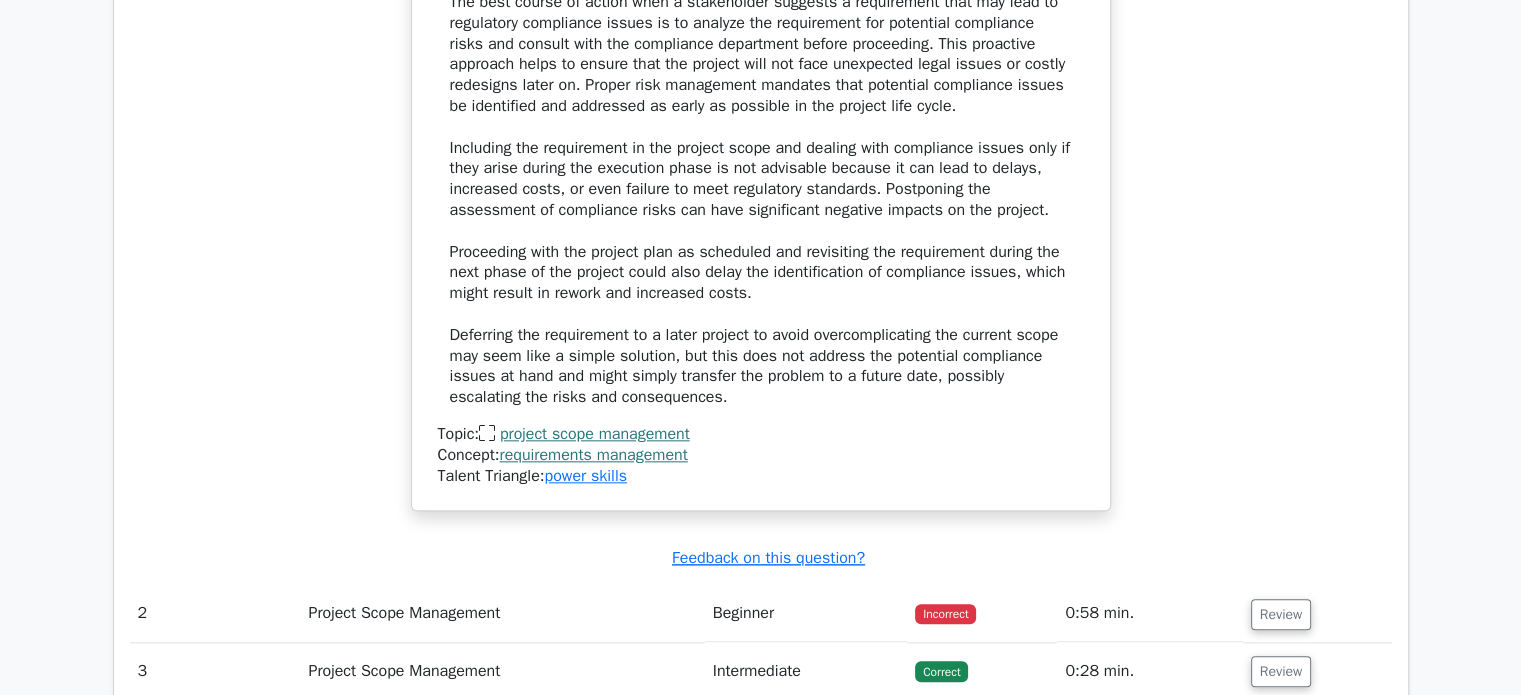 scroll, scrollTop: 2103, scrollLeft: 0, axis: vertical 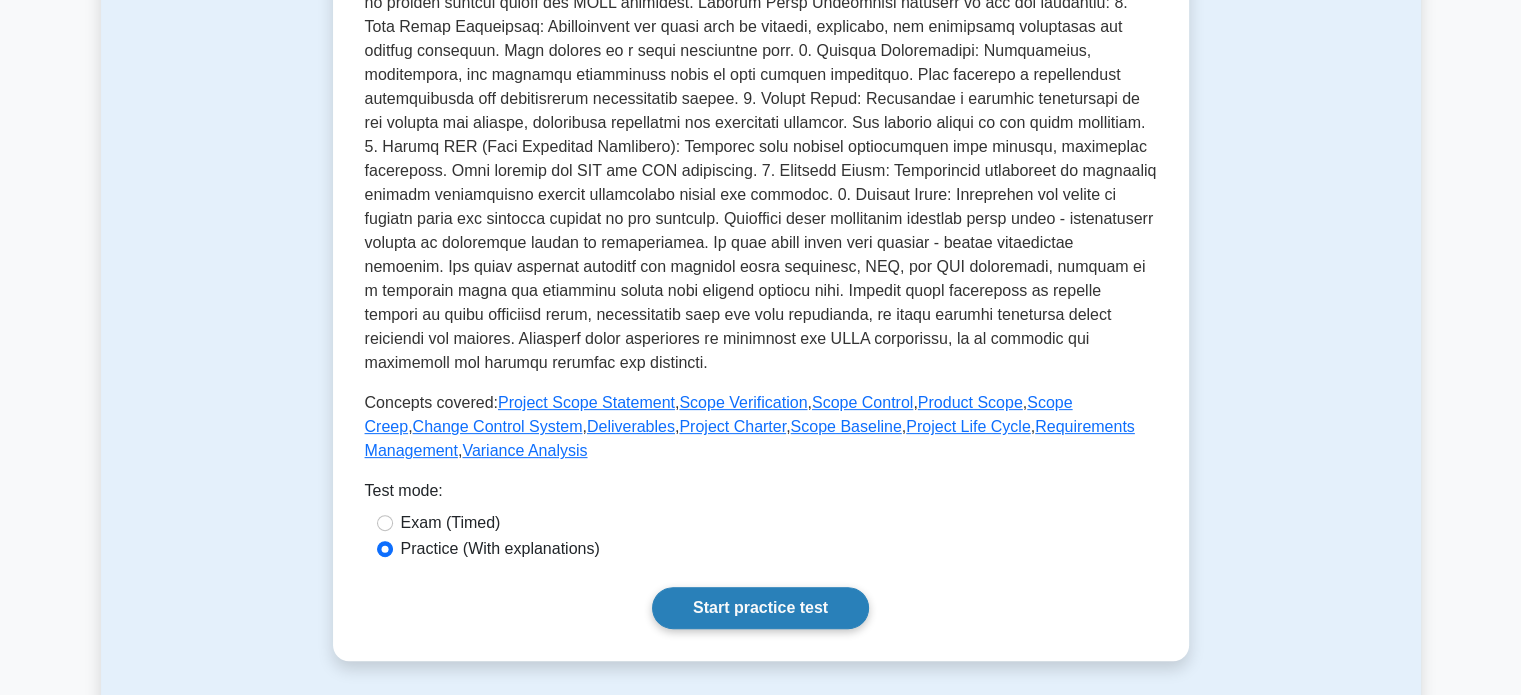 click on "Start practice test" at bounding box center [760, 608] 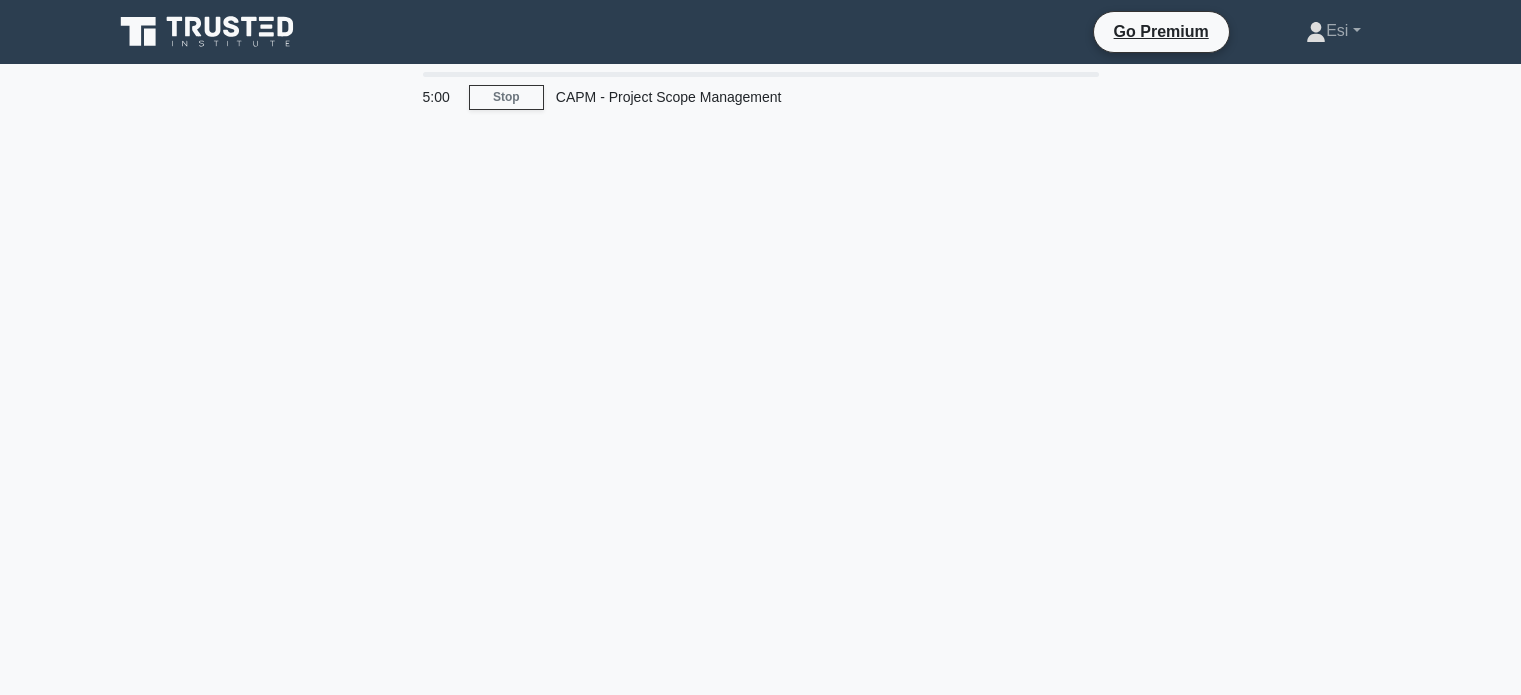 scroll, scrollTop: 0, scrollLeft: 0, axis: both 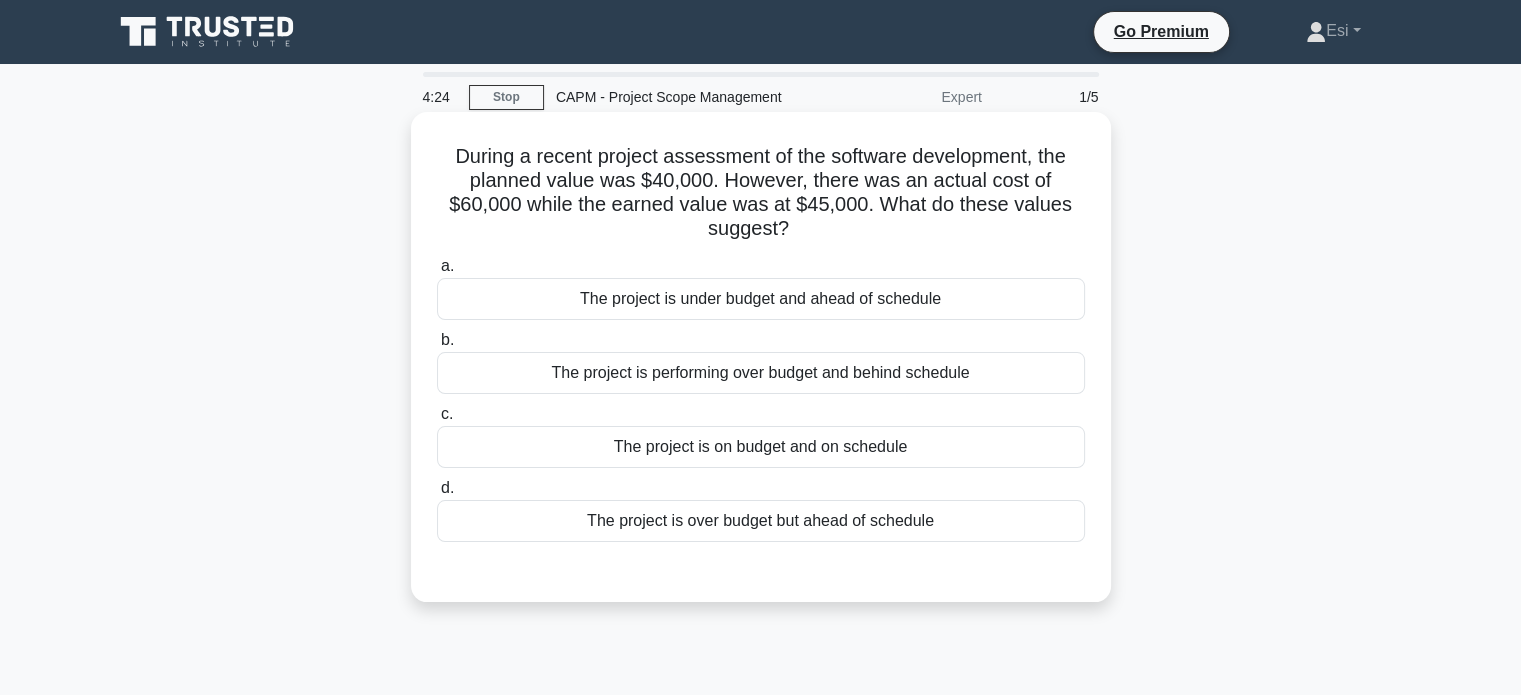 click on "The project is under budget and ahead of schedule" at bounding box center [761, 299] 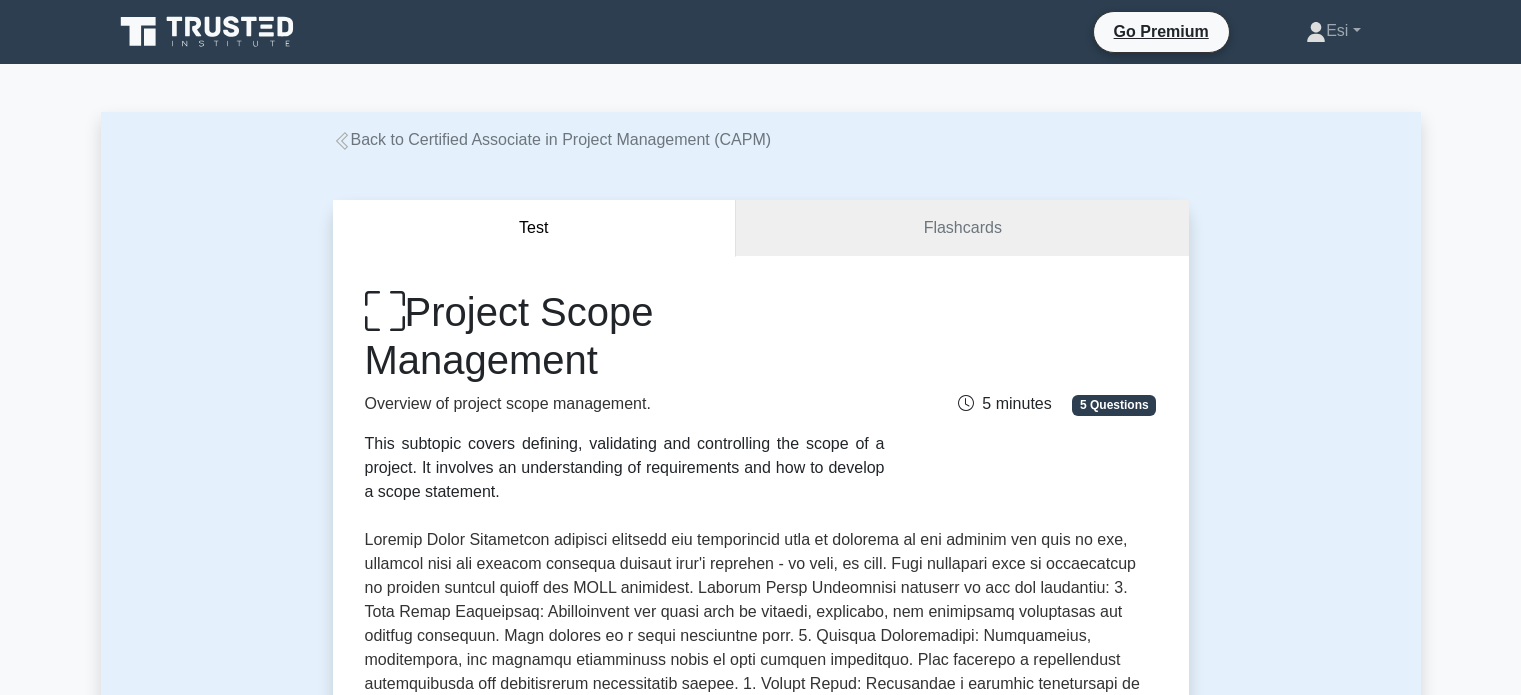 scroll, scrollTop: 0, scrollLeft: 0, axis: both 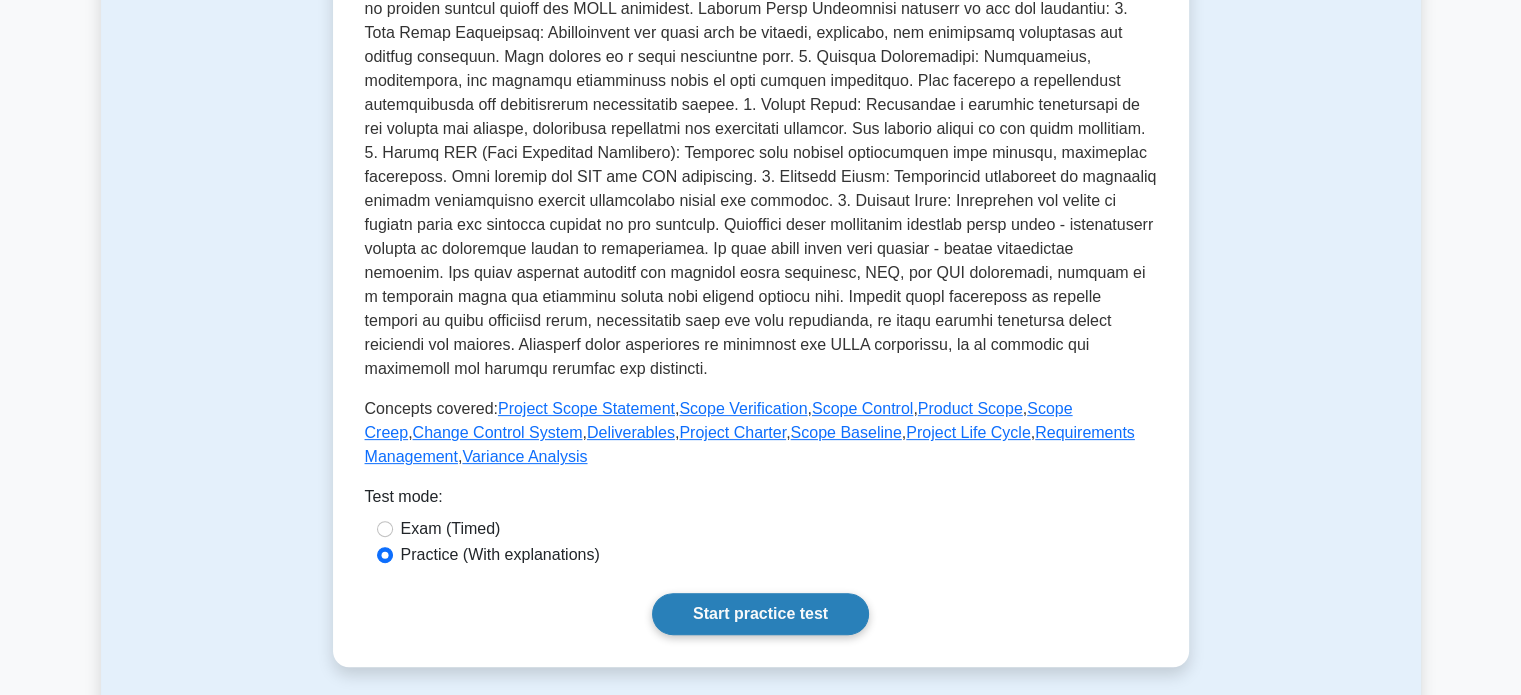 click on "Start practice test" at bounding box center [760, 614] 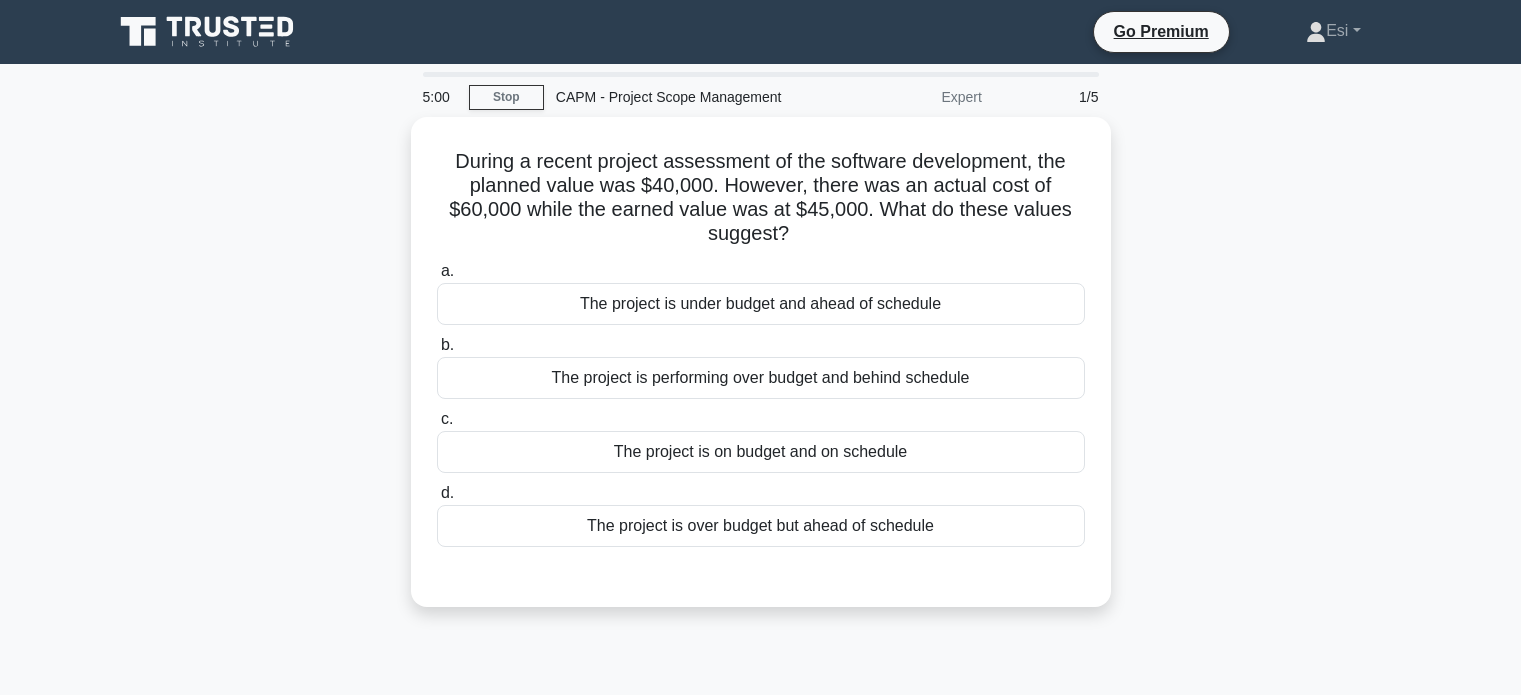 scroll, scrollTop: 0, scrollLeft: 0, axis: both 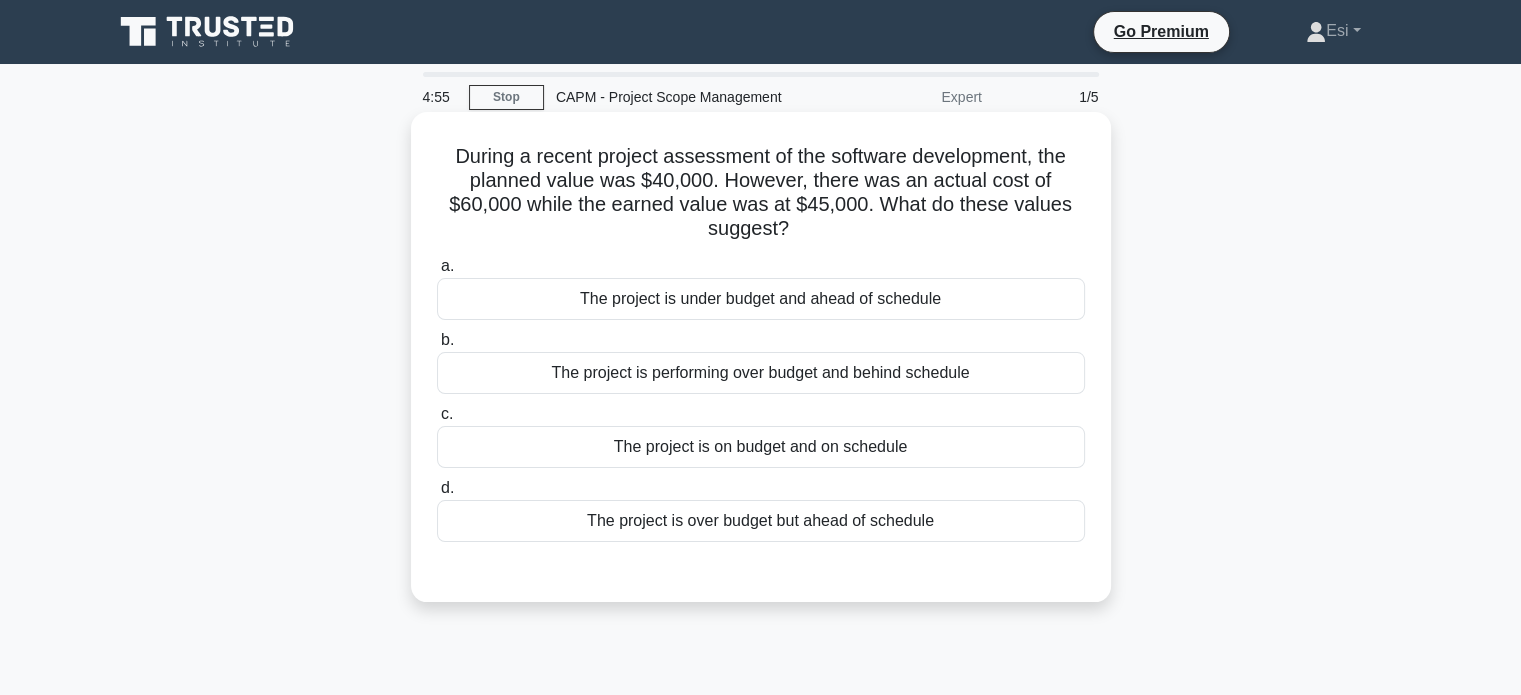 click on "The project is over budget but ahead of schedule" at bounding box center (761, 521) 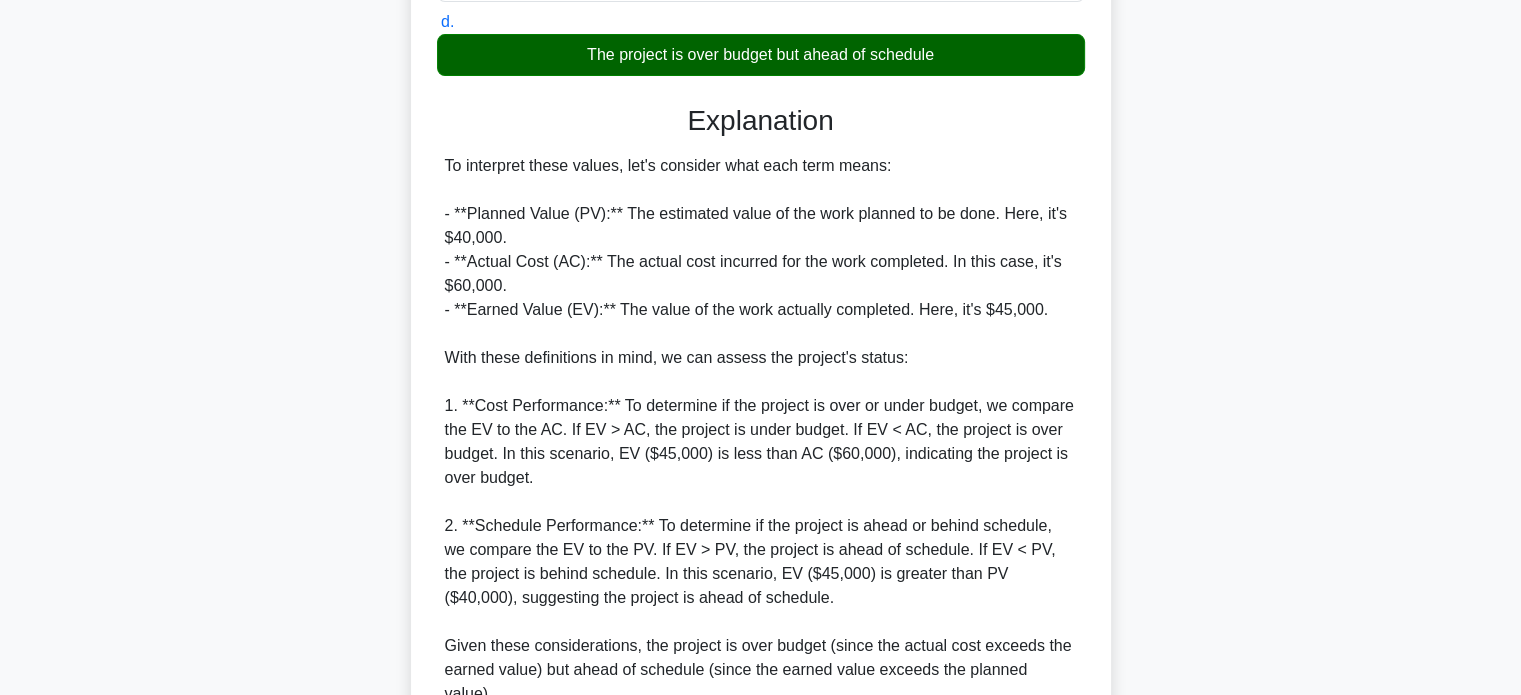 scroll, scrollTop: 680, scrollLeft: 0, axis: vertical 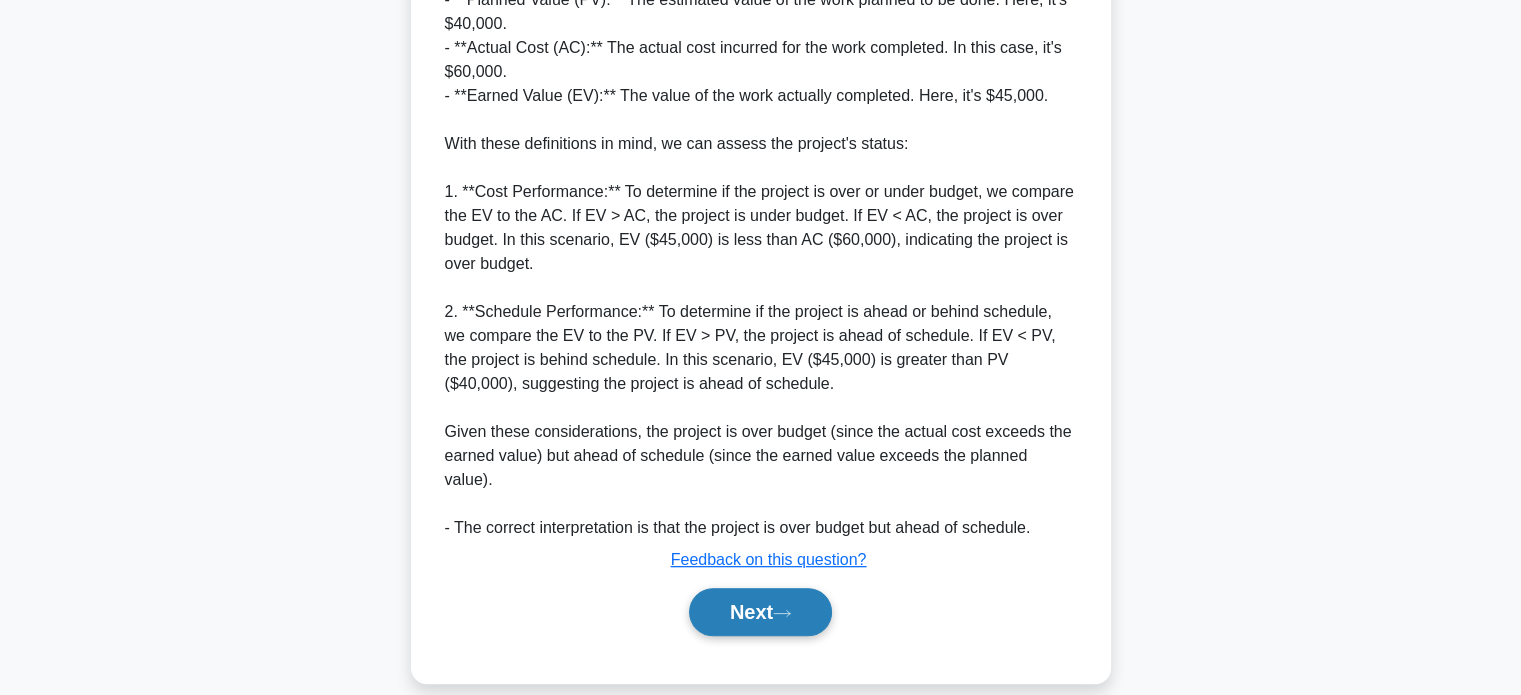 click on "Next" at bounding box center (760, 612) 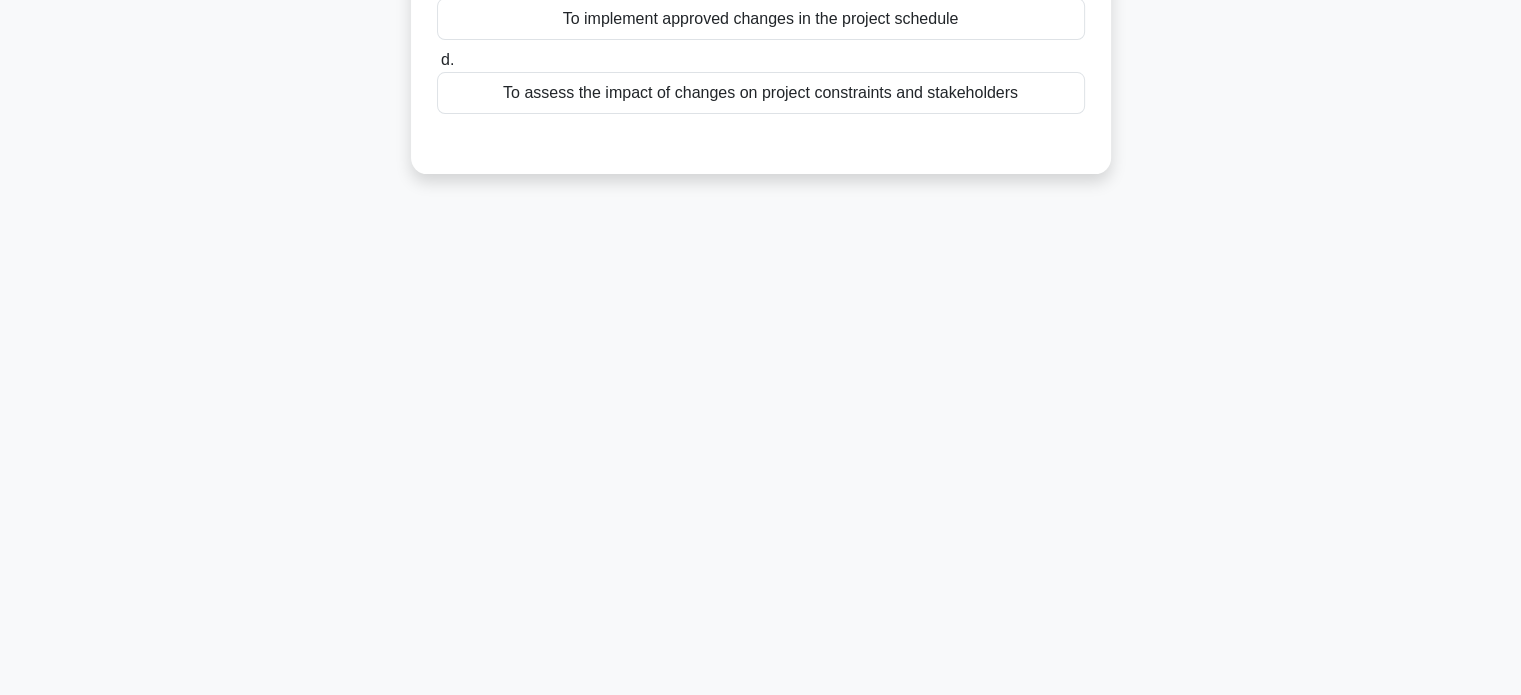 scroll, scrollTop: 0, scrollLeft: 0, axis: both 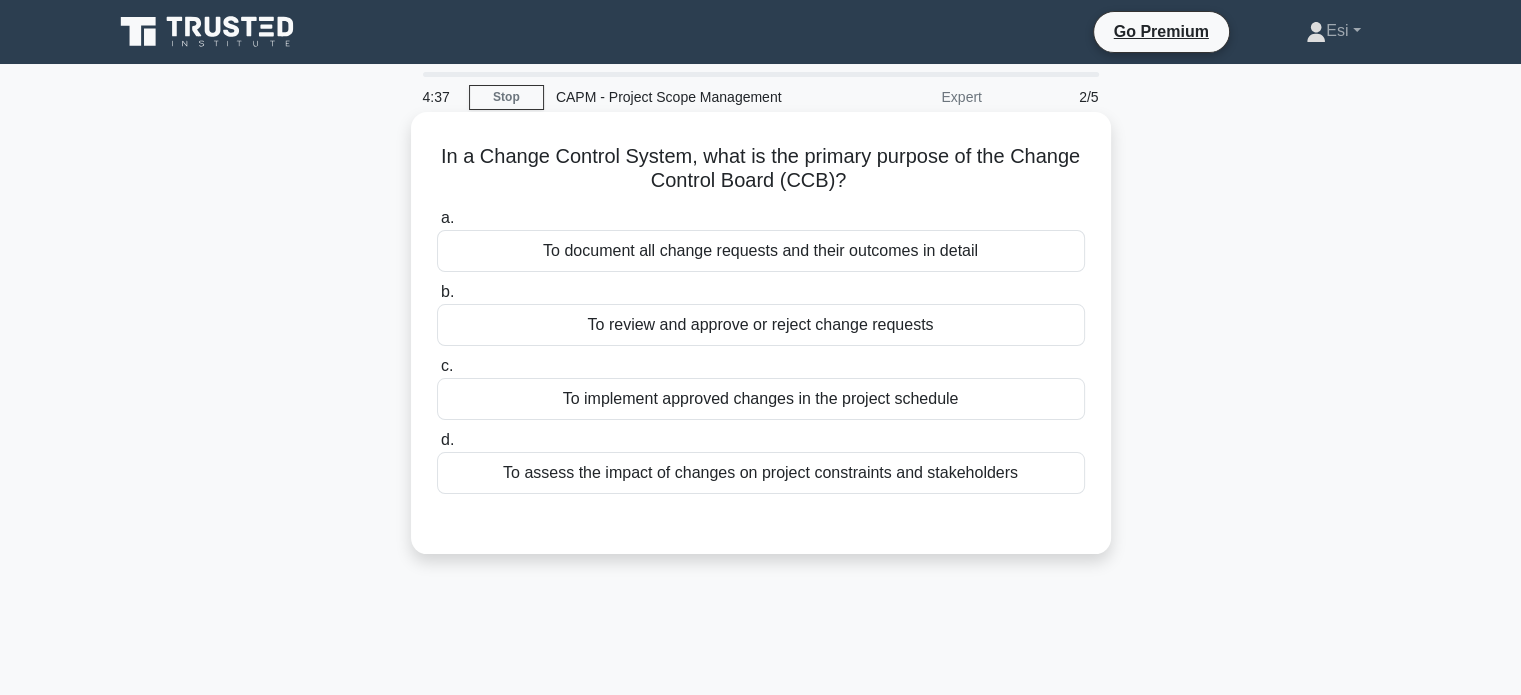 click on "To review and approve or reject change requests" at bounding box center (761, 325) 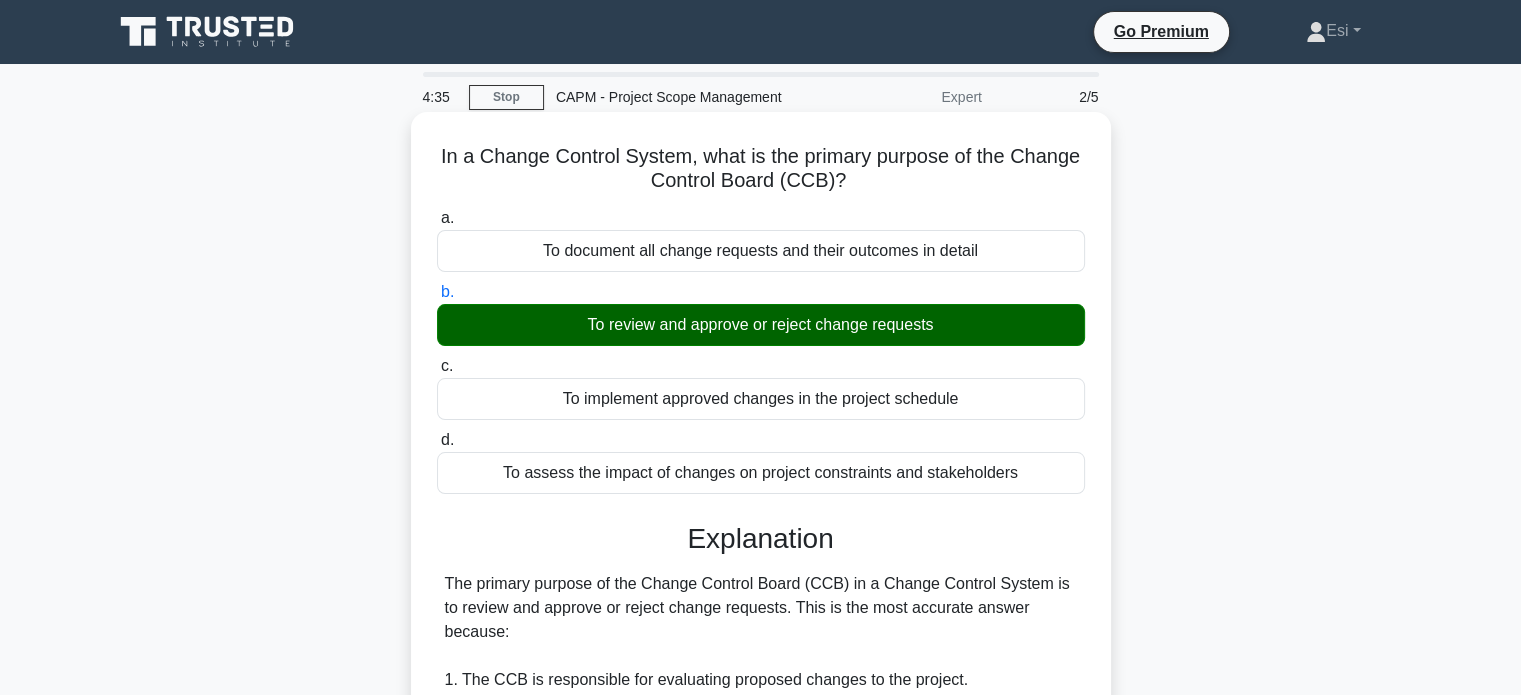 scroll, scrollTop: 632, scrollLeft: 0, axis: vertical 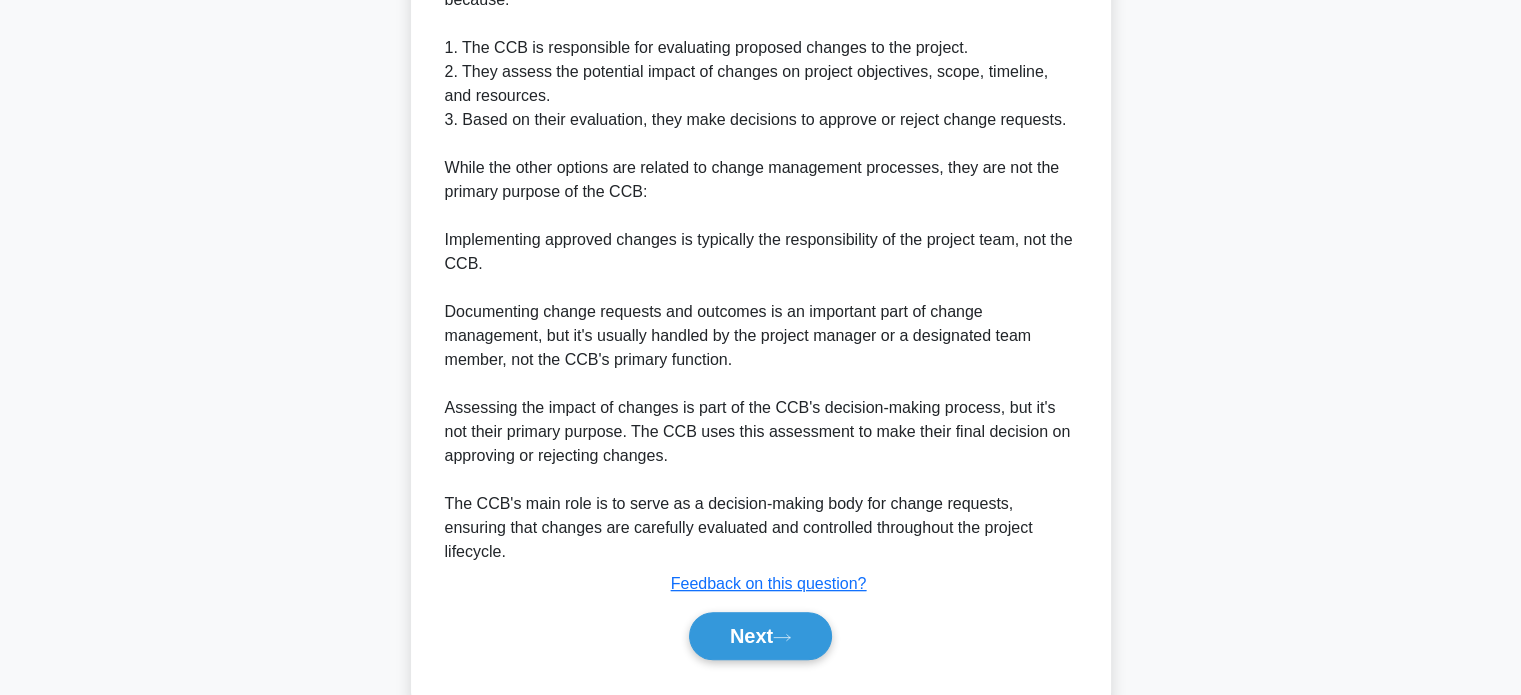 click on "Next" at bounding box center (761, 636) 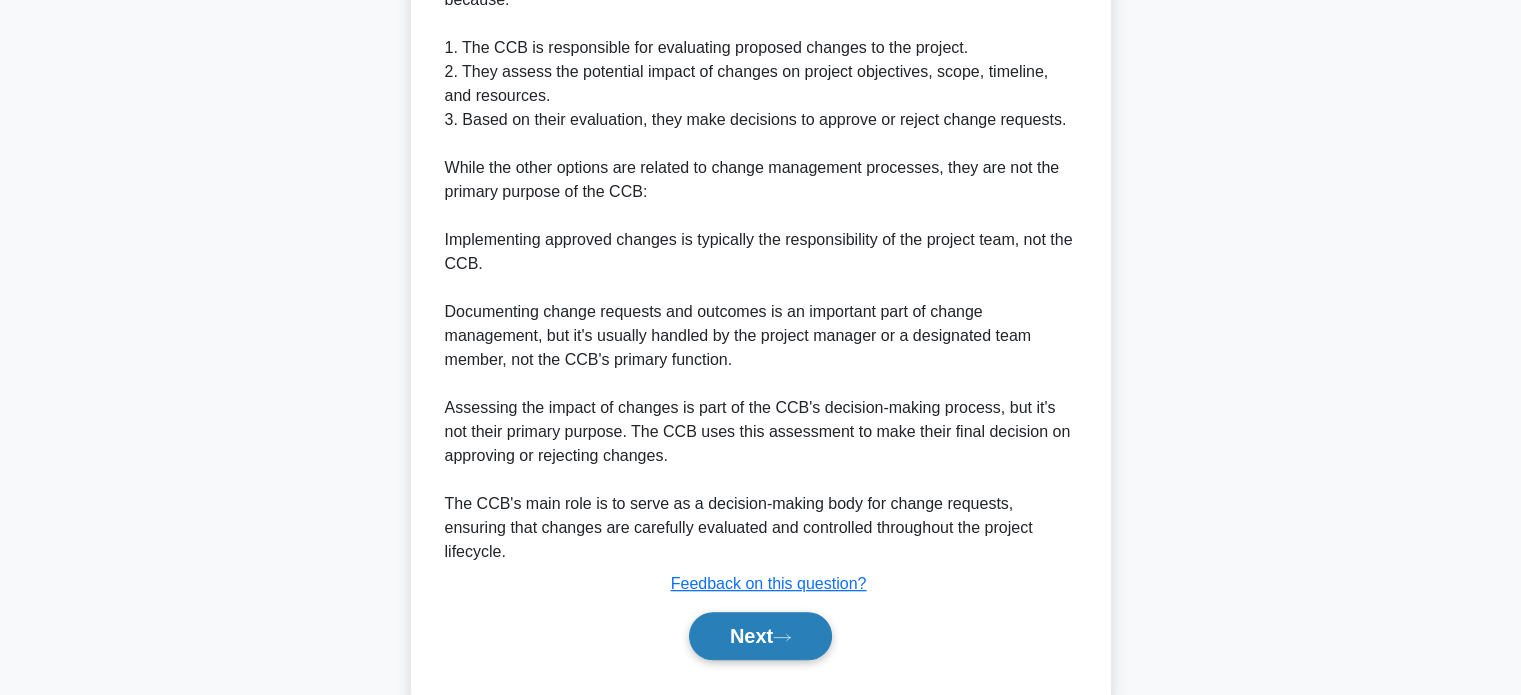 click on "Next" at bounding box center [760, 636] 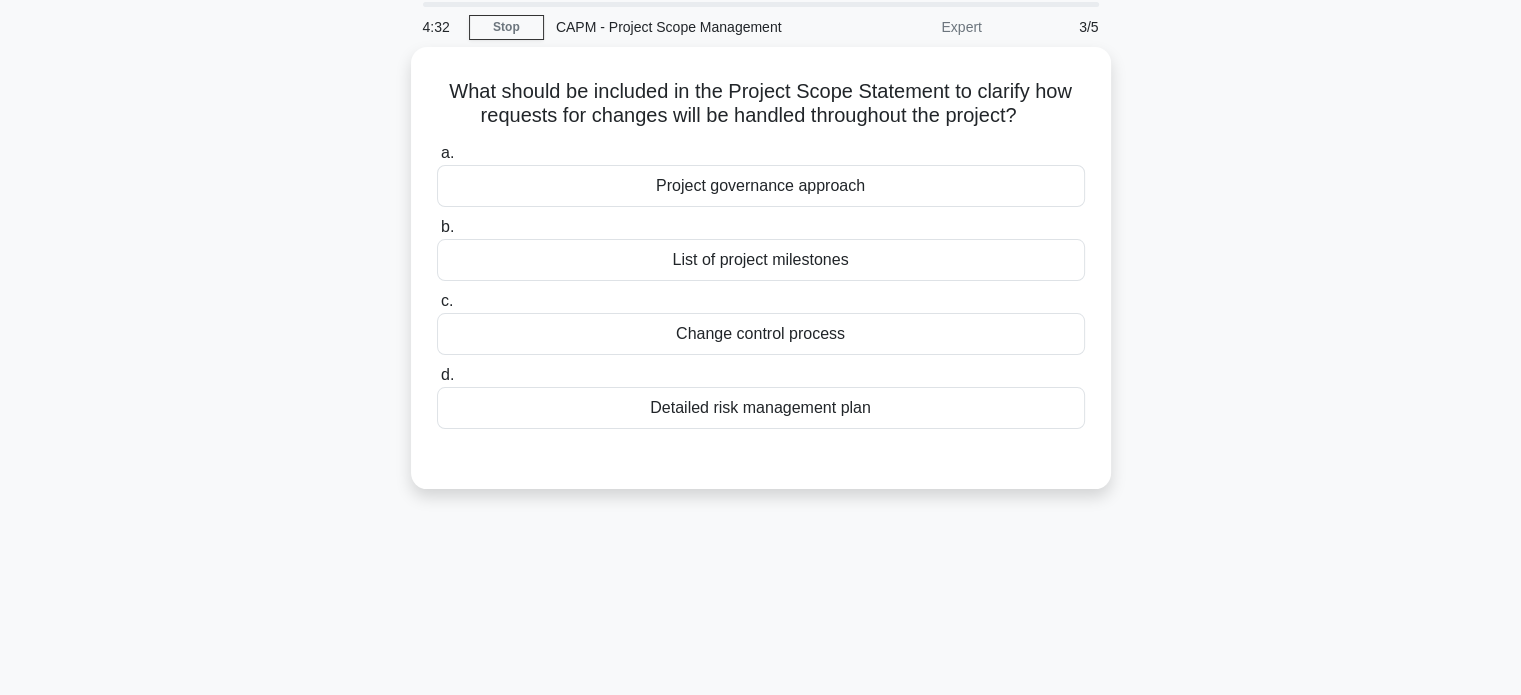scroll, scrollTop: 0, scrollLeft: 0, axis: both 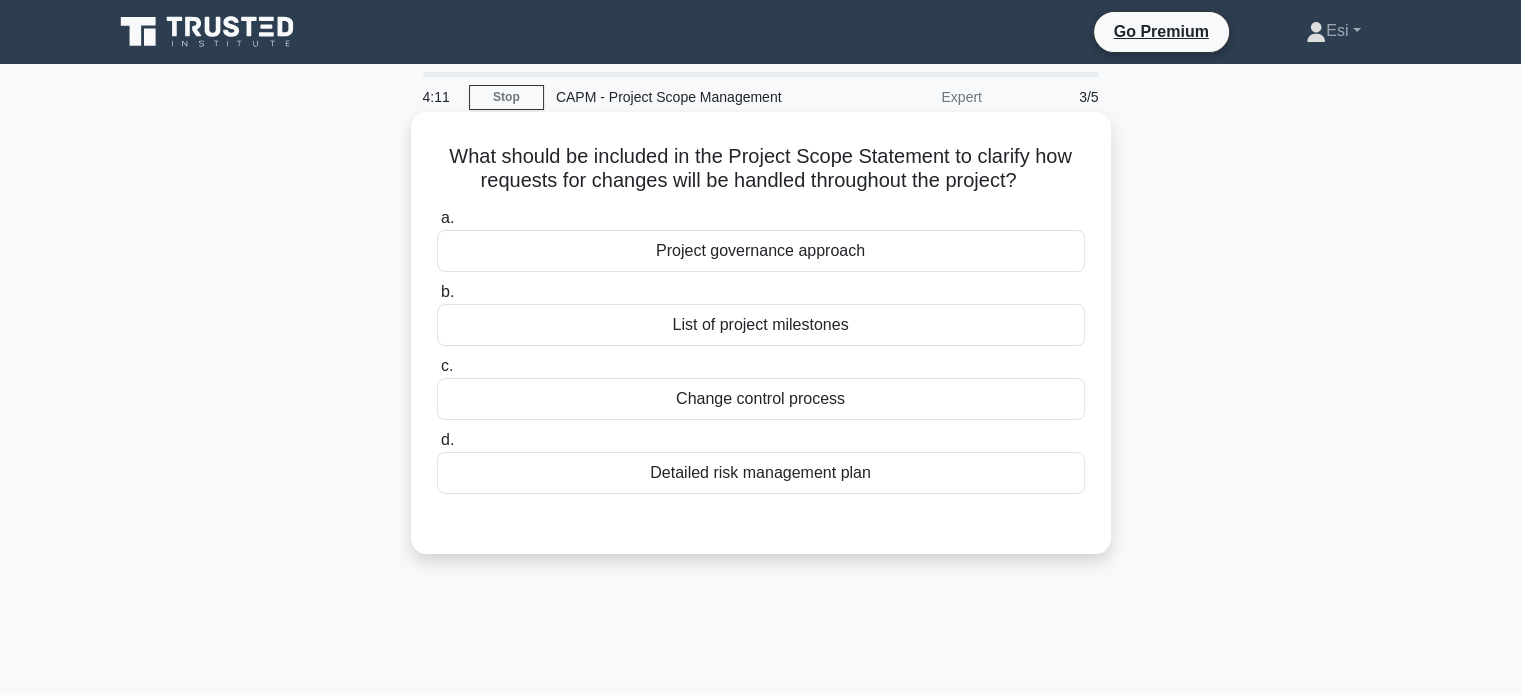 click on "Change control process" at bounding box center (761, 399) 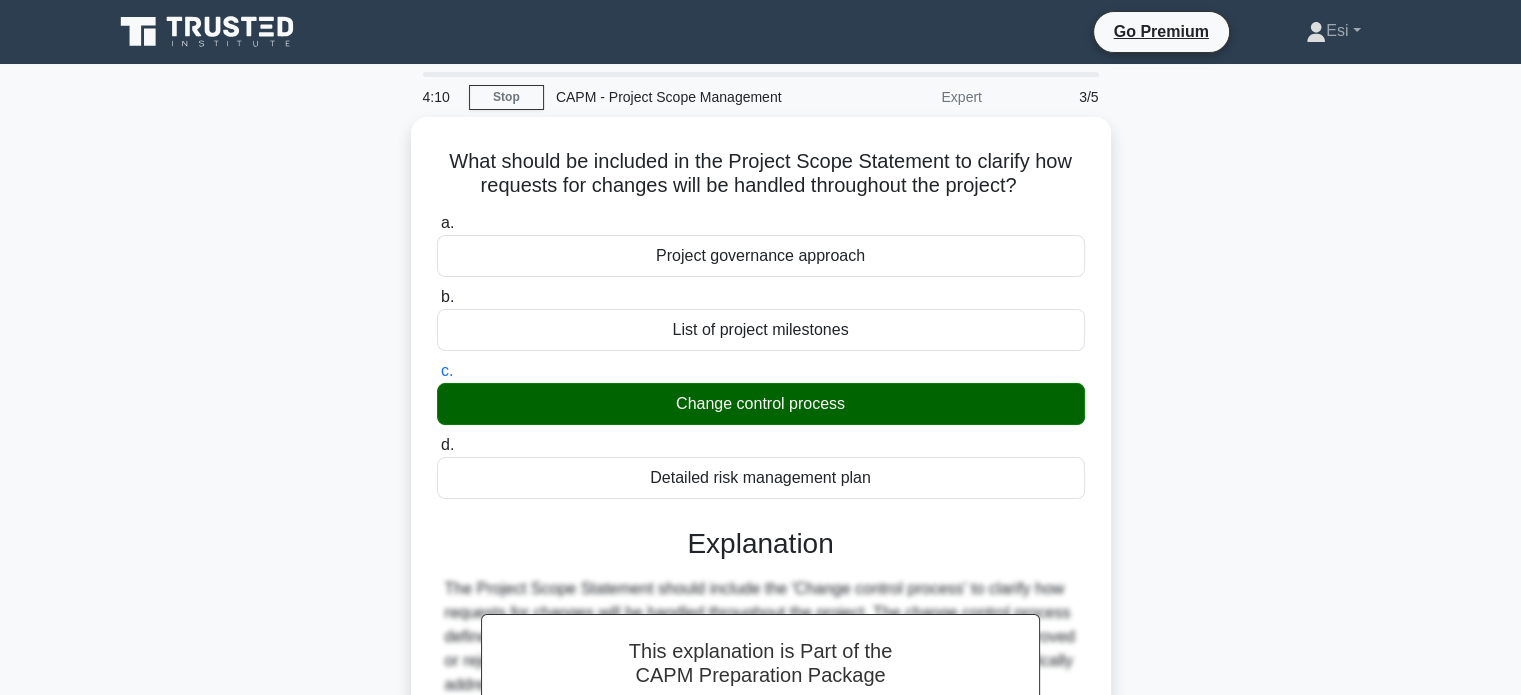 scroll, scrollTop: 385, scrollLeft: 0, axis: vertical 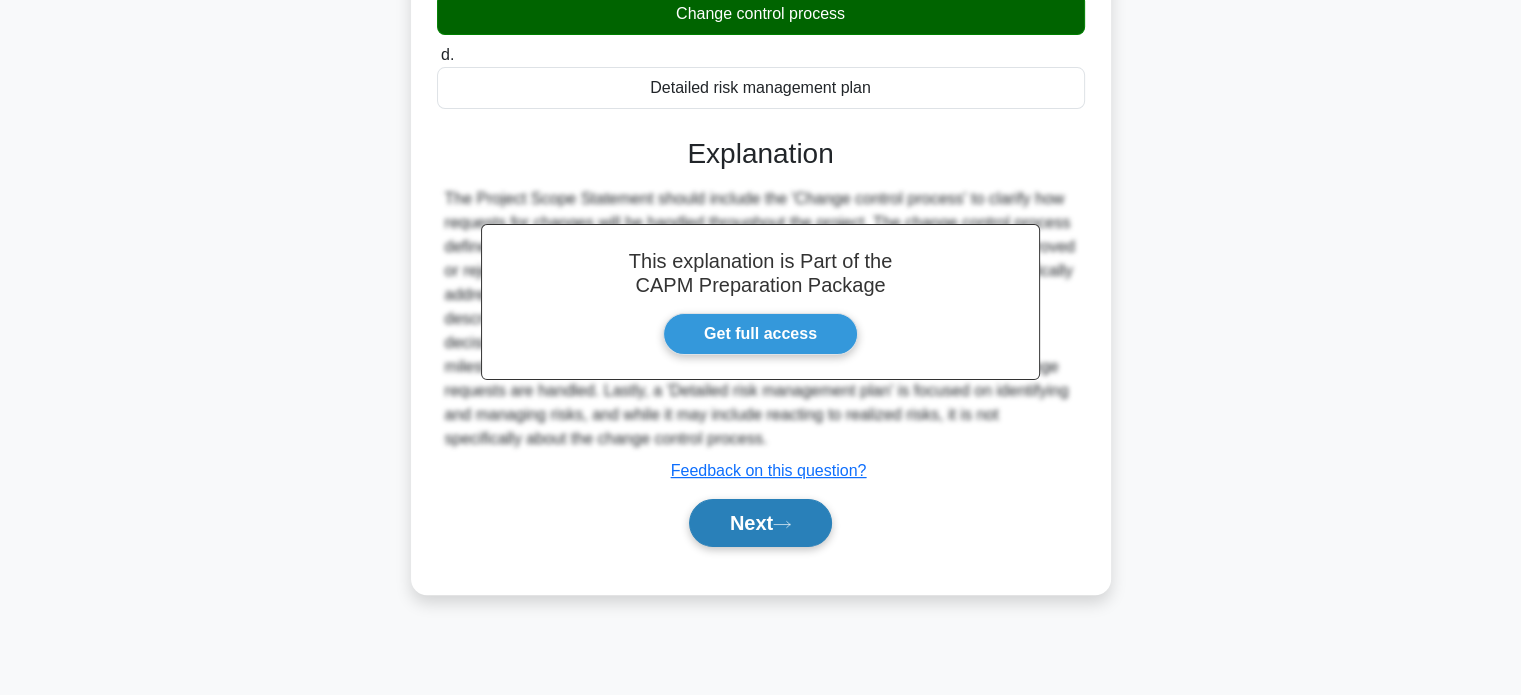 click on "Next" at bounding box center (760, 523) 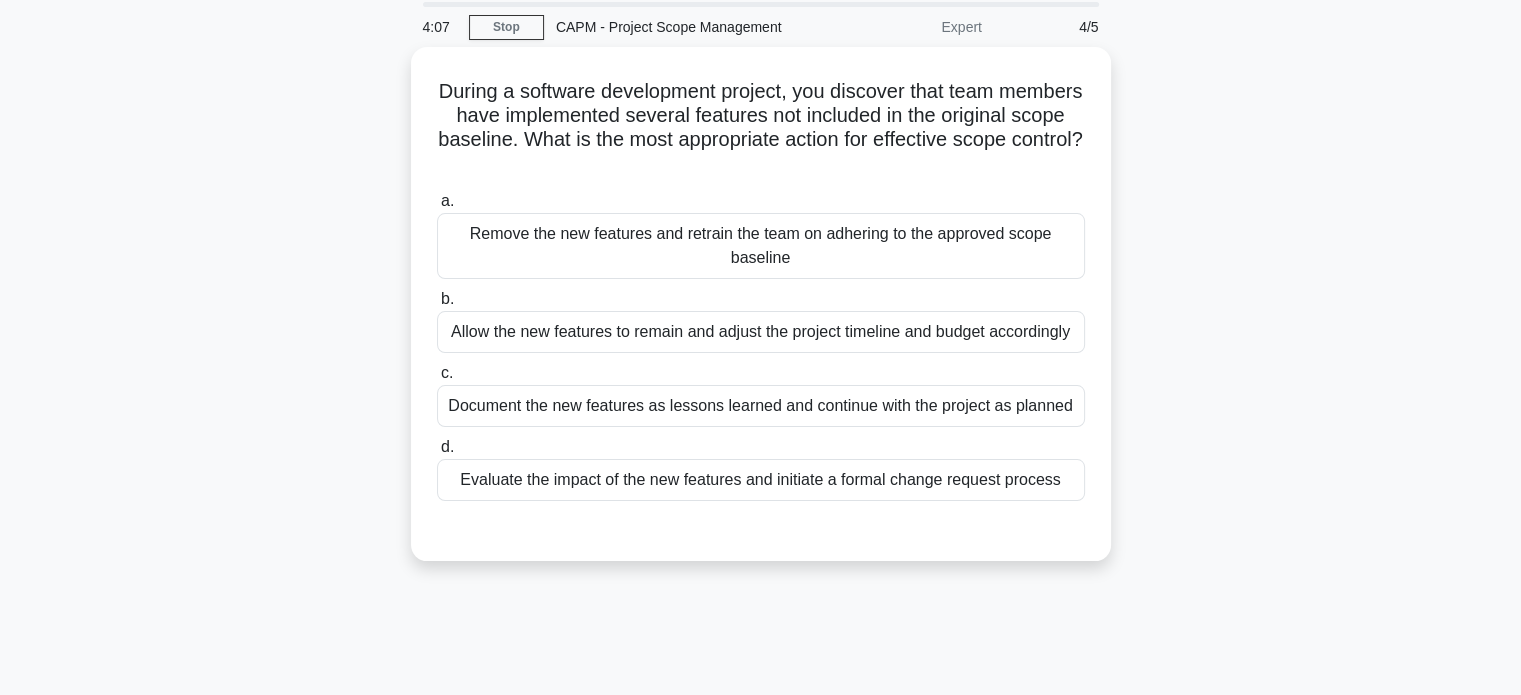 scroll, scrollTop: 69, scrollLeft: 0, axis: vertical 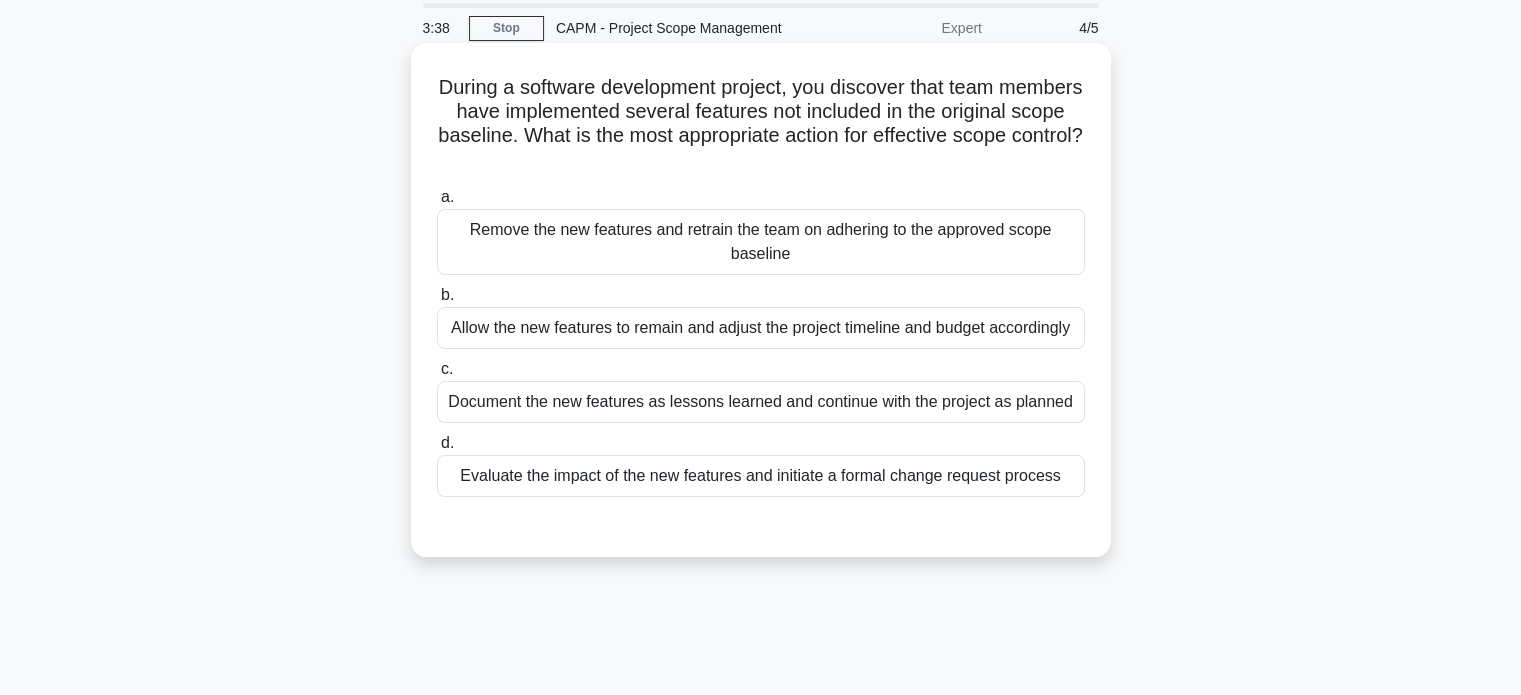 click on "Evaluate the impact of the new features and initiate a formal change request process" at bounding box center (761, 476) 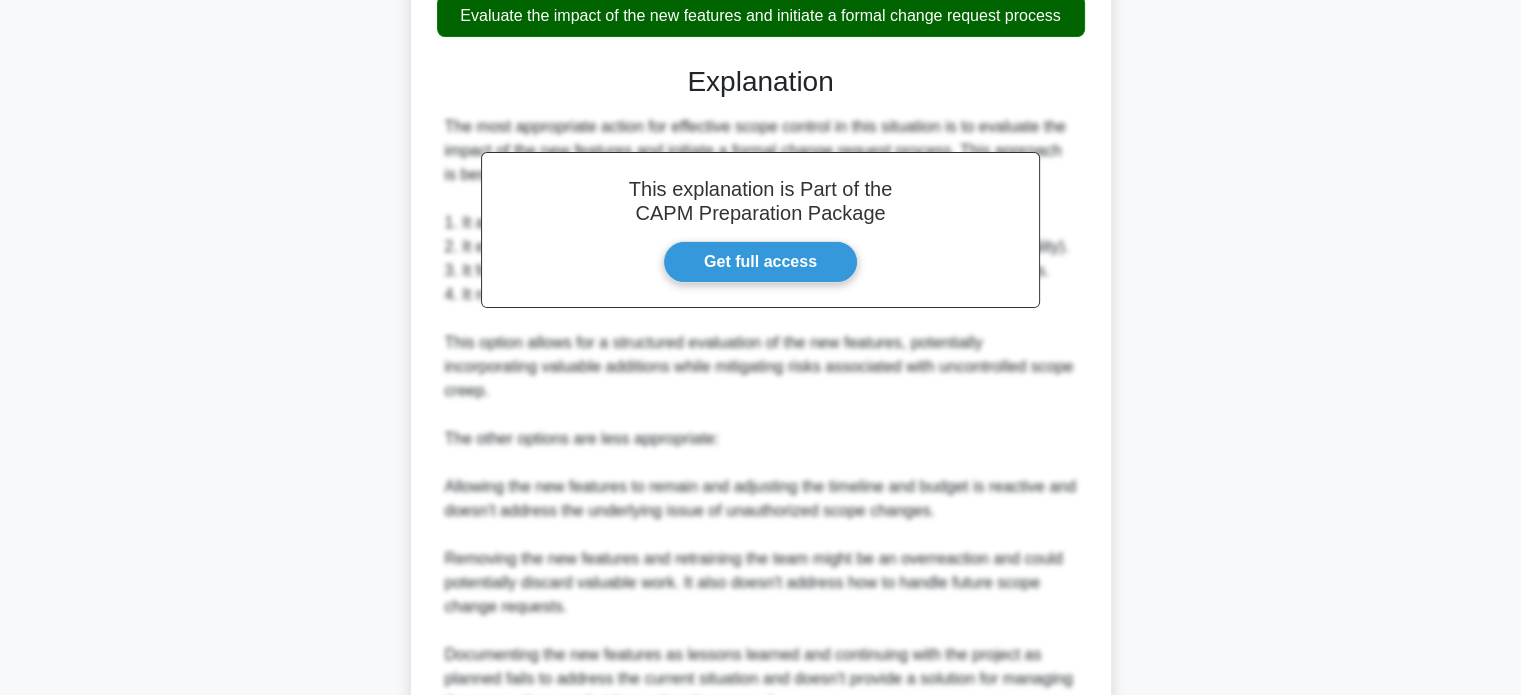scroll, scrollTop: 824, scrollLeft: 0, axis: vertical 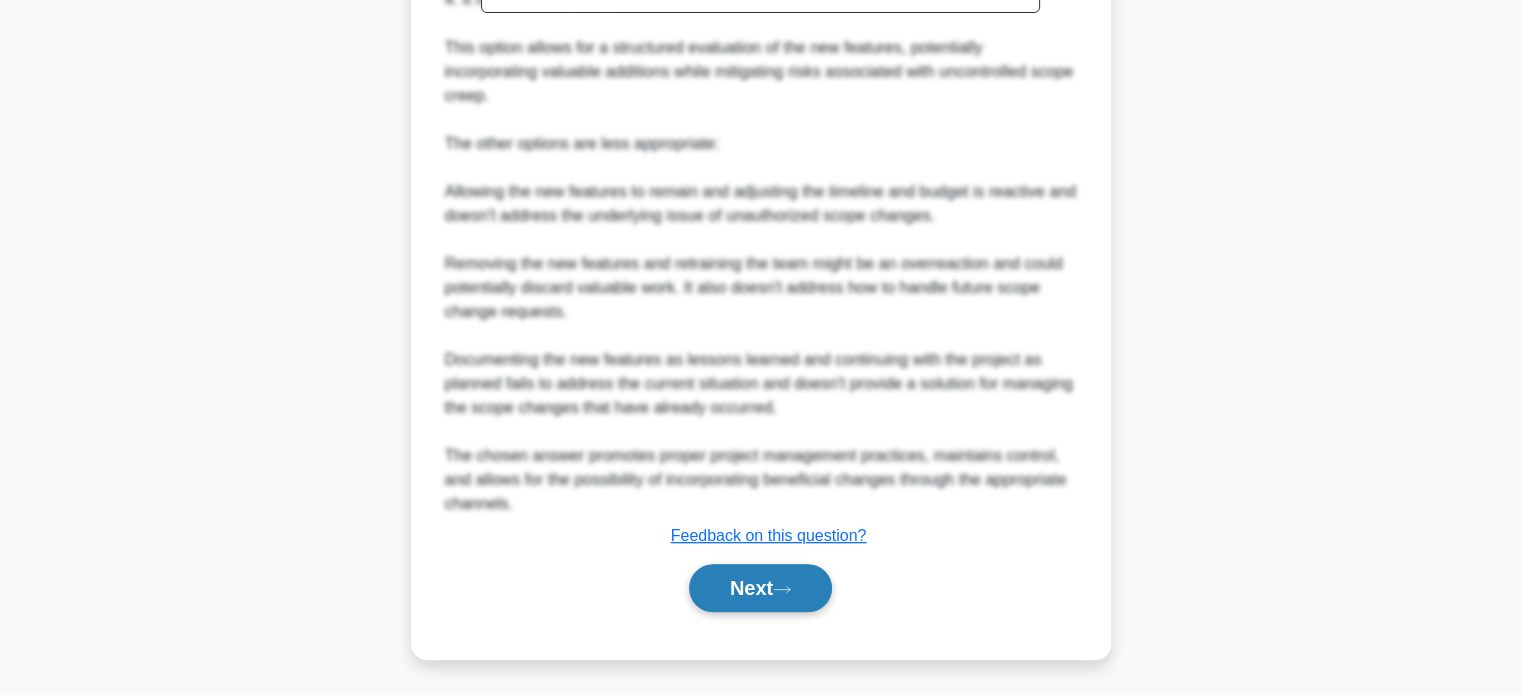 click on "Next" at bounding box center (760, 588) 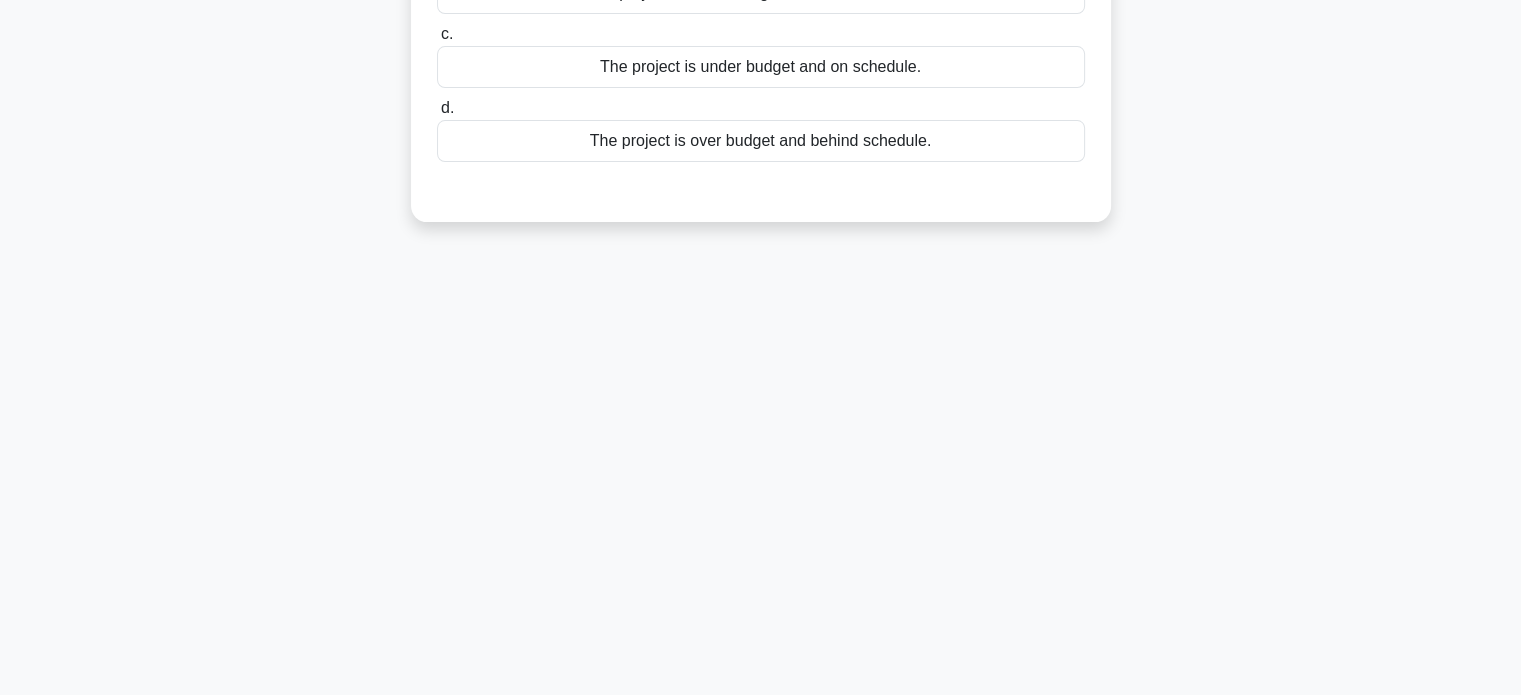 scroll, scrollTop: 0, scrollLeft: 0, axis: both 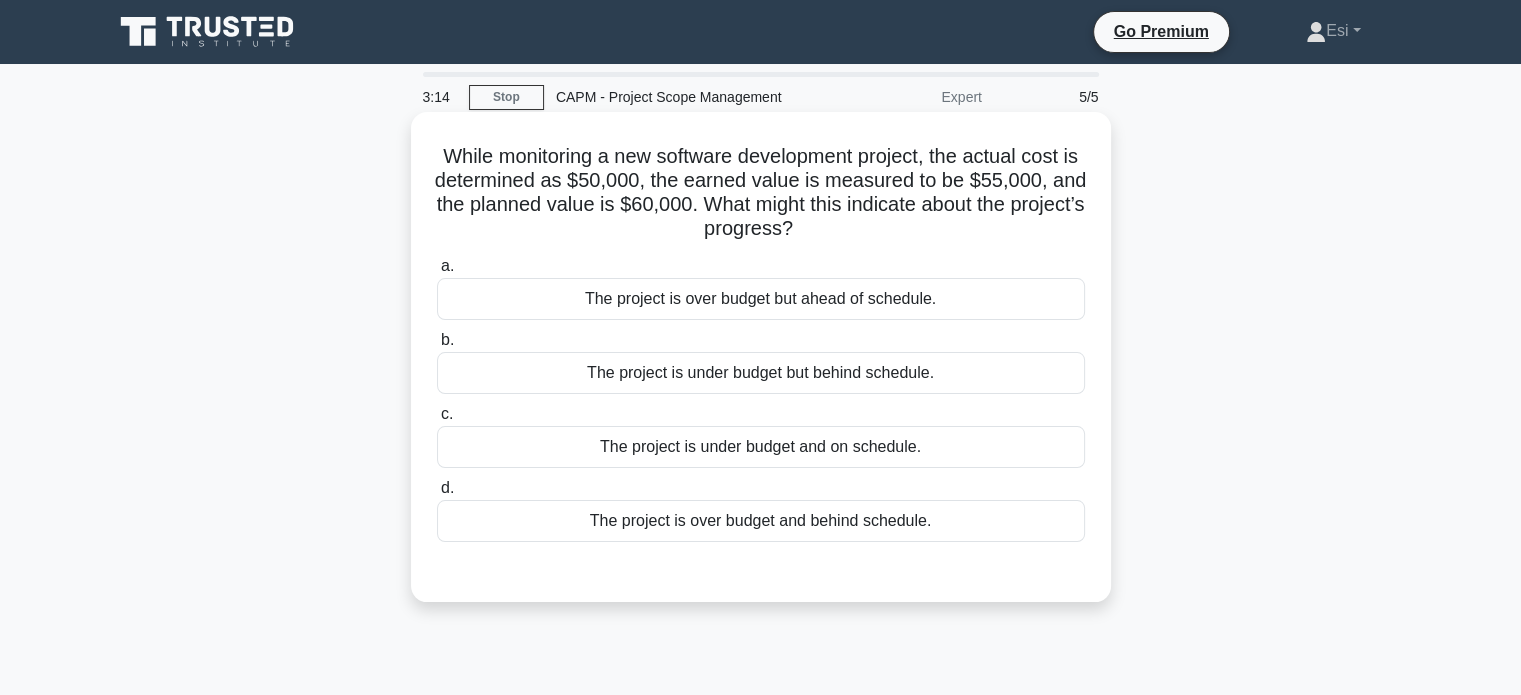 click on "The project is over budget and behind schedule." at bounding box center (761, 521) 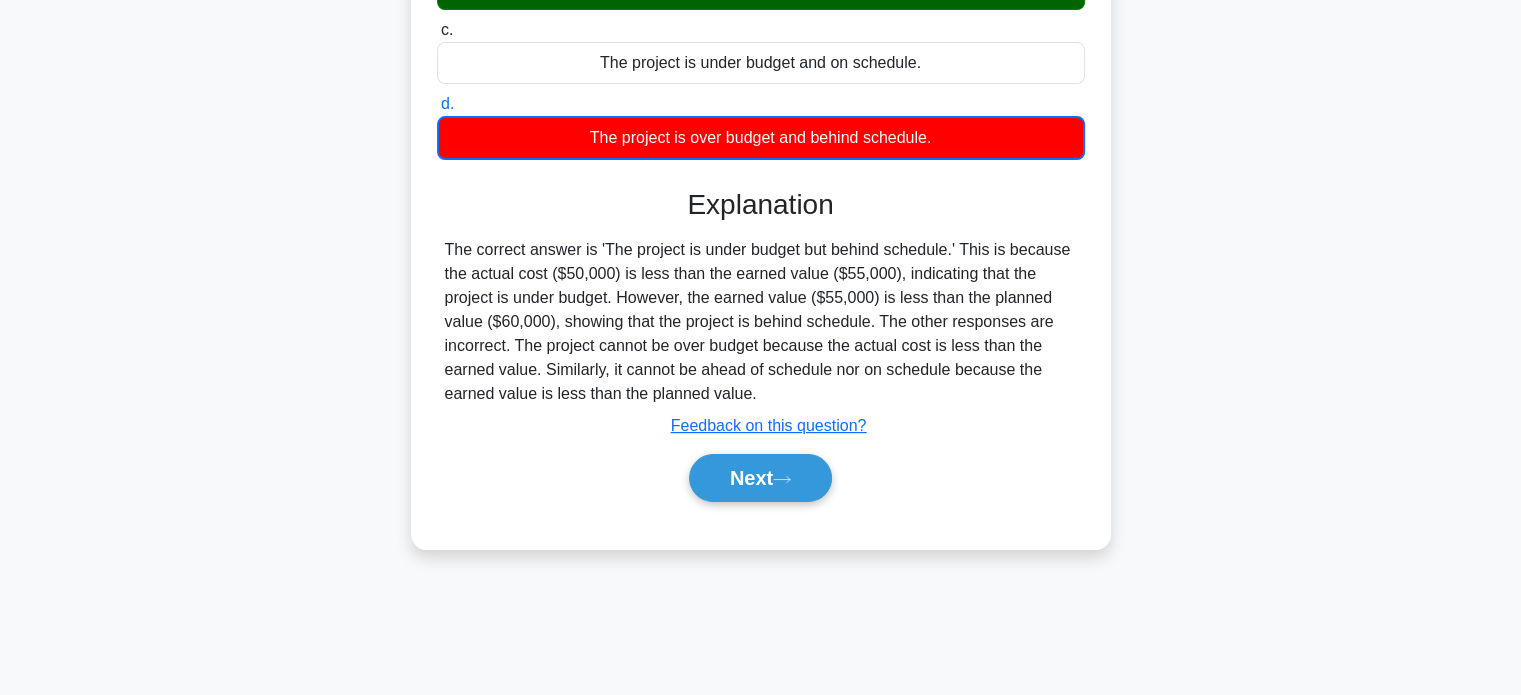 scroll, scrollTop: 382, scrollLeft: 0, axis: vertical 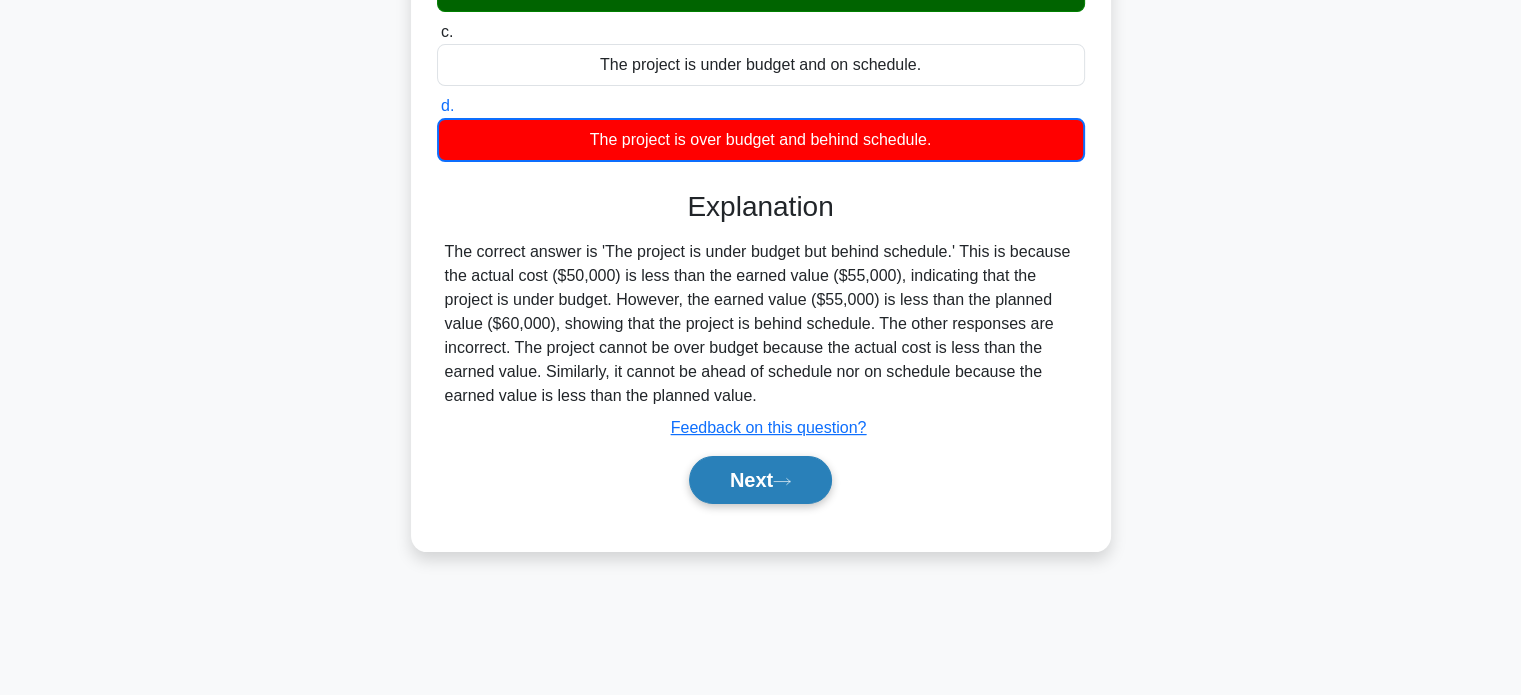 click on "Next" at bounding box center (760, 480) 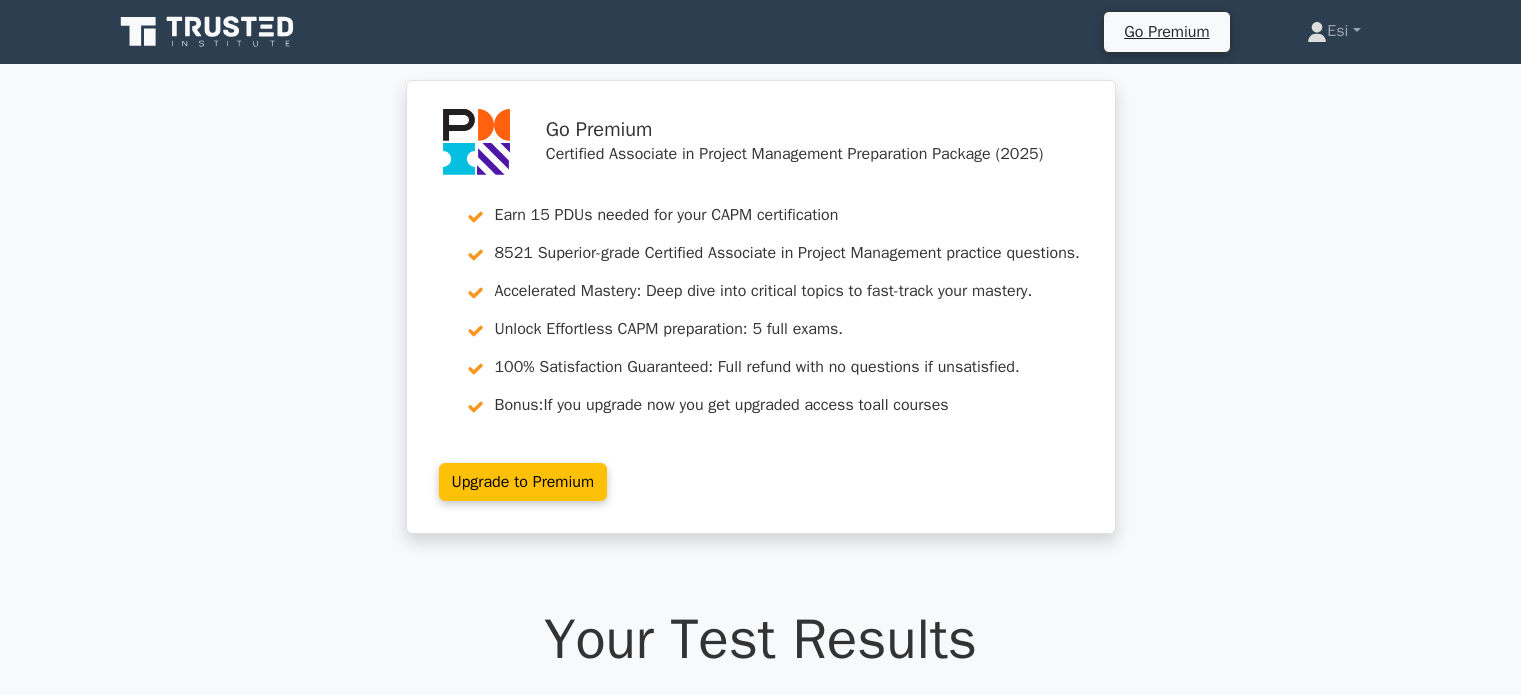 scroll, scrollTop: 144, scrollLeft: 0, axis: vertical 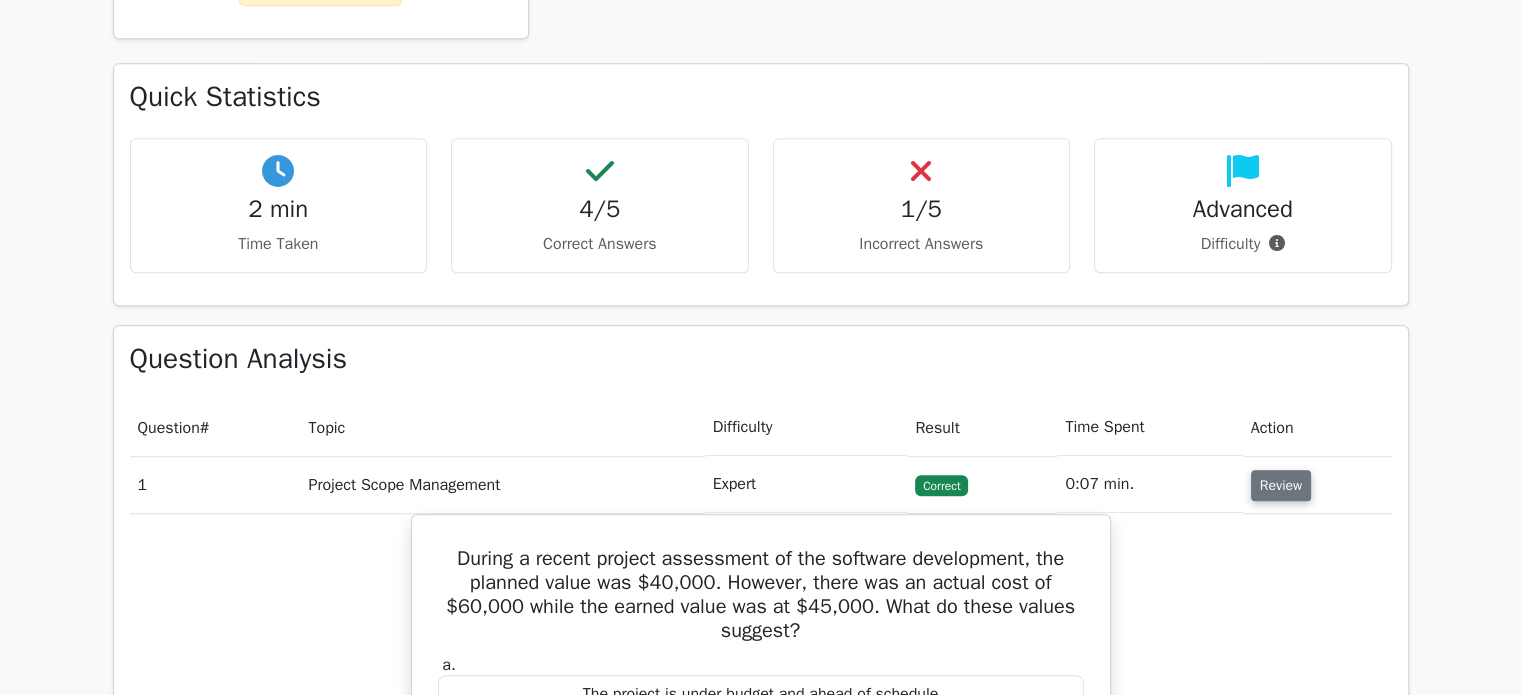 click on "Review" at bounding box center (1281, 485) 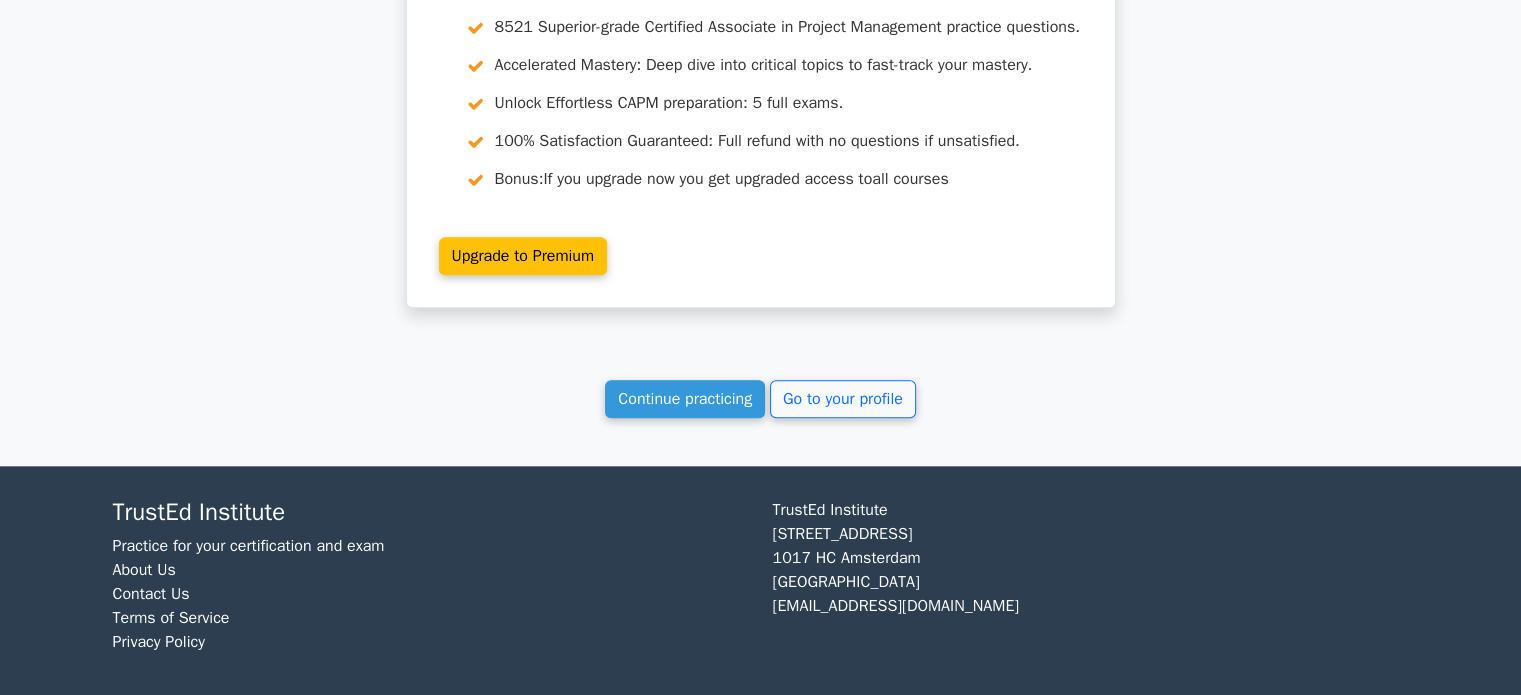 scroll, scrollTop: 2044, scrollLeft: 0, axis: vertical 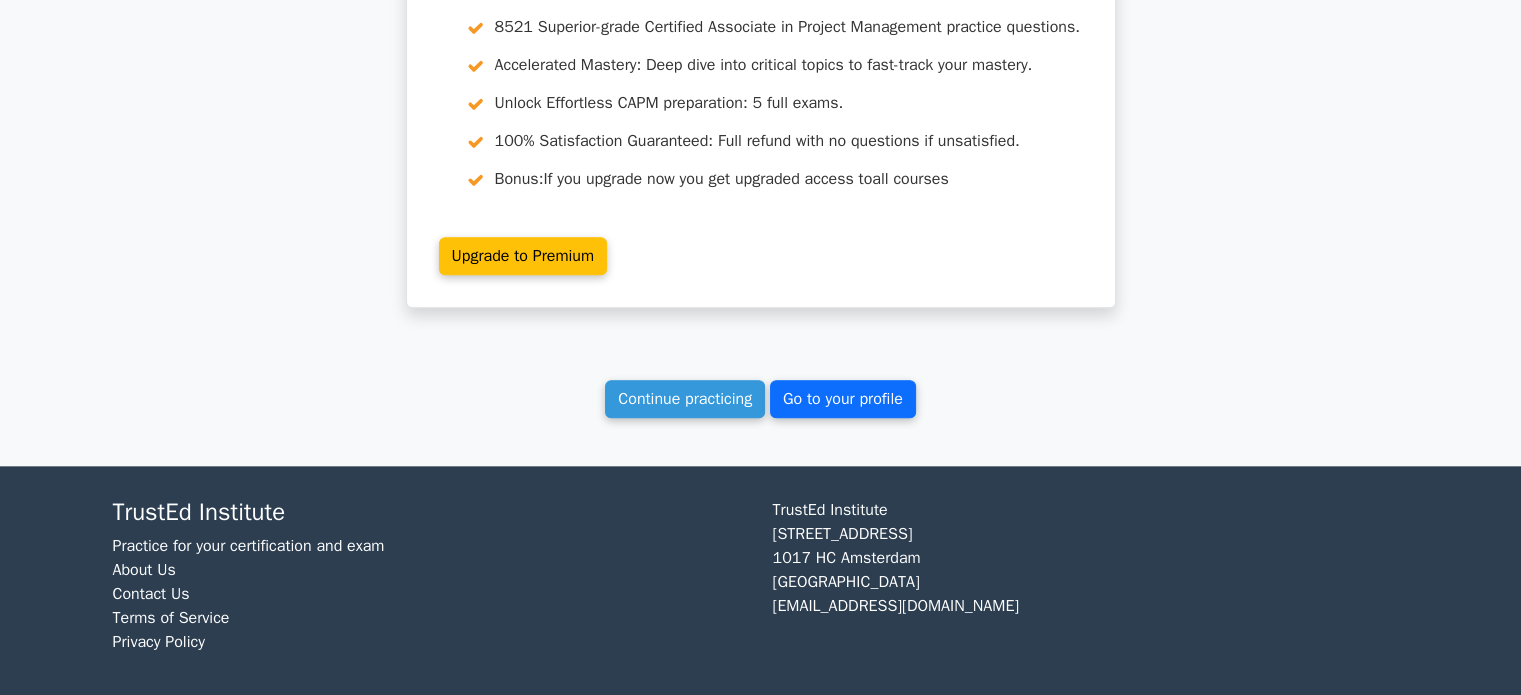 type 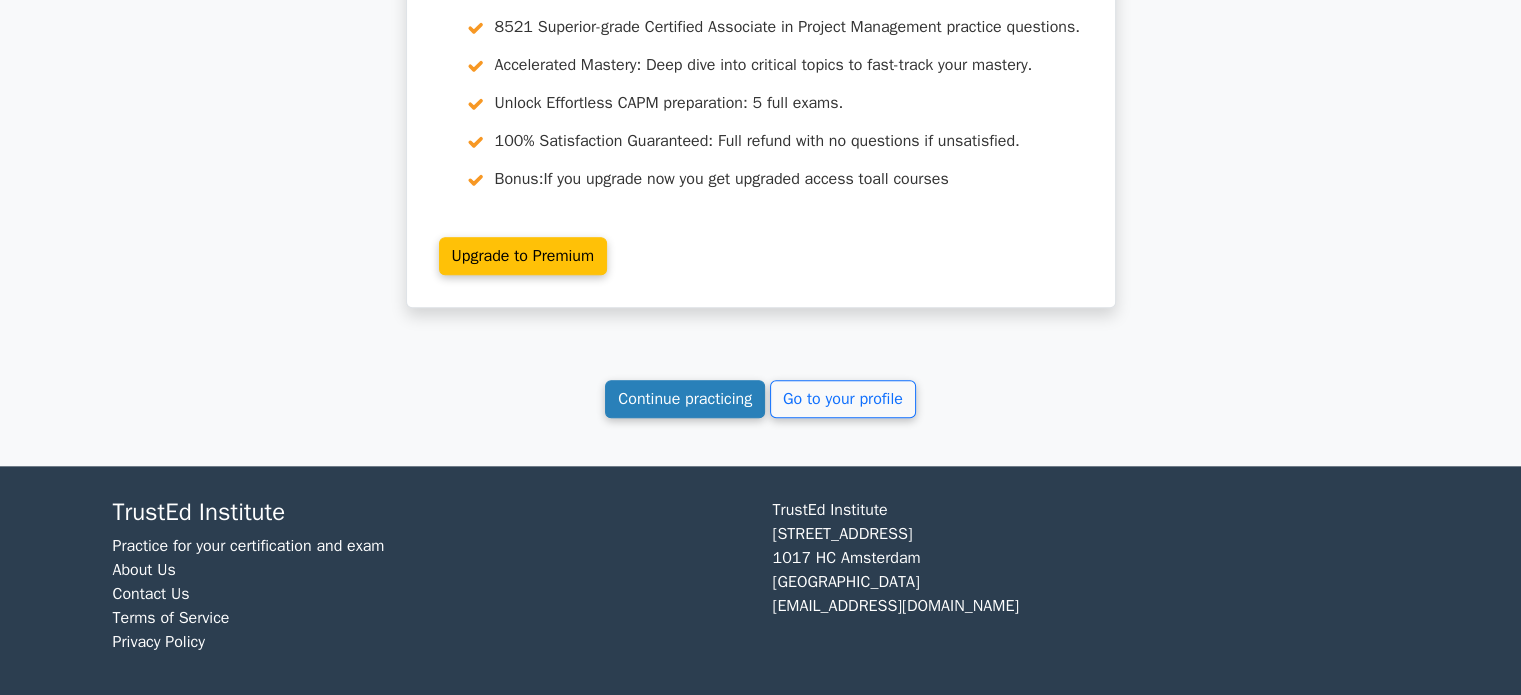 click on "Continue practicing" at bounding box center (685, 399) 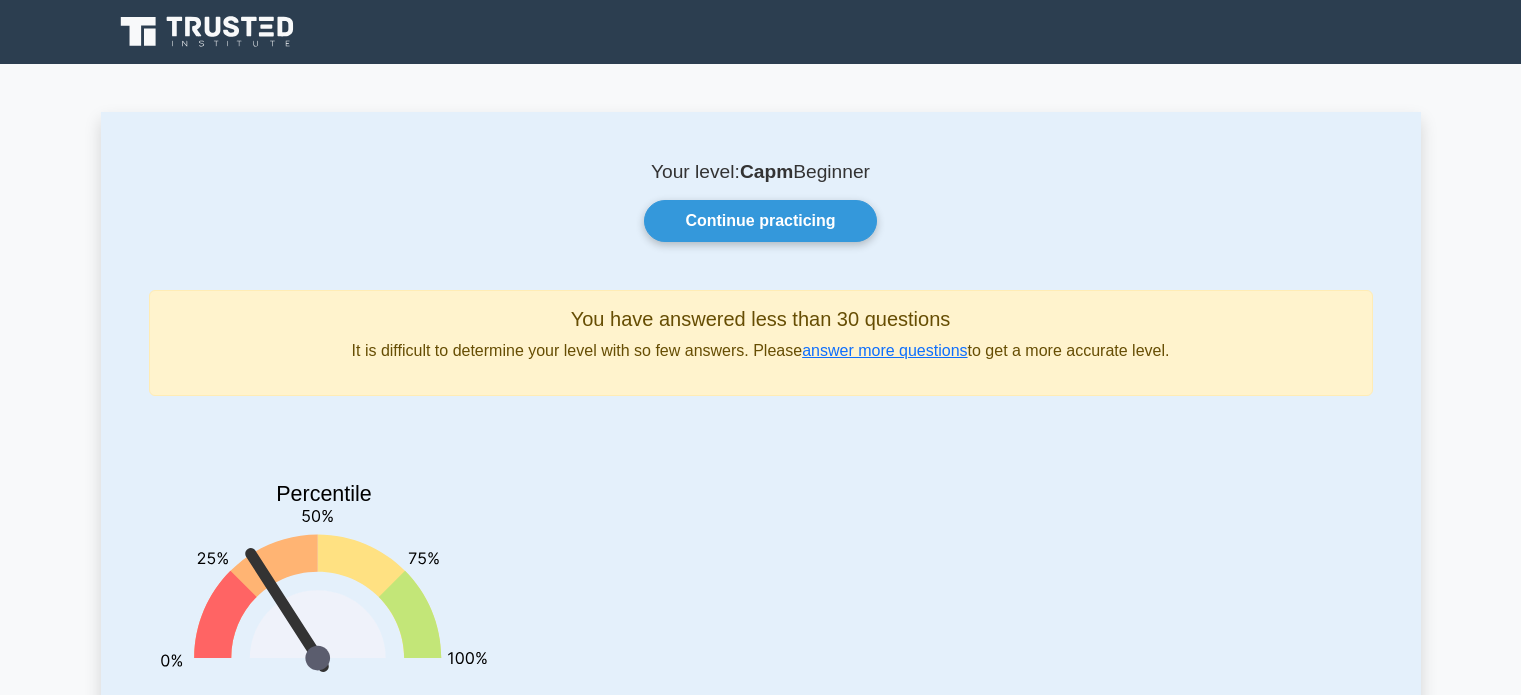 scroll, scrollTop: 0, scrollLeft: 0, axis: both 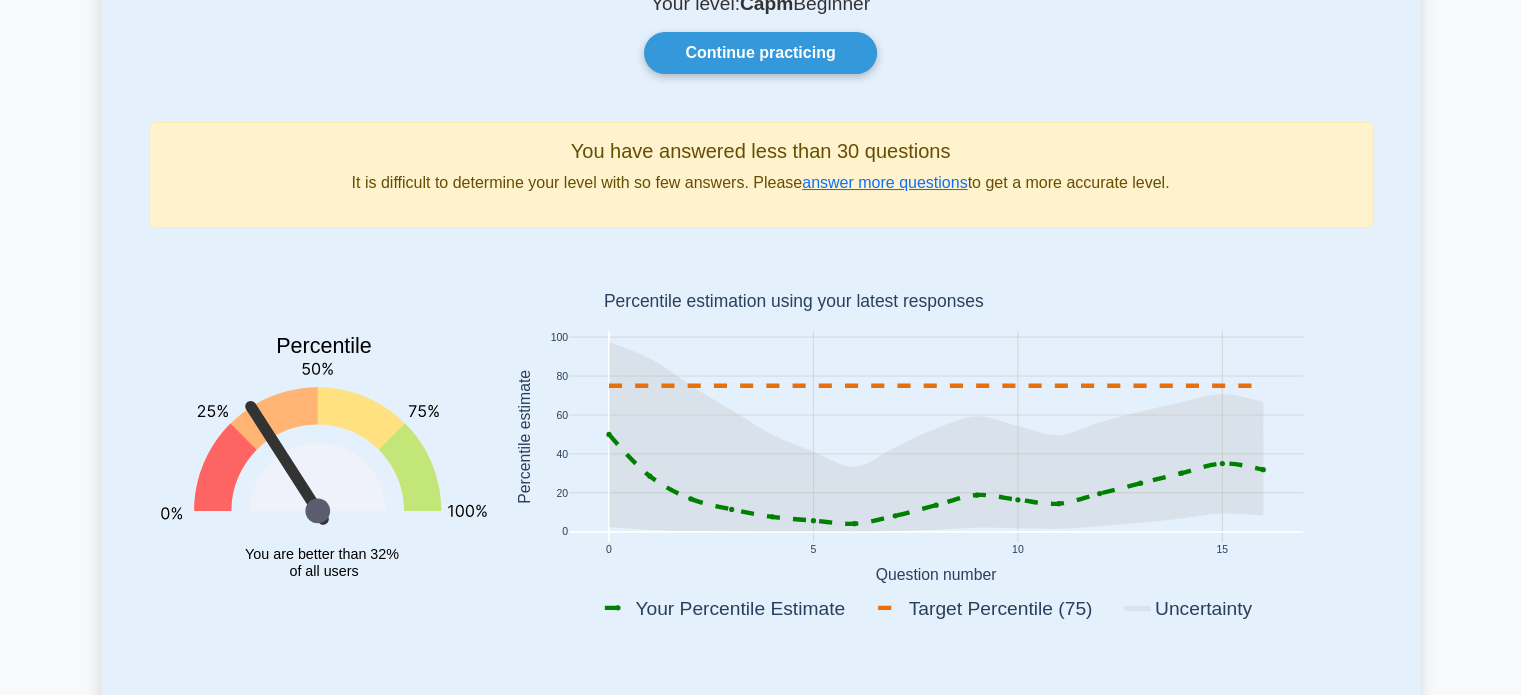click 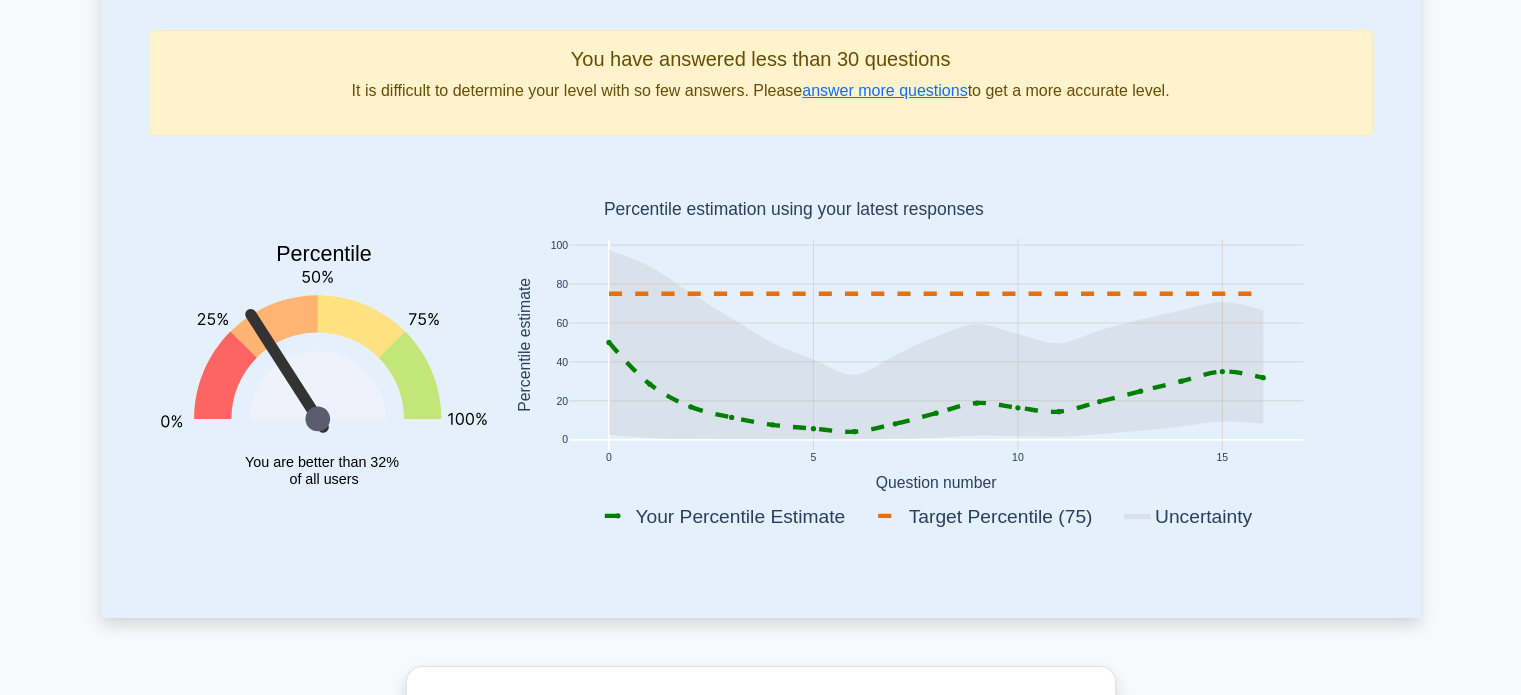 scroll, scrollTop: 0, scrollLeft: 0, axis: both 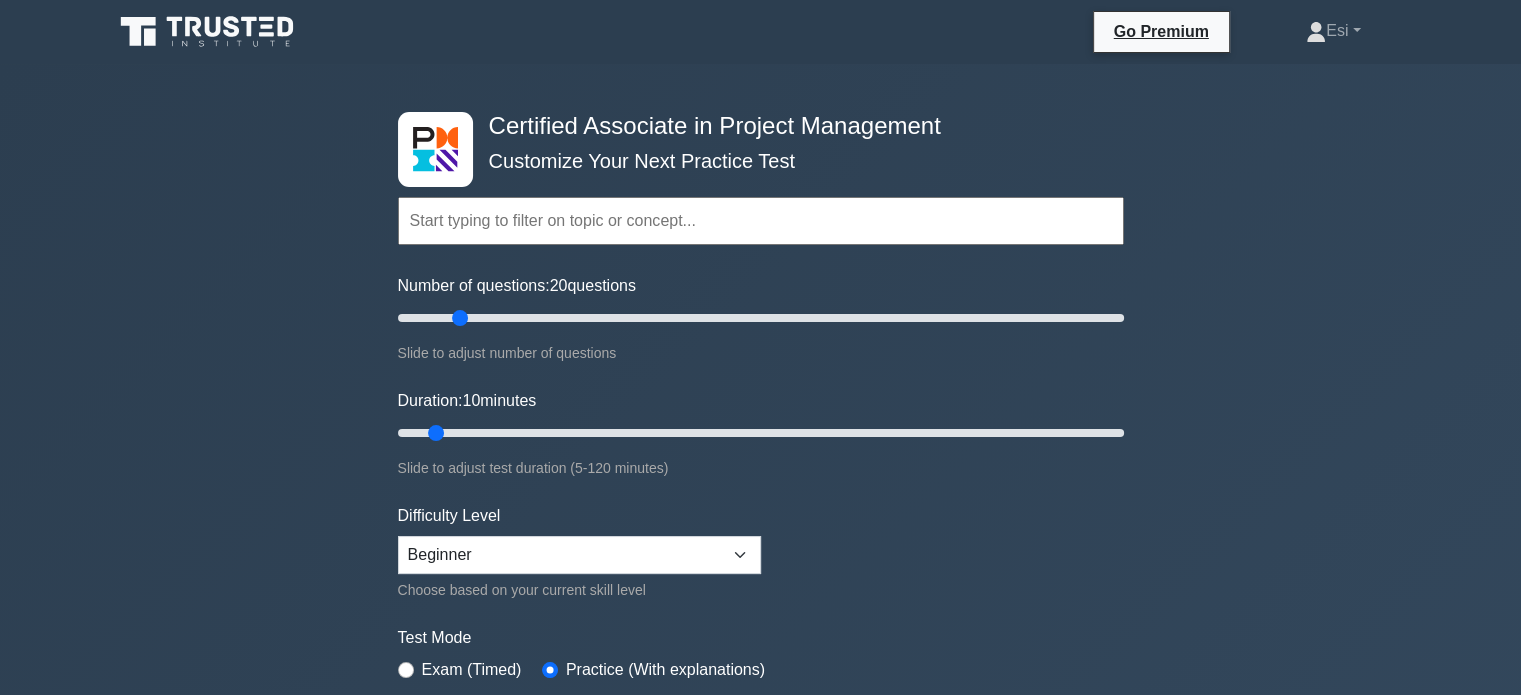 drag, startPoint x: 419, startPoint y: 315, endPoint x: 457, endPoint y: 309, distance: 38.470768 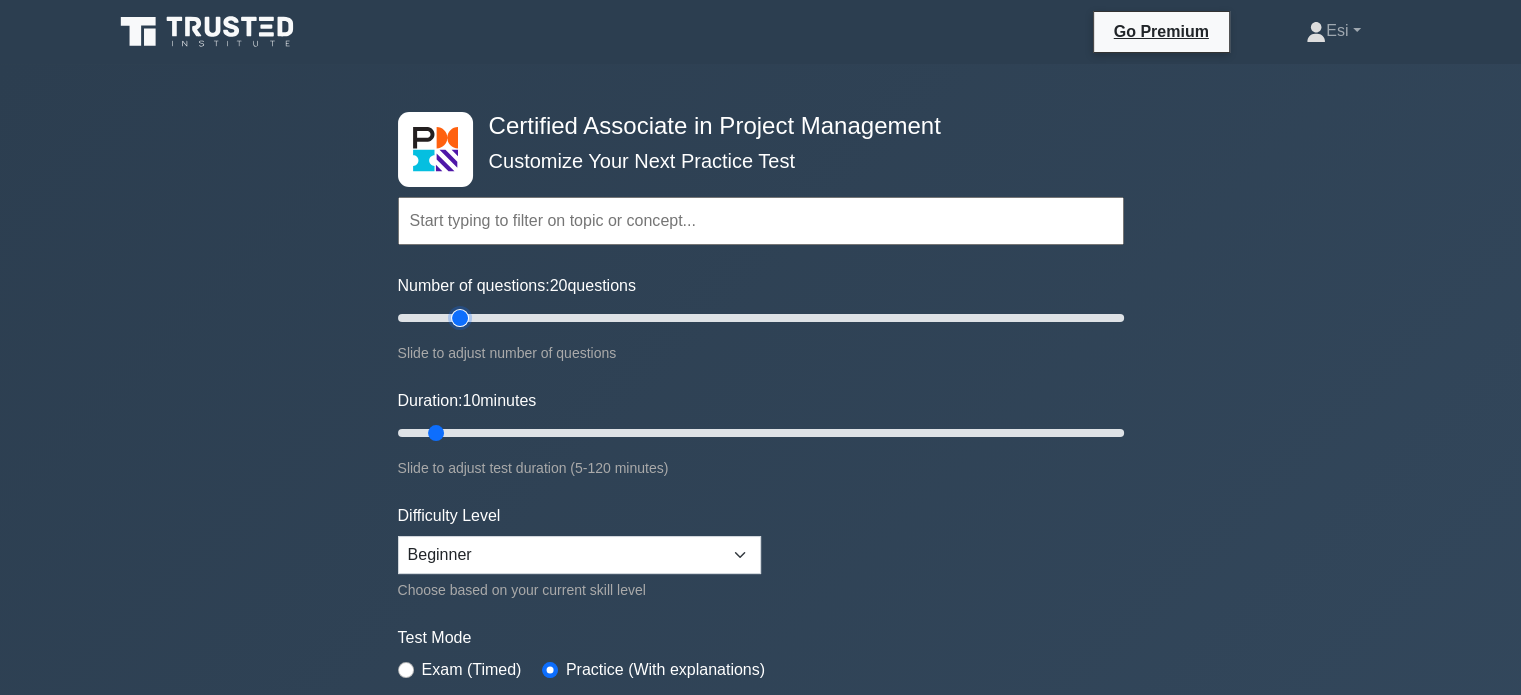 type on "20" 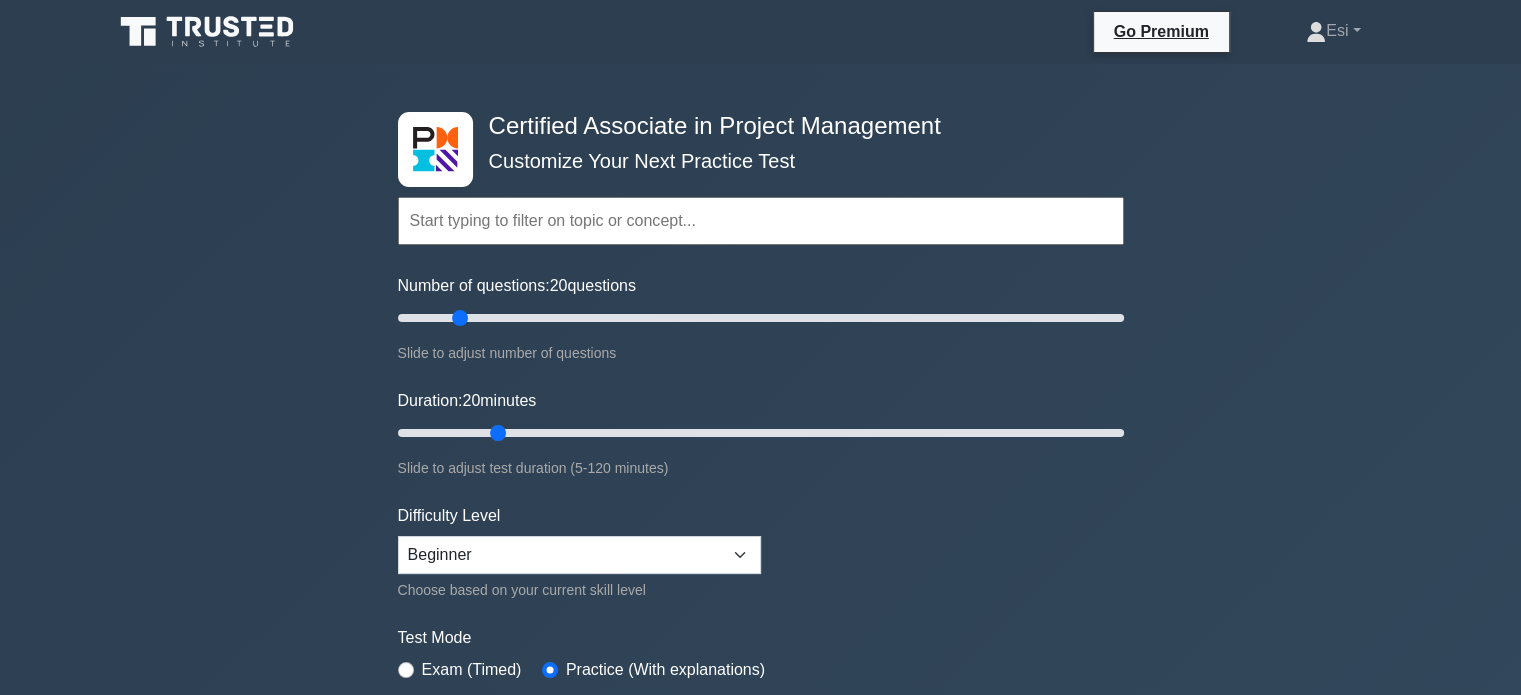 drag, startPoint x: 436, startPoint y: 425, endPoint x: 487, endPoint y: 429, distance: 51.156624 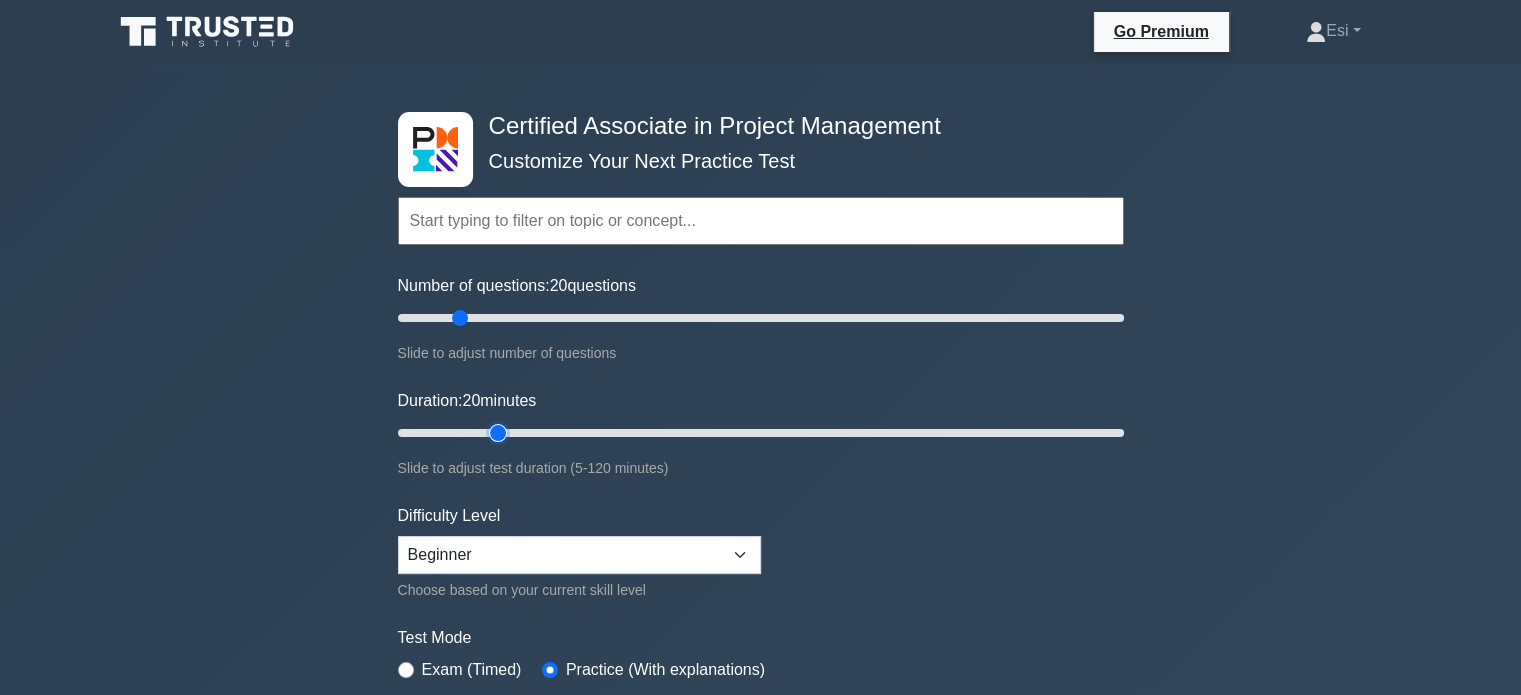 type on "20" 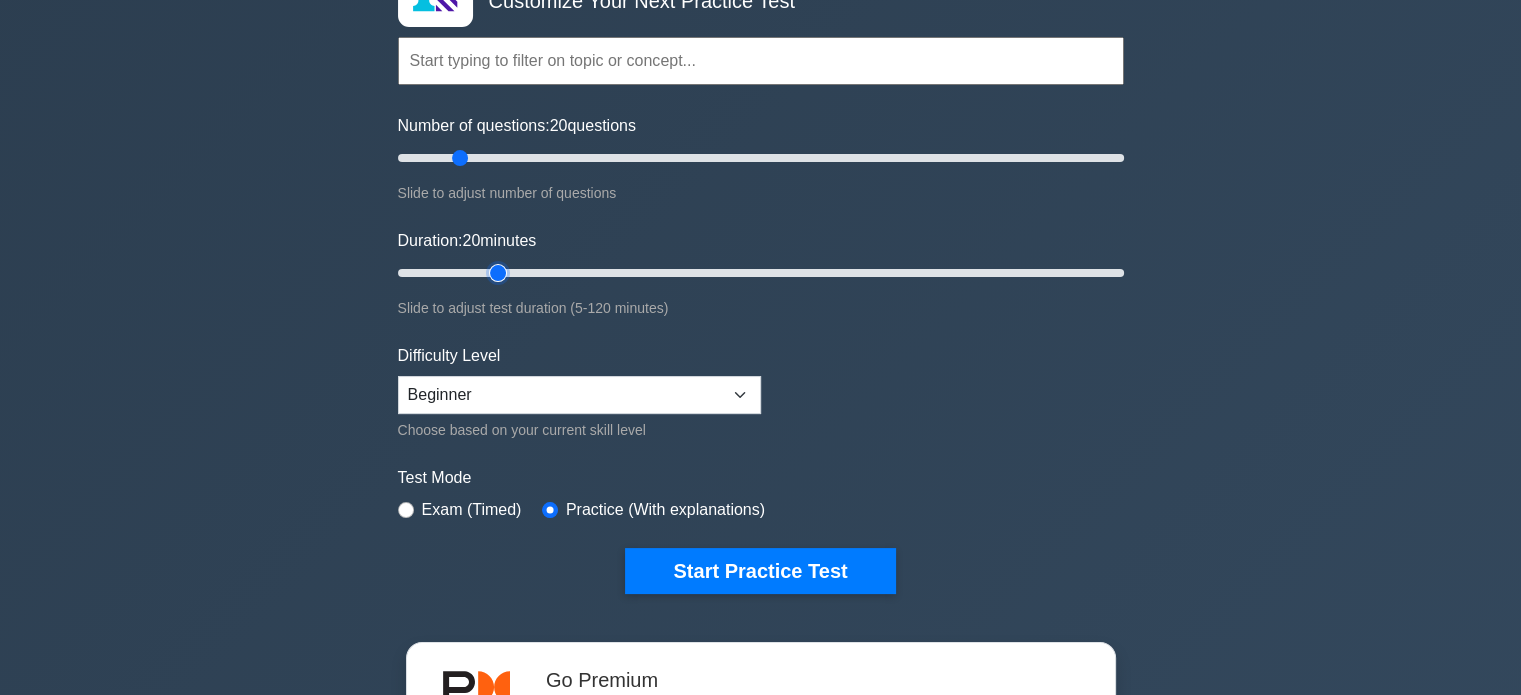 scroll, scrollTop: 164, scrollLeft: 0, axis: vertical 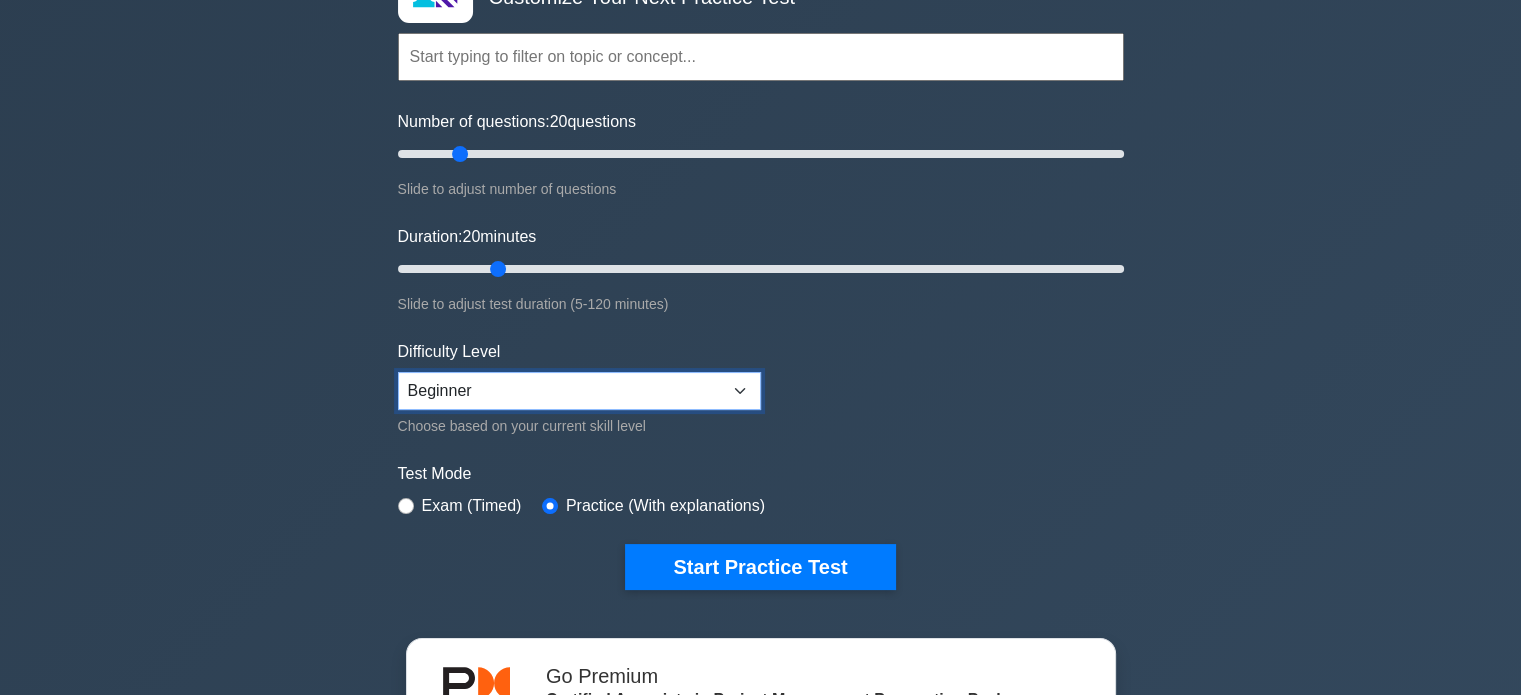 click on "Beginner
Intermediate
Expert" at bounding box center (579, 391) 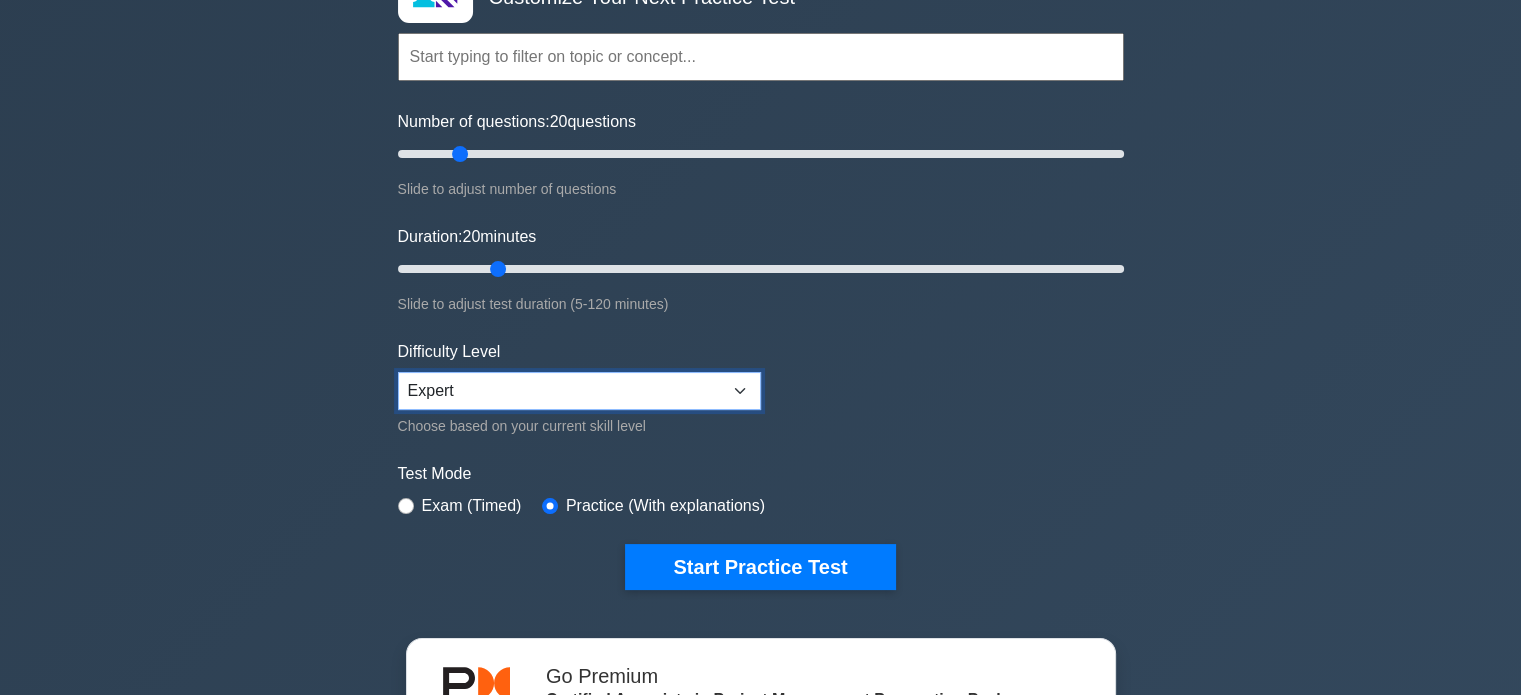 click on "Beginner
Intermediate
Expert" at bounding box center [579, 391] 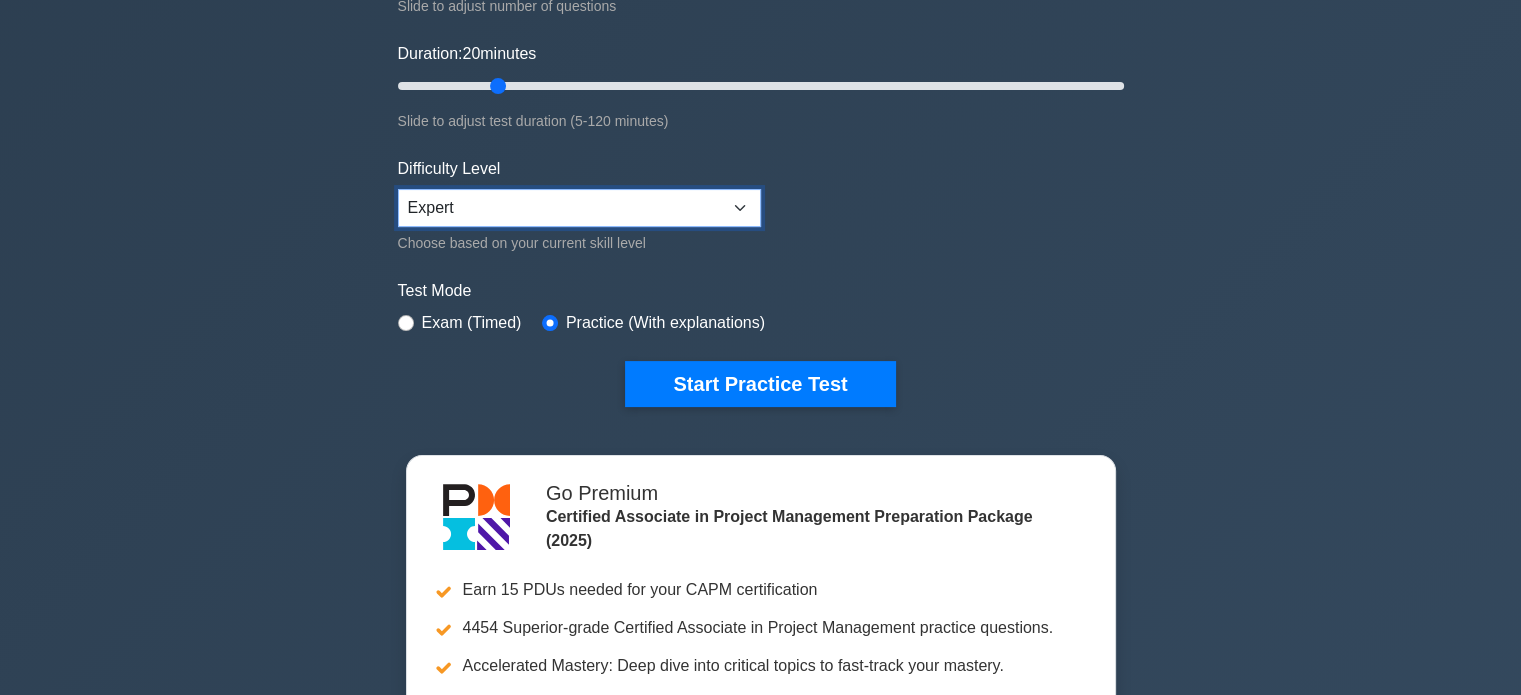 scroll, scrollTop: 391, scrollLeft: 0, axis: vertical 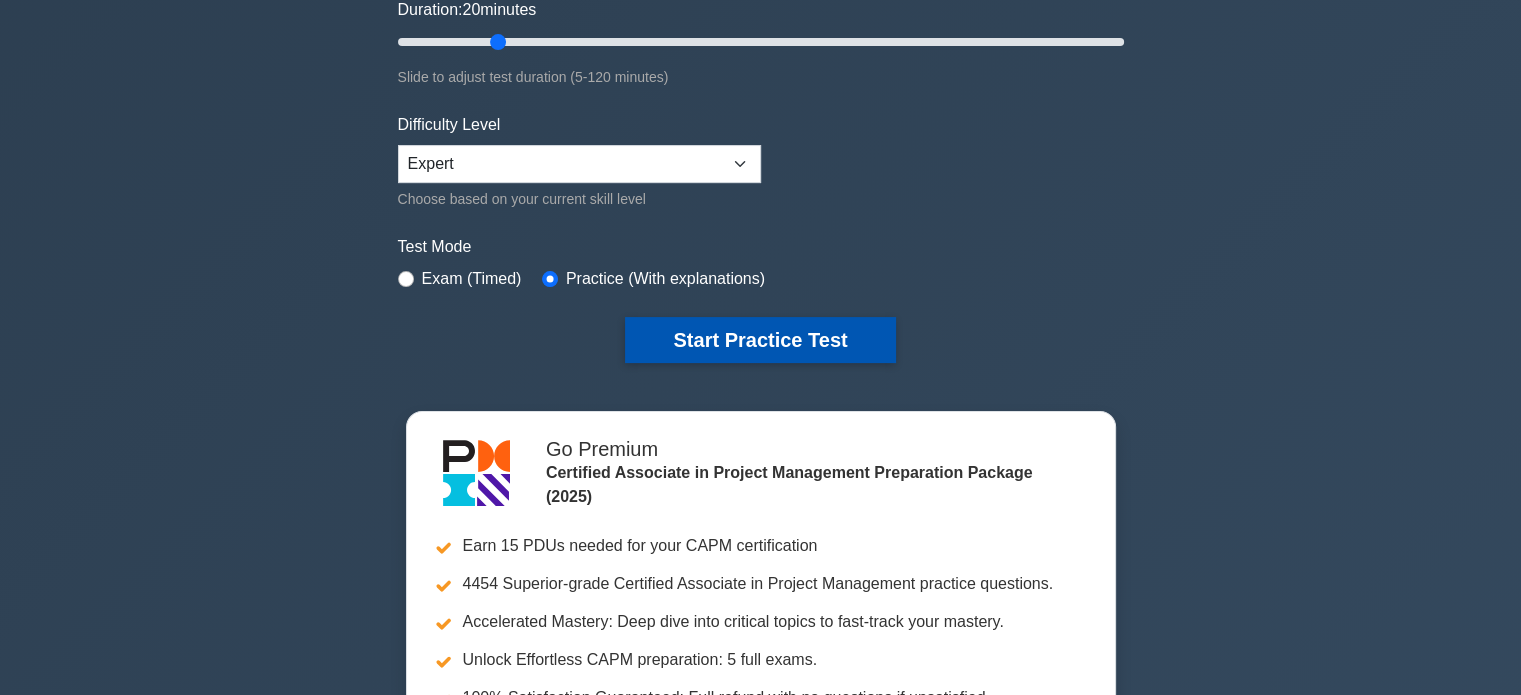 click on "Start Practice Test" at bounding box center (760, 340) 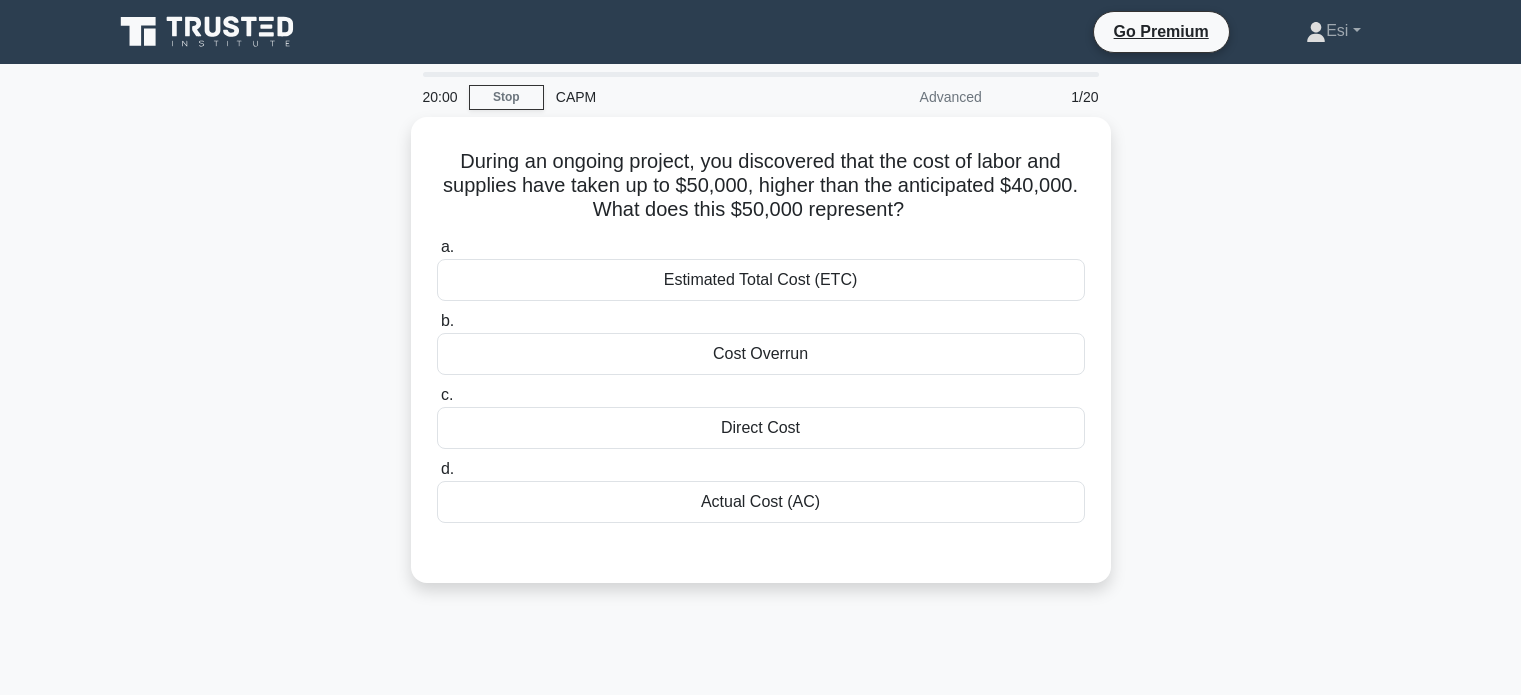 scroll, scrollTop: 0, scrollLeft: 0, axis: both 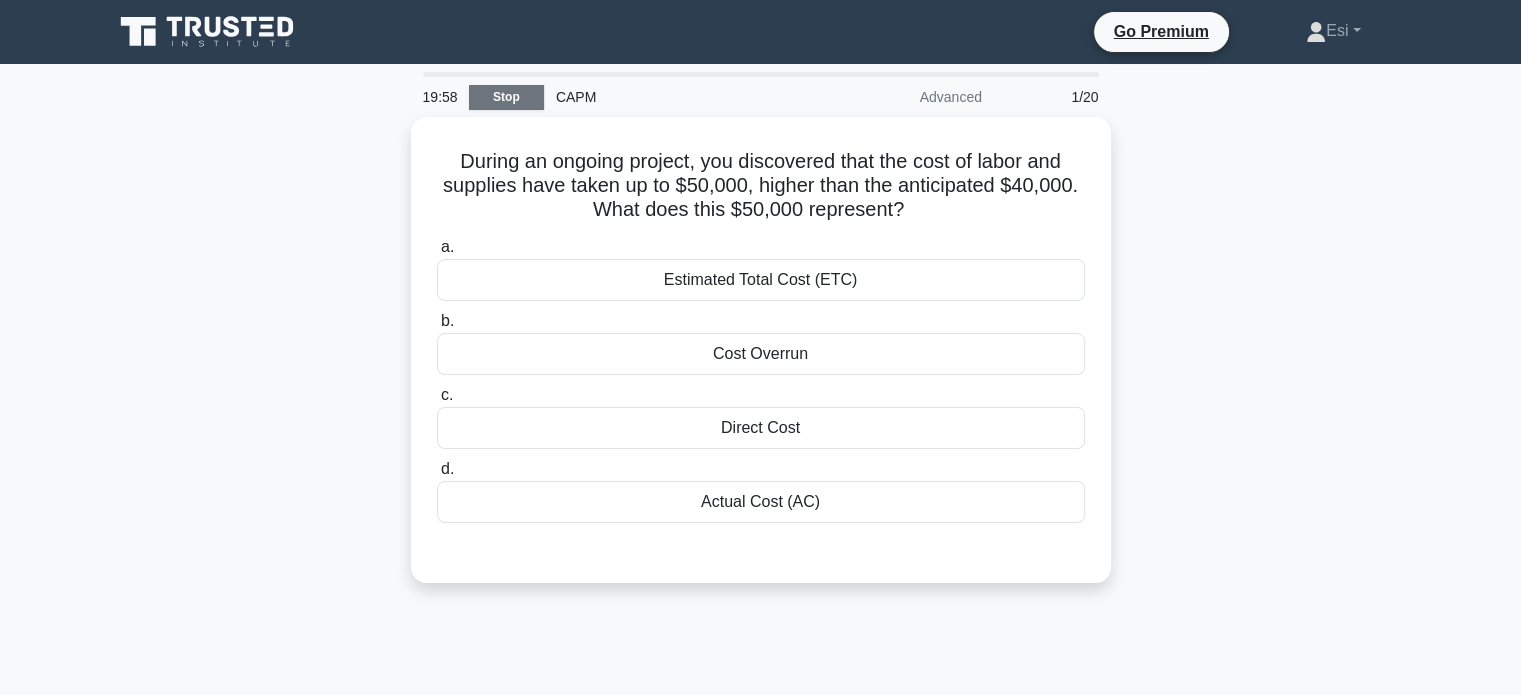 drag, startPoint x: 500, startPoint y: 111, endPoint x: 496, endPoint y: 95, distance: 16.492422 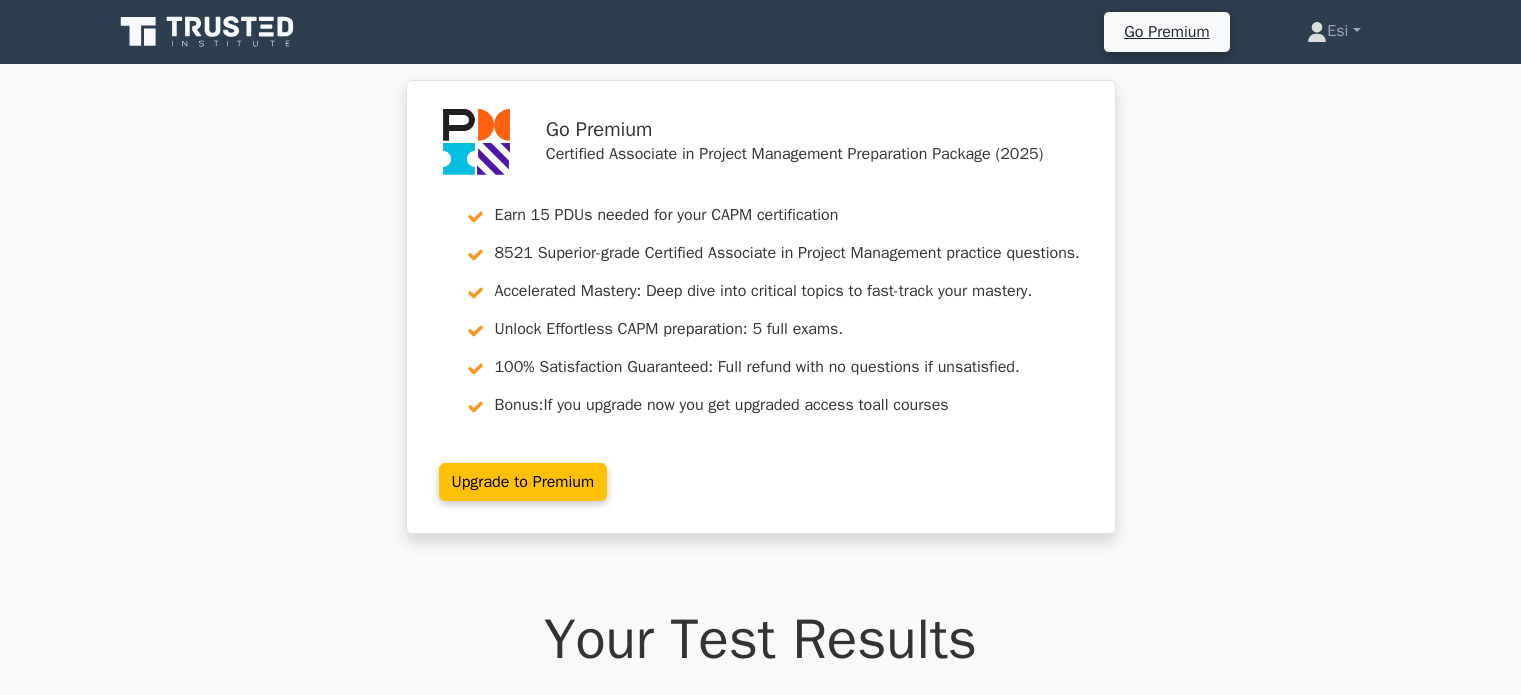 scroll, scrollTop: 0, scrollLeft: 0, axis: both 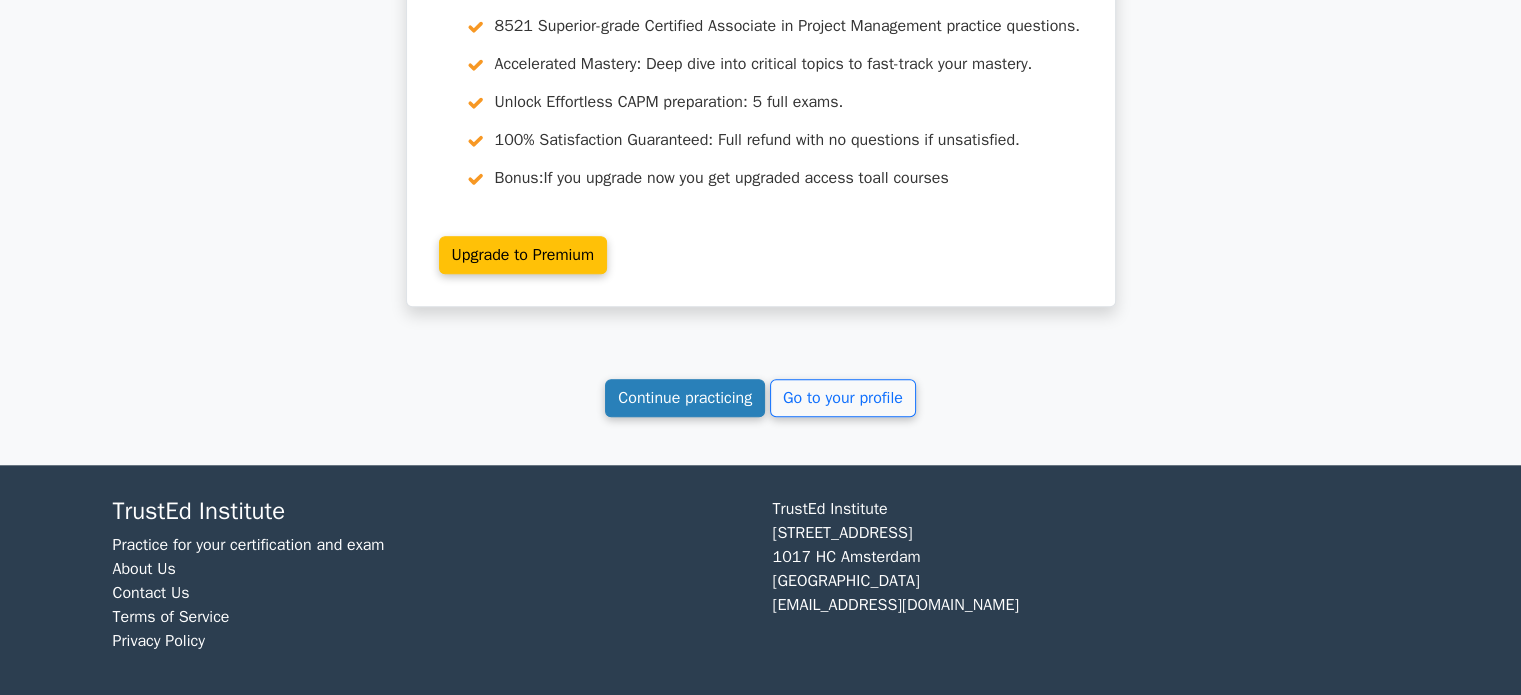 click on "Continue practicing" at bounding box center [685, 398] 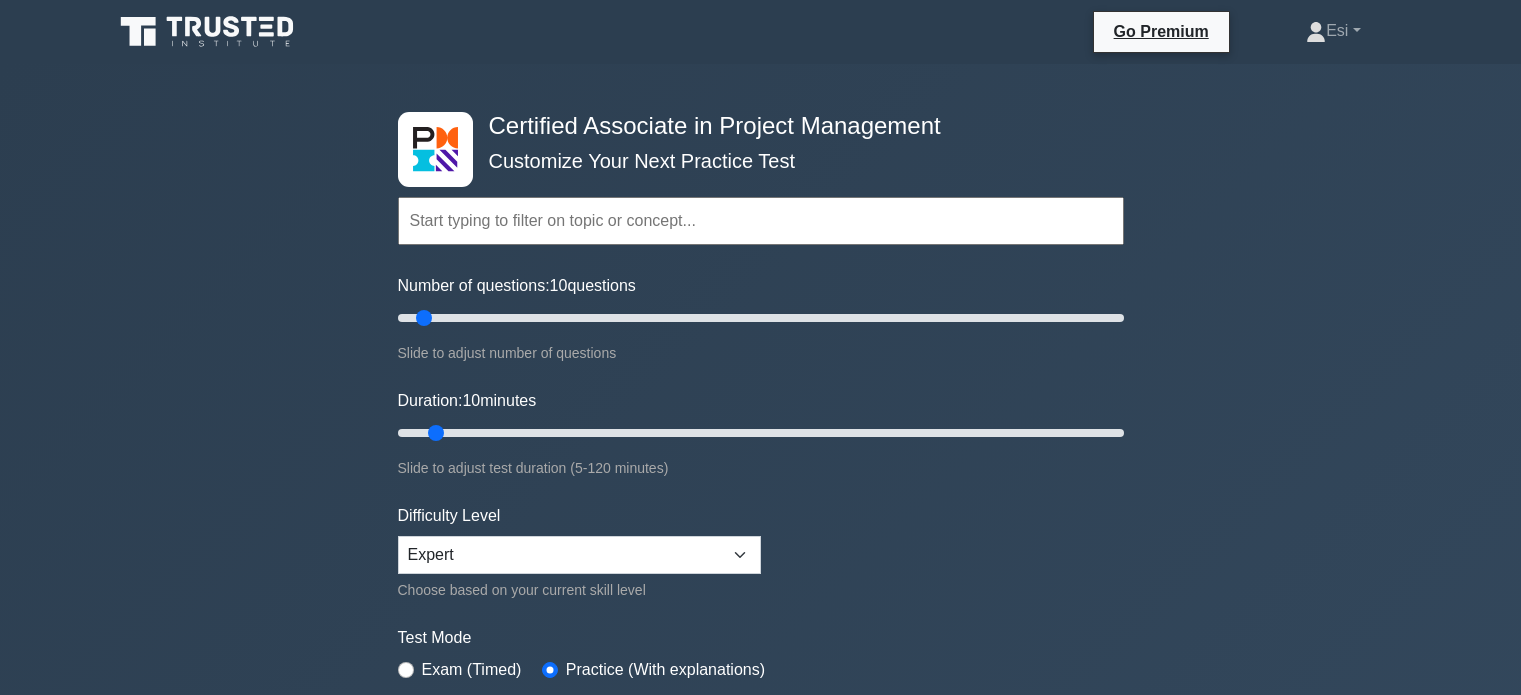 scroll, scrollTop: 0, scrollLeft: 0, axis: both 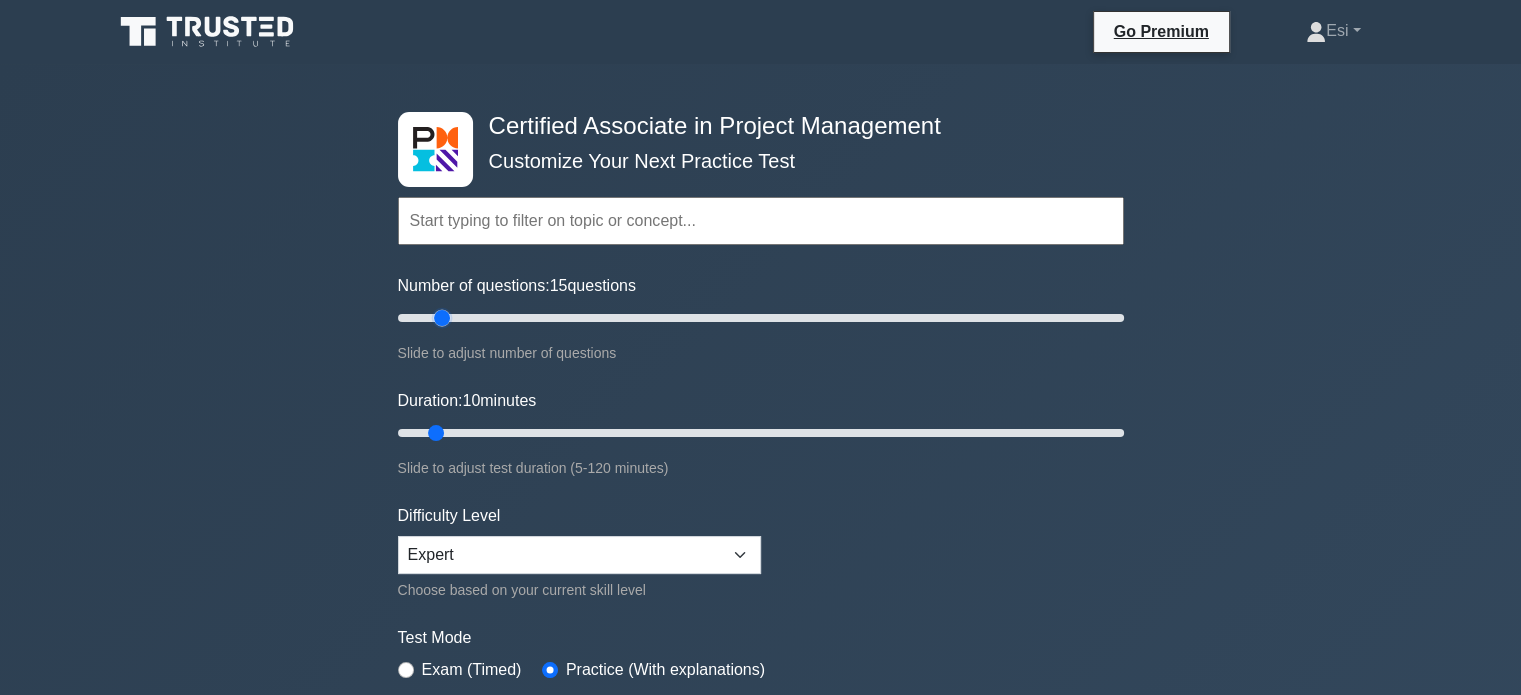 drag, startPoint x: 426, startPoint y: 305, endPoint x: 436, endPoint y: 309, distance: 10.770329 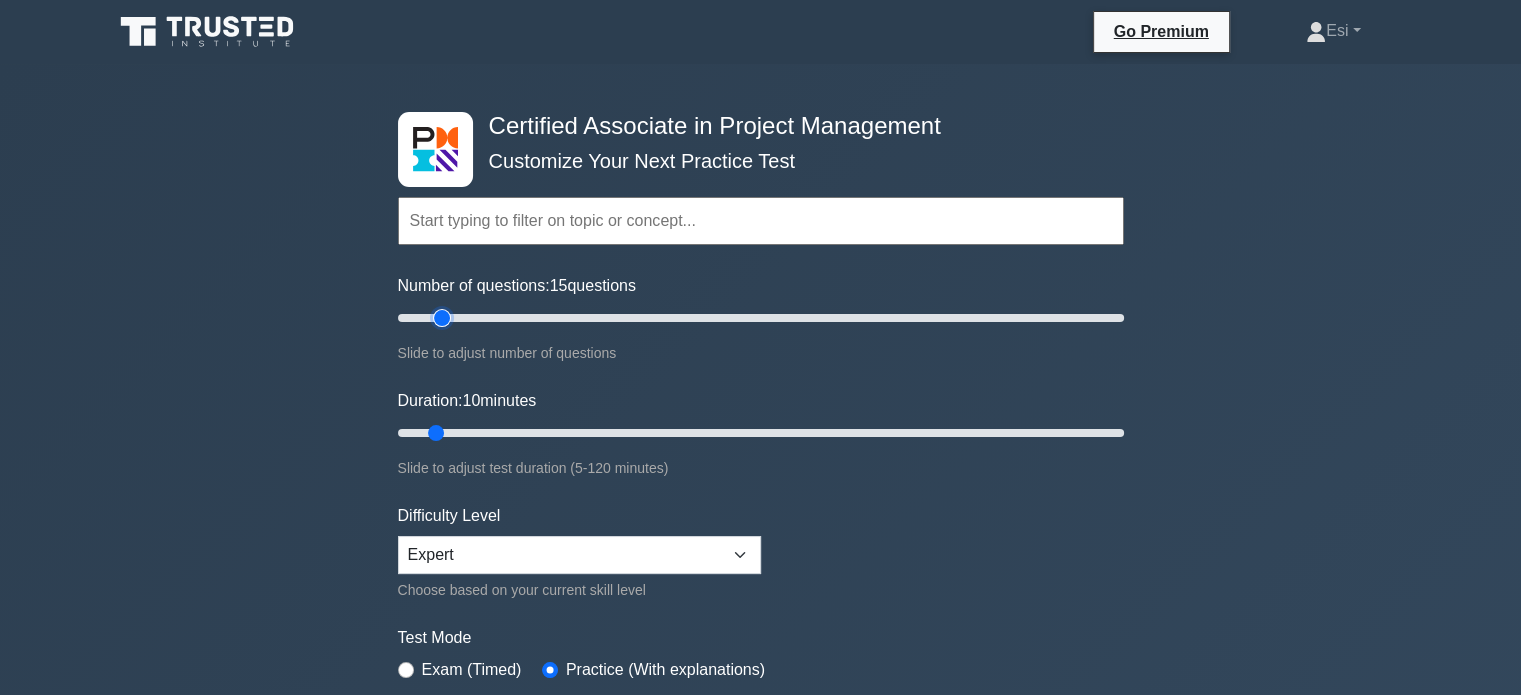 type on "15" 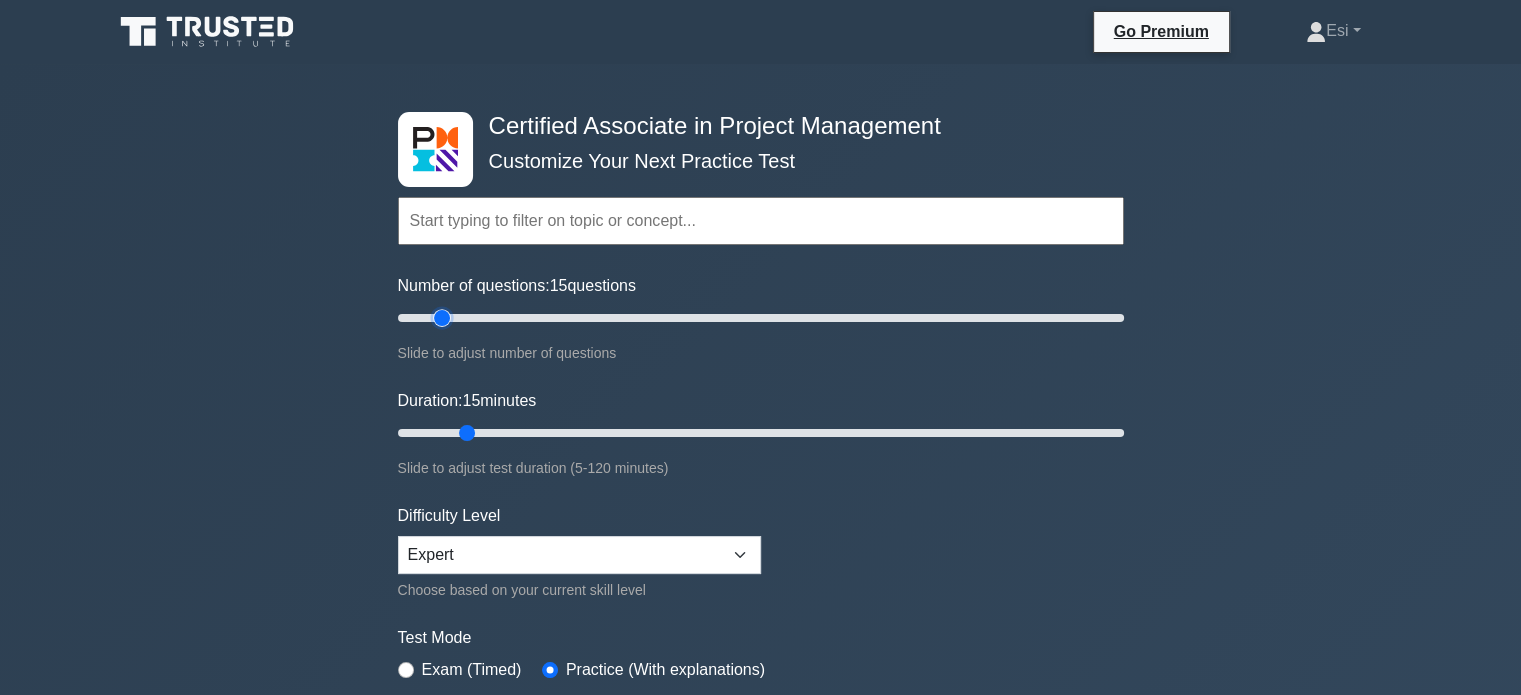 drag, startPoint x: 436, startPoint y: 427, endPoint x: 475, endPoint y: 426, distance: 39.012817 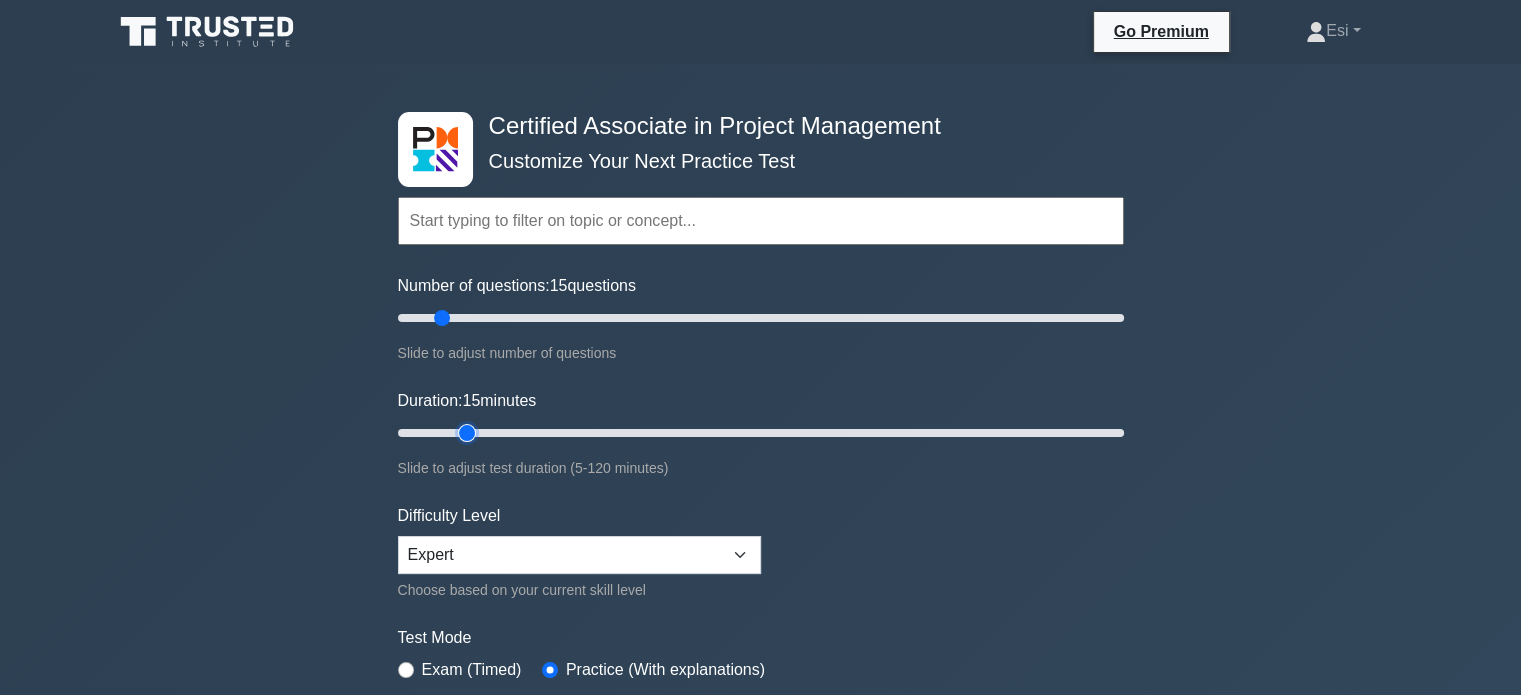 type on "15" 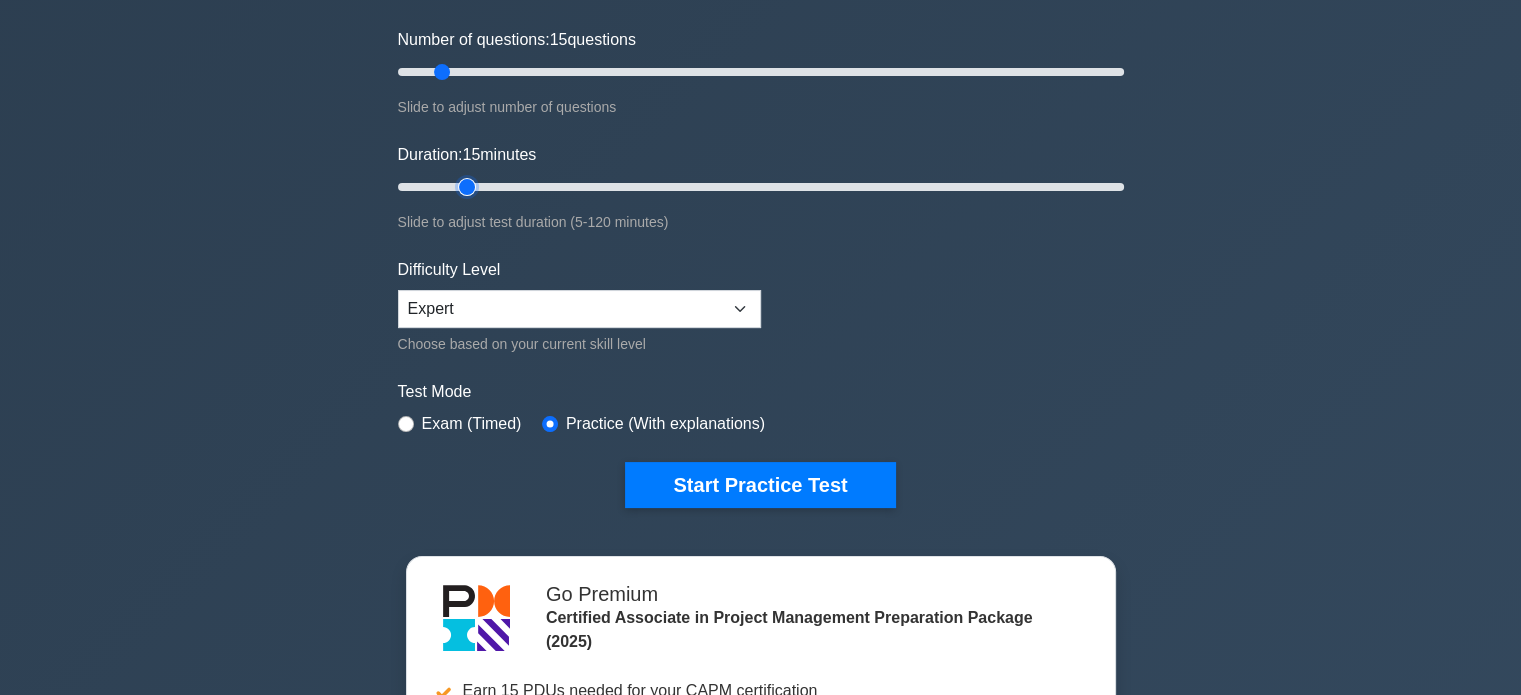 scroll, scrollTop: 248, scrollLeft: 0, axis: vertical 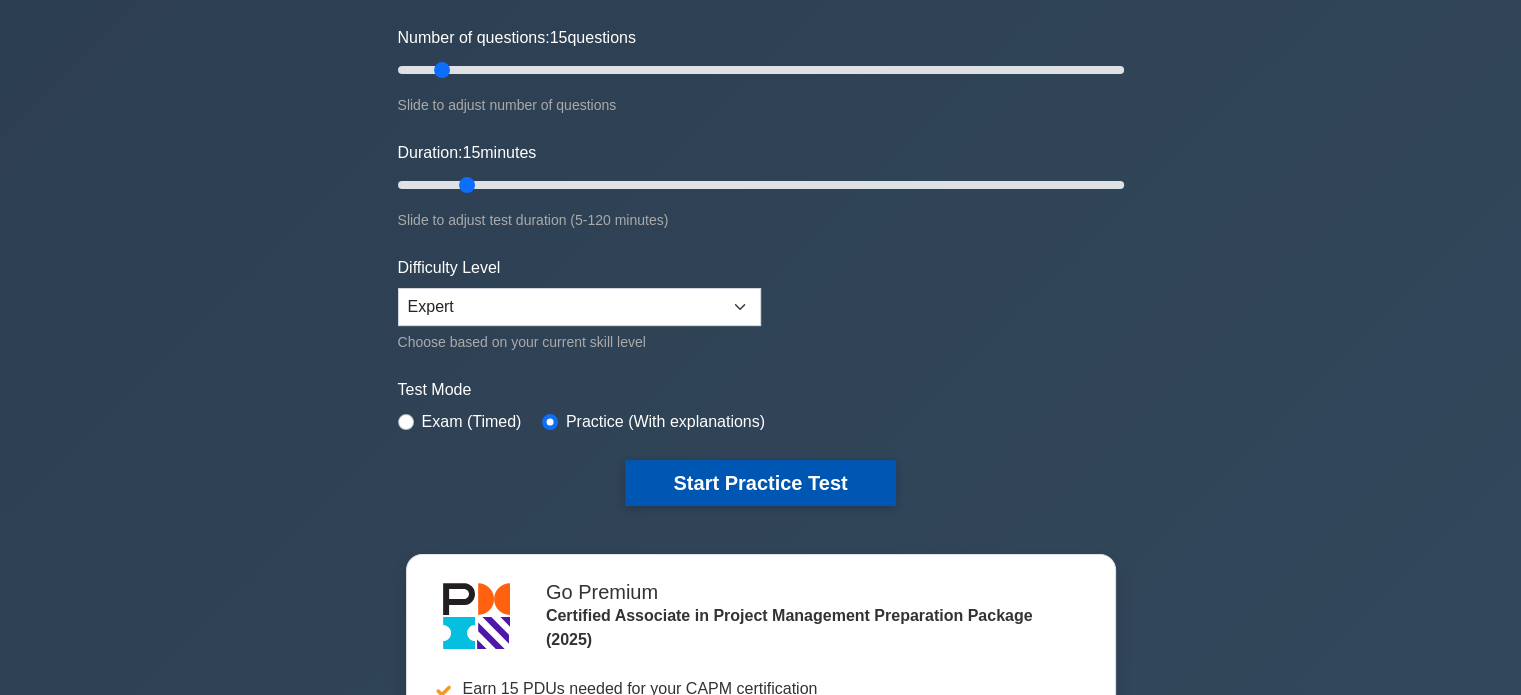 click on "Start Practice Test" at bounding box center (760, 483) 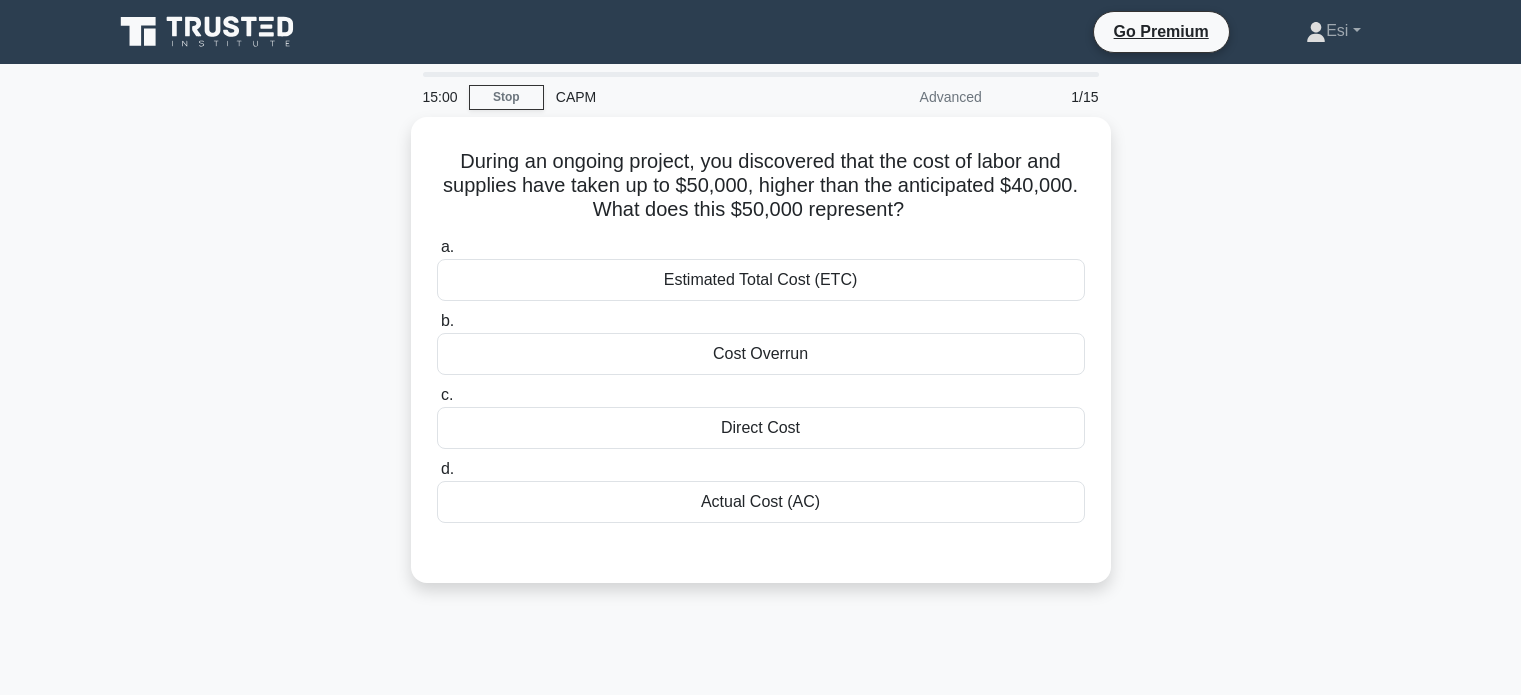 scroll, scrollTop: 0, scrollLeft: 0, axis: both 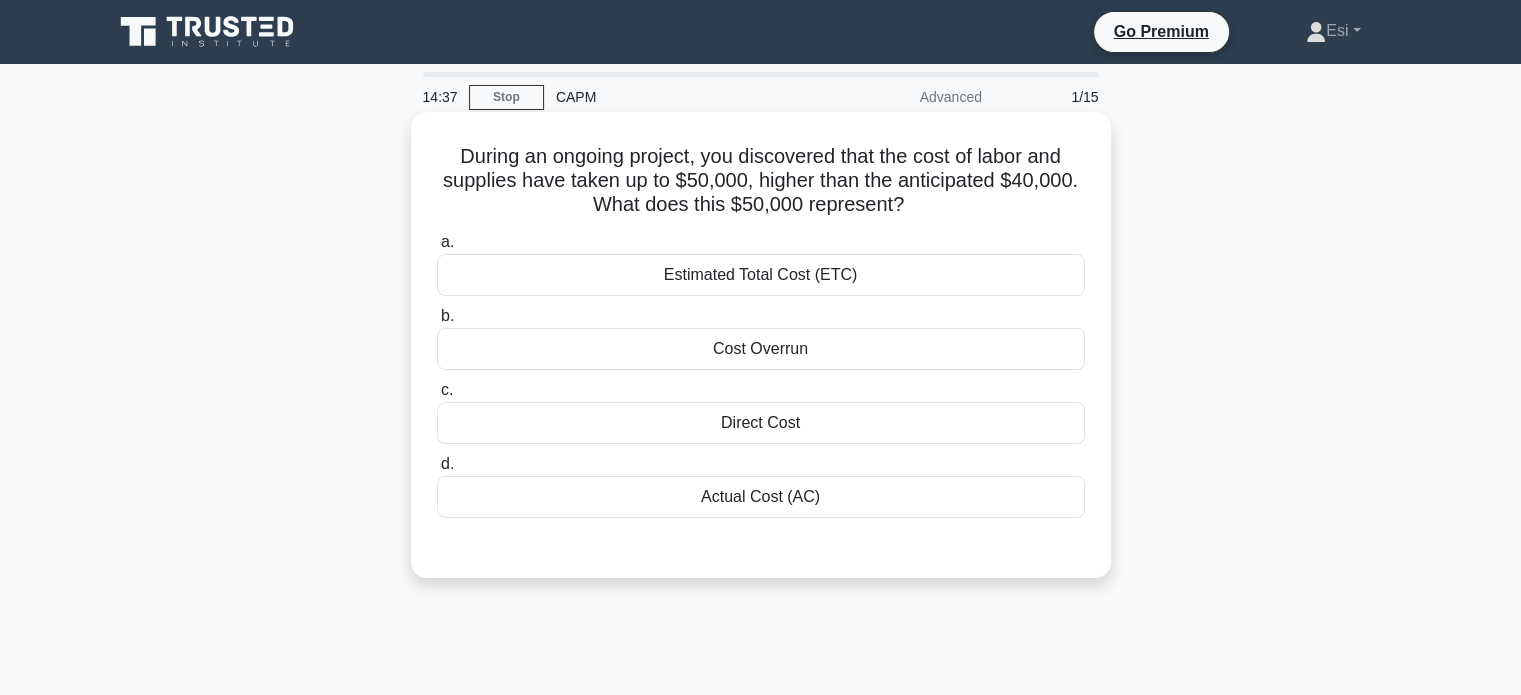 click on "Actual Cost (AC)" at bounding box center (761, 497) 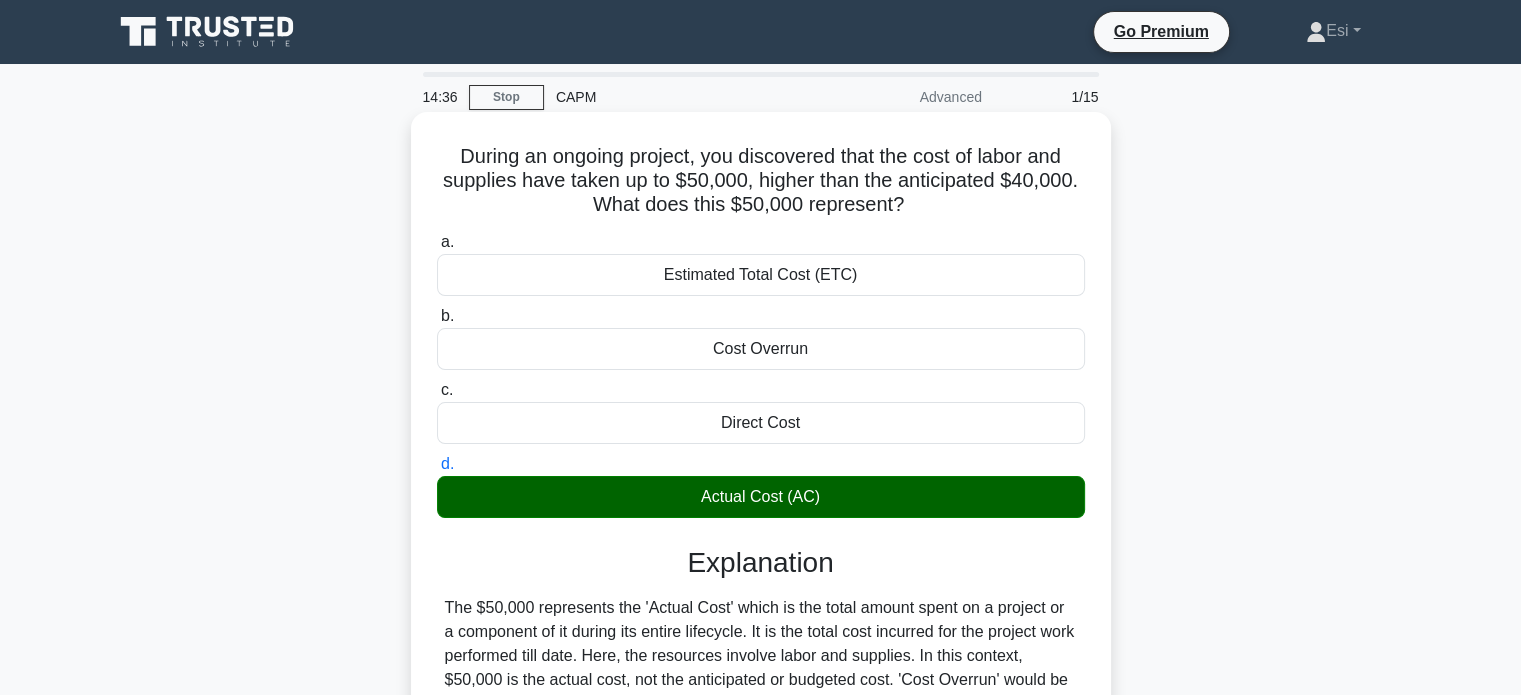 scroll, scrollTop: 385, scrollLeft: 0, axis: vertical 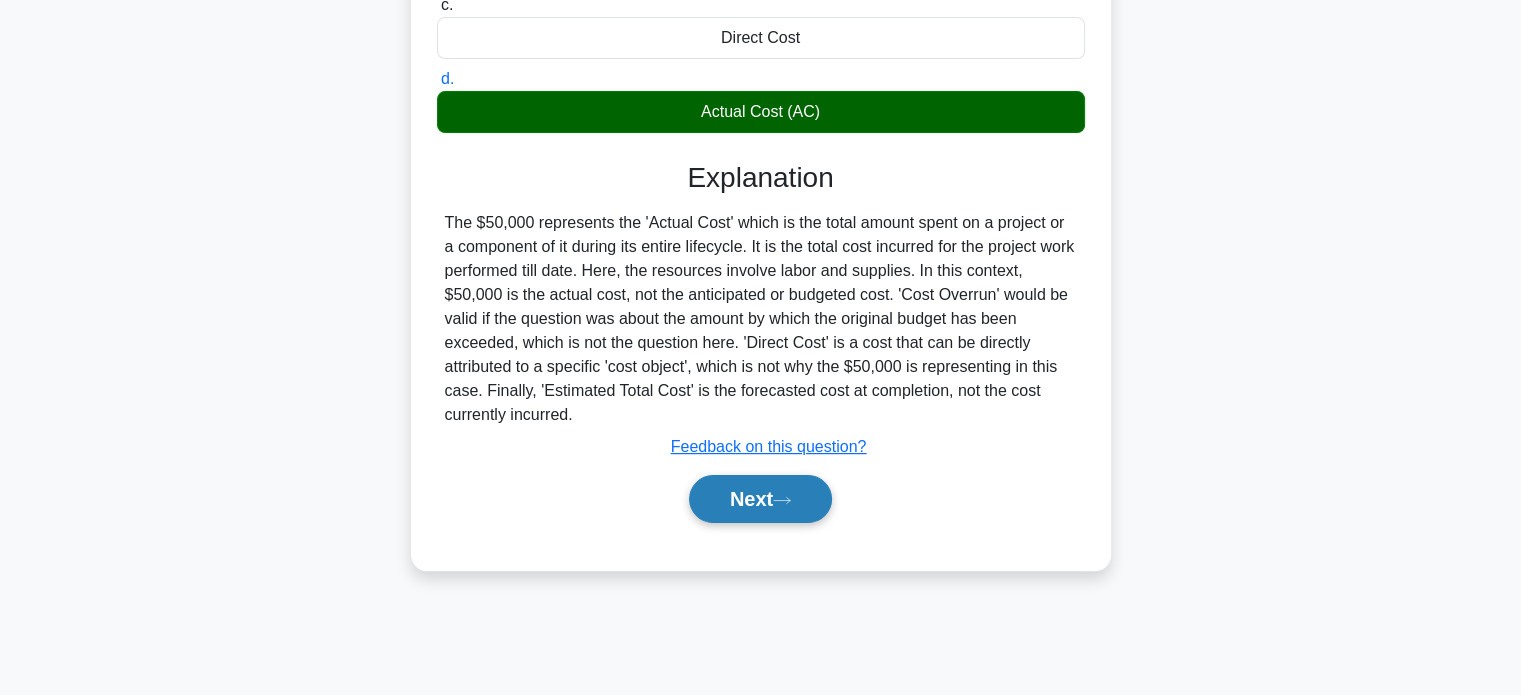 click on "Next" at bounding box center [760, 499] 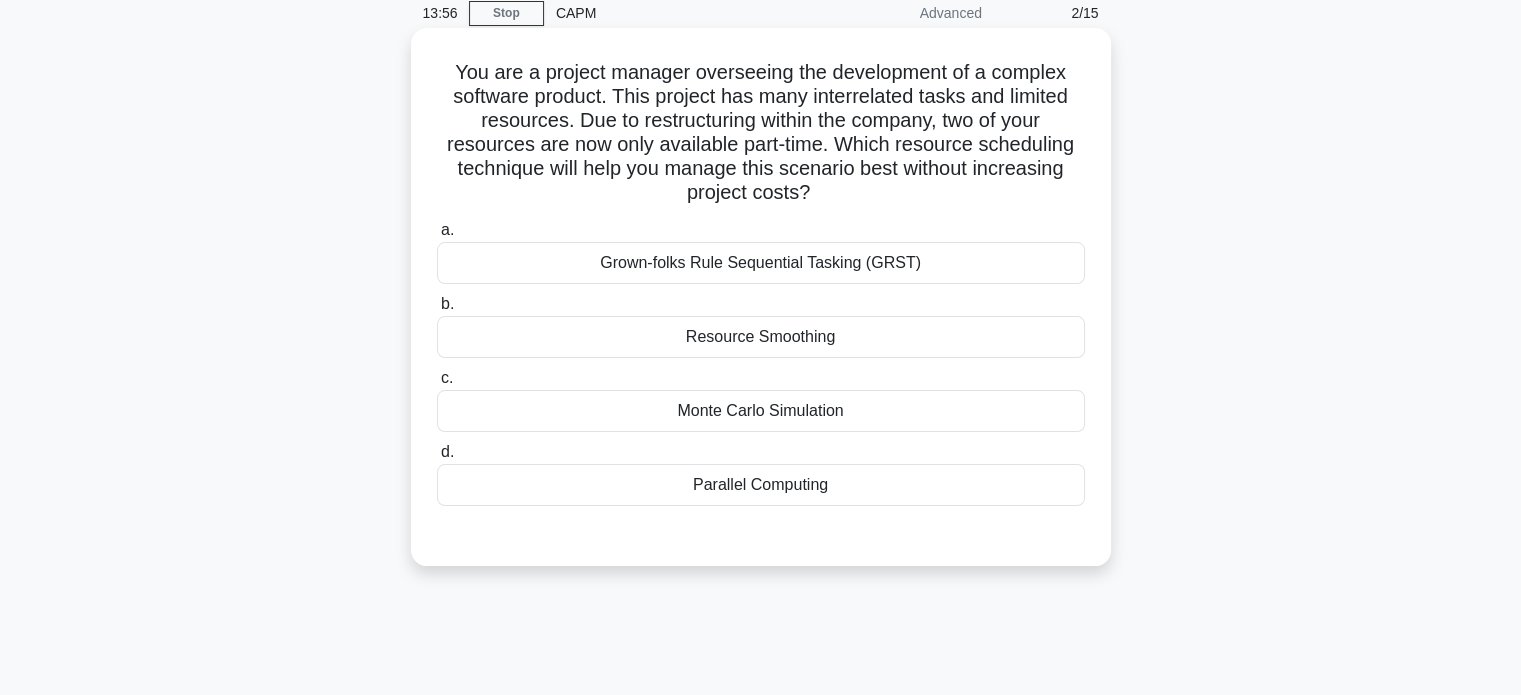 scroll, scrollTop: 88, scrollLeft: 0, axis: vertical 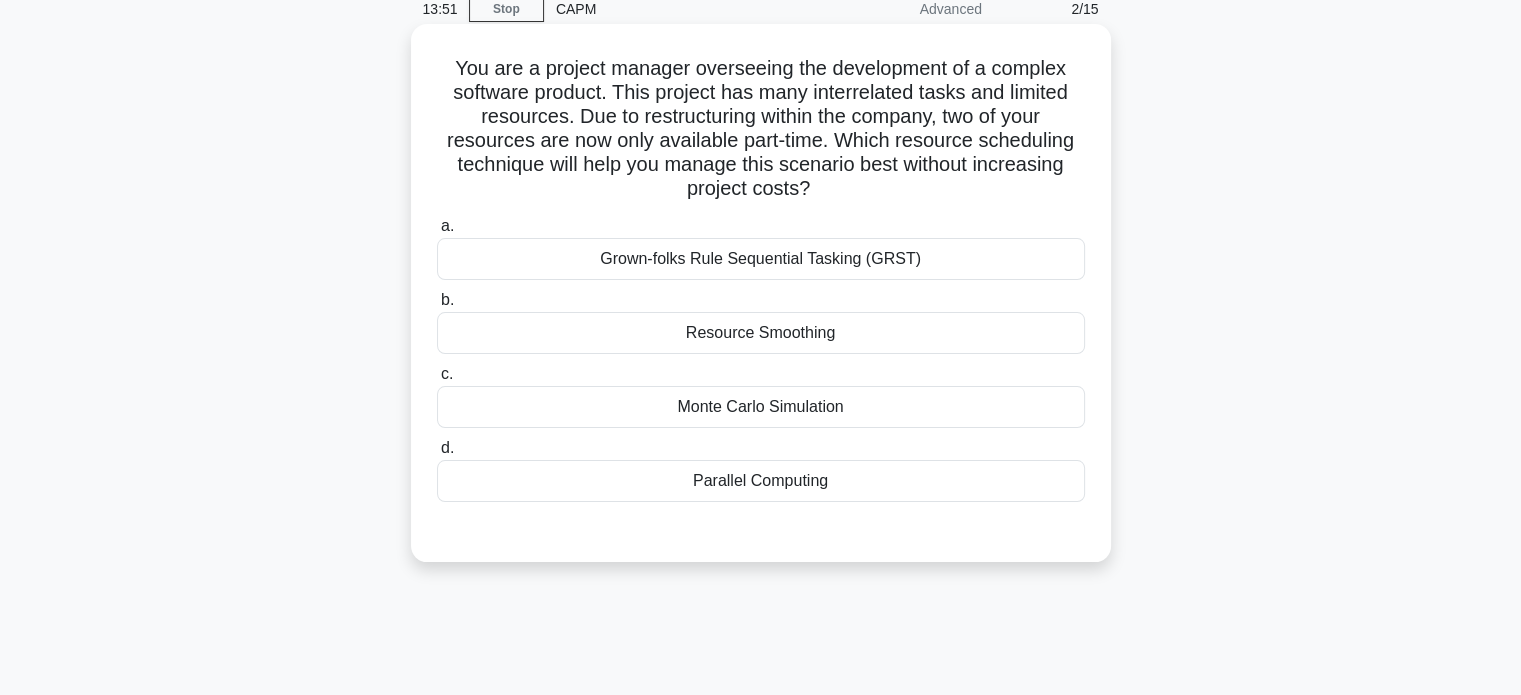 click on "You are a project manager overseeing the development of a complex software product. This project has many interrelated tasks and limited resources. Due to restructuring within the company, two of your resources are now only available part-time. Which resource scheduling technique will help you manage this scenario best without increasing project costs?
.spinner_0XTQ{transform-origin:center;animation:spinner_y6GP .75s linear infinite}@keyframes spinner_y6GP{100%{transform:rotate(360deg)}}" at bounding box center [761, 129] 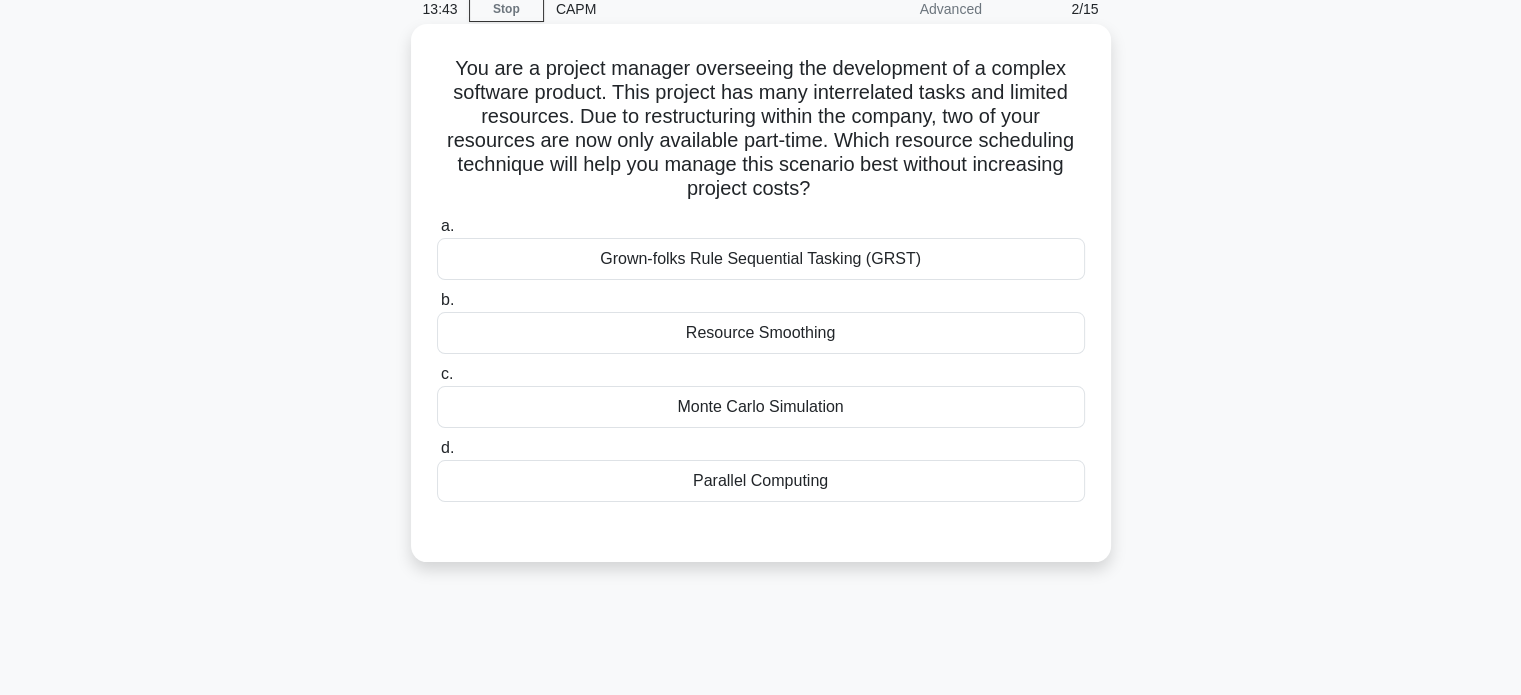 click on "Resource Smoothing" at bounding box center (761, 333) 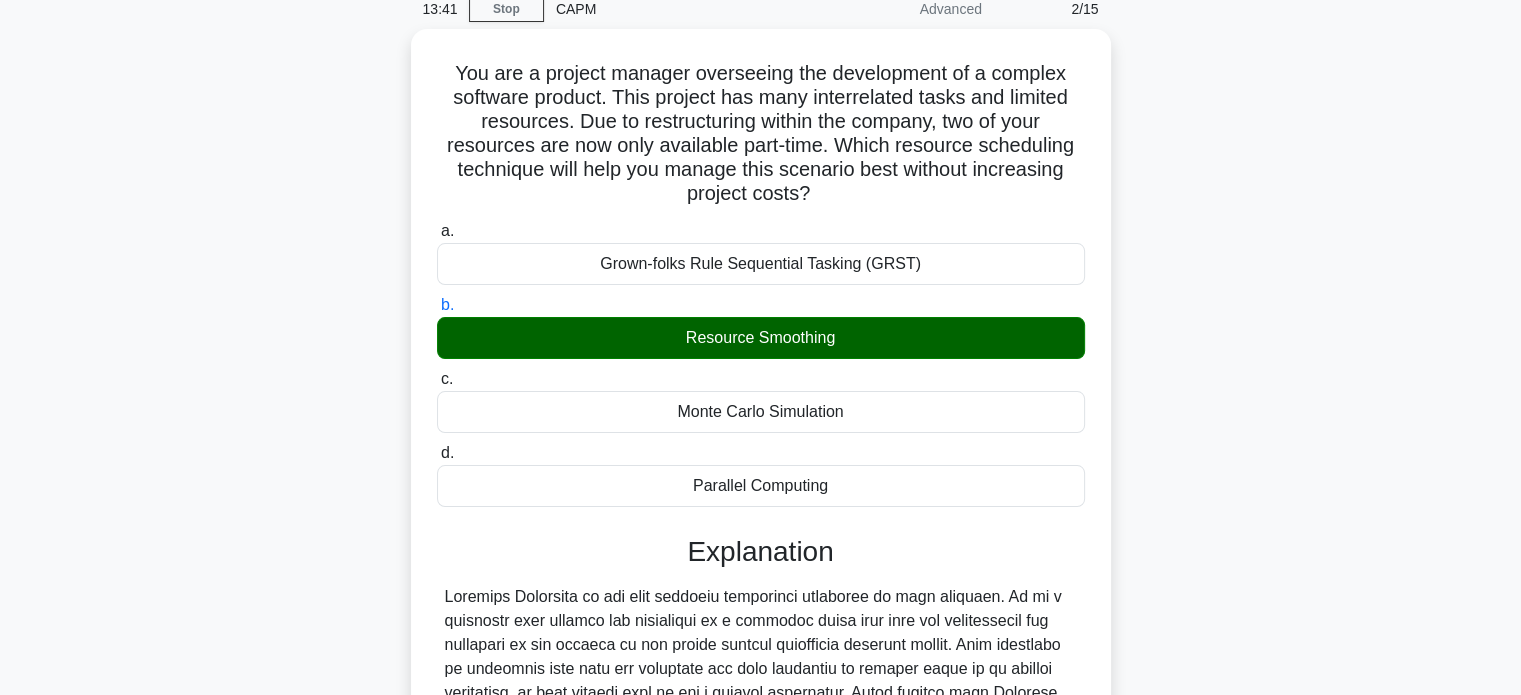 scroll, scrollTop: 440, scrollLeft: 0, axis: vertical 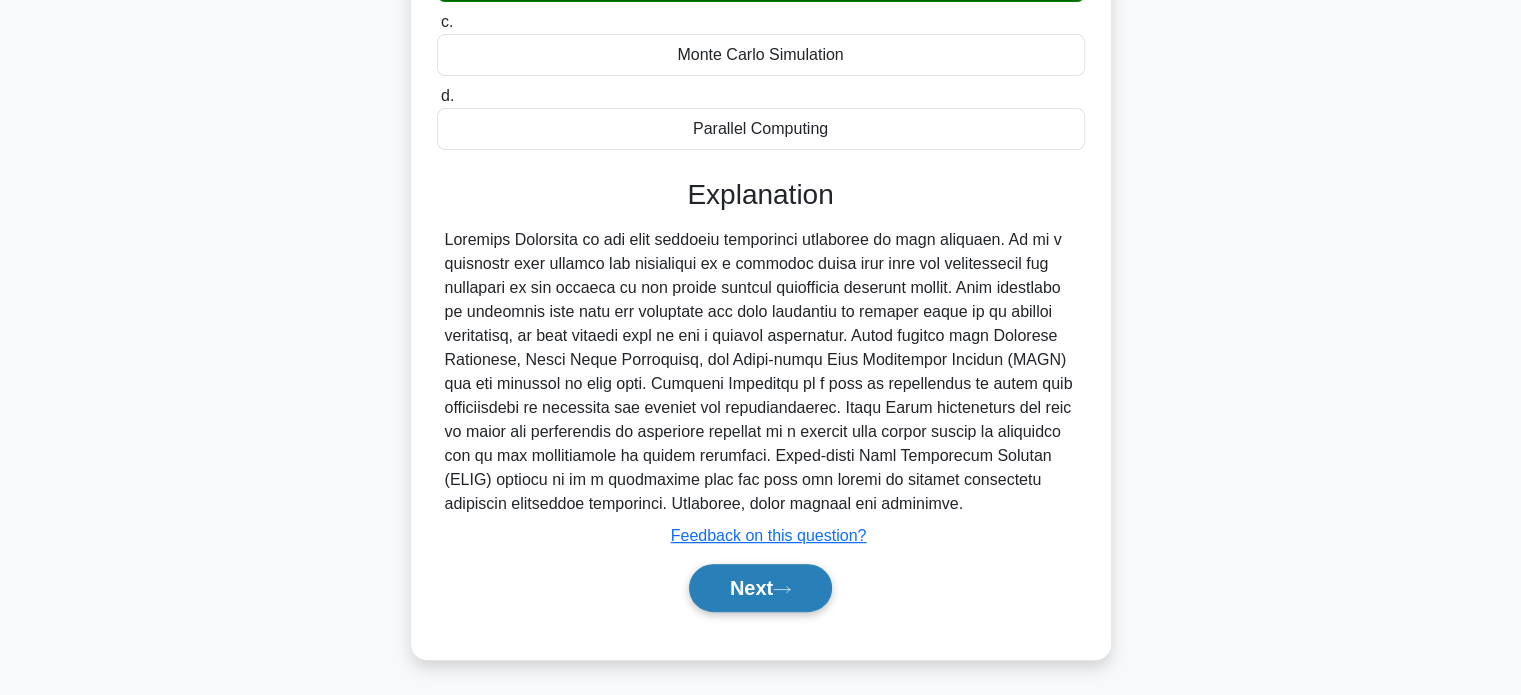 click on "Next" at bounding box center (760, 588) 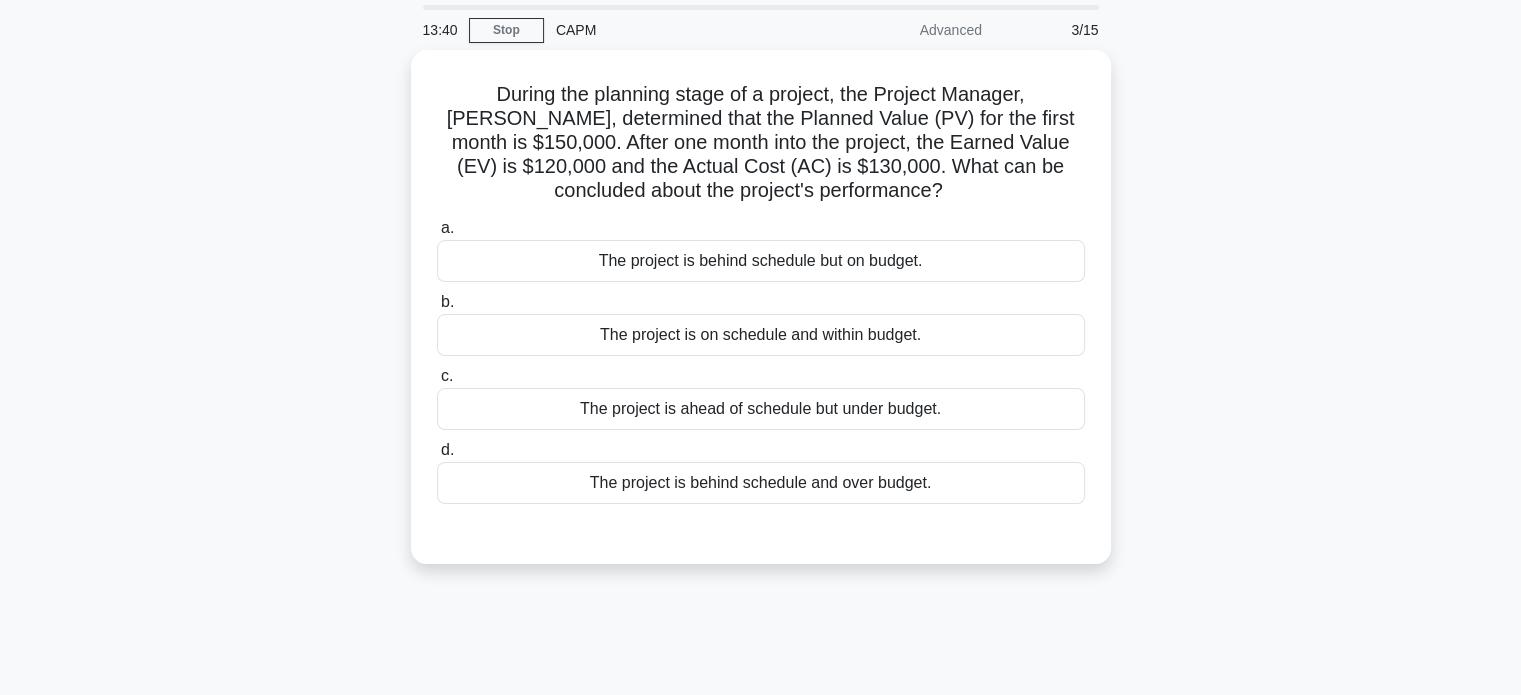 scroll, scrollTop: 65, scrollLeft: 0, axis: vertical 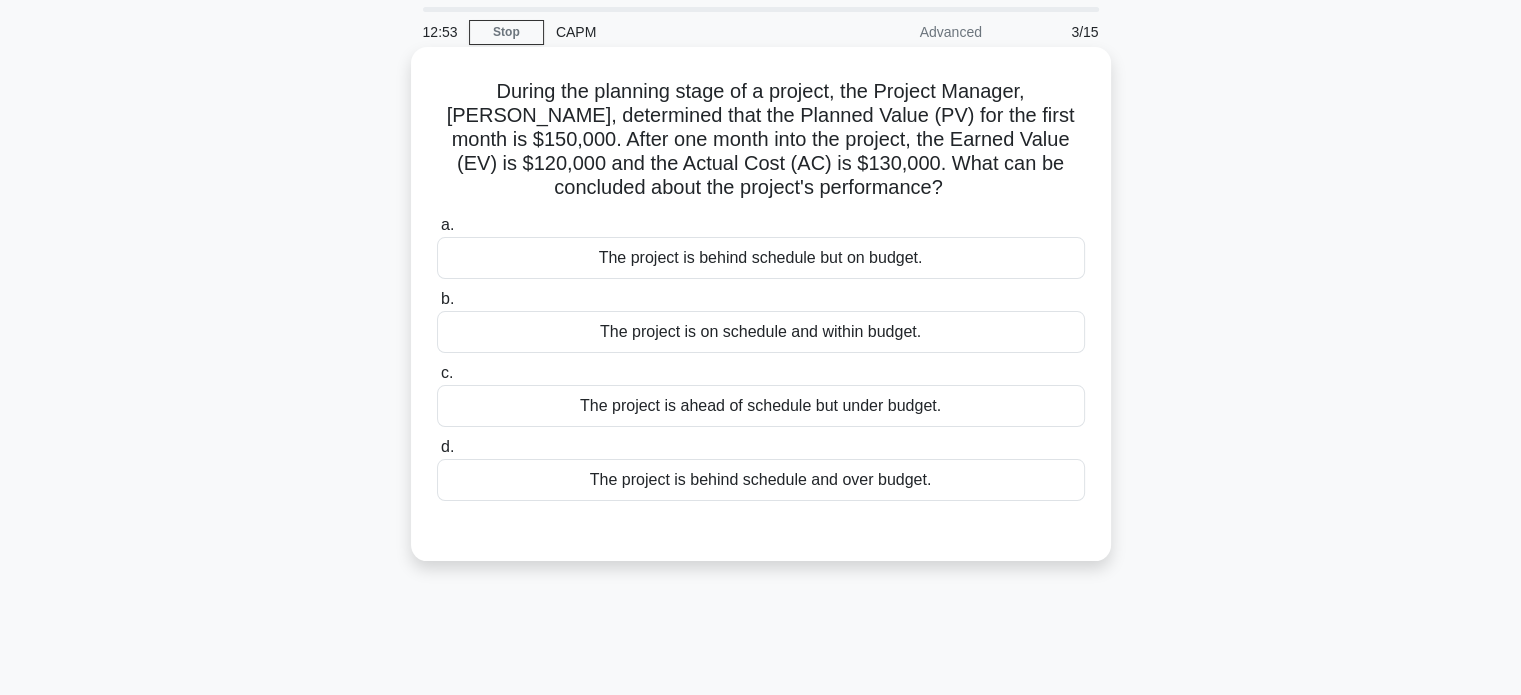click on "a.
The project is behind schedule but on budget.
b.
The project is on schedule and within budget.
c. d." at bounding box center (761, 373) 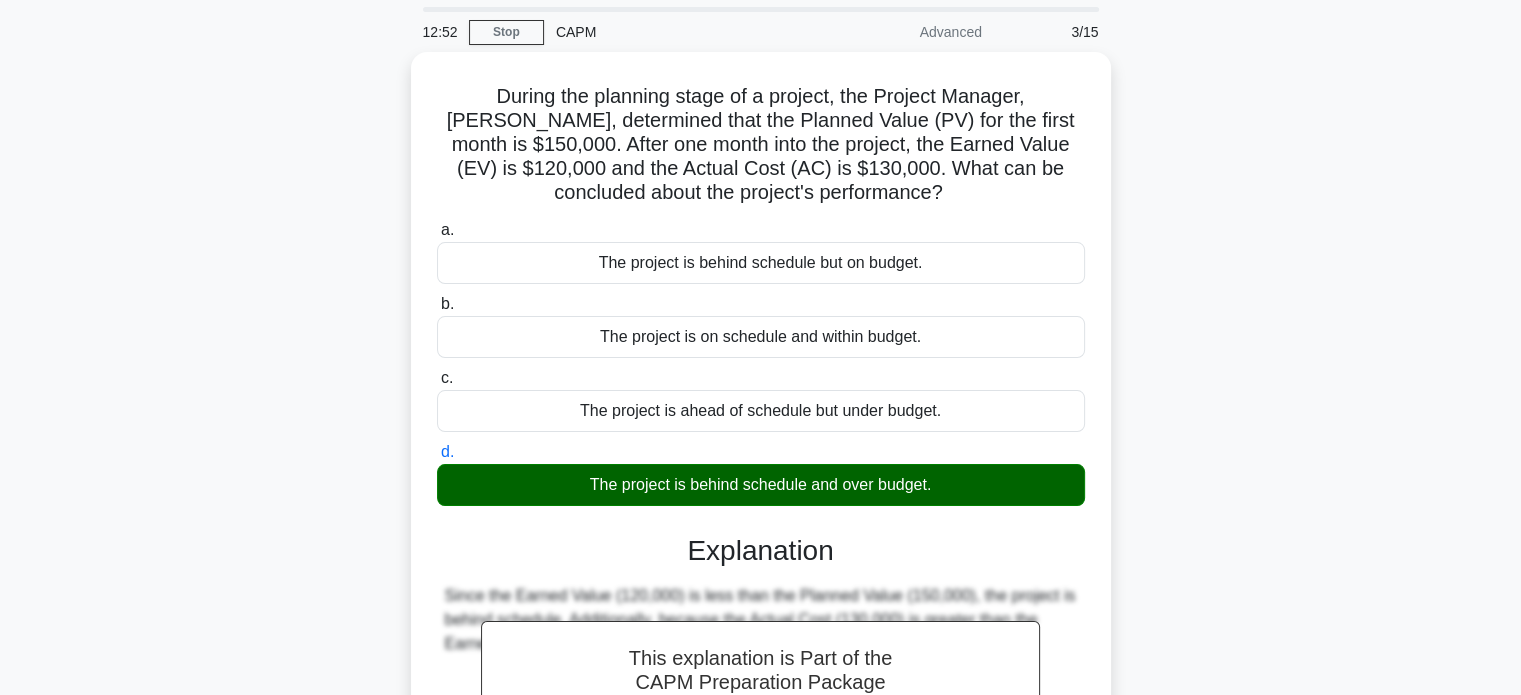scroll, scrollTop: 385, scrollLeft: 0, axis: vertical 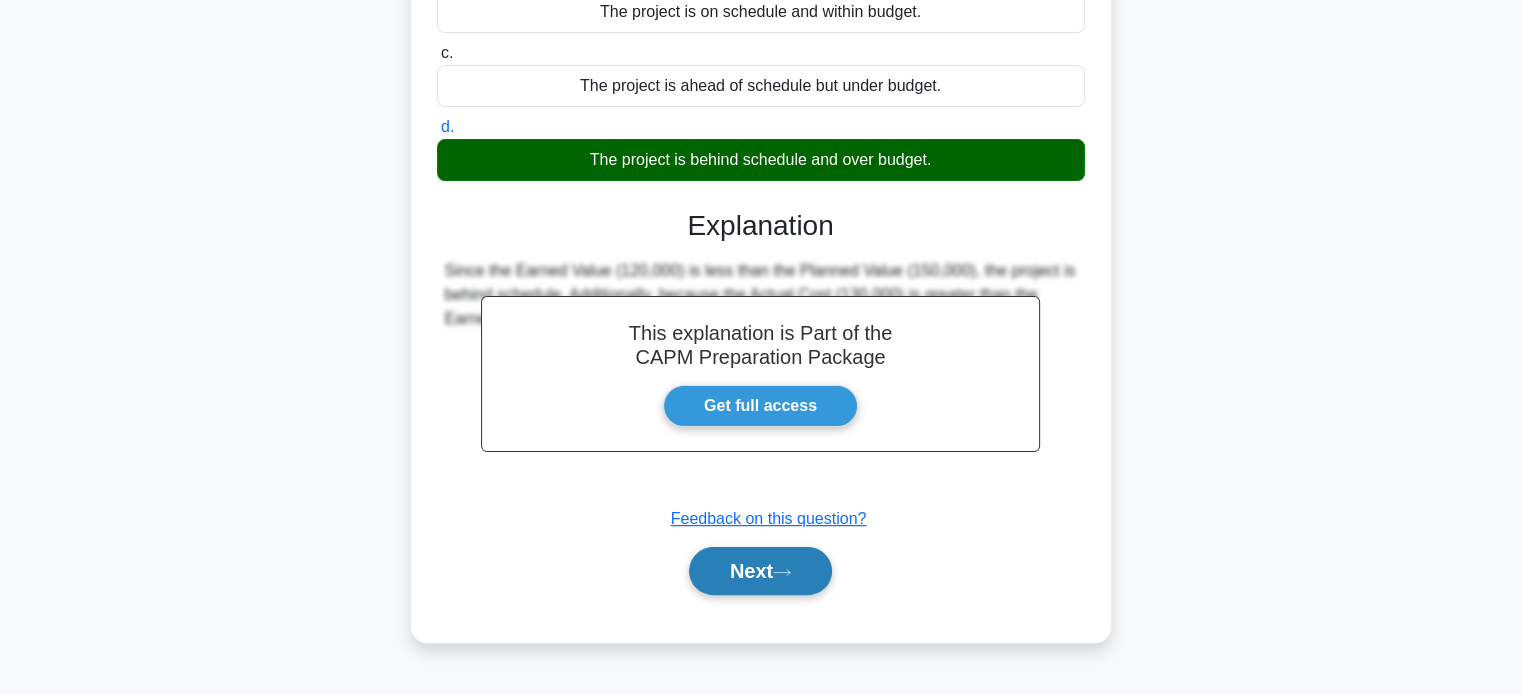 click on "Next" at bounding box center [760, 571] 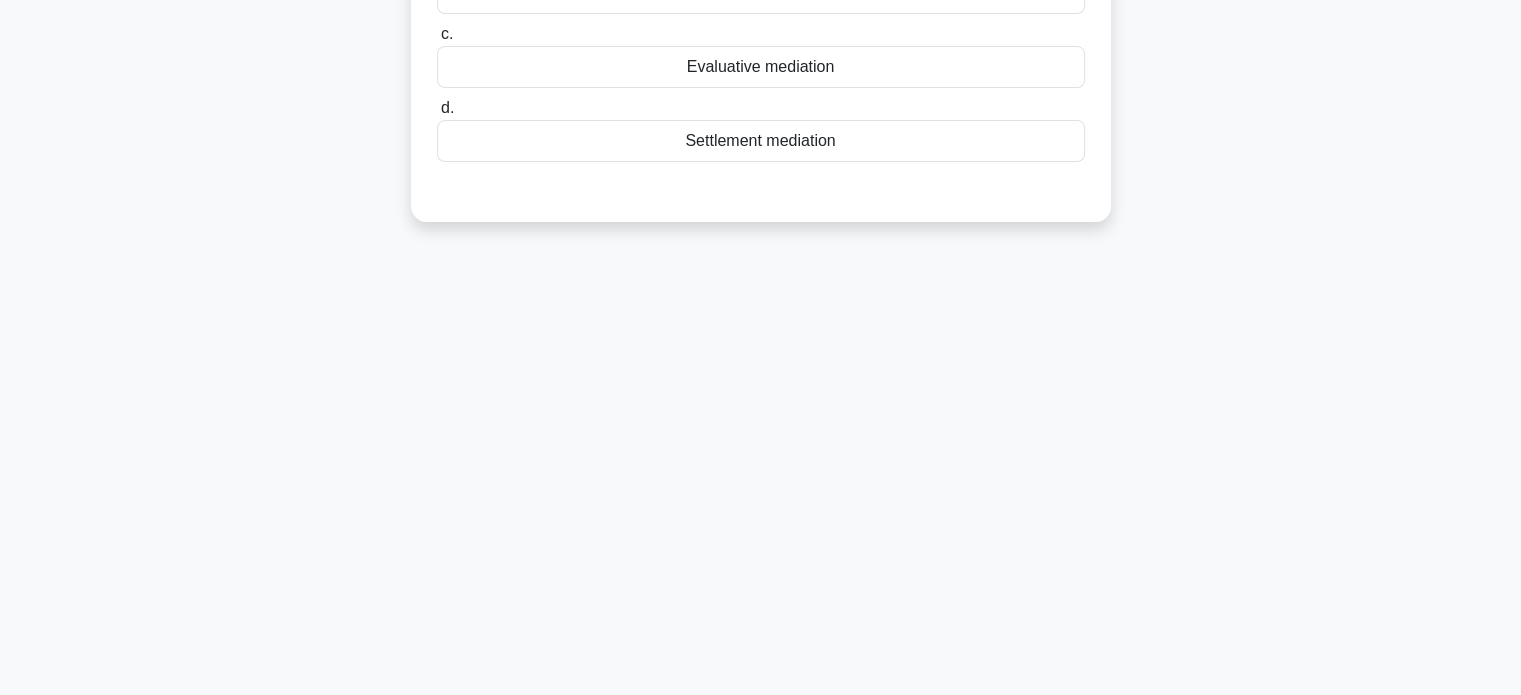 scroll, scrollTop: 0, scrollLeft: 0, axis: both 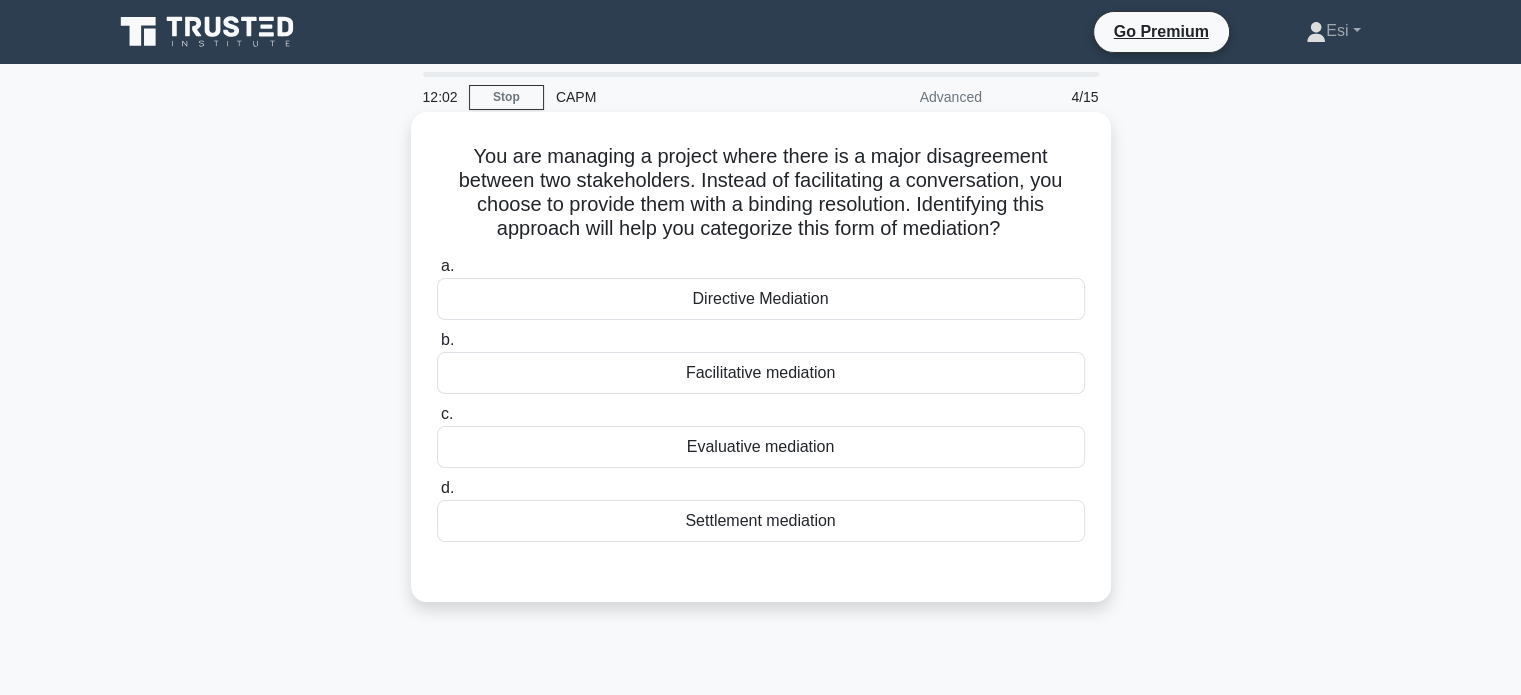 click on "Directive Mediation" at bounding box center [761, 299] 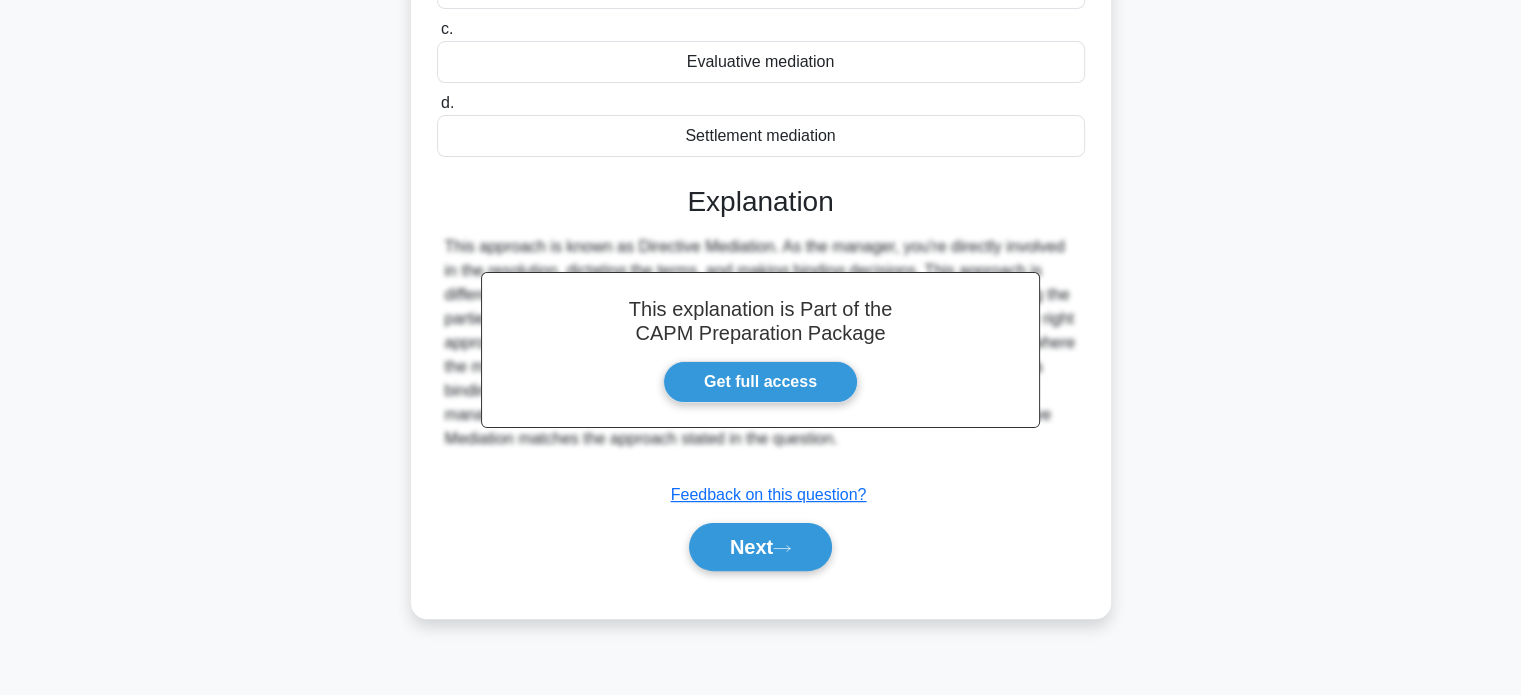 scroll, scrollTop: 384, scrollLeft: 0, axis: vertical 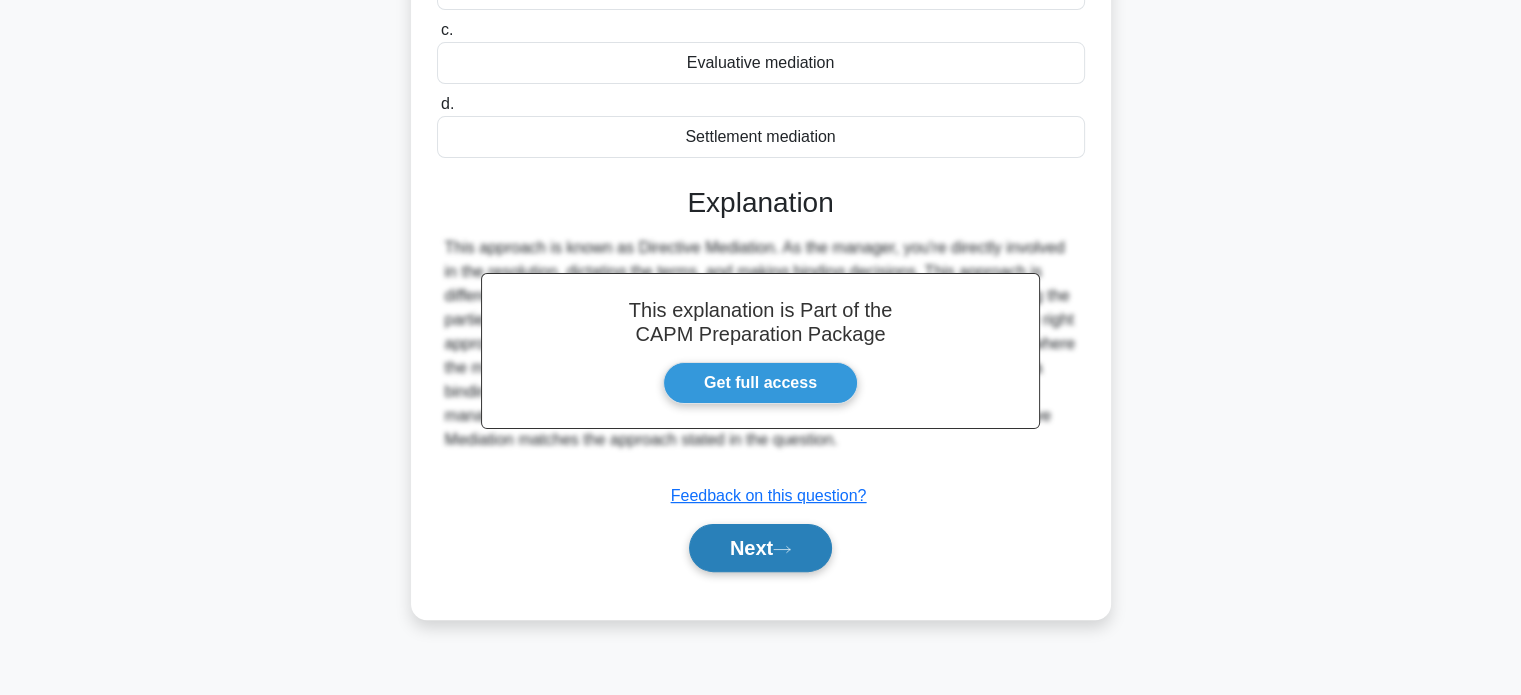 click on "Next" at bounding box center (760, 548) 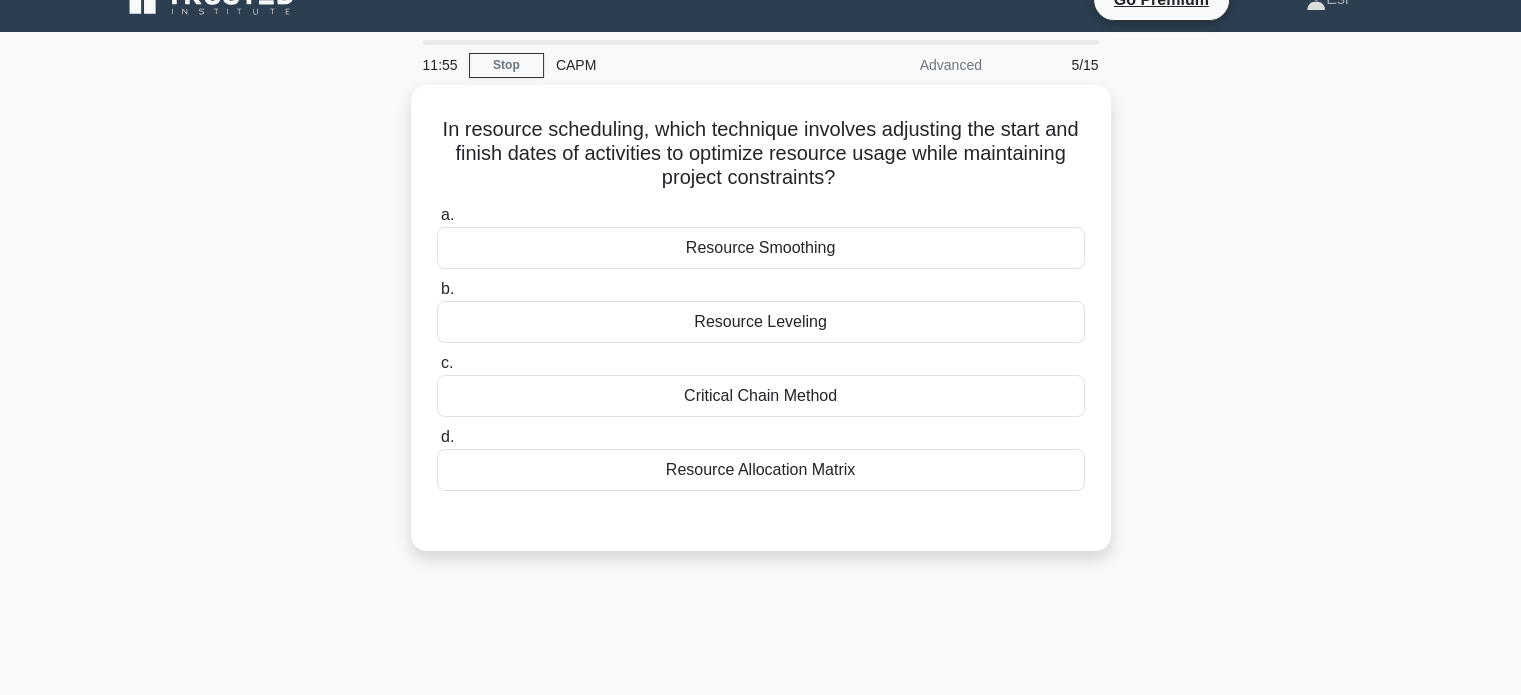 scroll, scrollTop: 29, scrollLeft: 0, axis: vertical 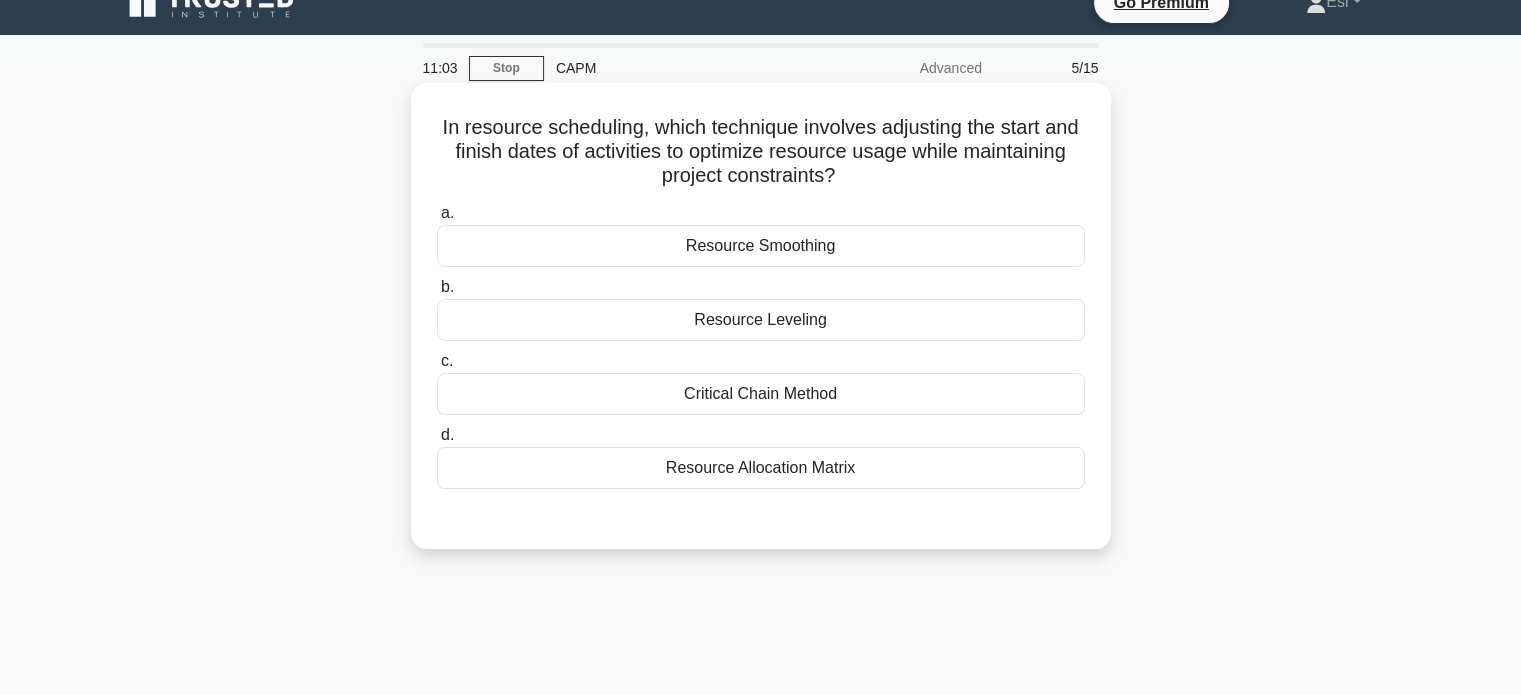 click on "Resource Leveling" at bounding box center [761, 320] 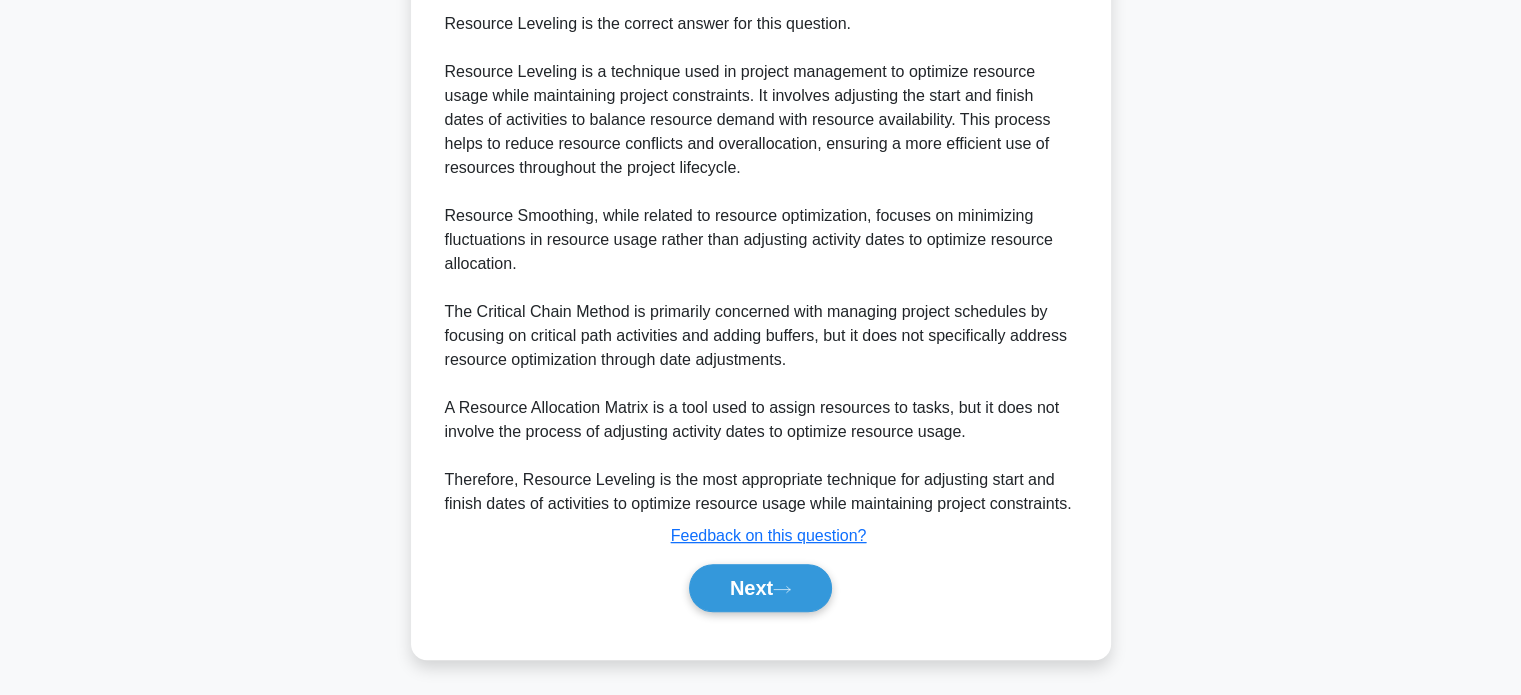 scroll, scrollTop: 583, scrollLeft: 0, axis: vertical 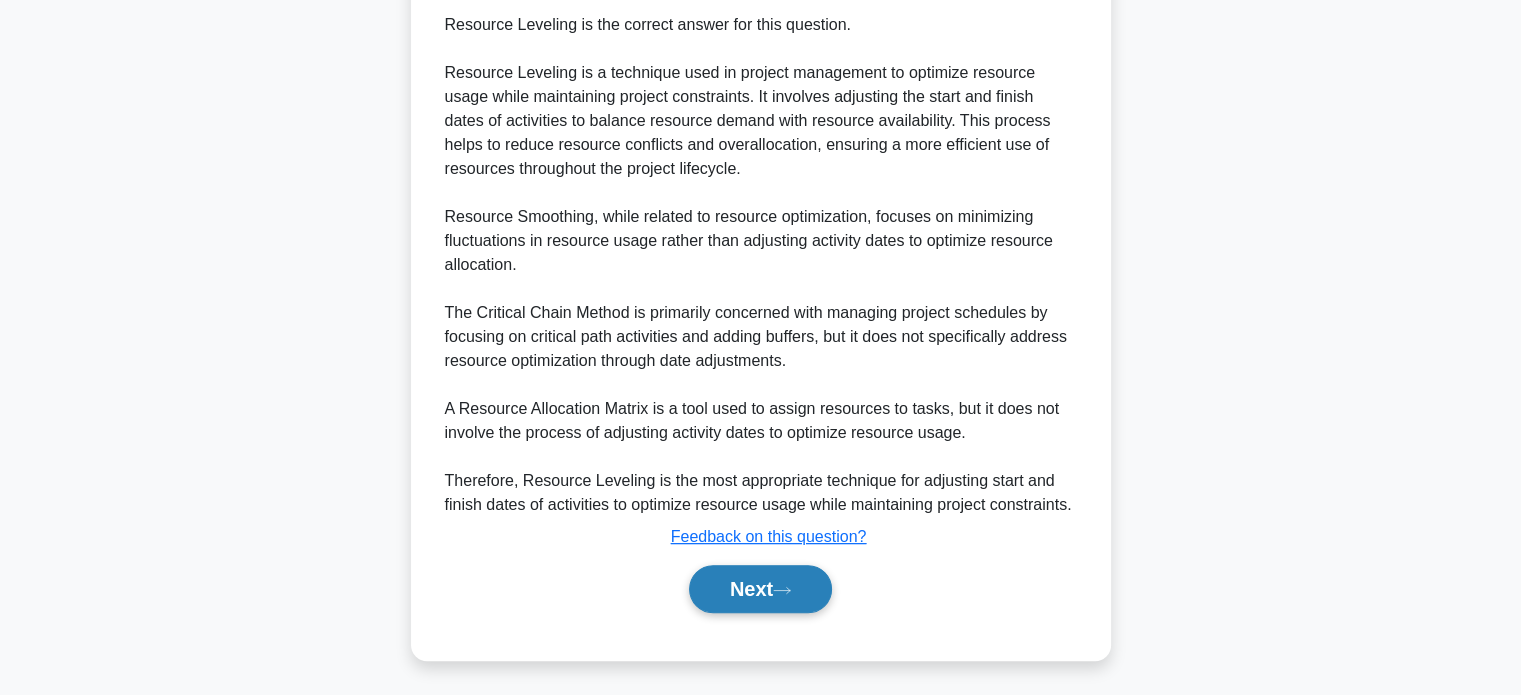 click on "Next" at bounding box center [760, 589] 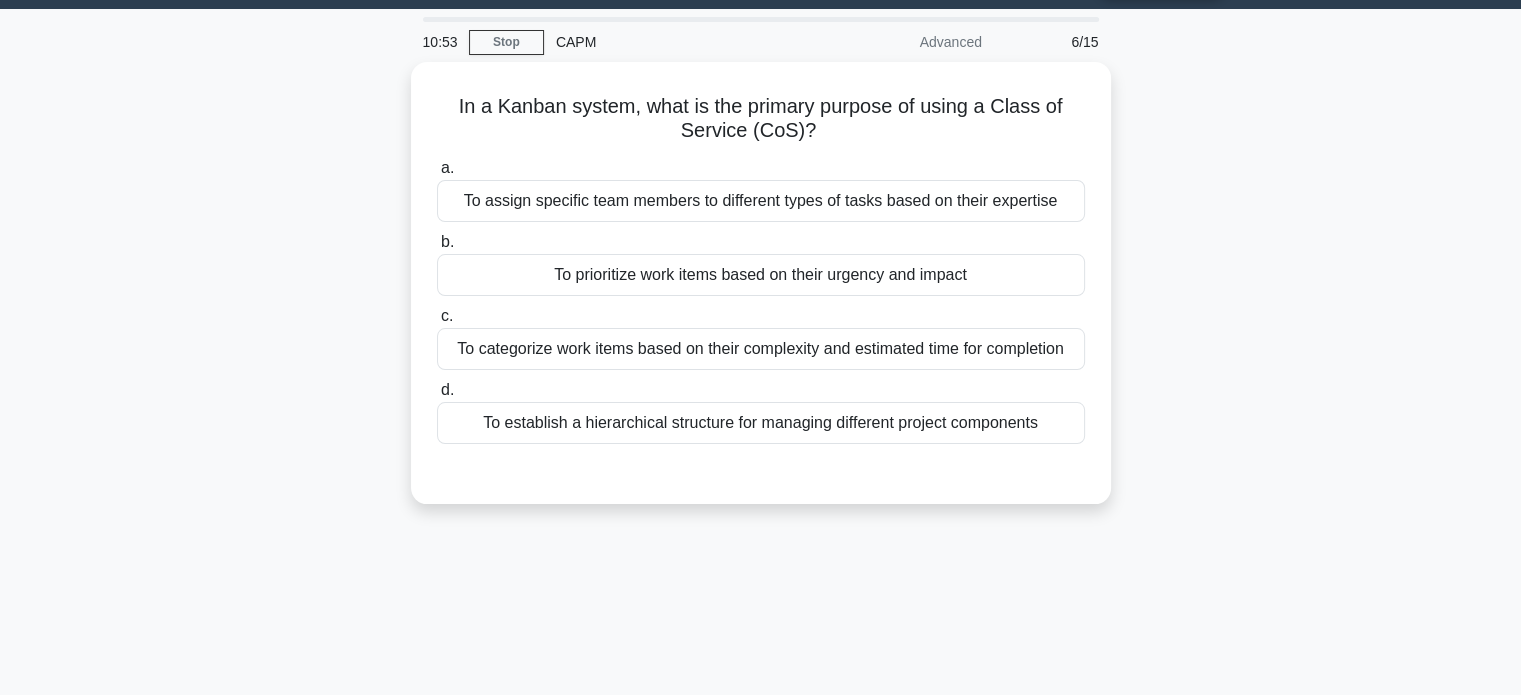 scroll, scrollTop: 0, scrollLeft: 0, axis: both 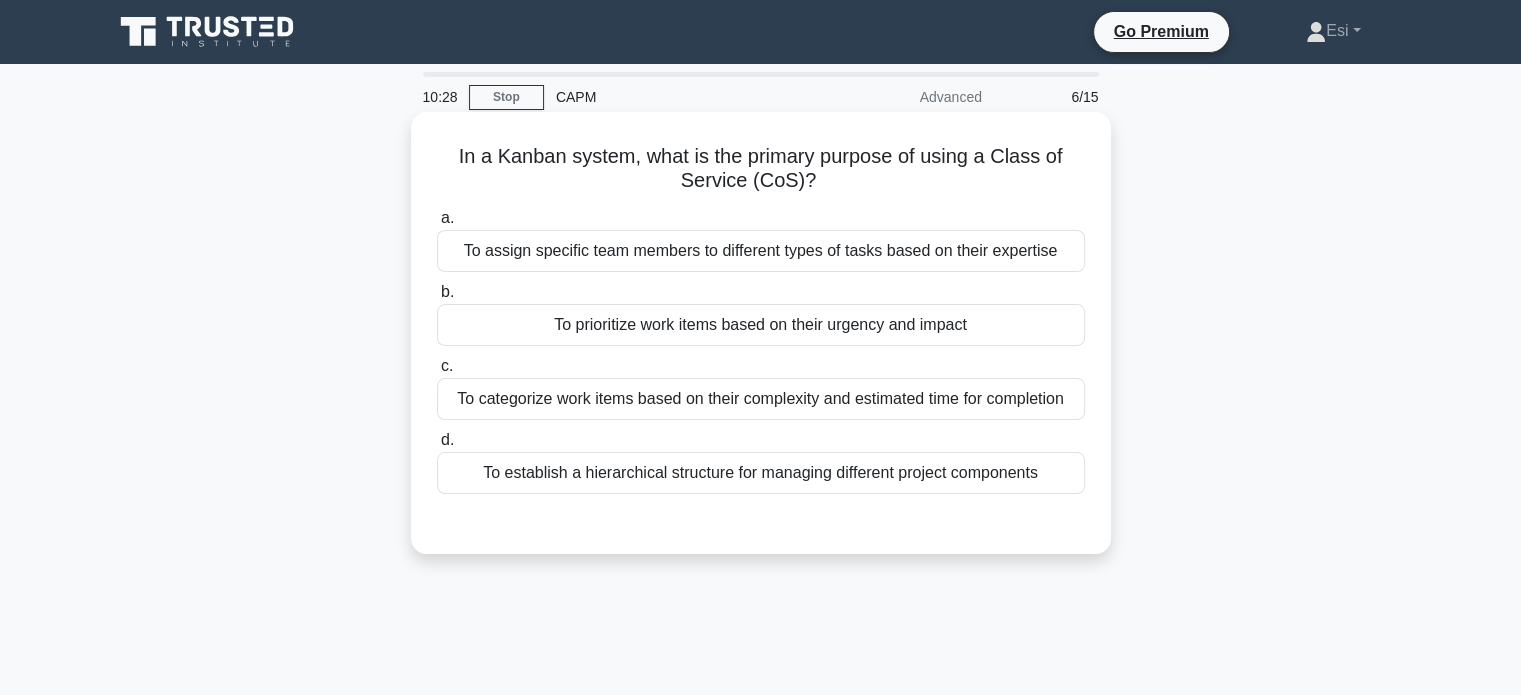 click on "To categorize work items based on their complexity and estimated time for completion" at bounding box center (761, 399) 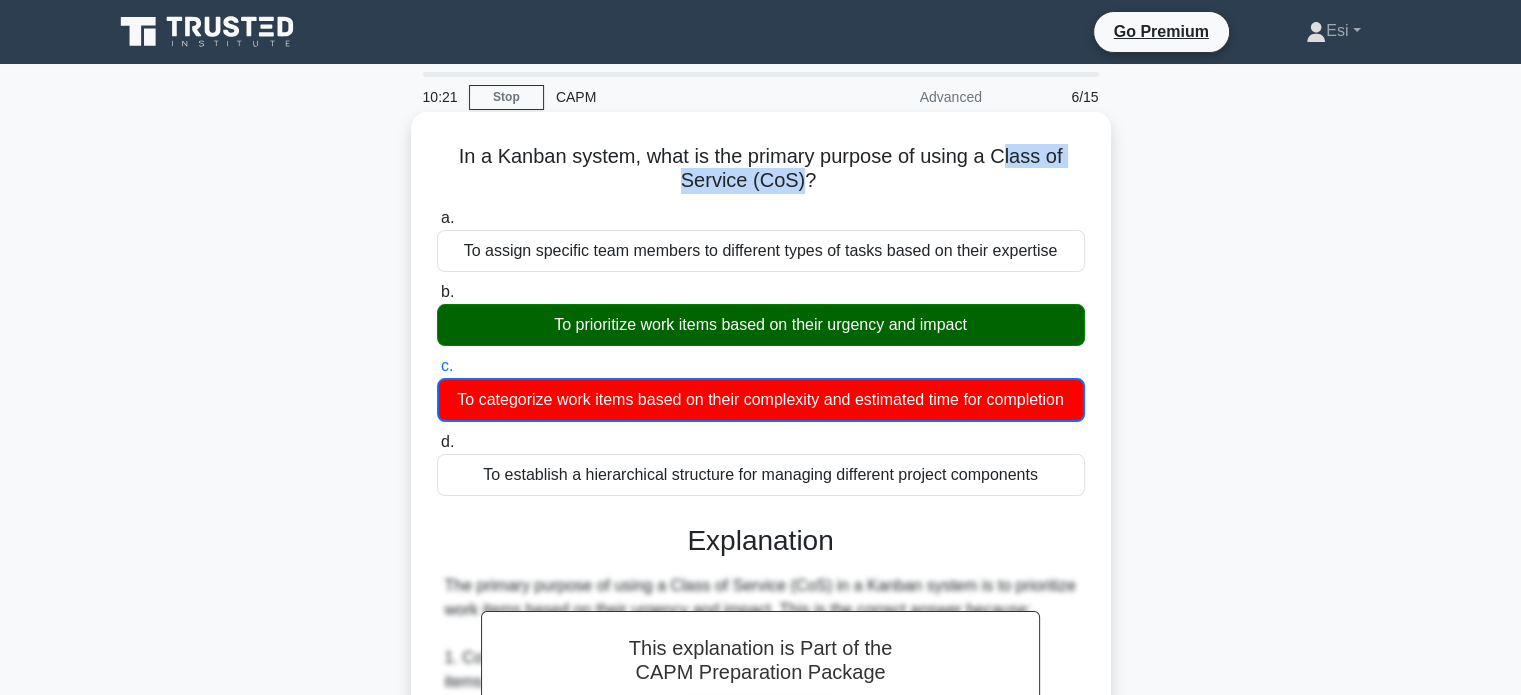 drag, startPoint x: 1004, startPoint y: 159, endPoint x: 804, endPoint y: 184, distance: 201.55644 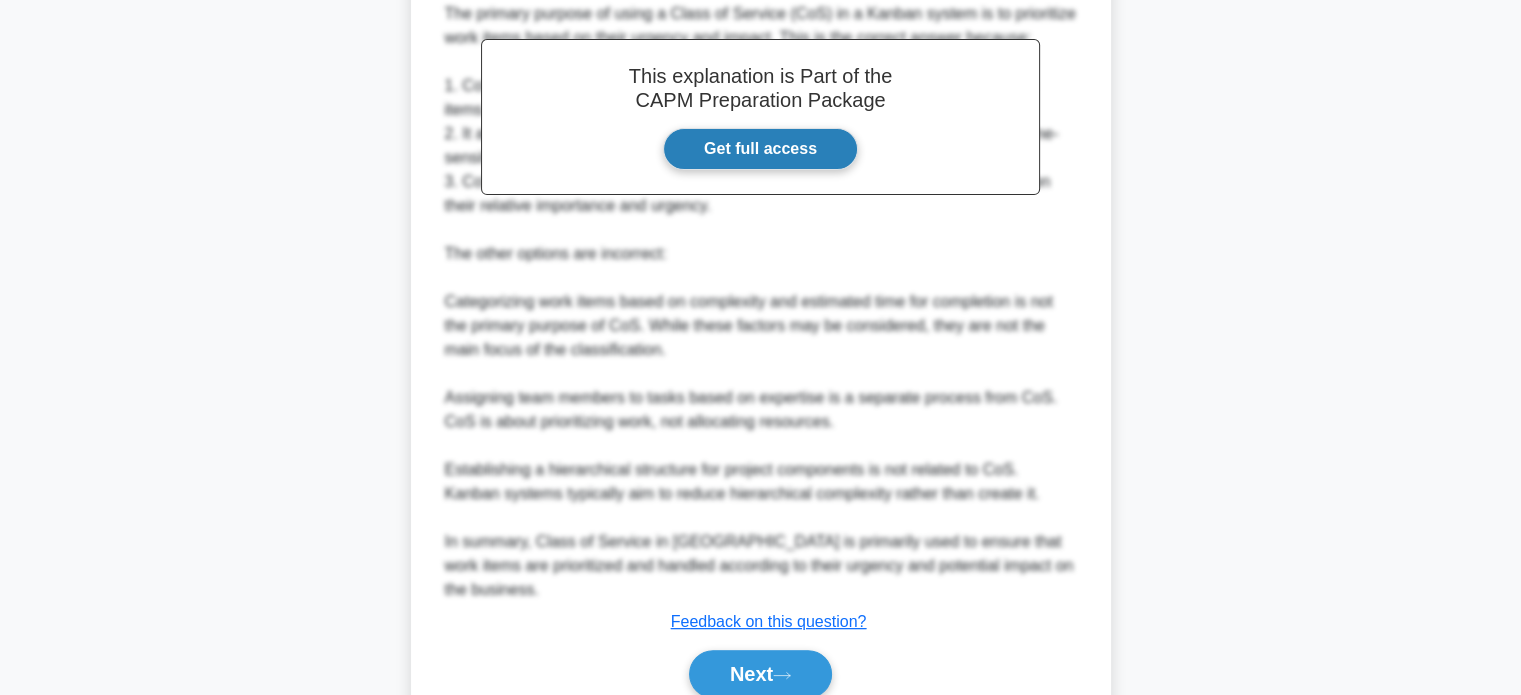 scroll, scrollTop: 658, scrollLeft: 0, axis: vertical 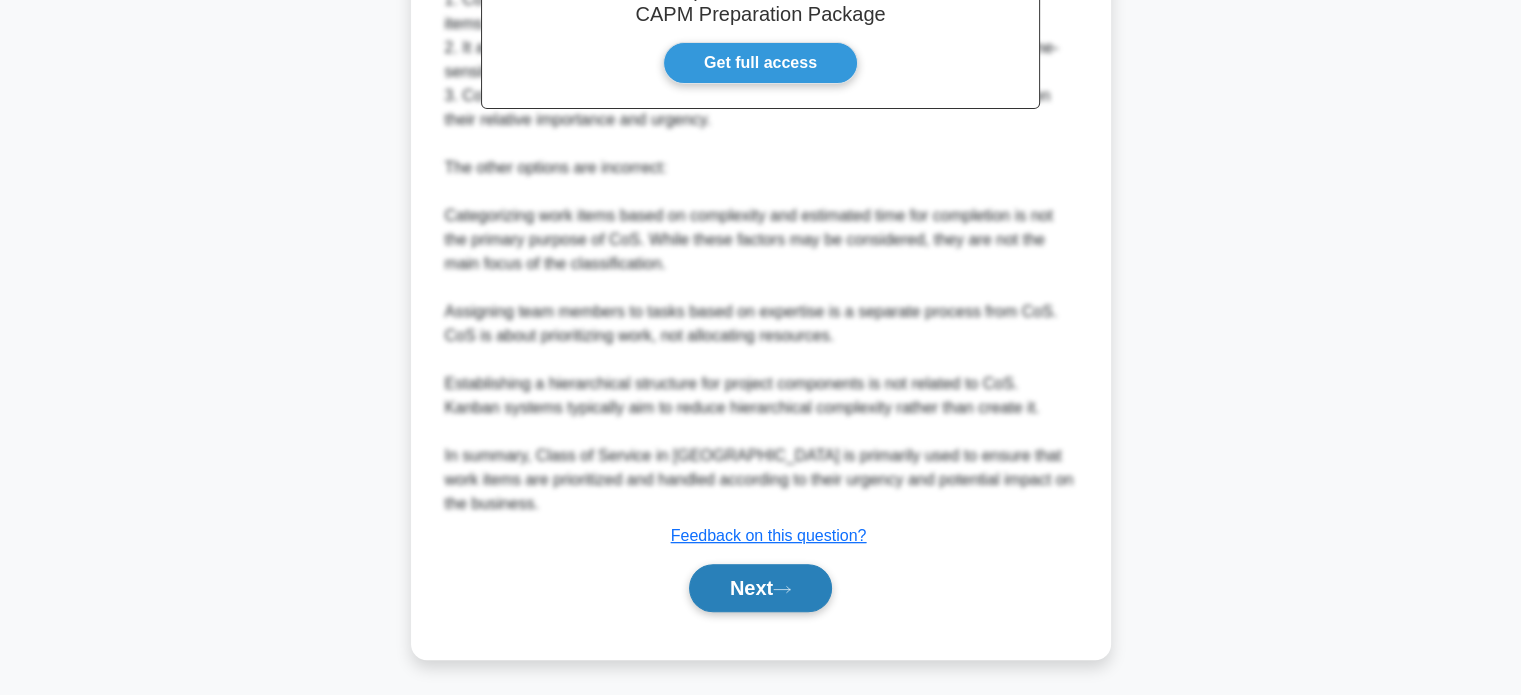 click on "Next" at bounding box center [760, 588] 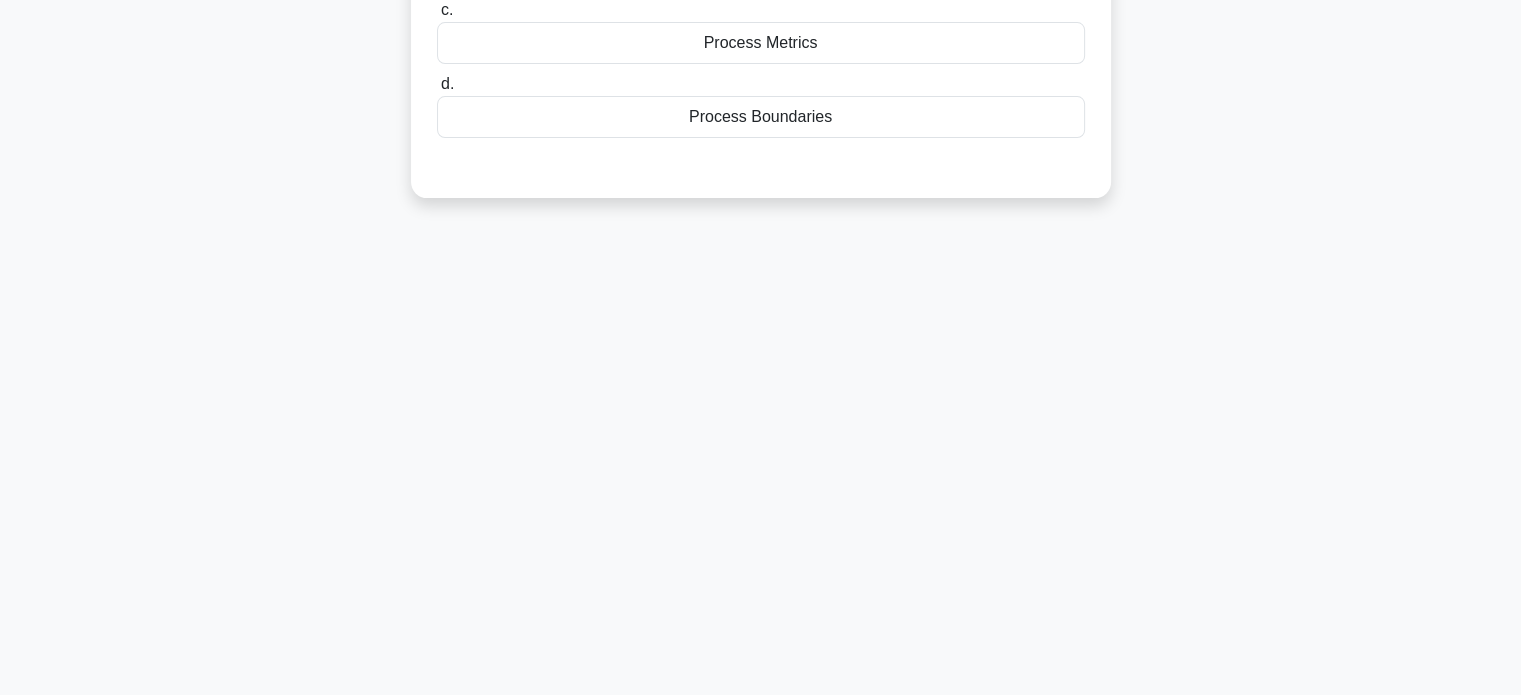 scroll, scrollTop: 0, scrollLeft: 0, axis: both 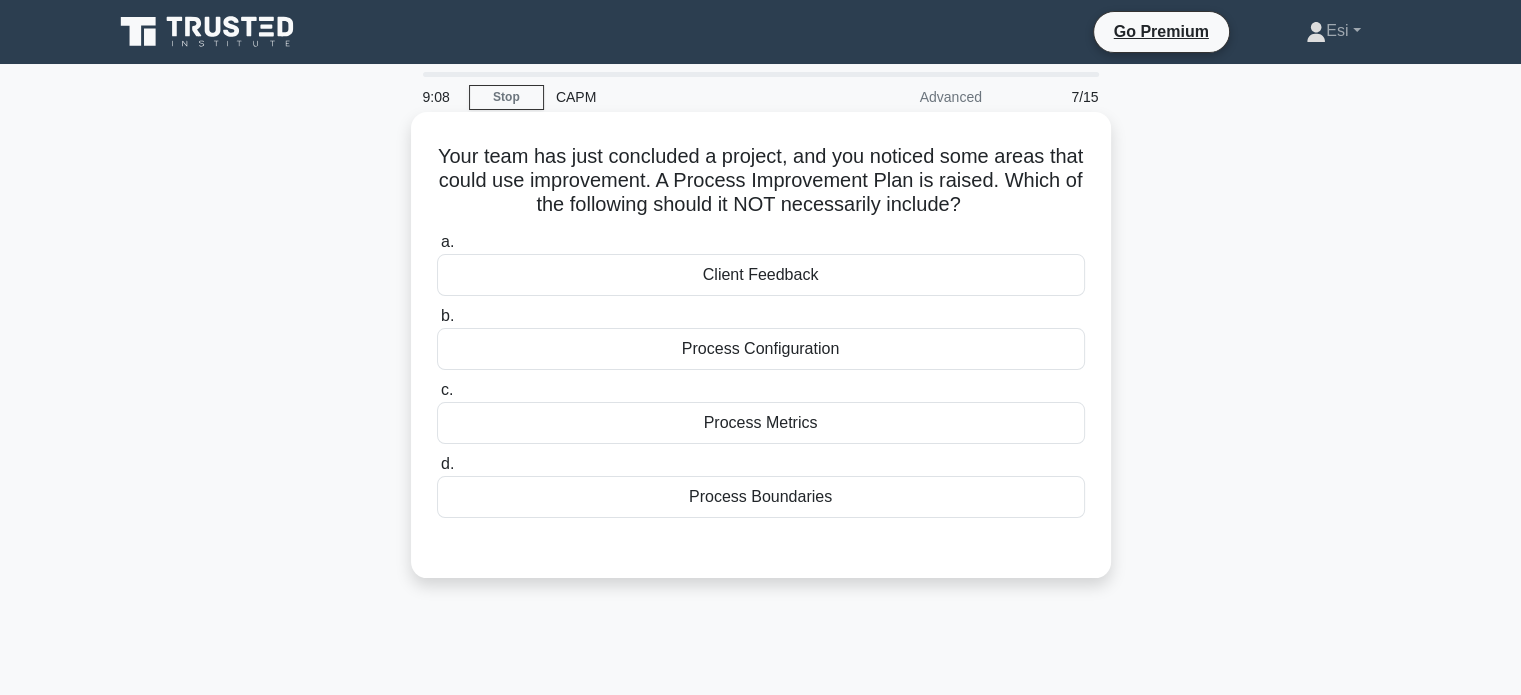click on "Process Boundaries" at bounding box center [761, 497] 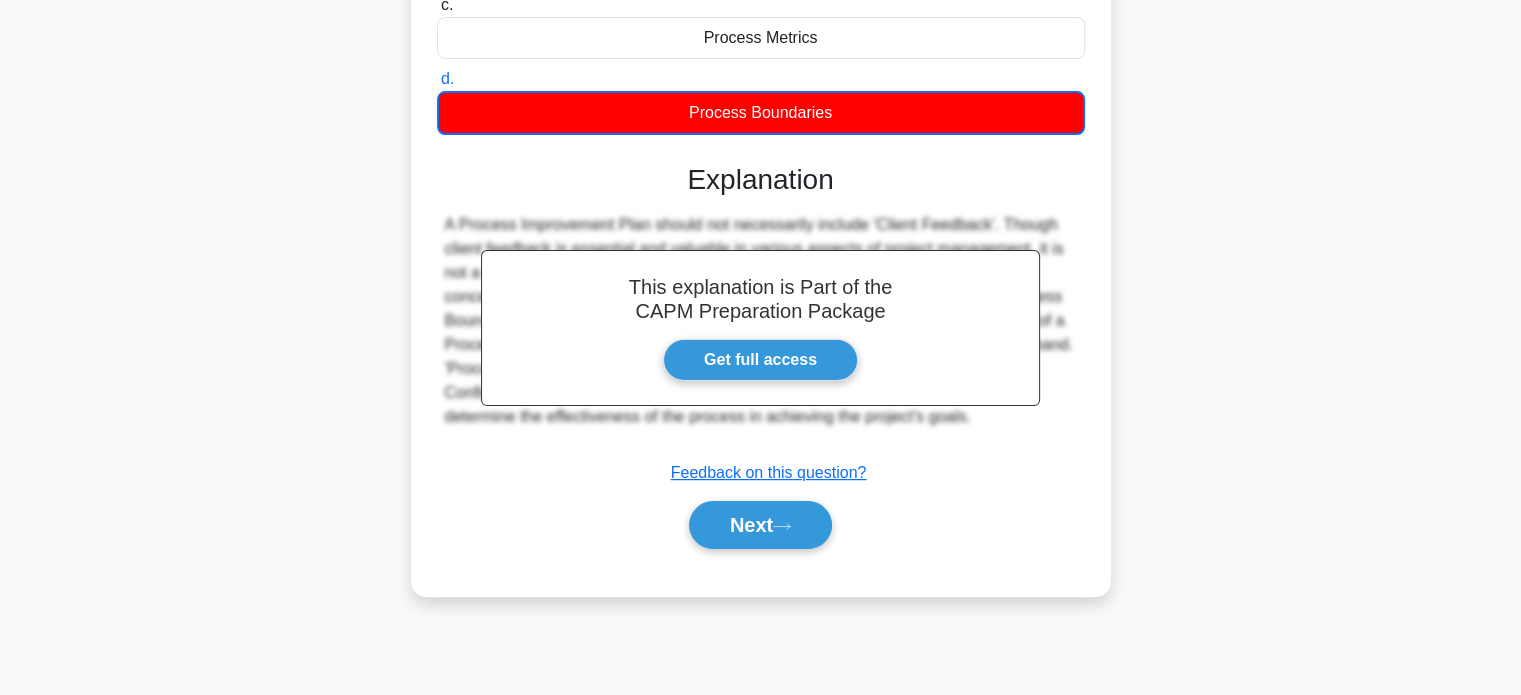 scroll, scrollTop: 384, scrollLeft: 0, axis: vertical 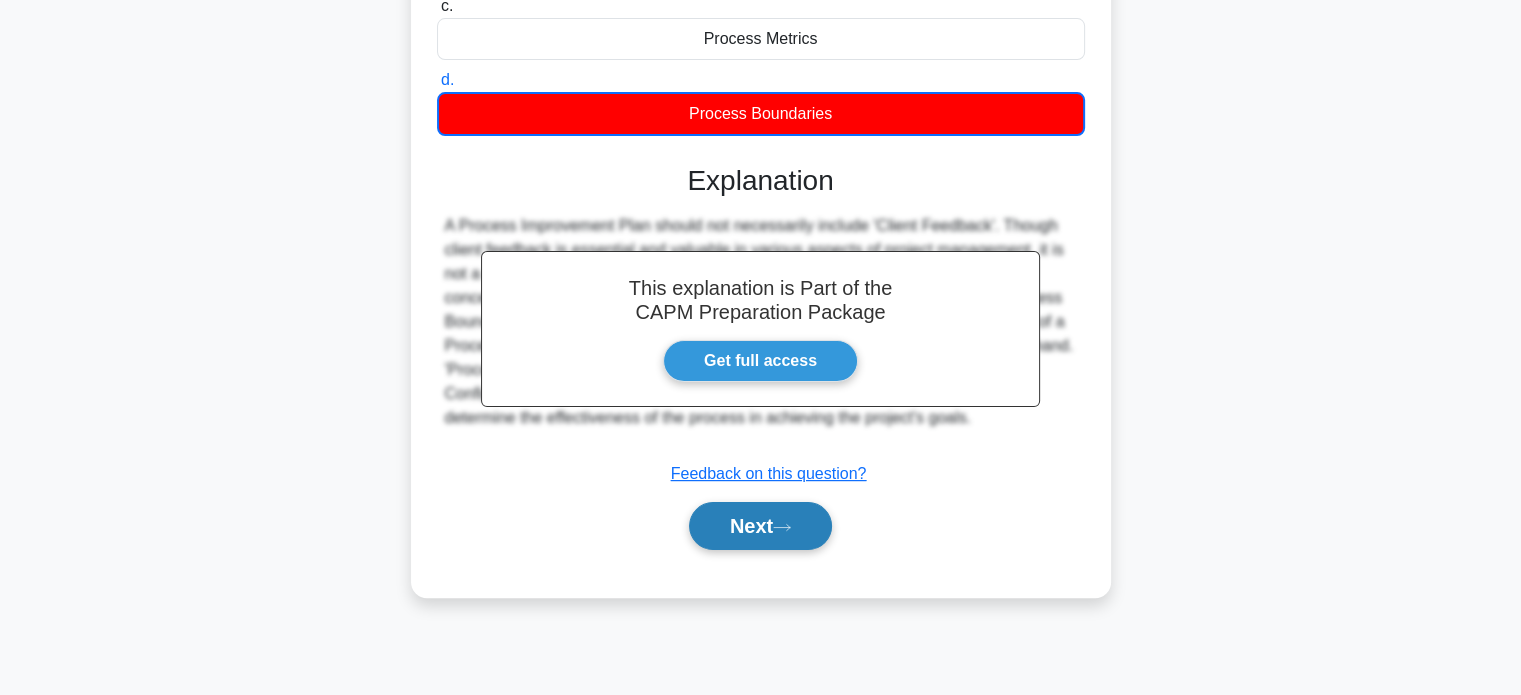 click on "Next" at bounding box center (760, 526) 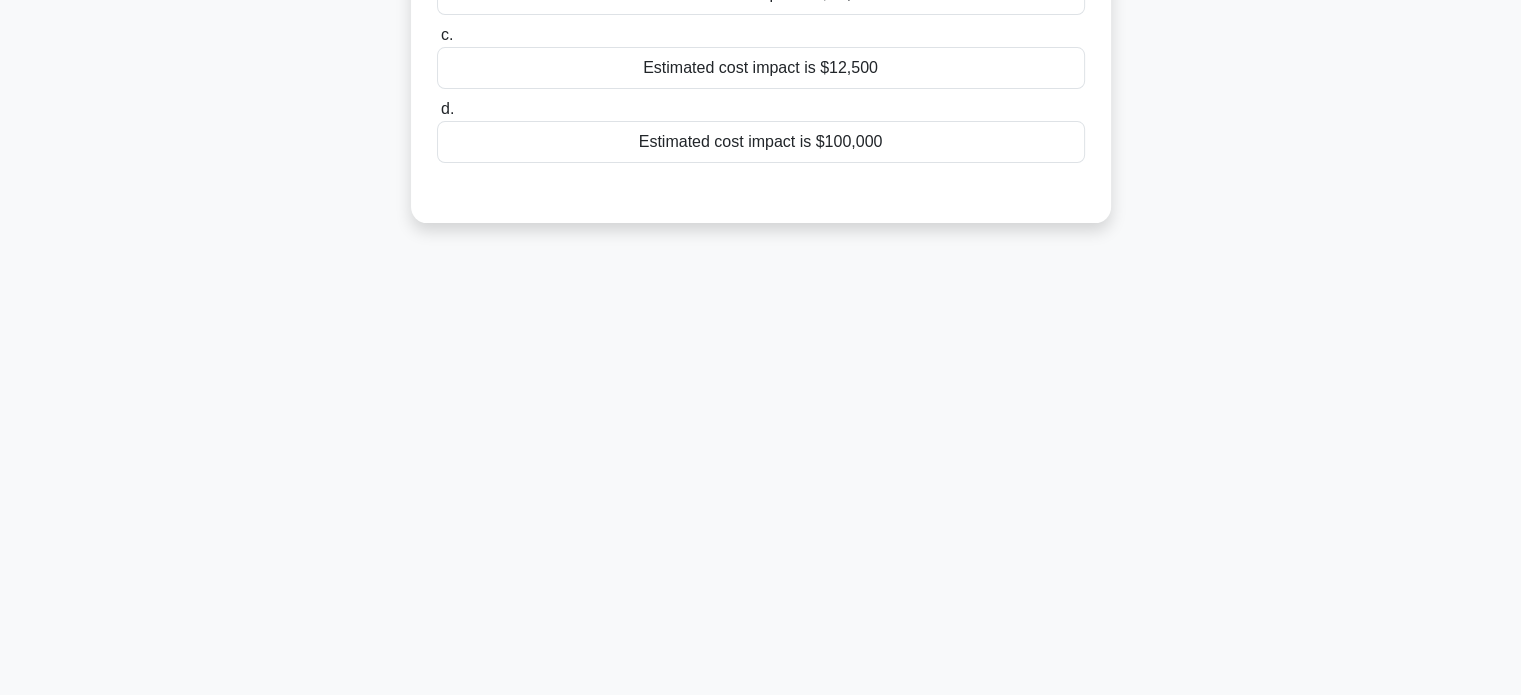 scroll, scrollTop: 0, scrollLeft: 0, axis: both 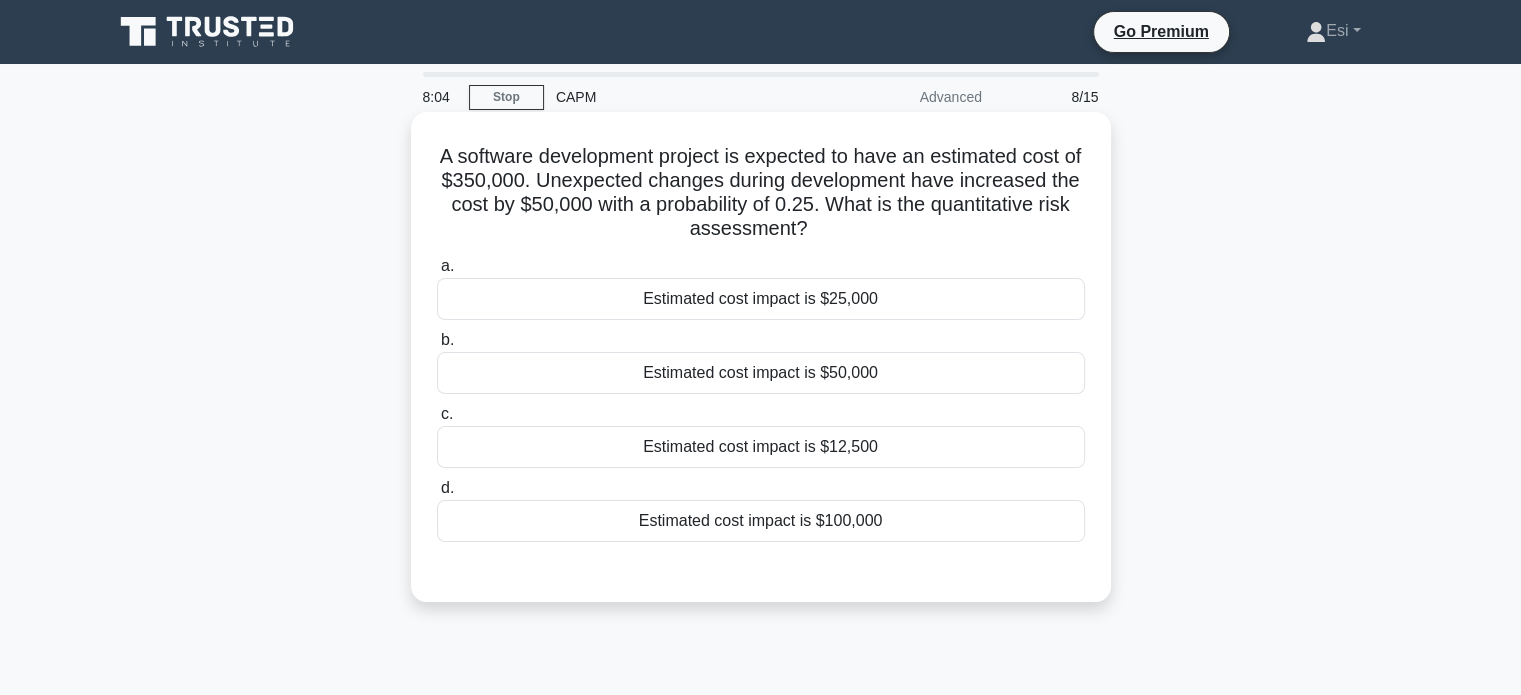click on "Estimated cost impact is $12,500" at bounding box center [761, 447] 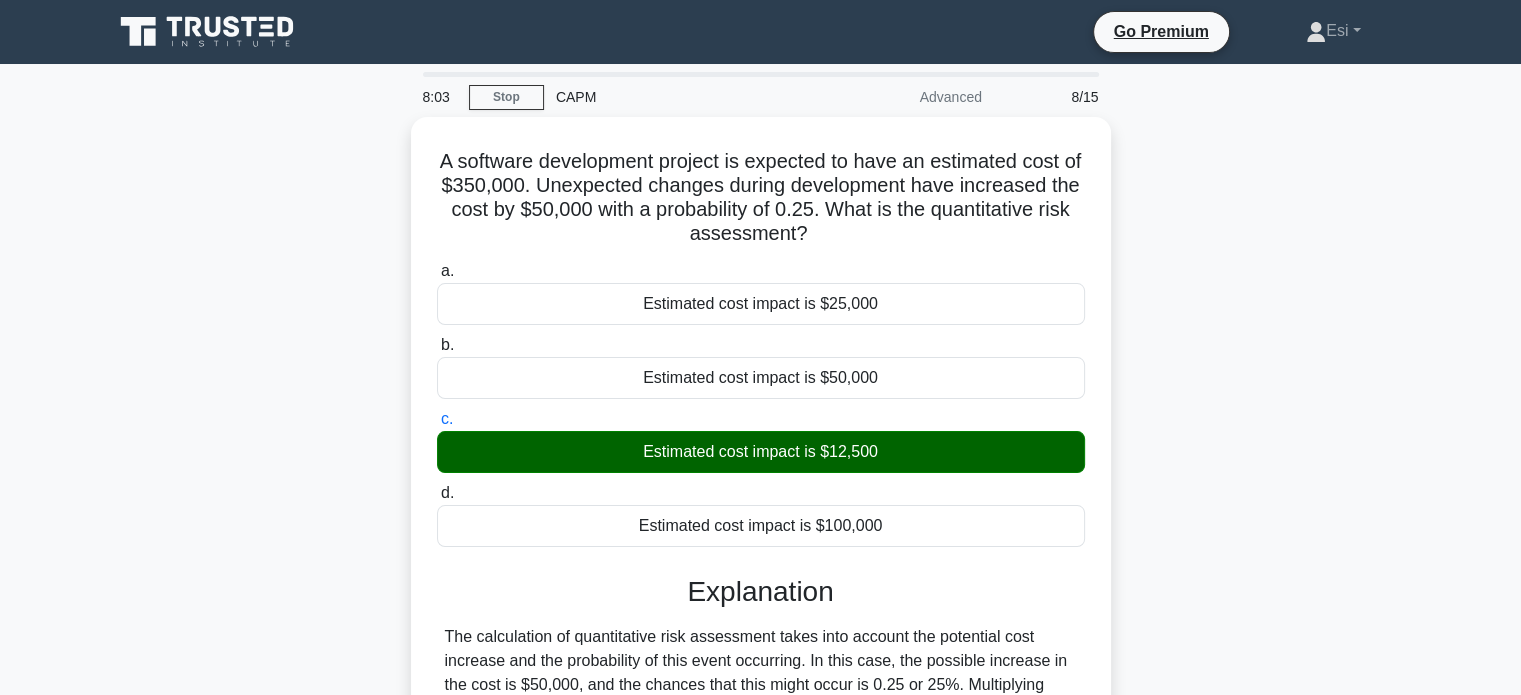 scroll, scrollTop: 385, scrollLeft: 0, axis: vertical 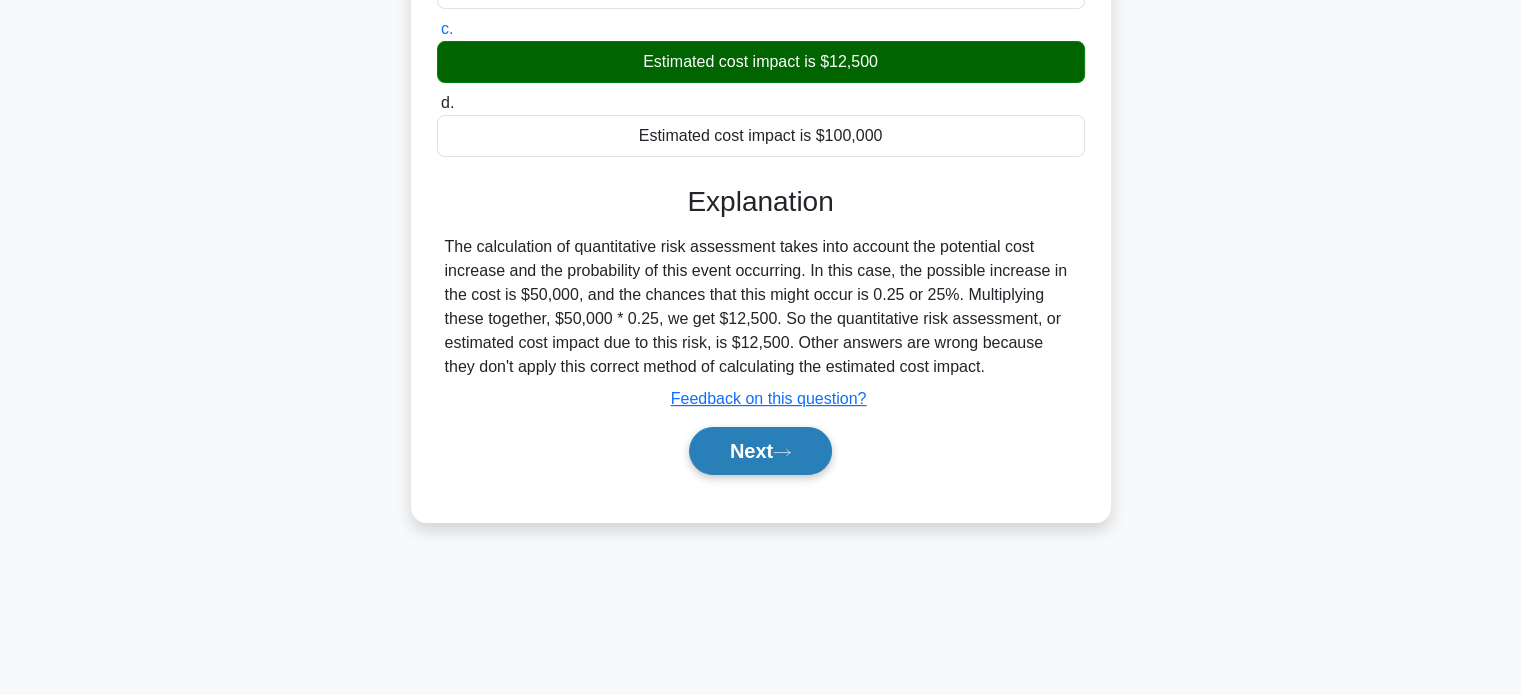 click on "Next" at bounding box center (760, 451) 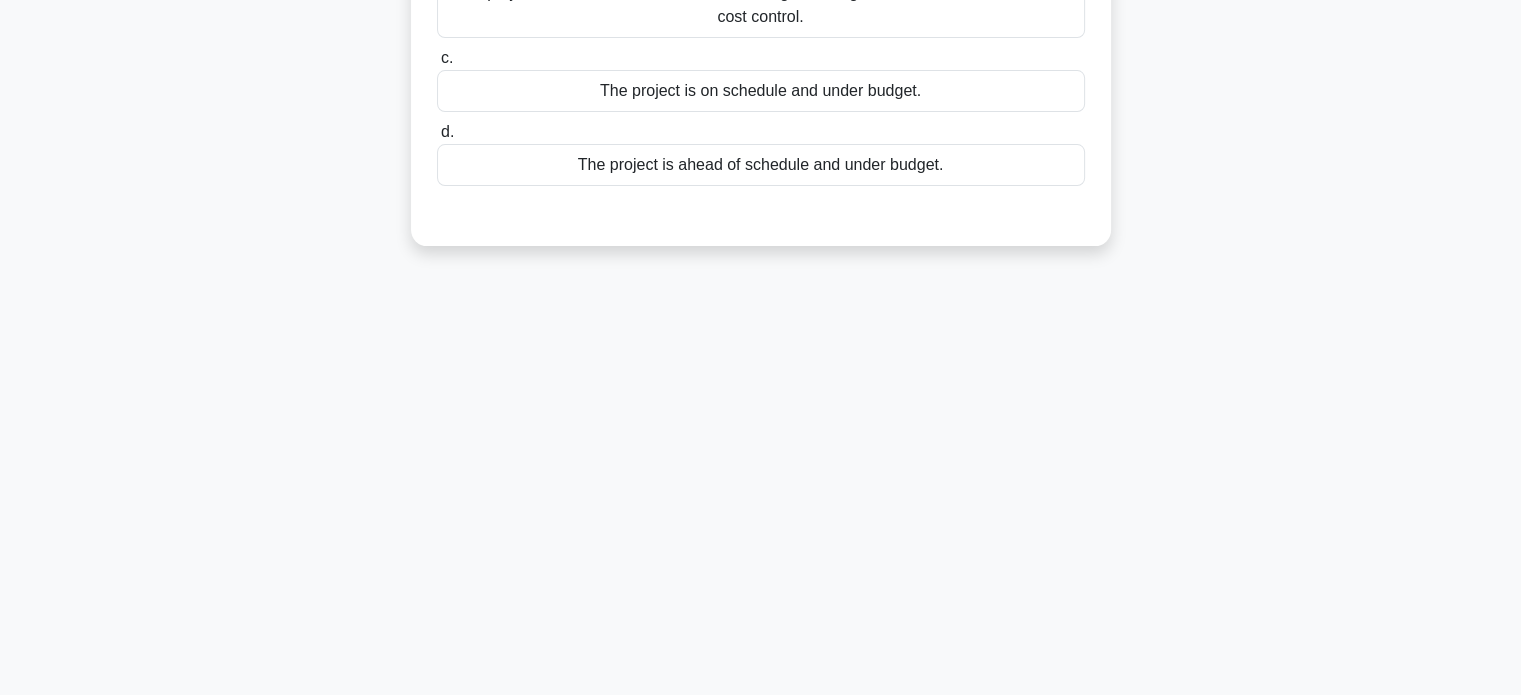 scroll, scrollTop: 0, scrollLeft: 0, axis: both 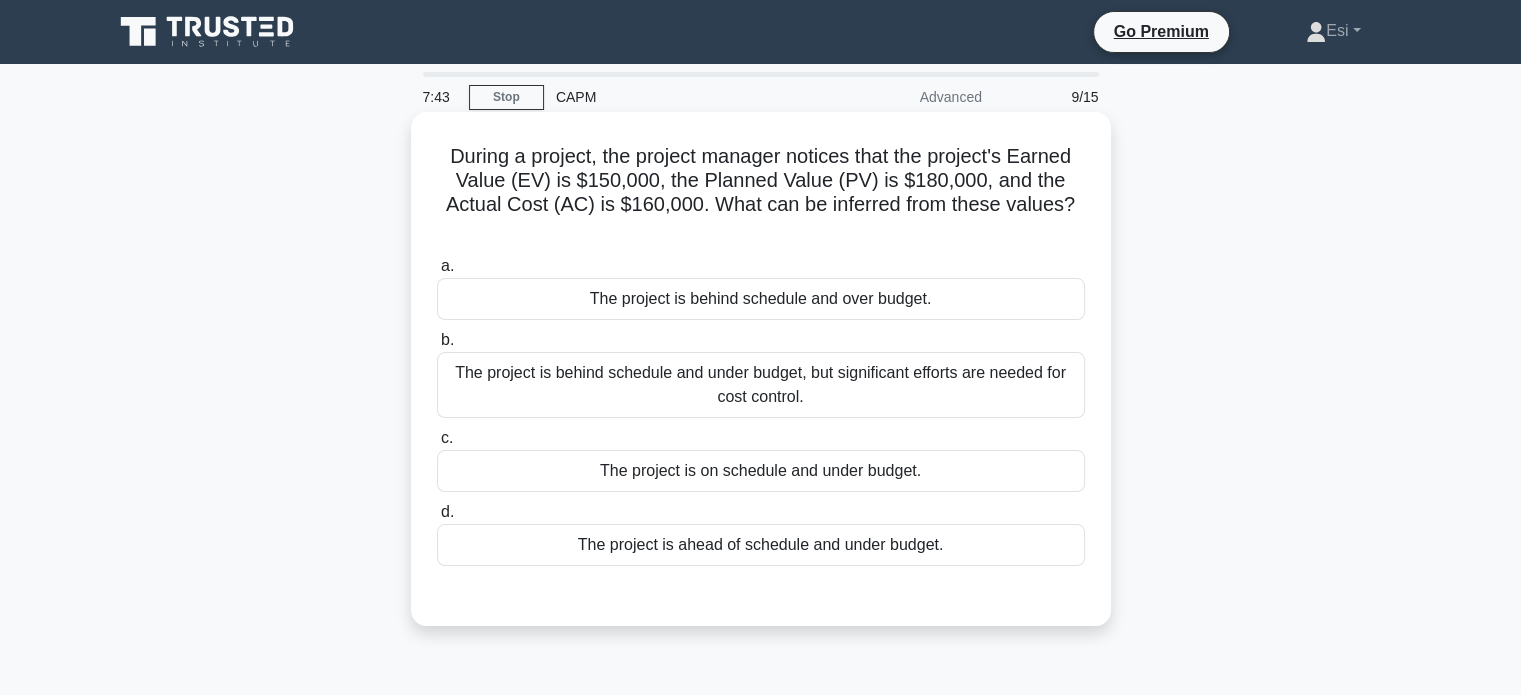 click on "The project is behind schedule and over budget." at bounding box center (761, 299) 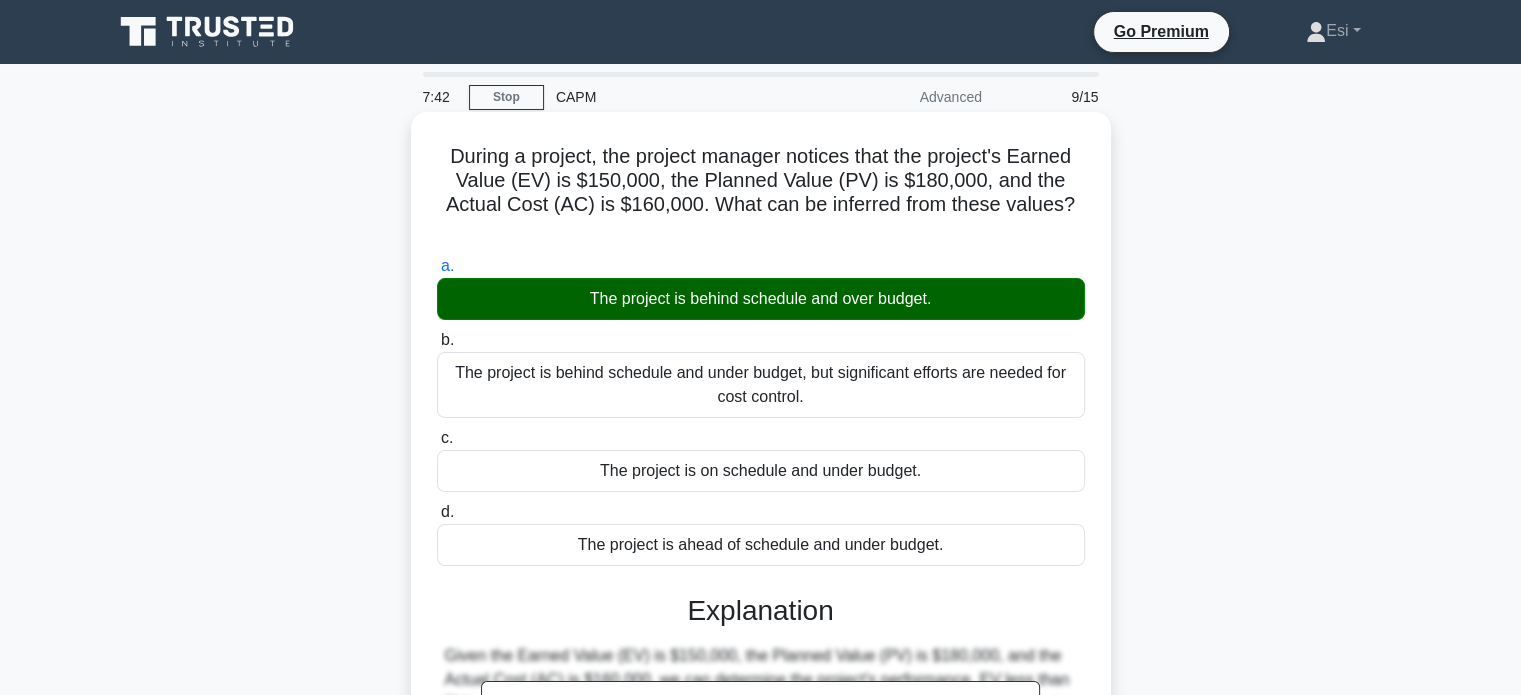scroll, scrollTop: 385, scrollLeft: 0, axis: vertical 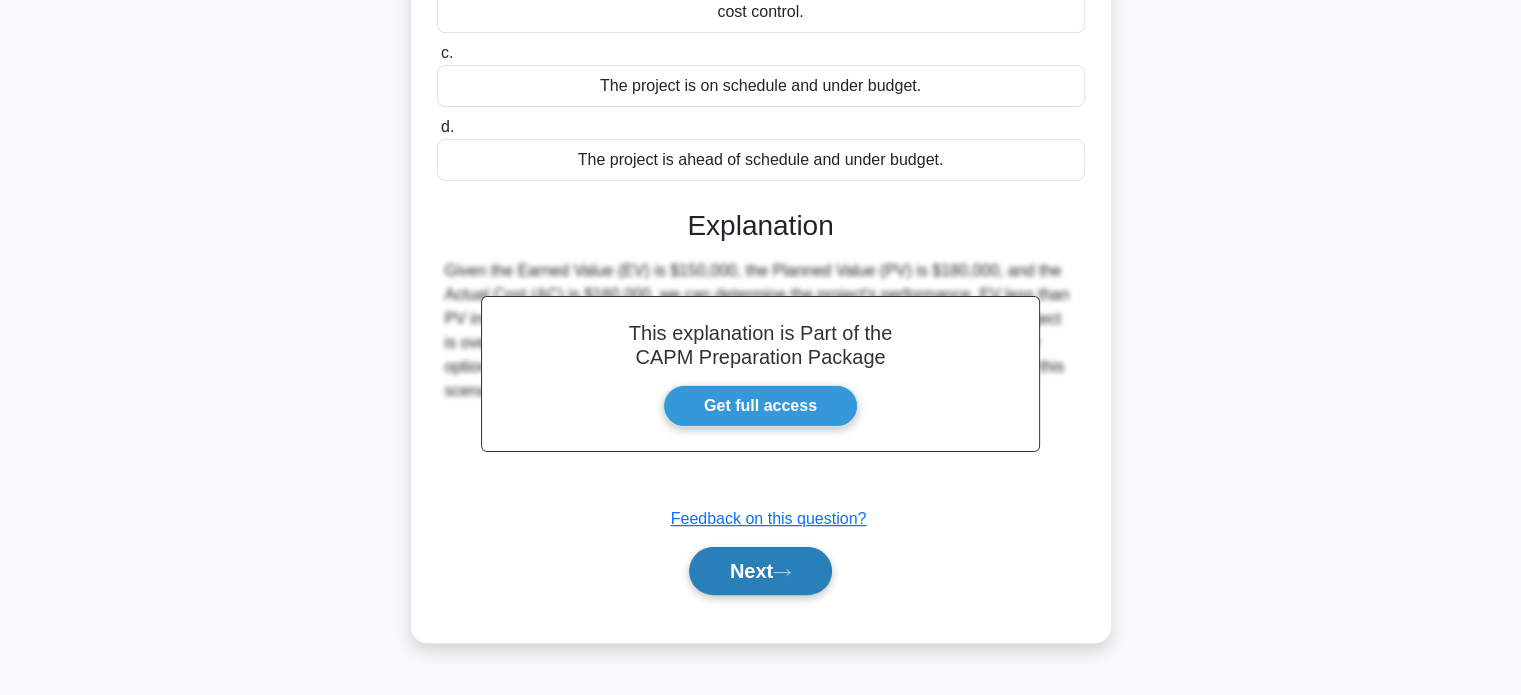 click on "Next" at bounding box center [760, 571] 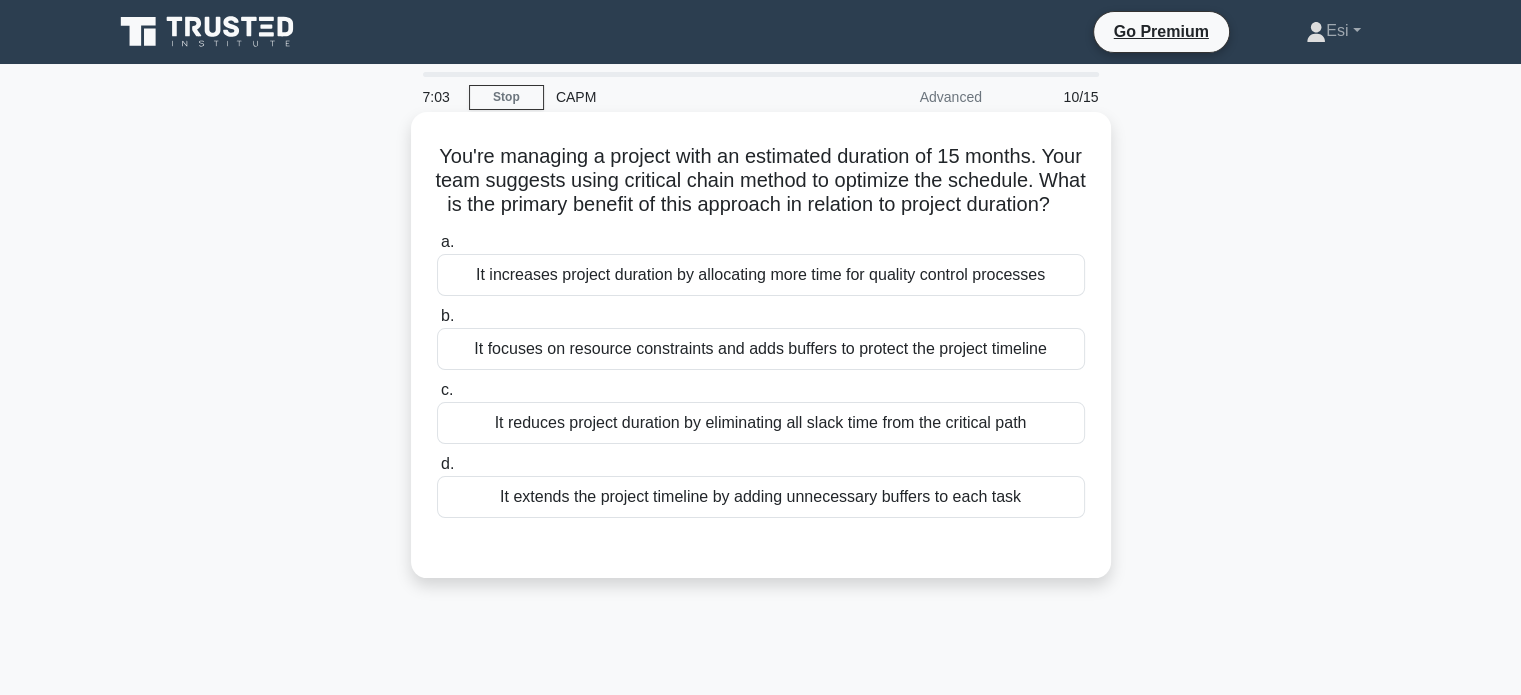 click on "c.
It reduces project duration by eliminating all slack time from the critical path" at bounding box center (761, 411) 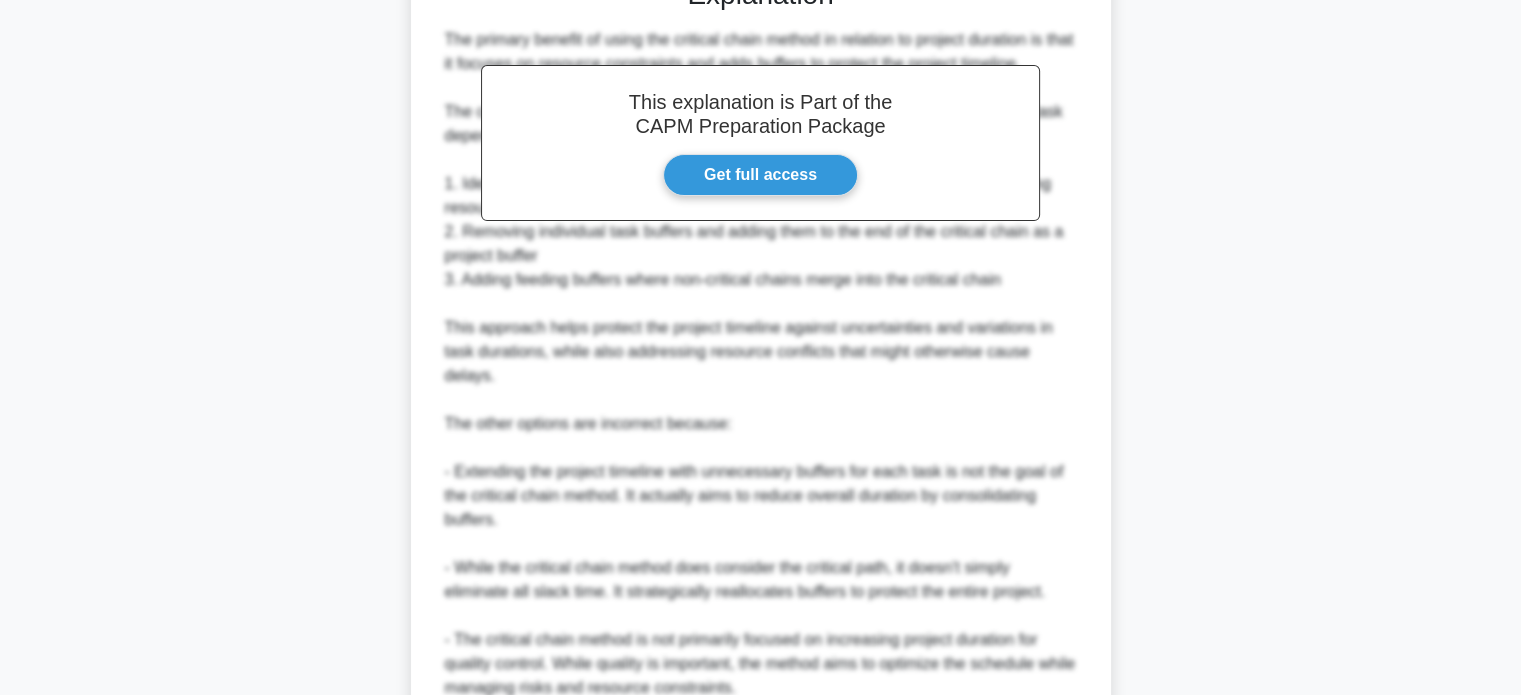 scroll, scrollTop: 778, scrollLeft: 0, axis: vertical 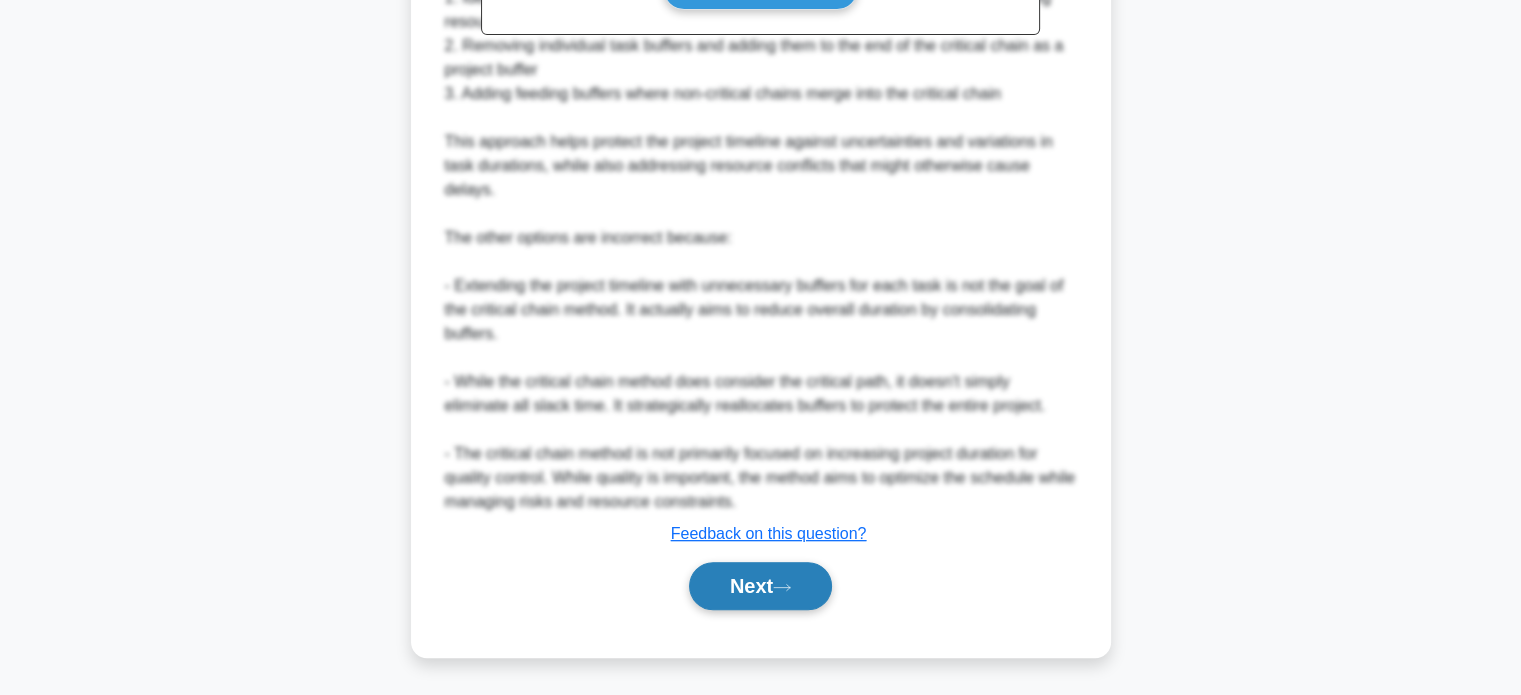 click on "Next" at bounding box center (760, 586) 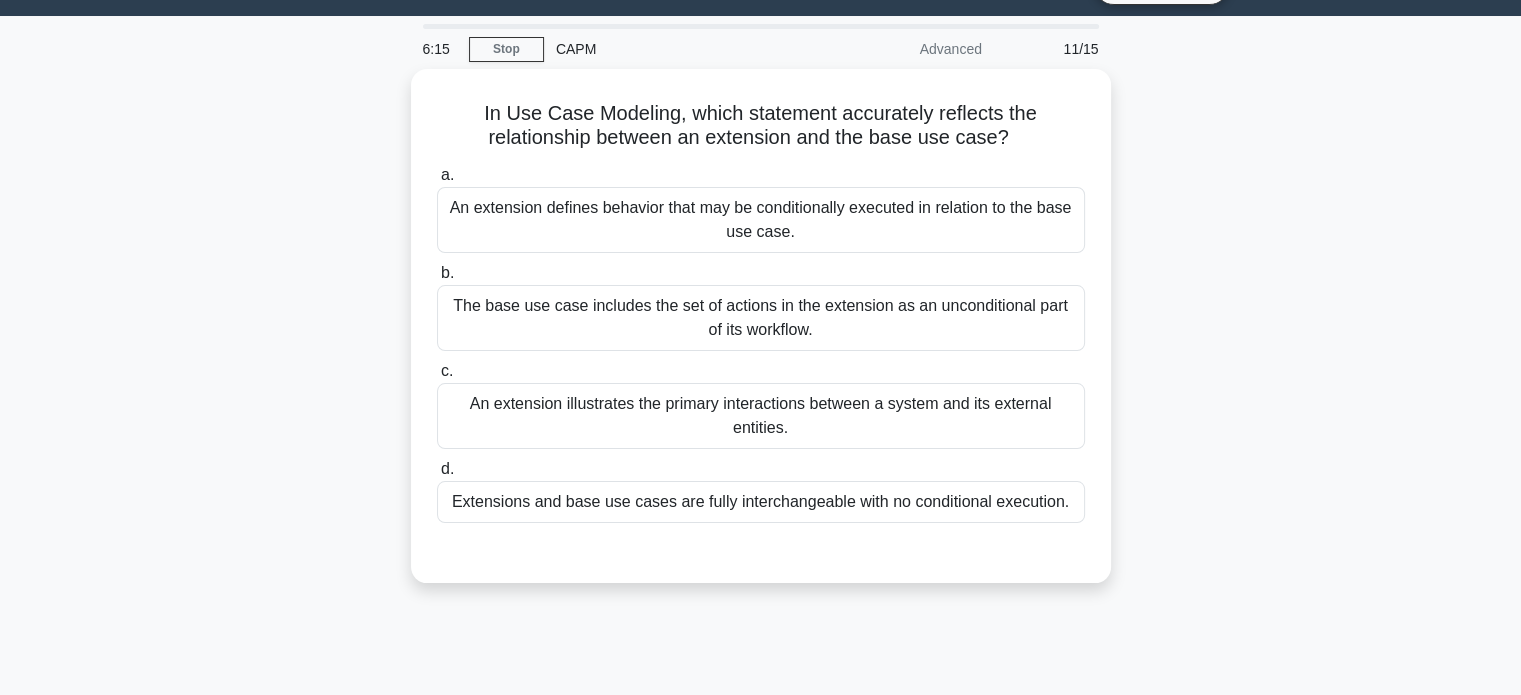 scroll, scrollTop: 0, scrollLeft: 0, axis: both 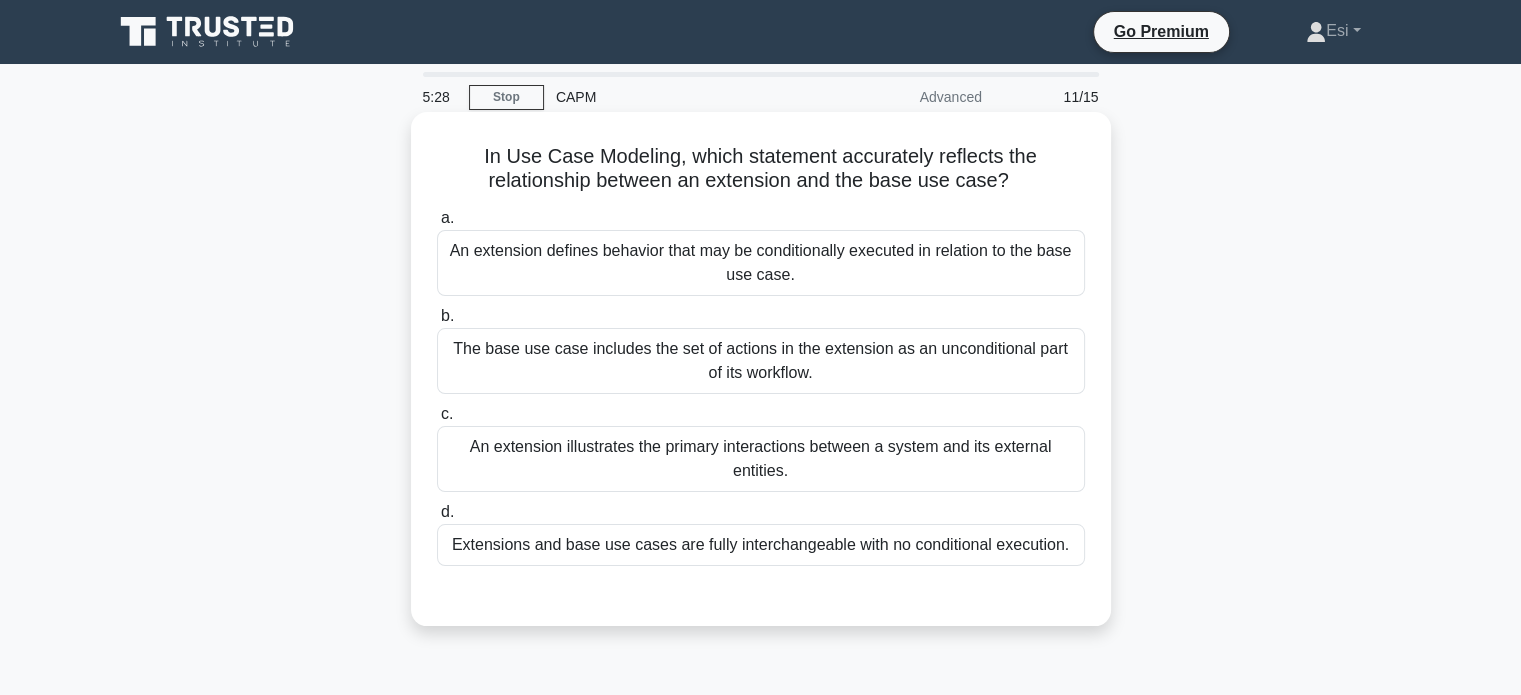 click on "The base use case includes the set of actions in the extension as an unconditional part of its workflow." at bounding box center [761, 361] 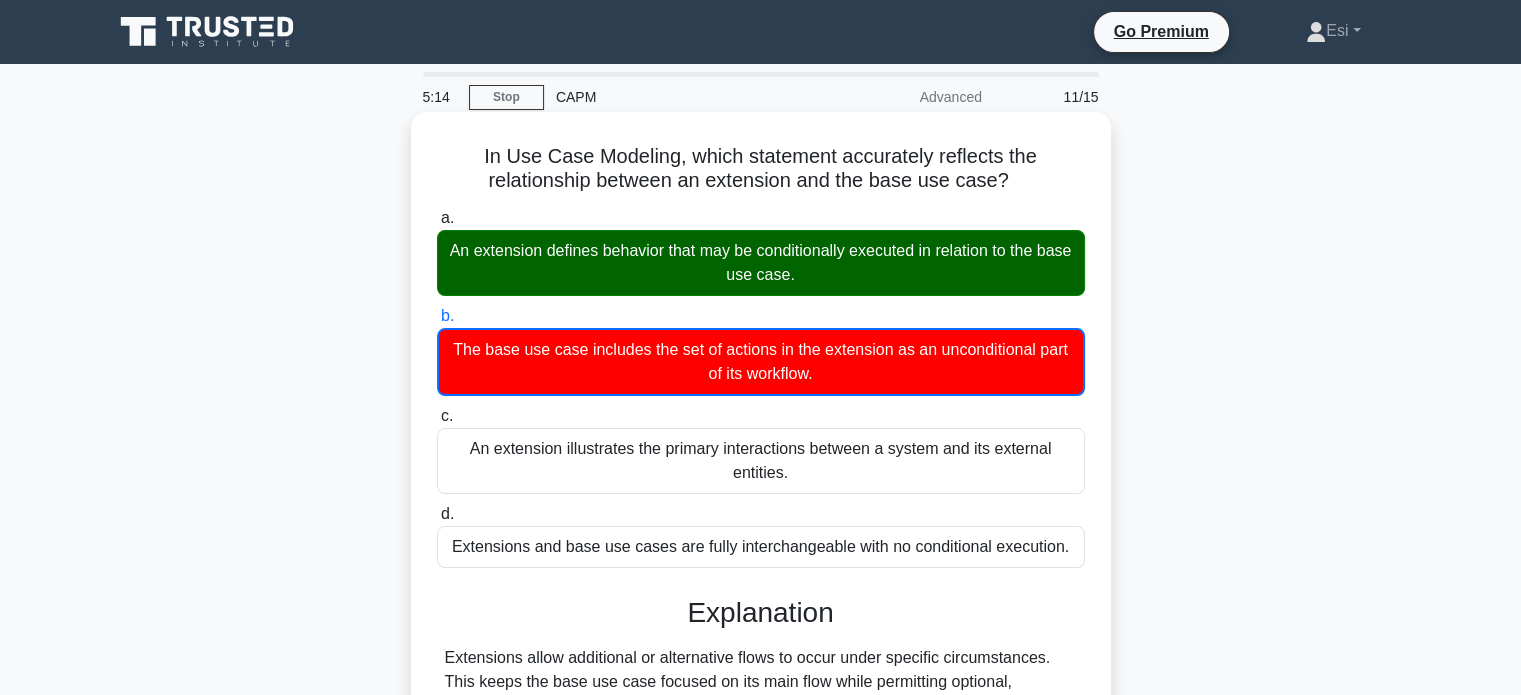 drag, startPoint x: 446, startPoint y: 361, endPoint x: 457, endPoint y: 145, distance: 216.2799 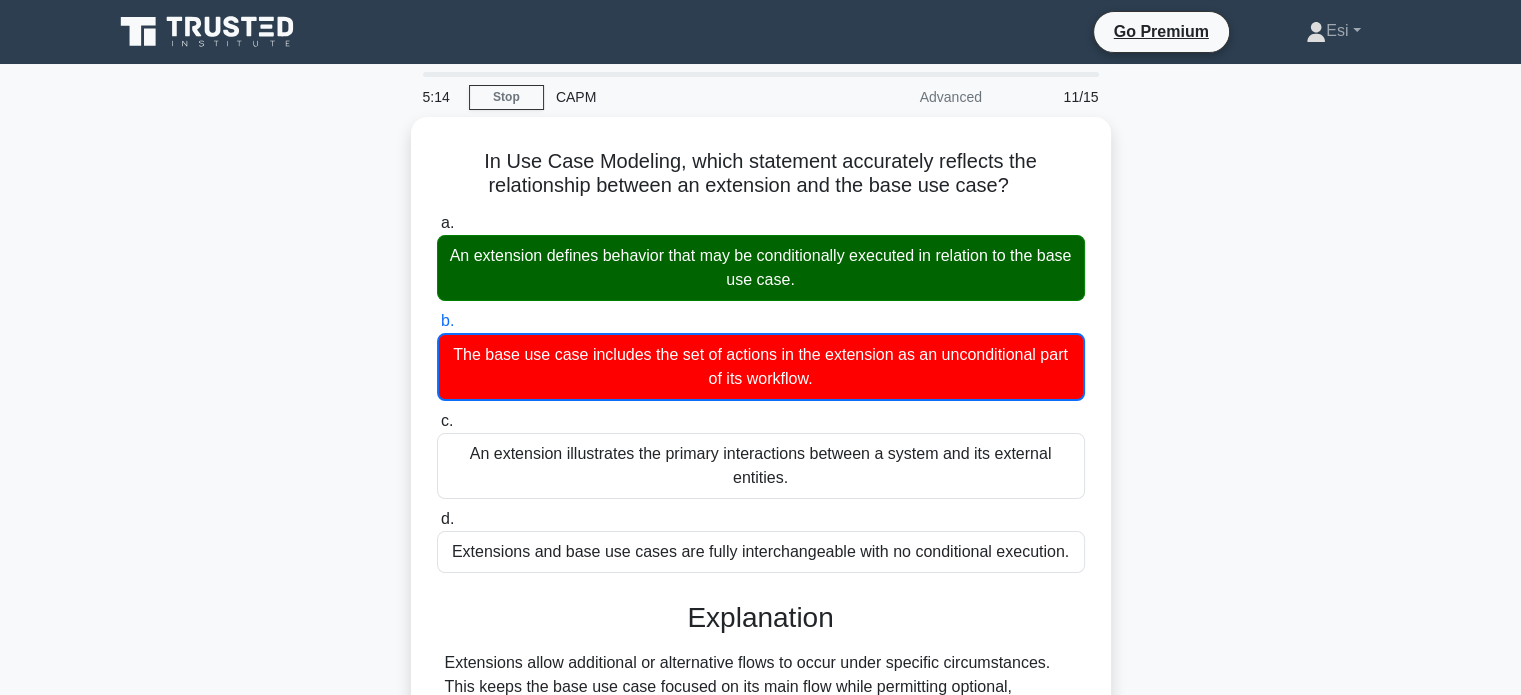 drag, startPoint x: 457, startPoint y: 145, endPoint x: 344, endPoint y: 251, distance: 154.93547 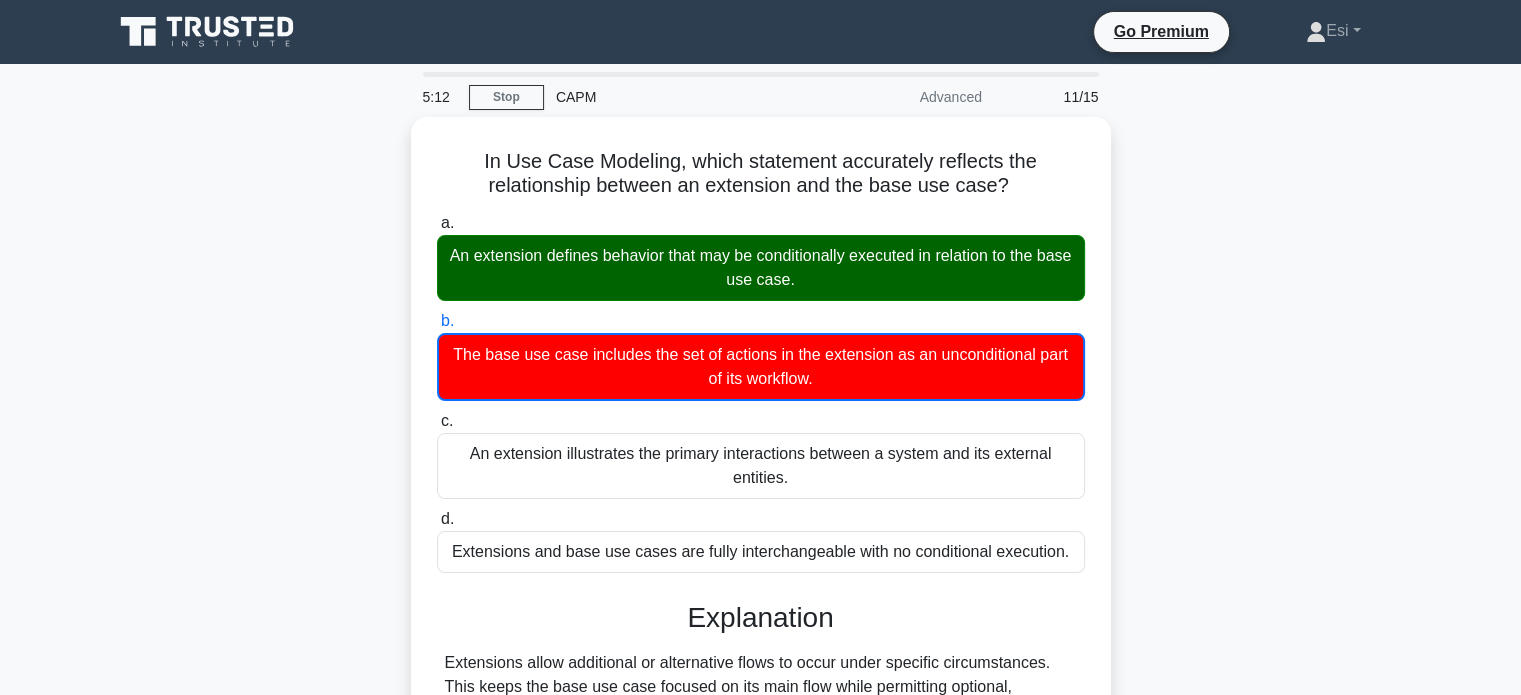 drag, startPoint x: 344, startPoint y: 251, endPoint x: 305, endPoint y: 233, distance: 42.953465 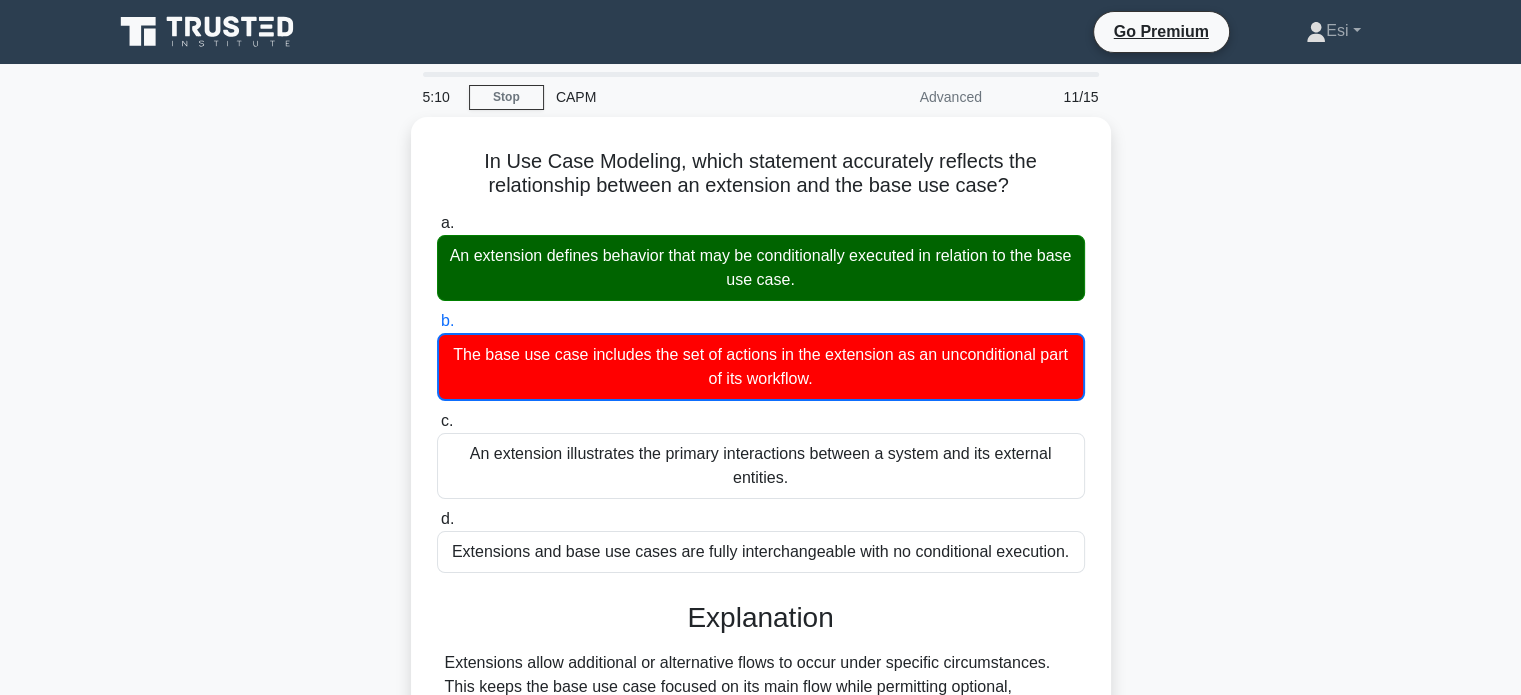 click on "In Use Case Modeling, which statement accurately reflects the relationship between an extension and the base use case?
.spinner_0XTQ{transform-origin:center;animation:spinner_y6GP .75s linear infinite}@keyframes spinner_y6GP{100%{transform:rotate(360deg)}}
a.
An extension defines behavior that may be conditionally executed in relation to the base use case.
b. c. d." at bounding box center (761, 515) 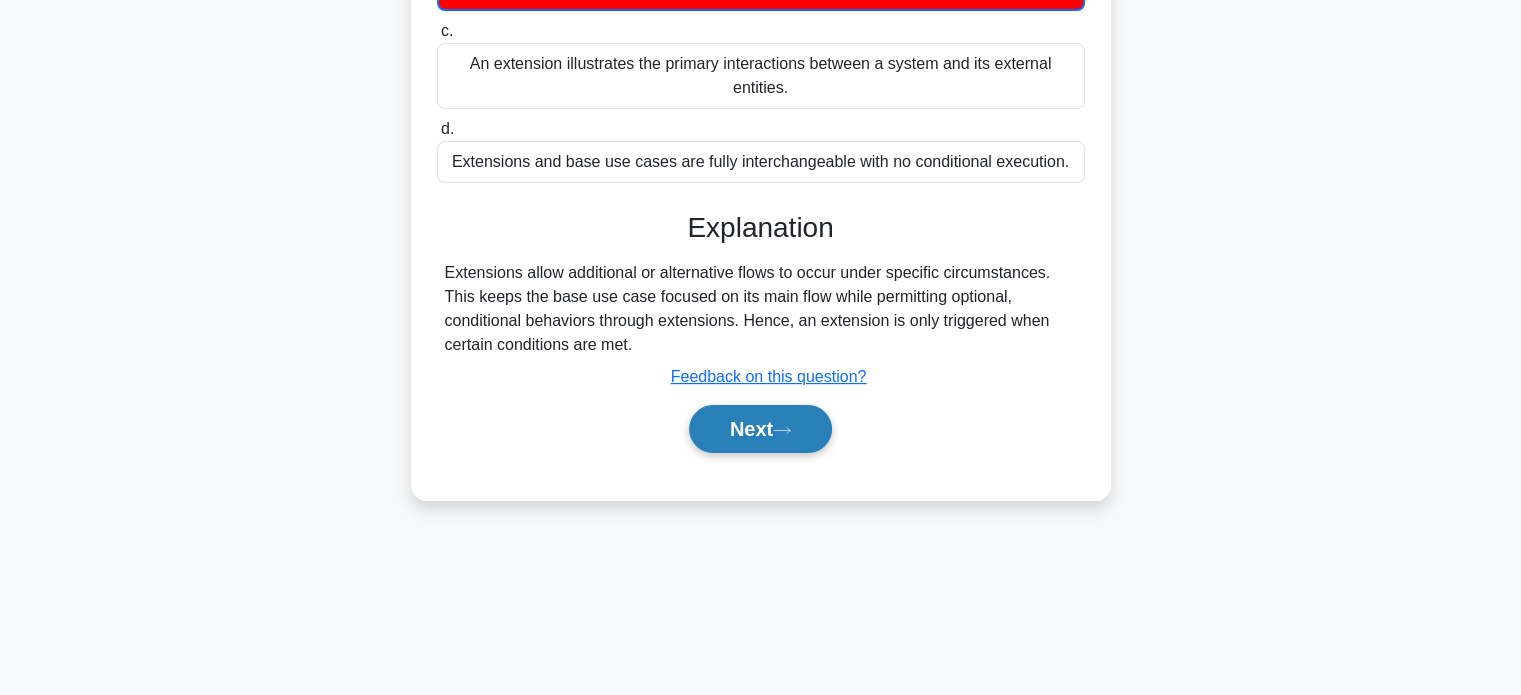 click on "Next" at bounding box center [760, 429] 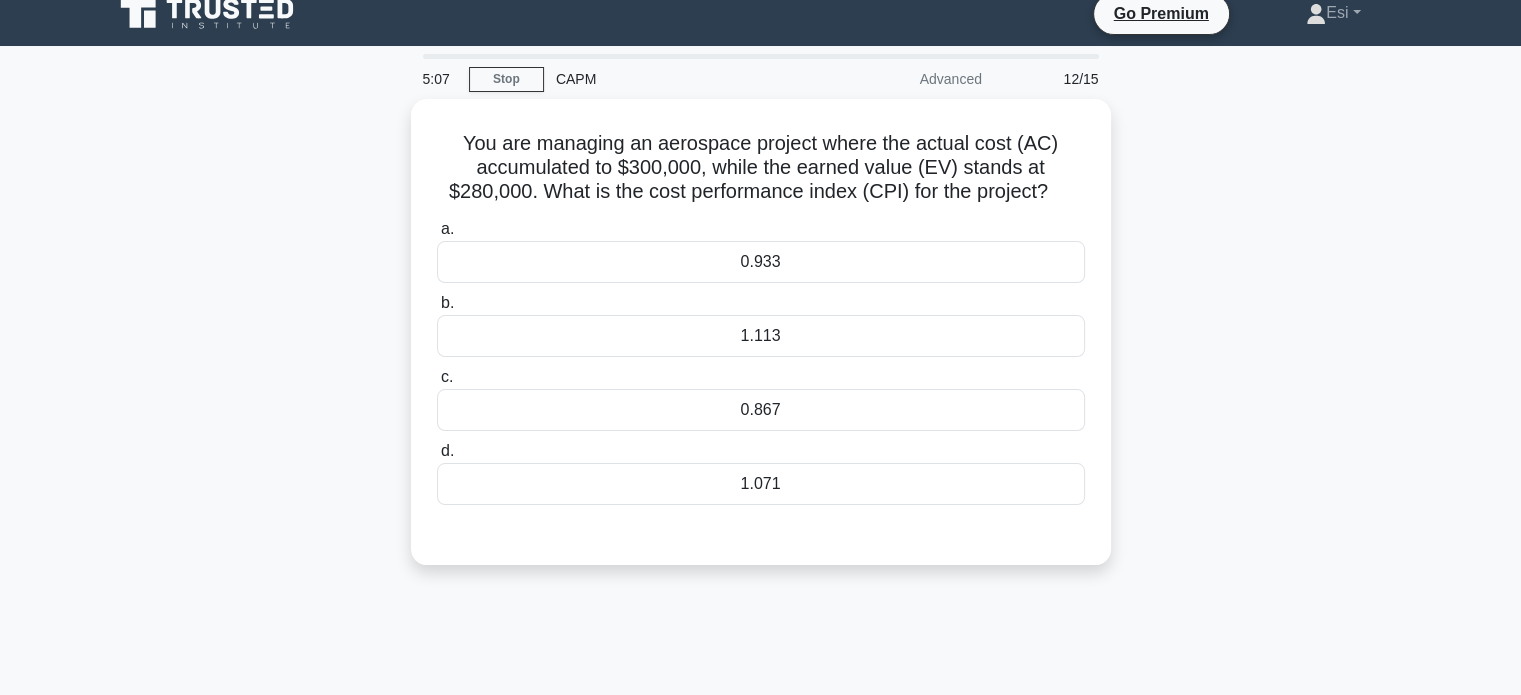 scroll, scrollTop: 13, scrollLeft: 0, axis: vertical 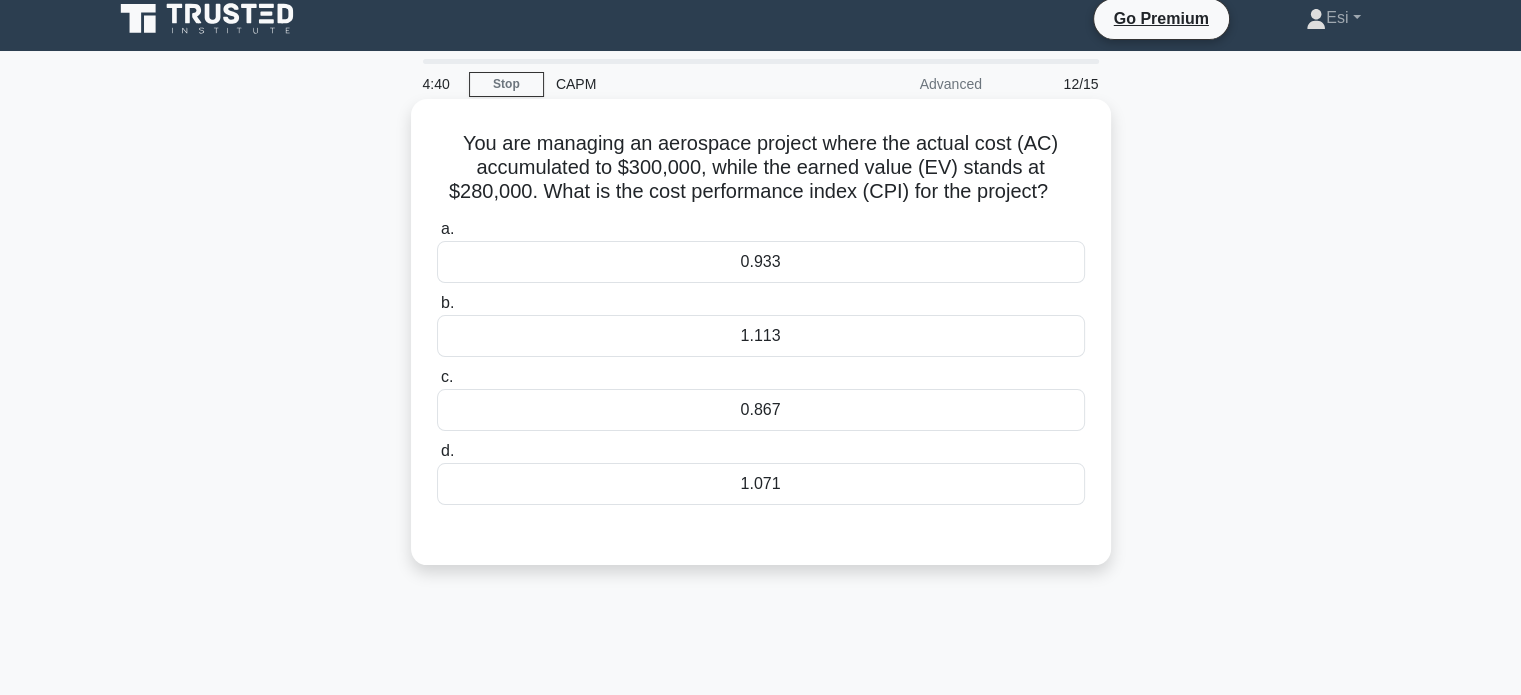 click on "0.933" at bounding box center [761, 262] 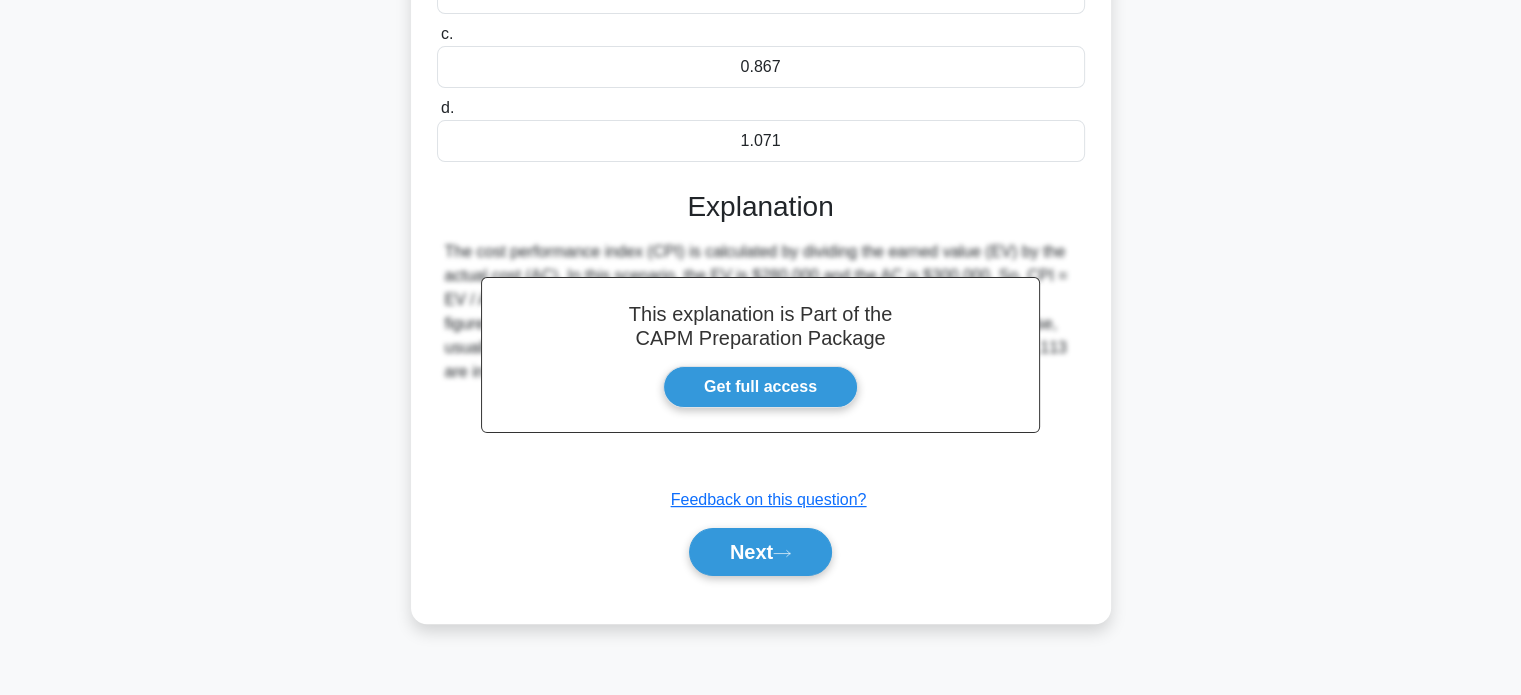 scroll, scrollTop: 357, scrollLeft: 0, axis: vertical 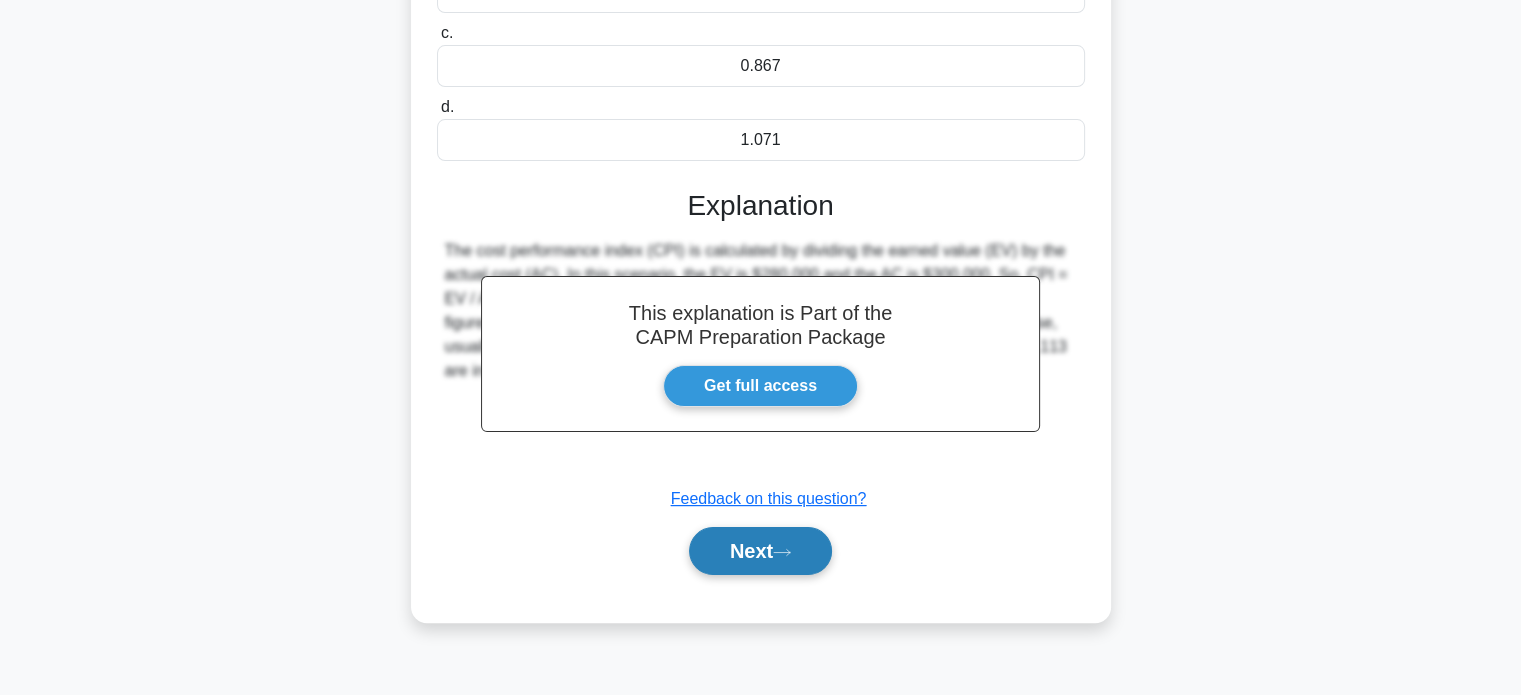 click on "Next" at bounding box center (760, 551) 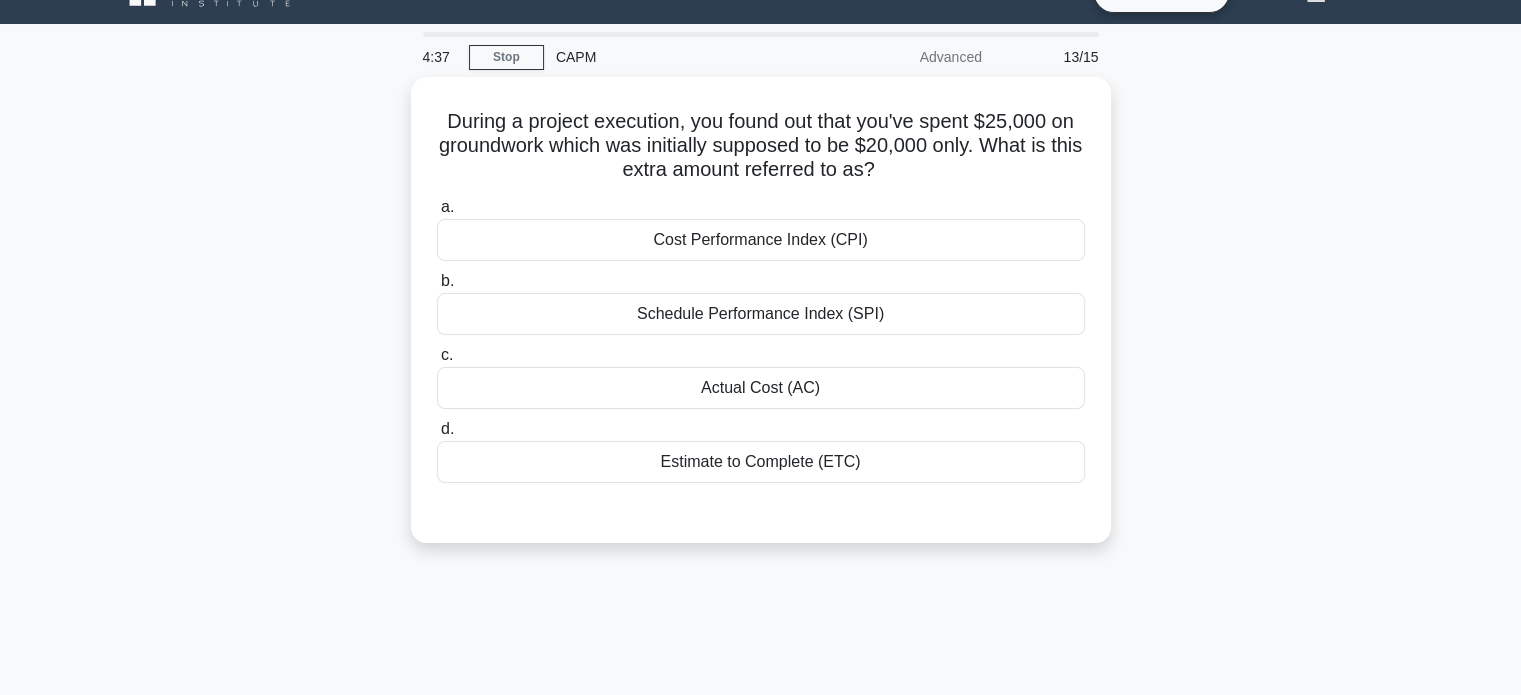 scroll, scrollTop: 0, scrollLeft: 0, axis: both 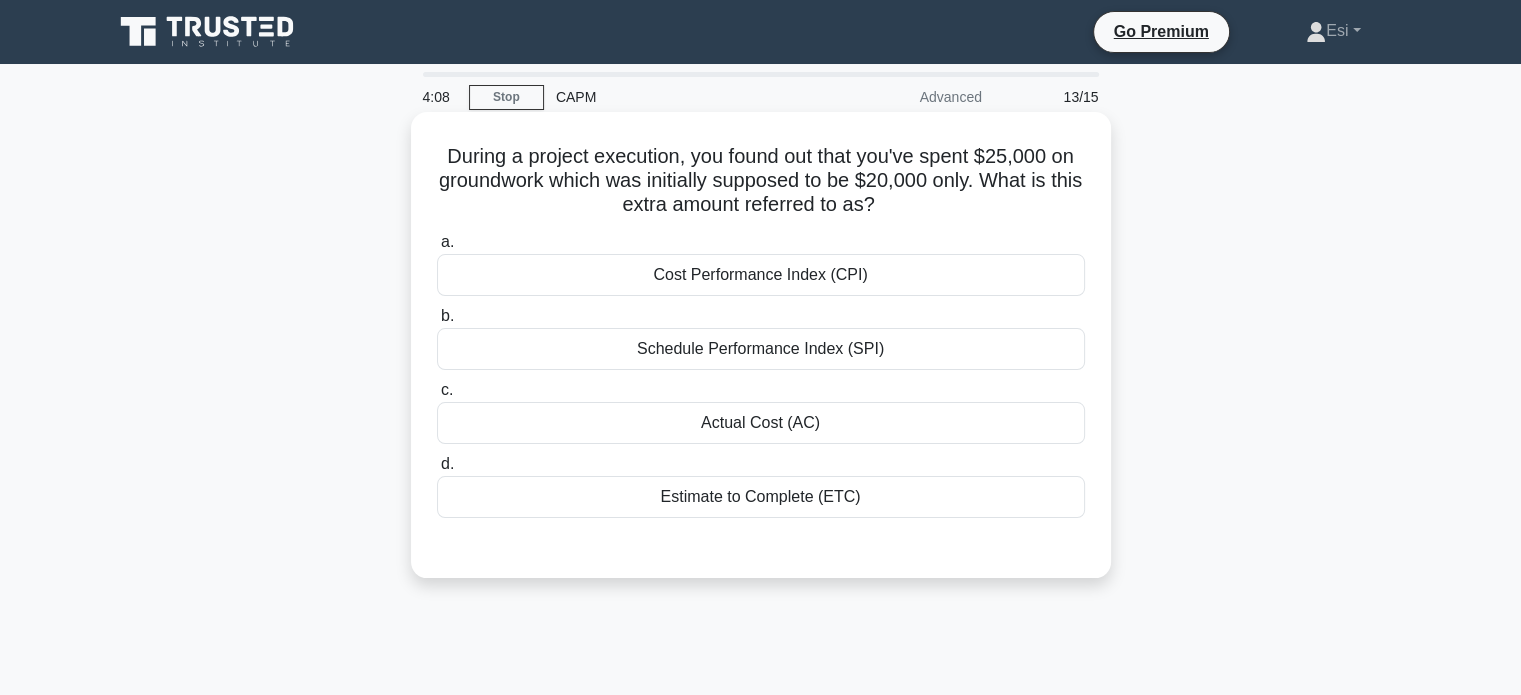 click on "Actual Cost (AC)" at bounding box center [761, 423] 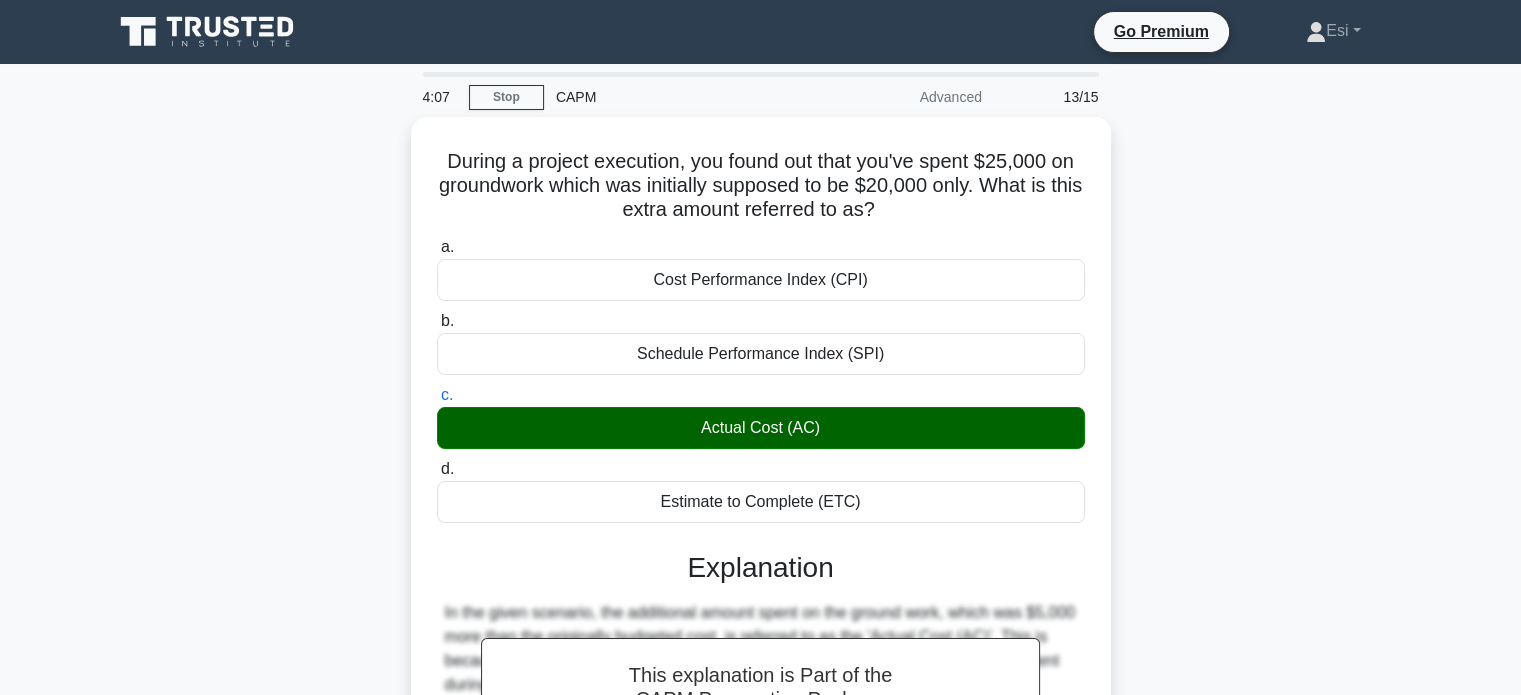 scroll, scrollTop: 385, scrollLeft: 0, axis: vertical 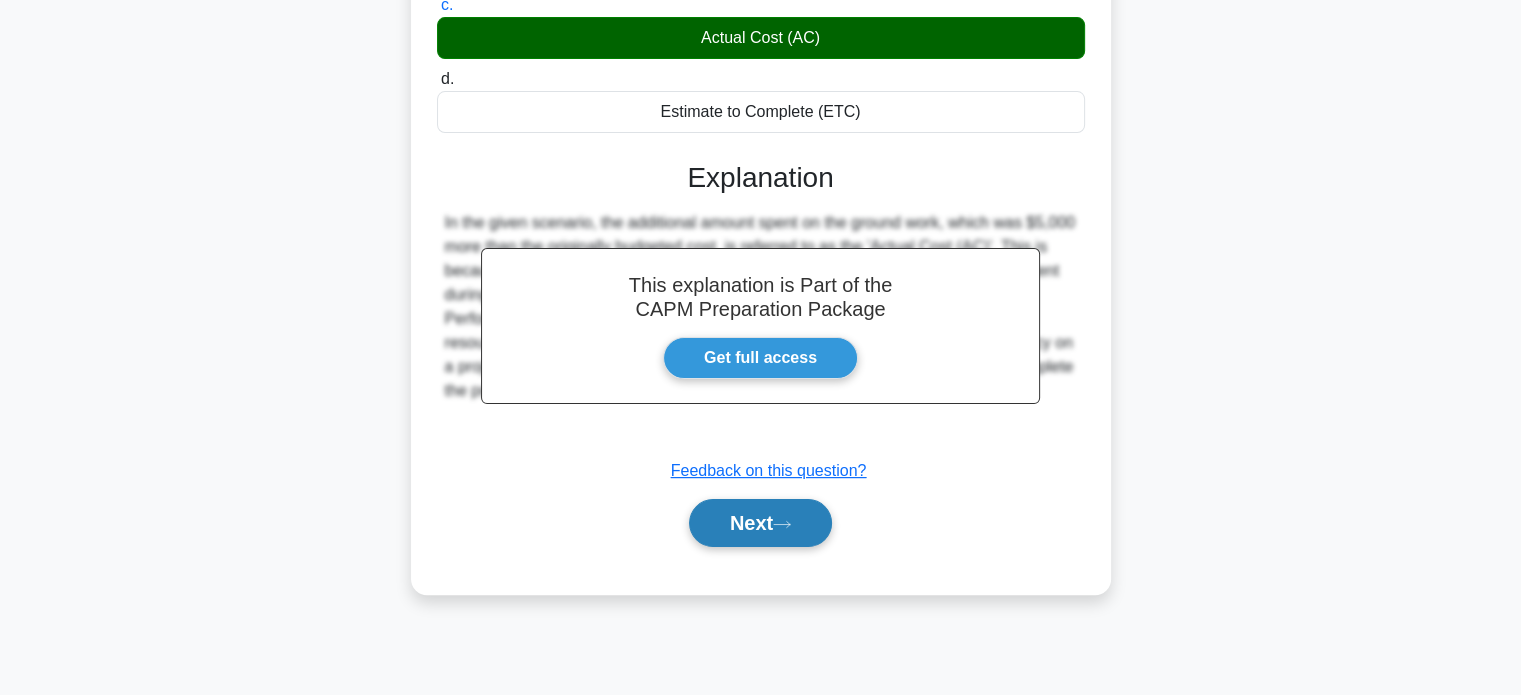 click on "Next" at bounding box center [760, 523] 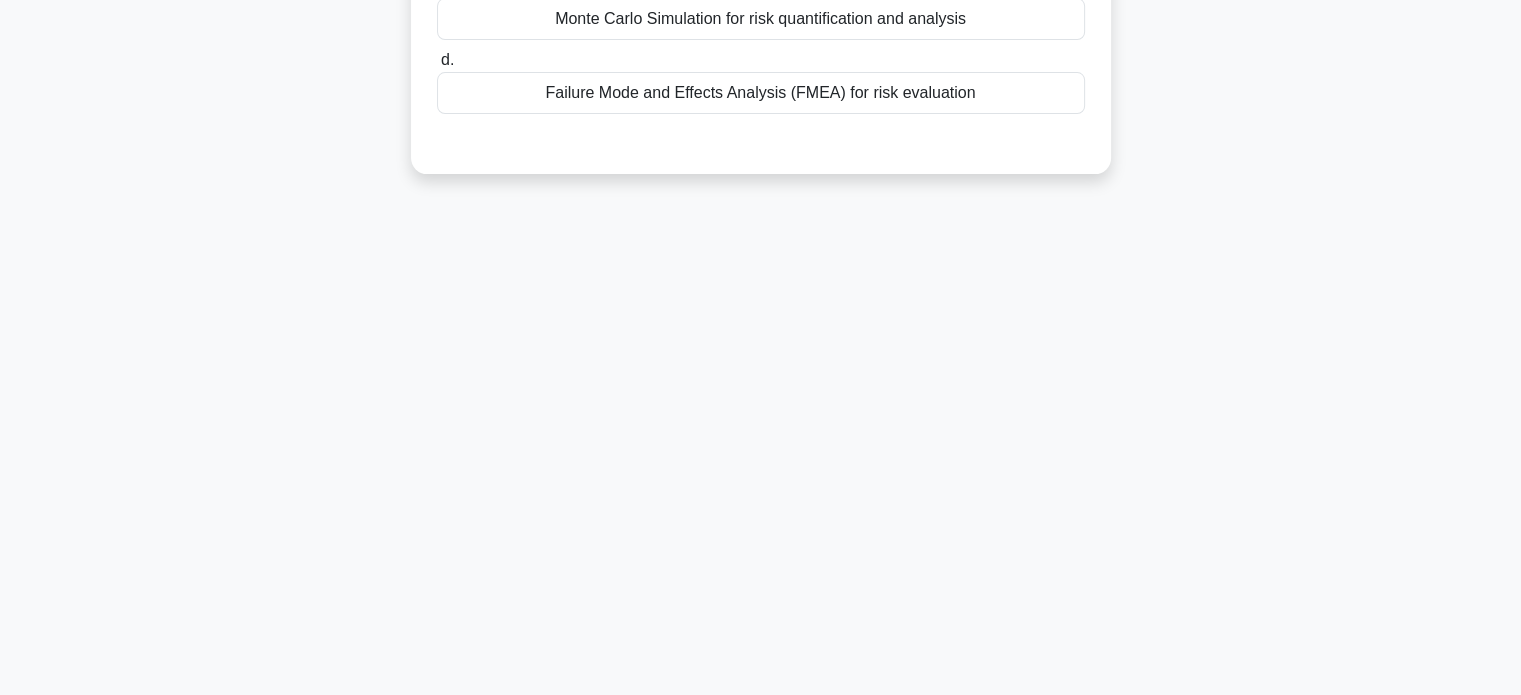 scroll, scrollTop: 0, scrollLeft: 0, axis: both 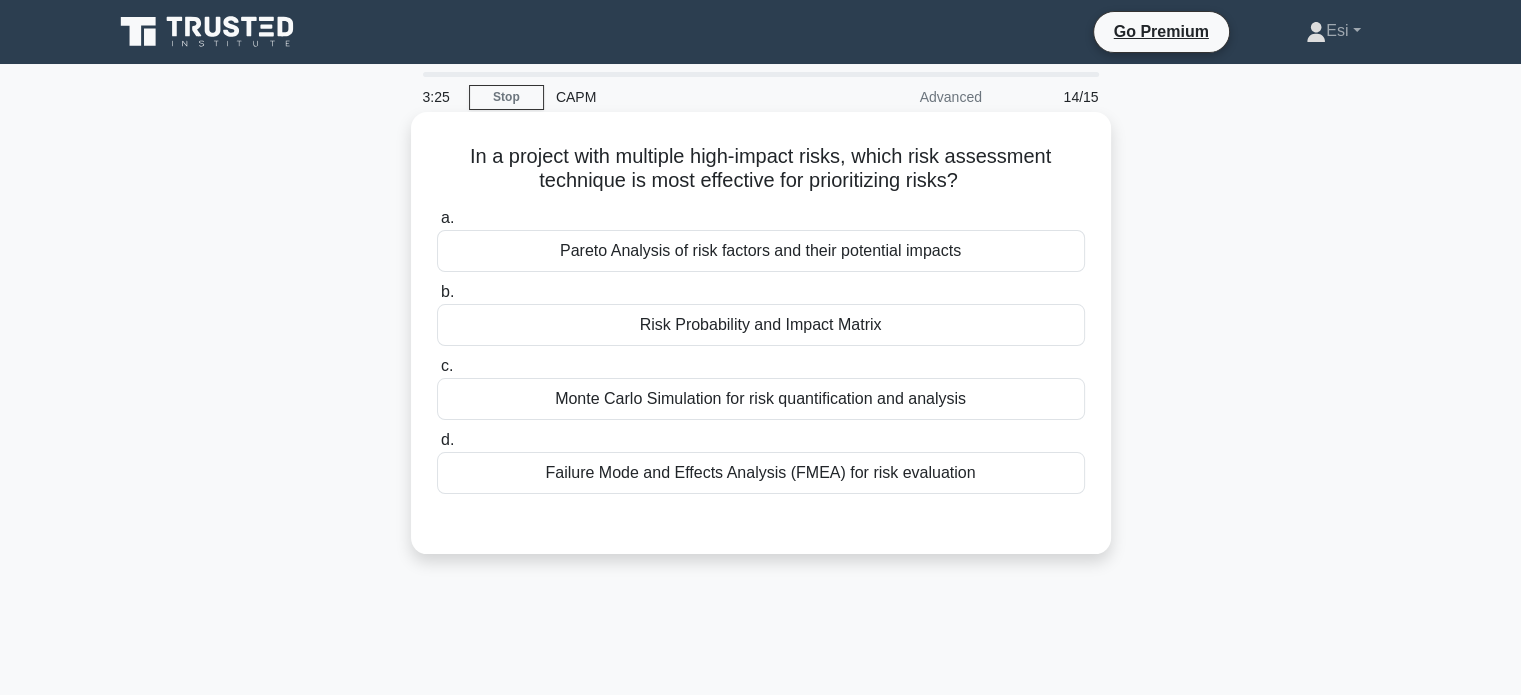 click on "Risk Probability and Impact Matrix" at bounding box center (761, 325) 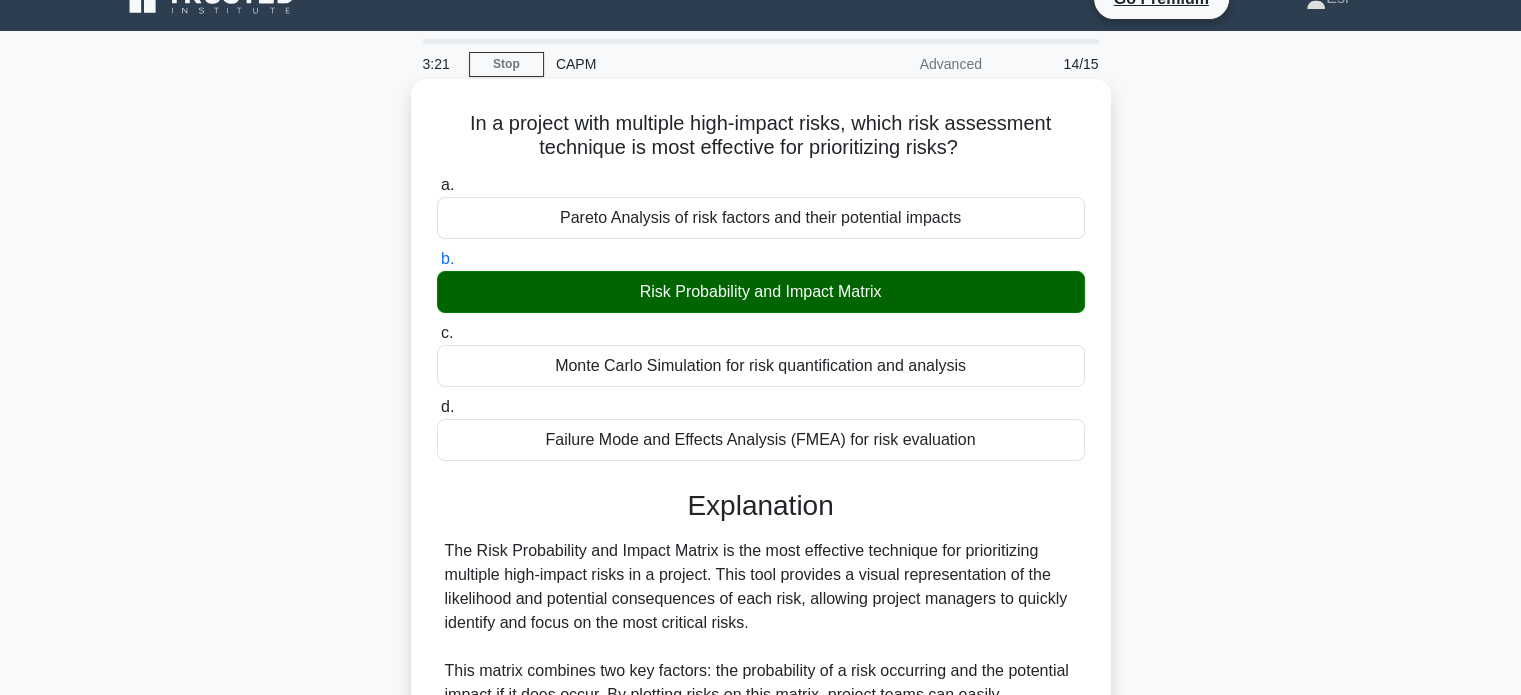 scroll, scrollTop: 32, scrollLeft: 0, axis: vertical 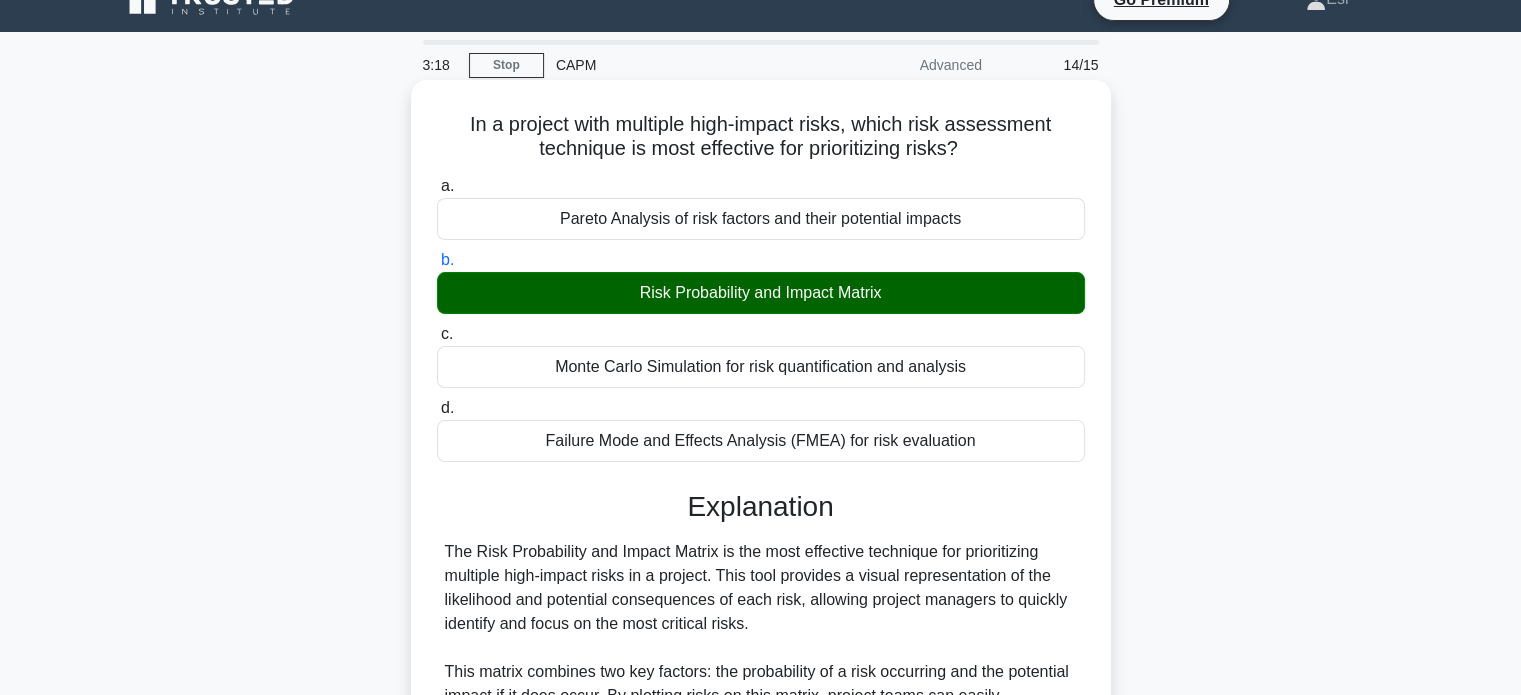 drag, startPoint x: 548, startPoint y: 446, endPoint x: 841, endPoint y: 450, distance: 293.0273 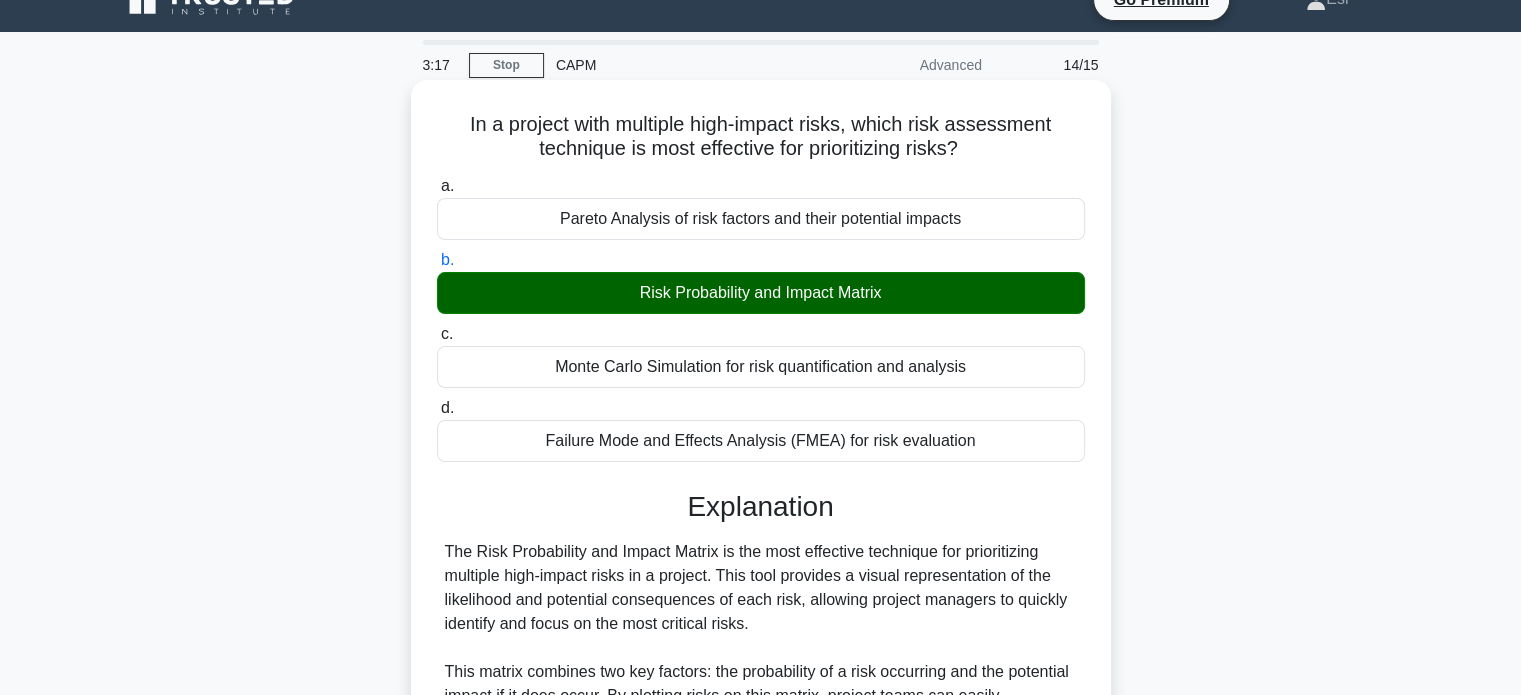 copy on "Failure Mode and Effects Analysis (FMEA)" 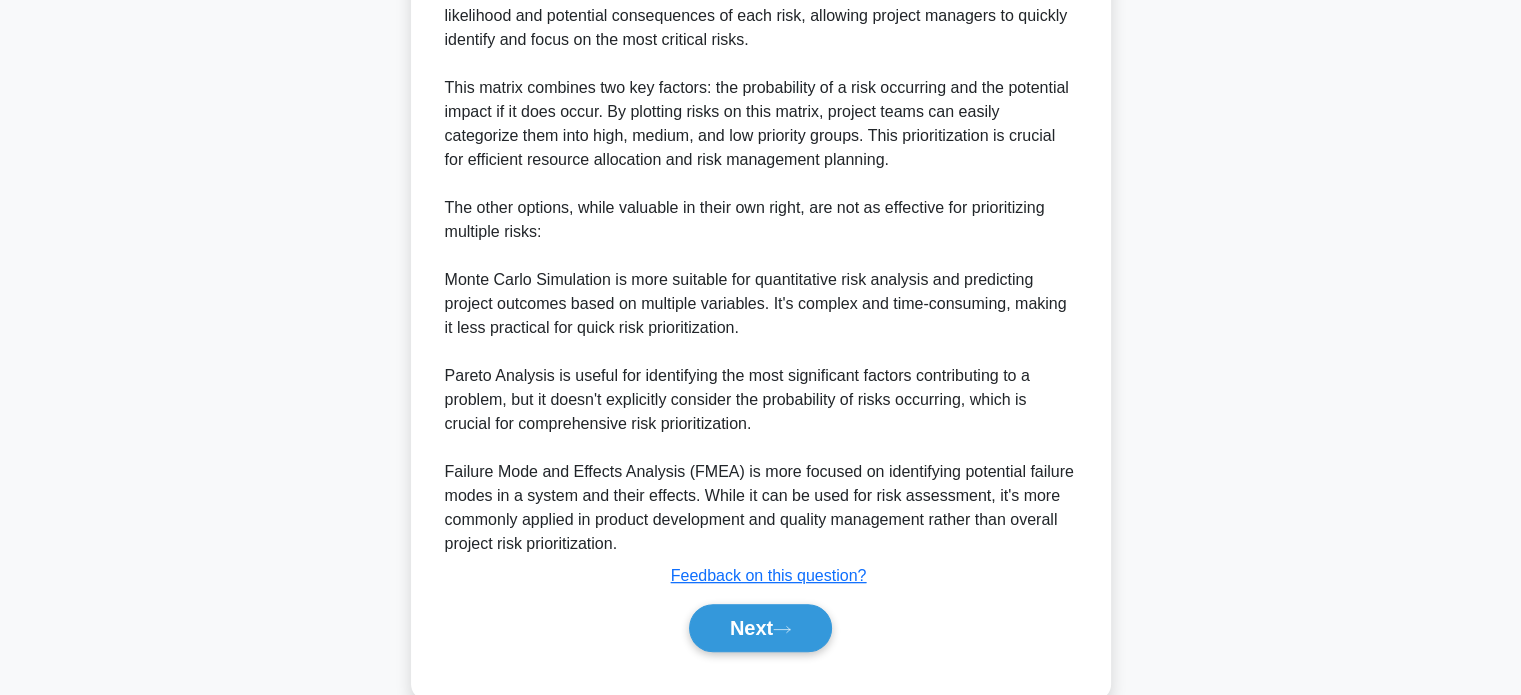 scroll, scrollTop: 656, scrollLeft: 0, axis: vertical 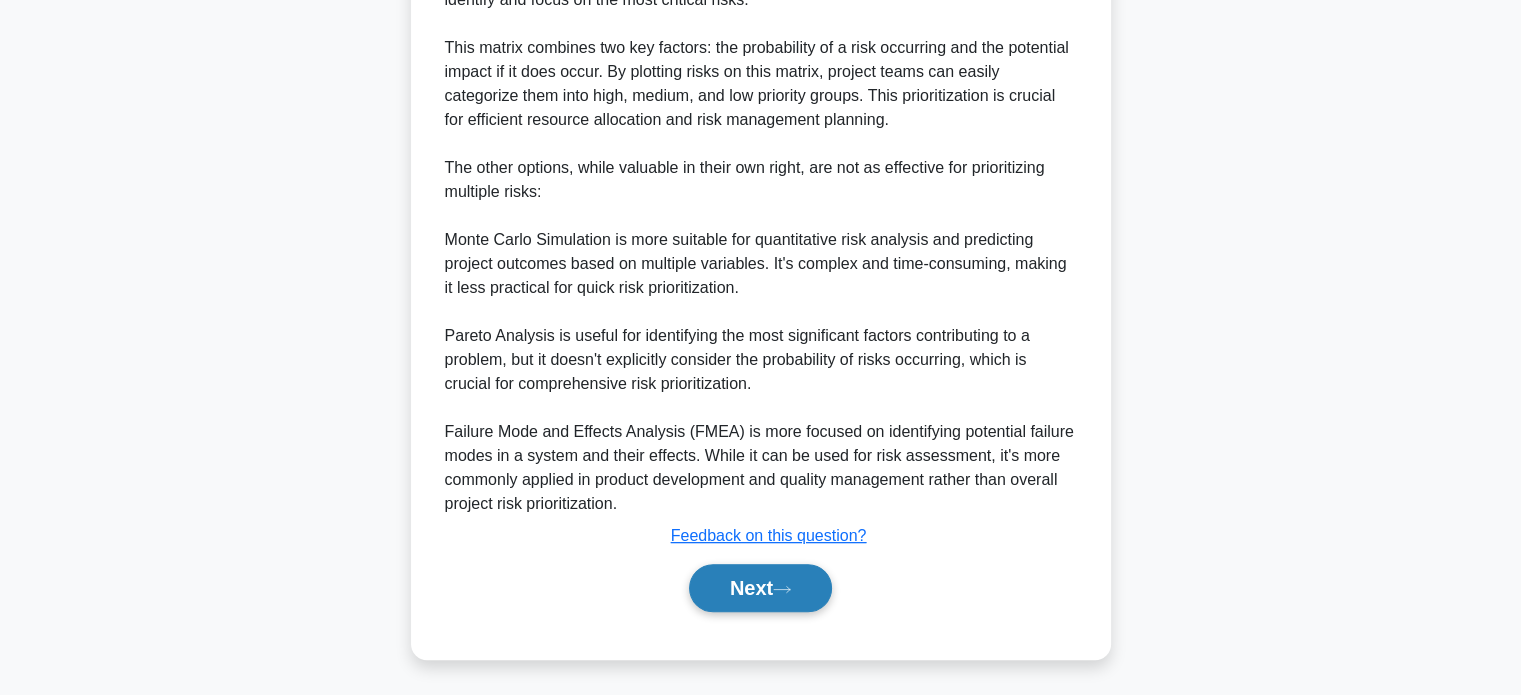 click on "Next" at bounding box center (760, 588) 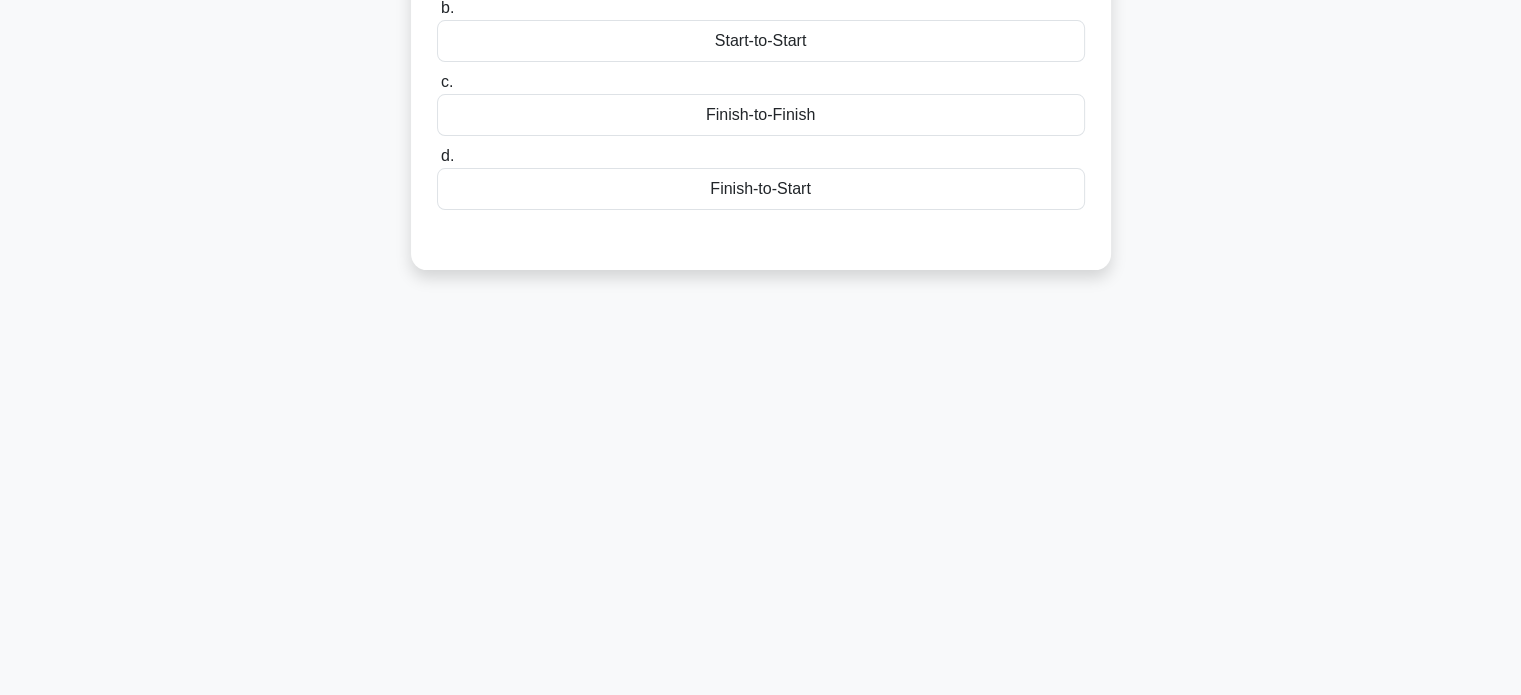 scroll, scrollTop: 0, scrollLeft: 0, axis: both 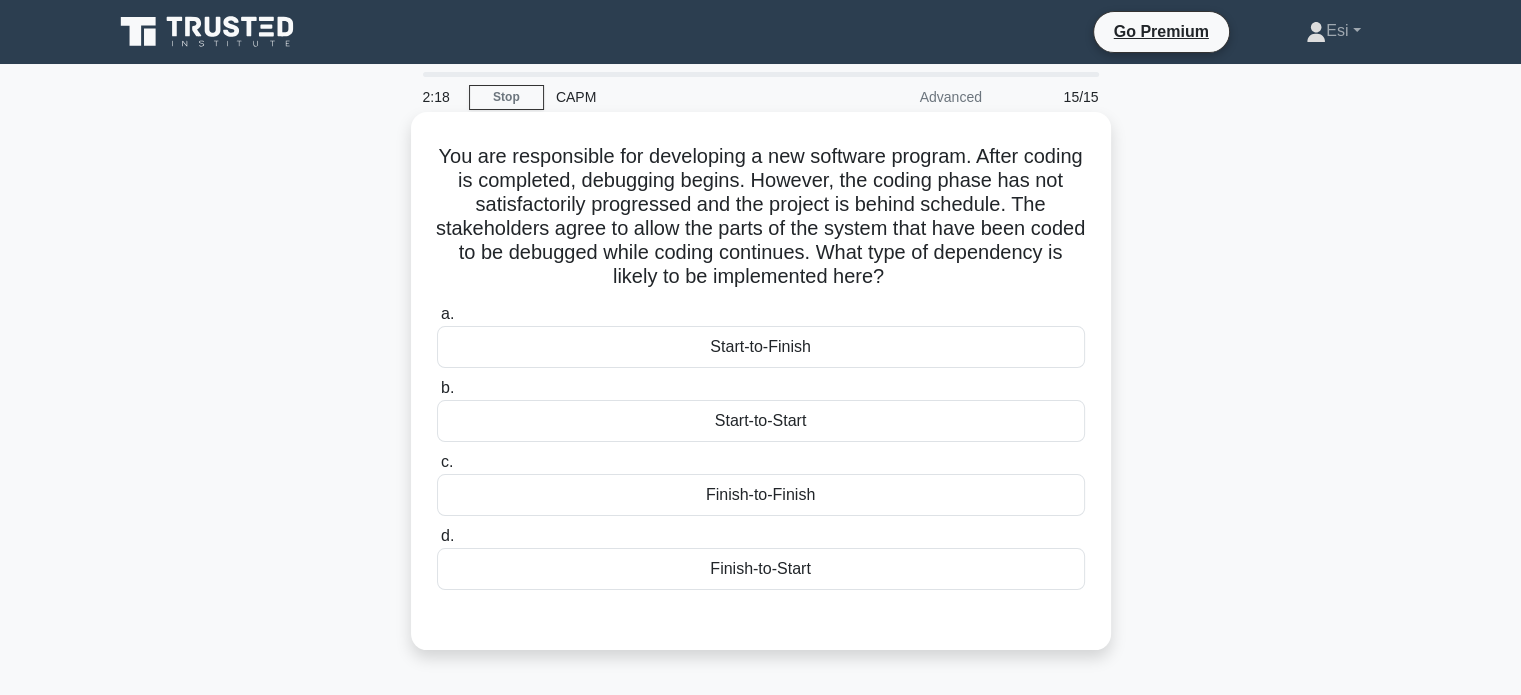 click on "Start-to-Start" at bounding box center [761, 421] 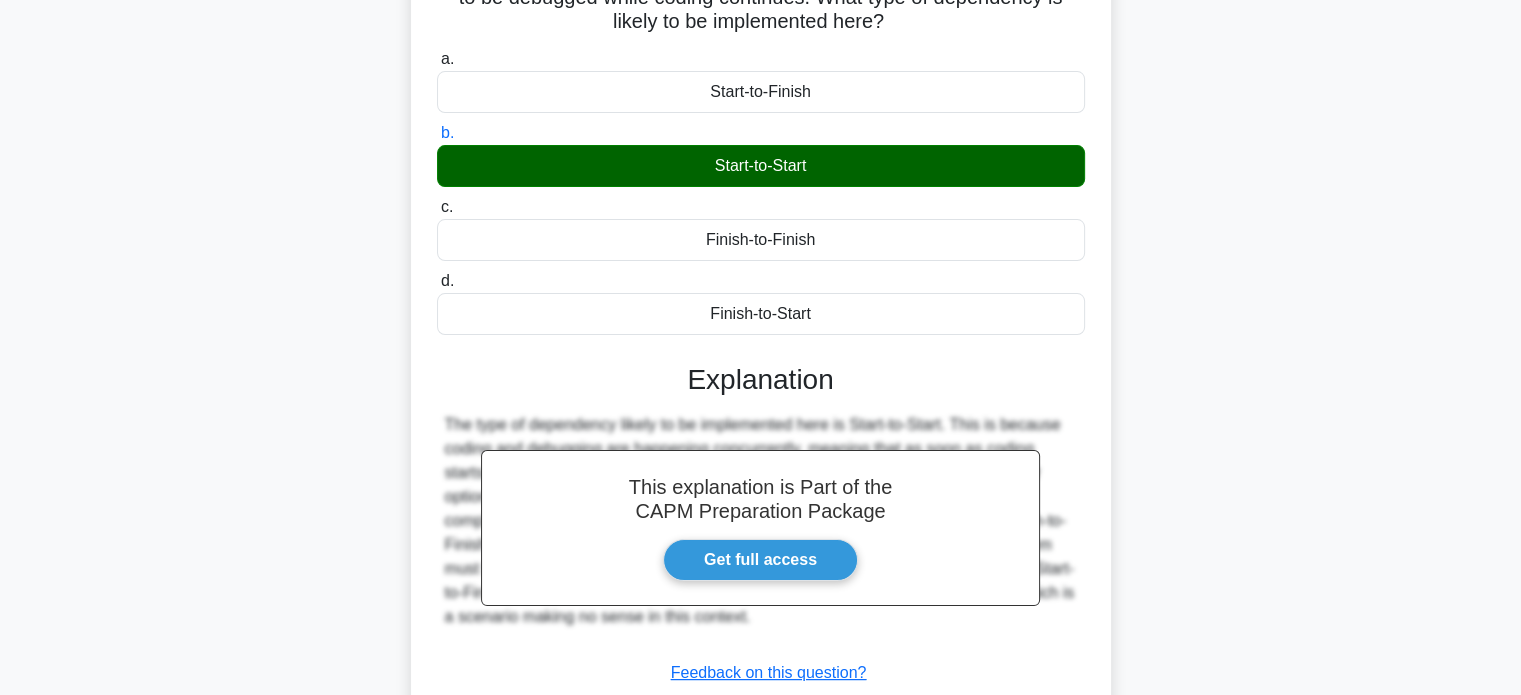 scroll, scrollTop: 392, scrollLeft: 0, axis: vertical 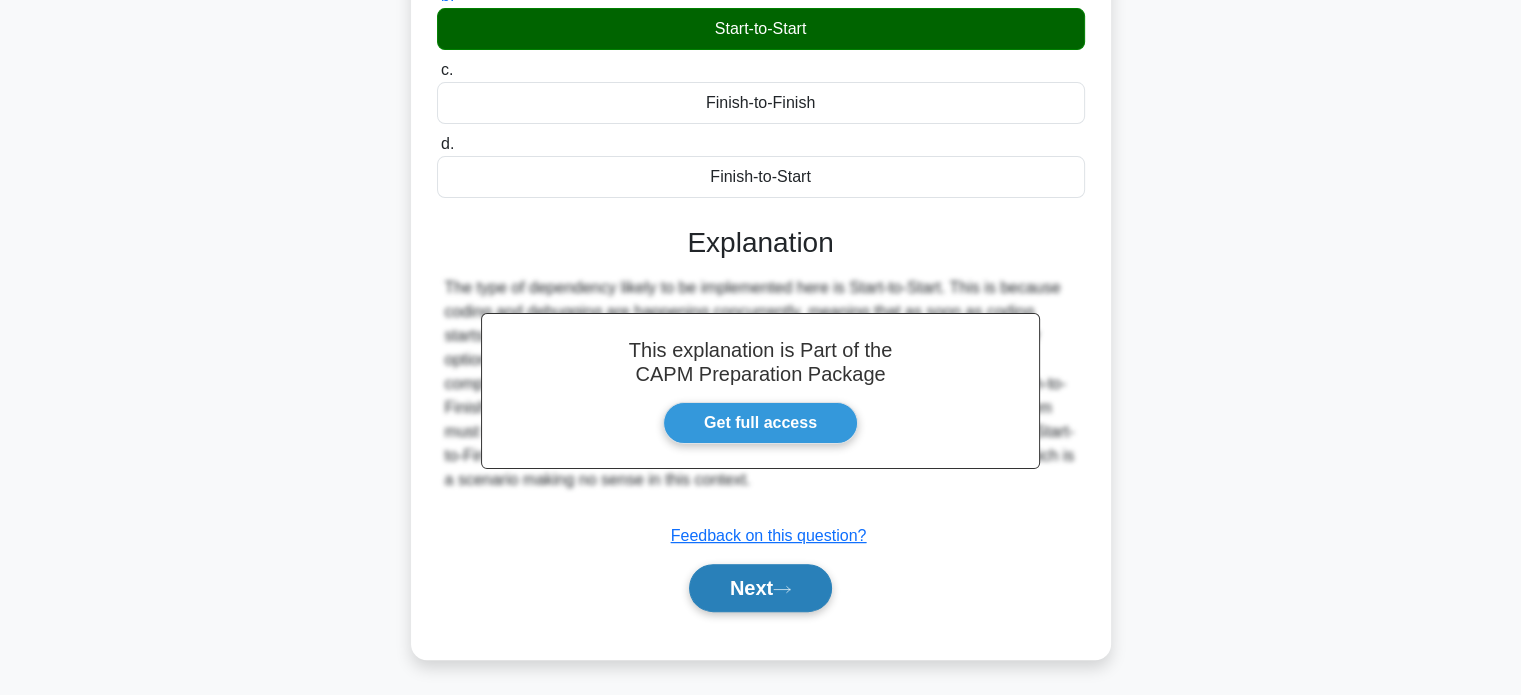 click on "Next" at bounding box center [760, 588] 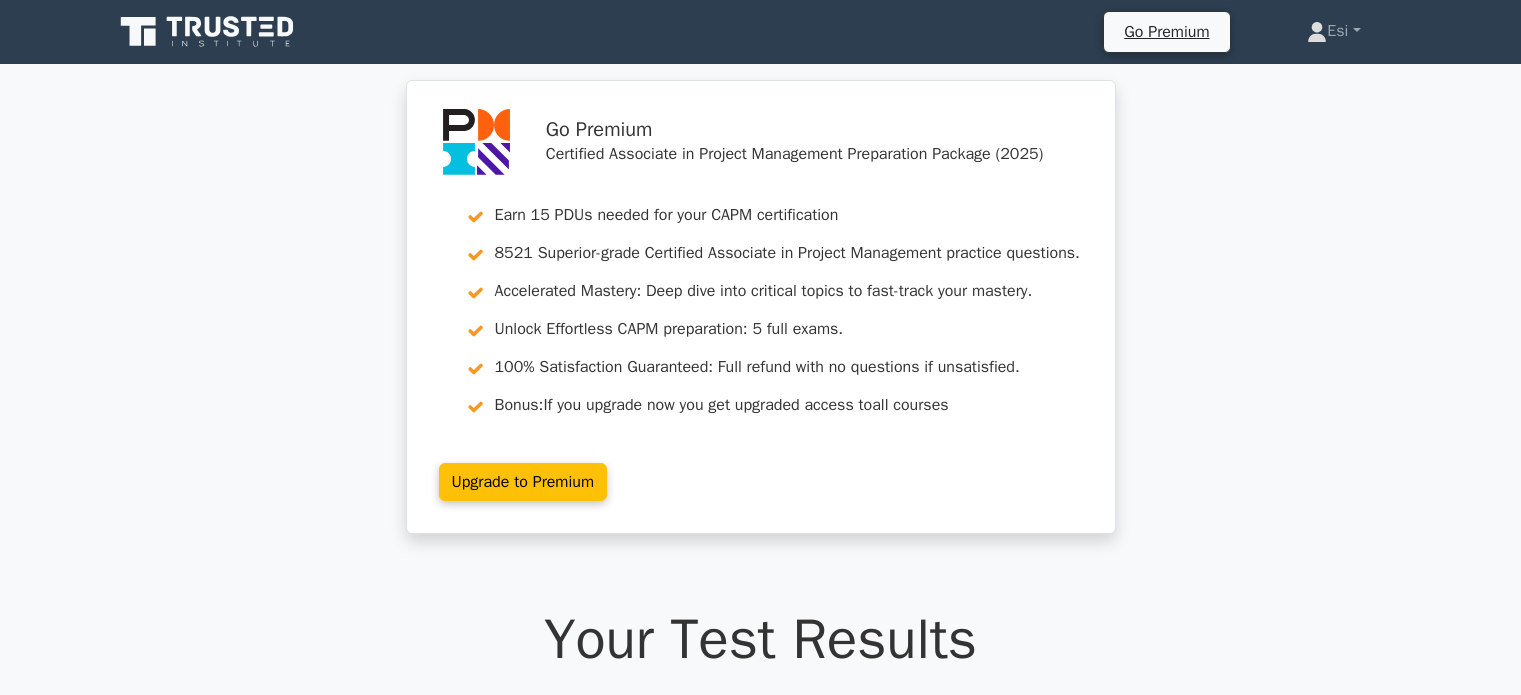 scroll, scrollTop: 0, scrollLeft: 0, axis: both 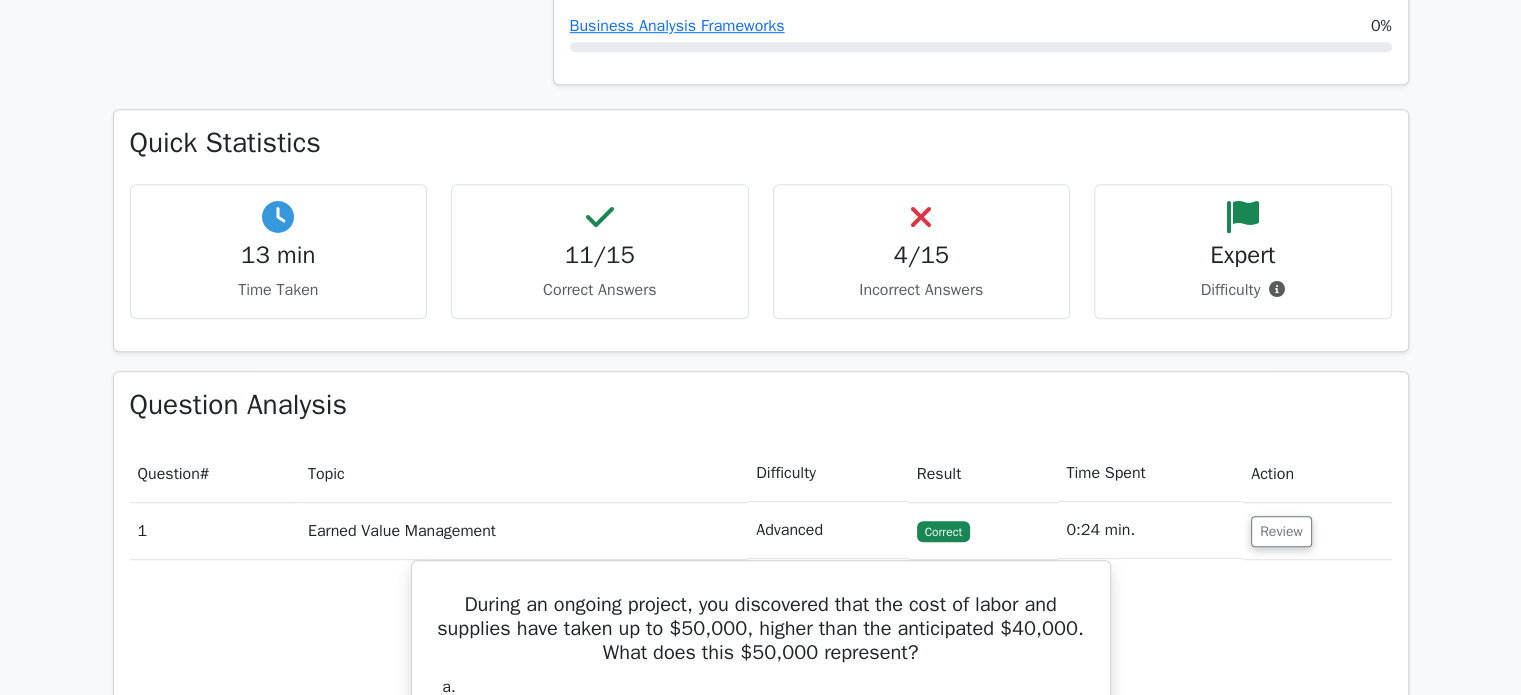 click on "Review" at bounding box center (1317, 530) 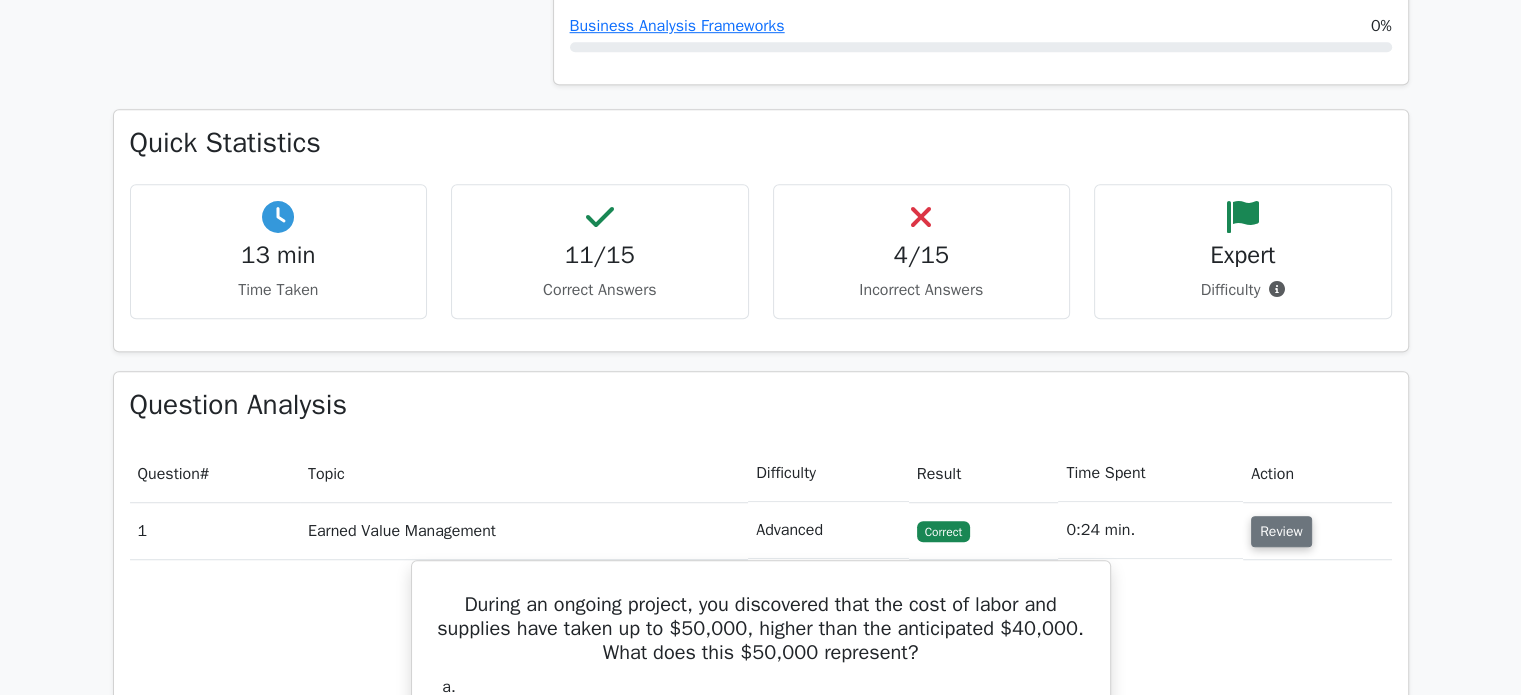 click on "Review" at bounding box center [1281, 531] 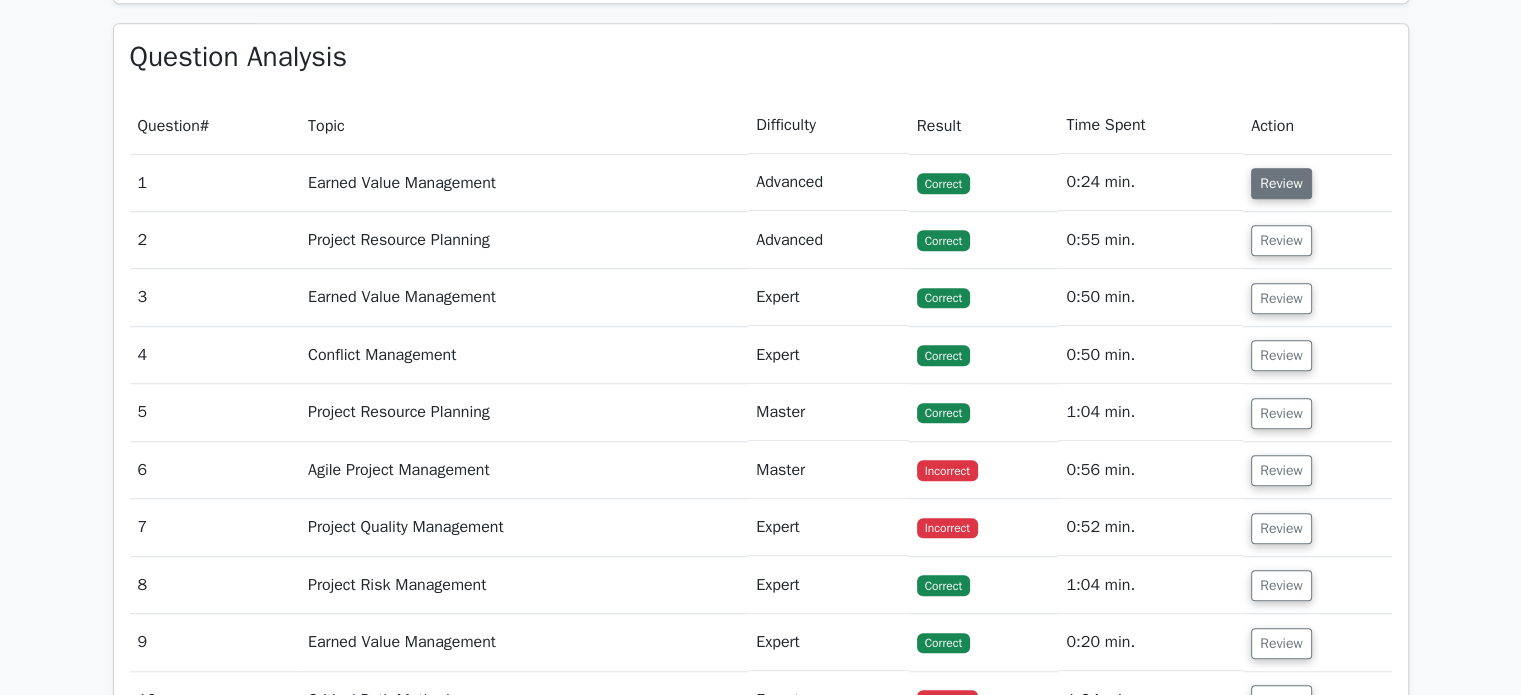 scroll, scrollTop: 1684, scrollLeft: 0, axis: vertical 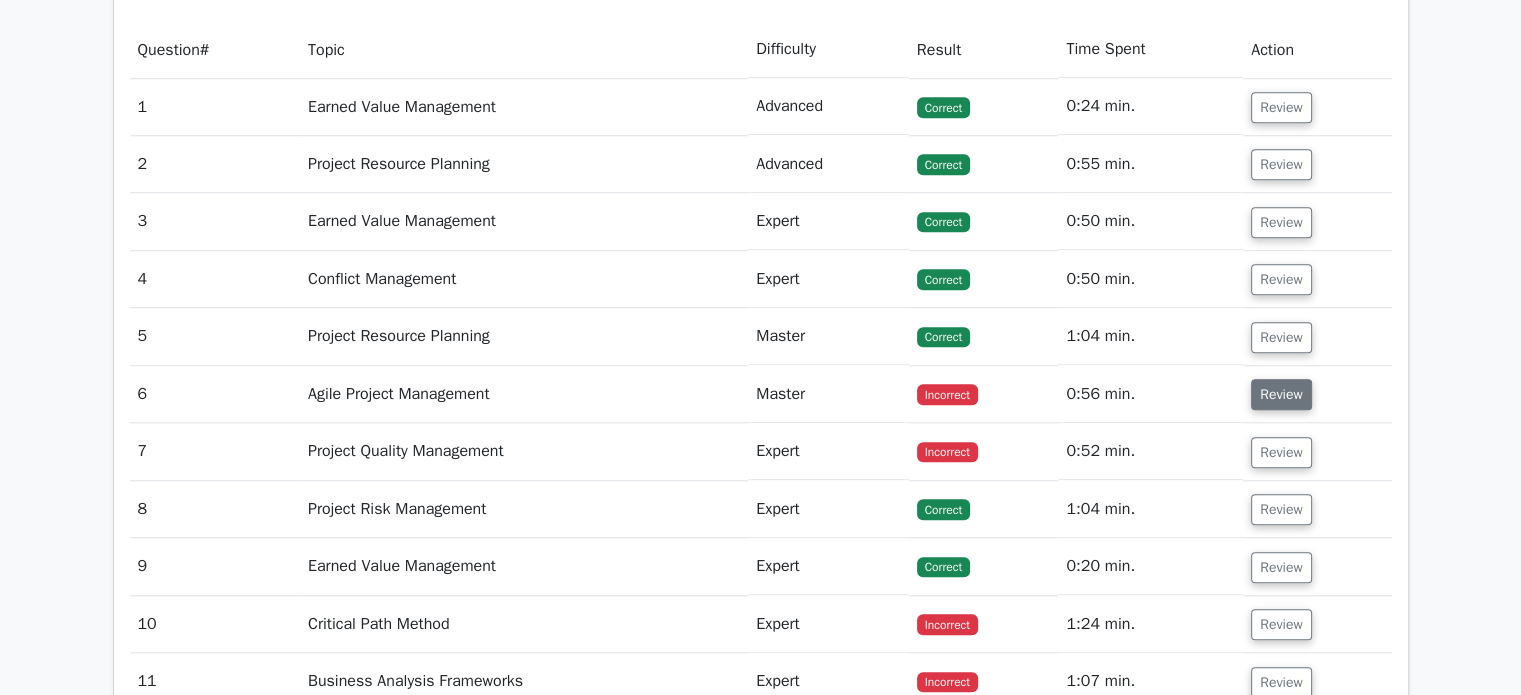 click on "Review" at bounding box center (1281, 394) 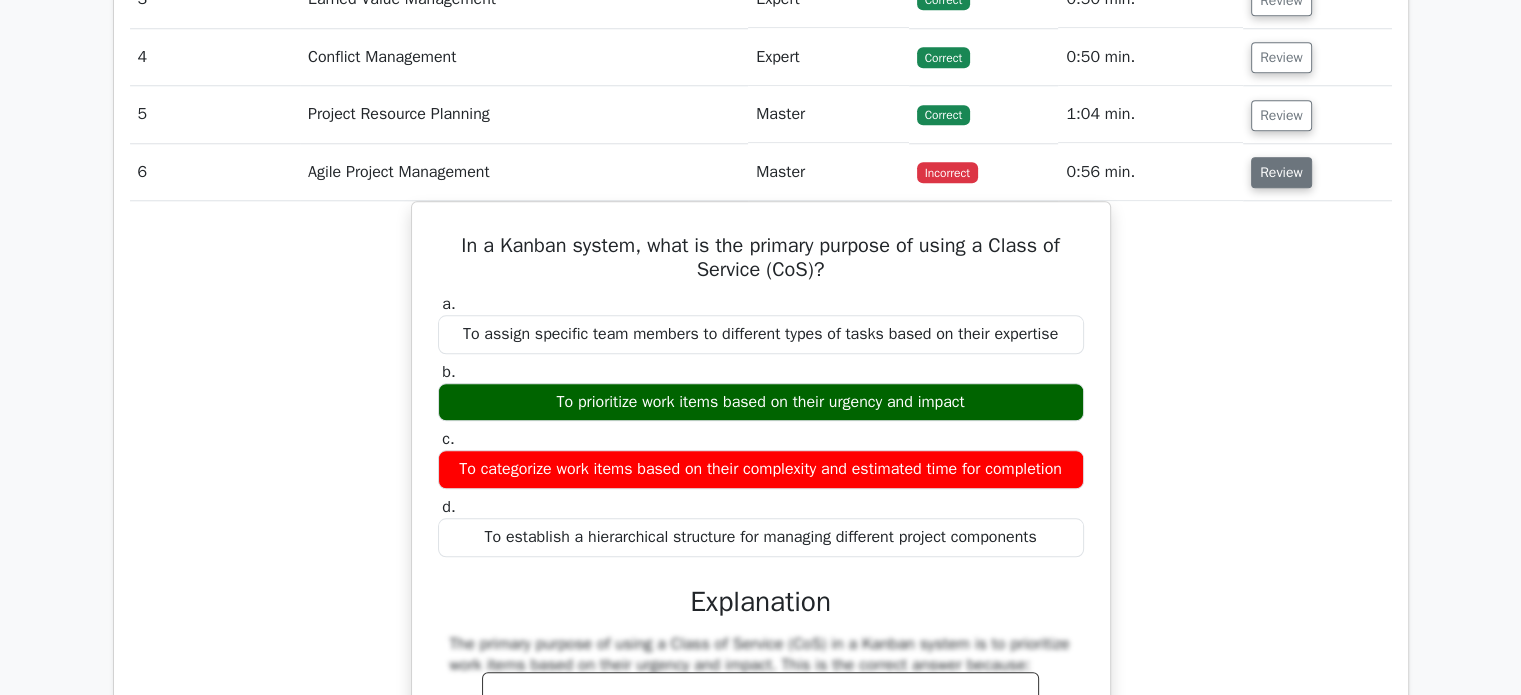 scroll, scrollTop: 1896, scrollLeft: 0, axis: vertical 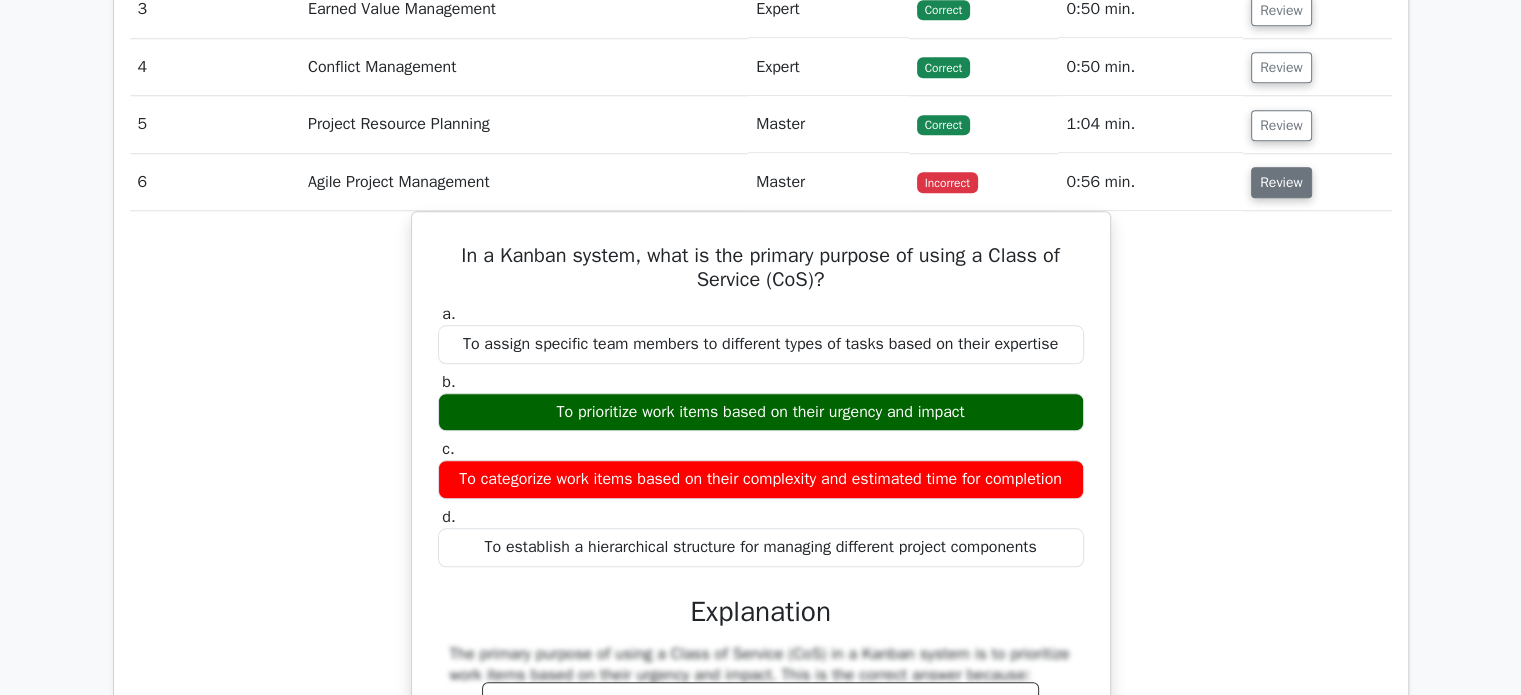 click on "Review" at bounding box center (1281, 182) 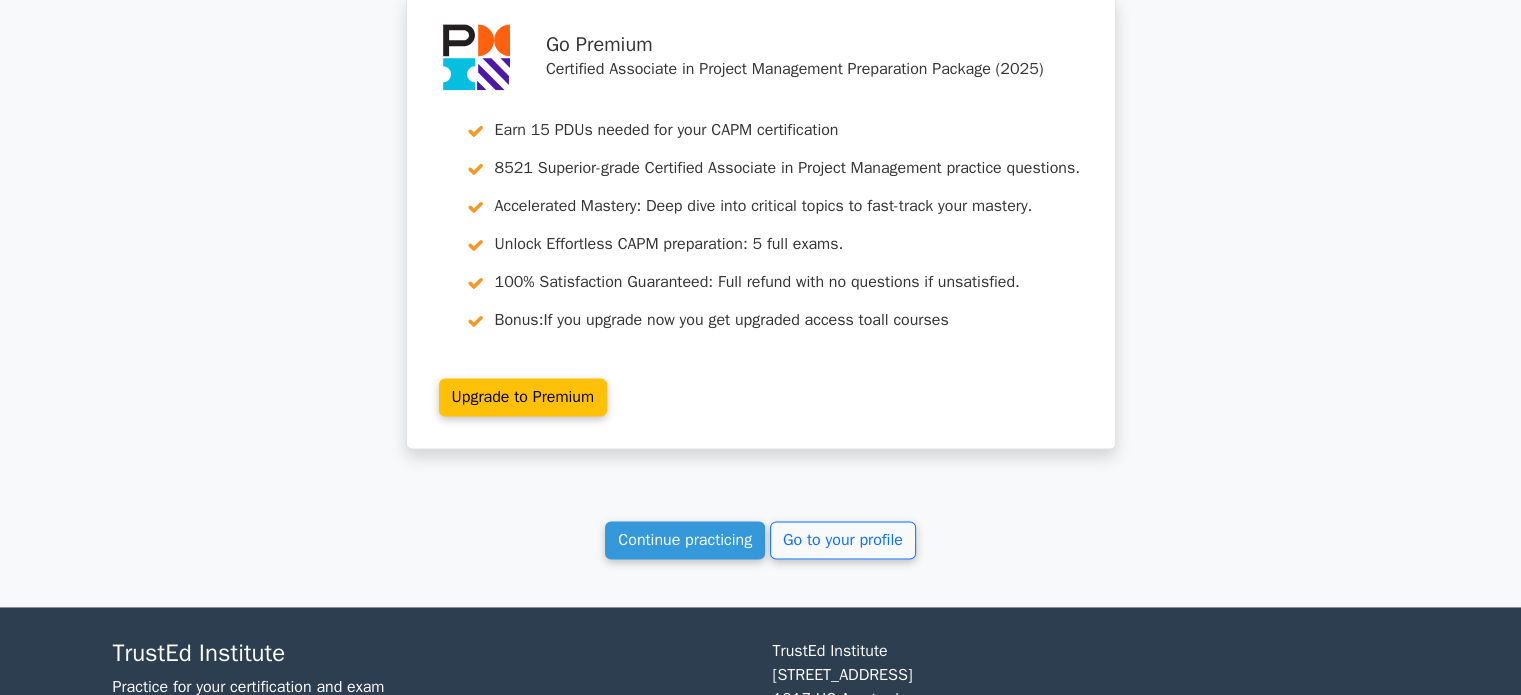 scroll, scrollTop: 2742, scrollLeft: 0, axis: vertical 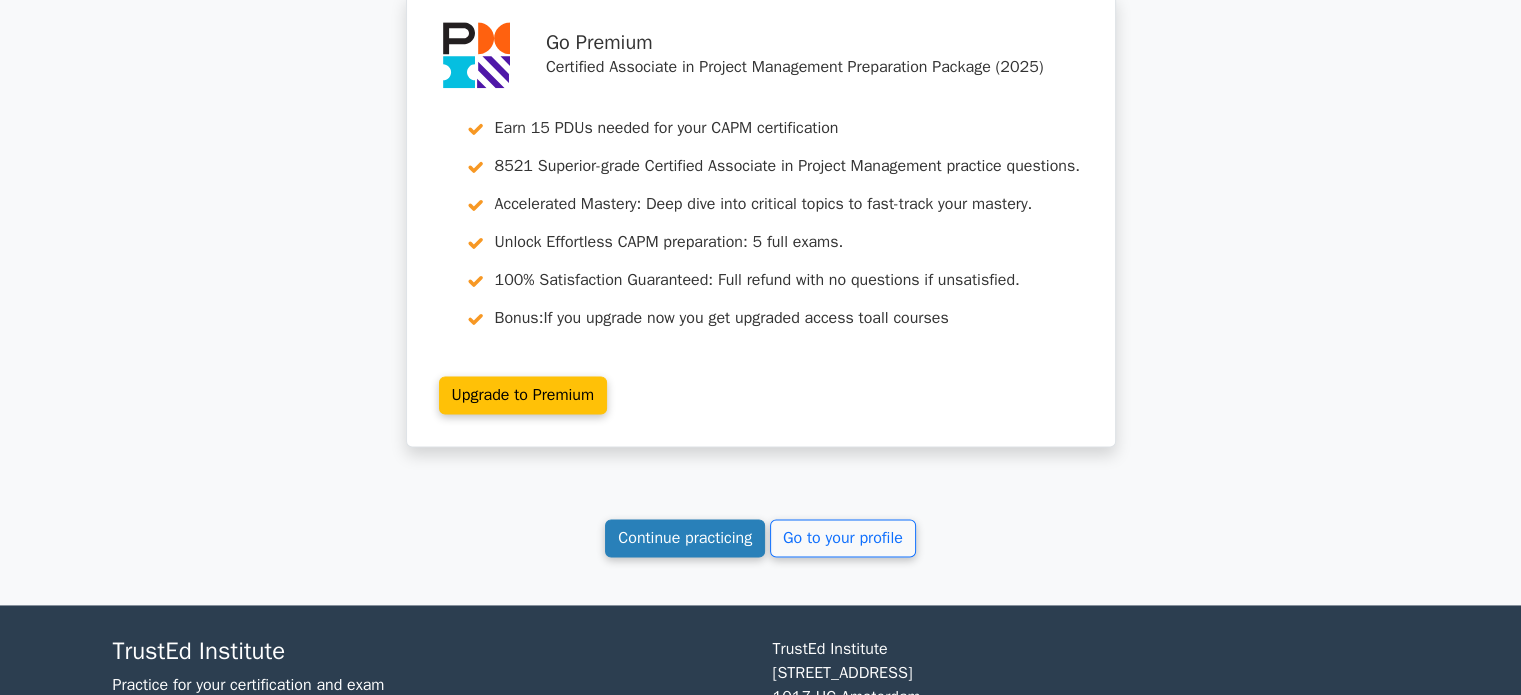 click on "Continue practicing" at bounding box center (685, 538) 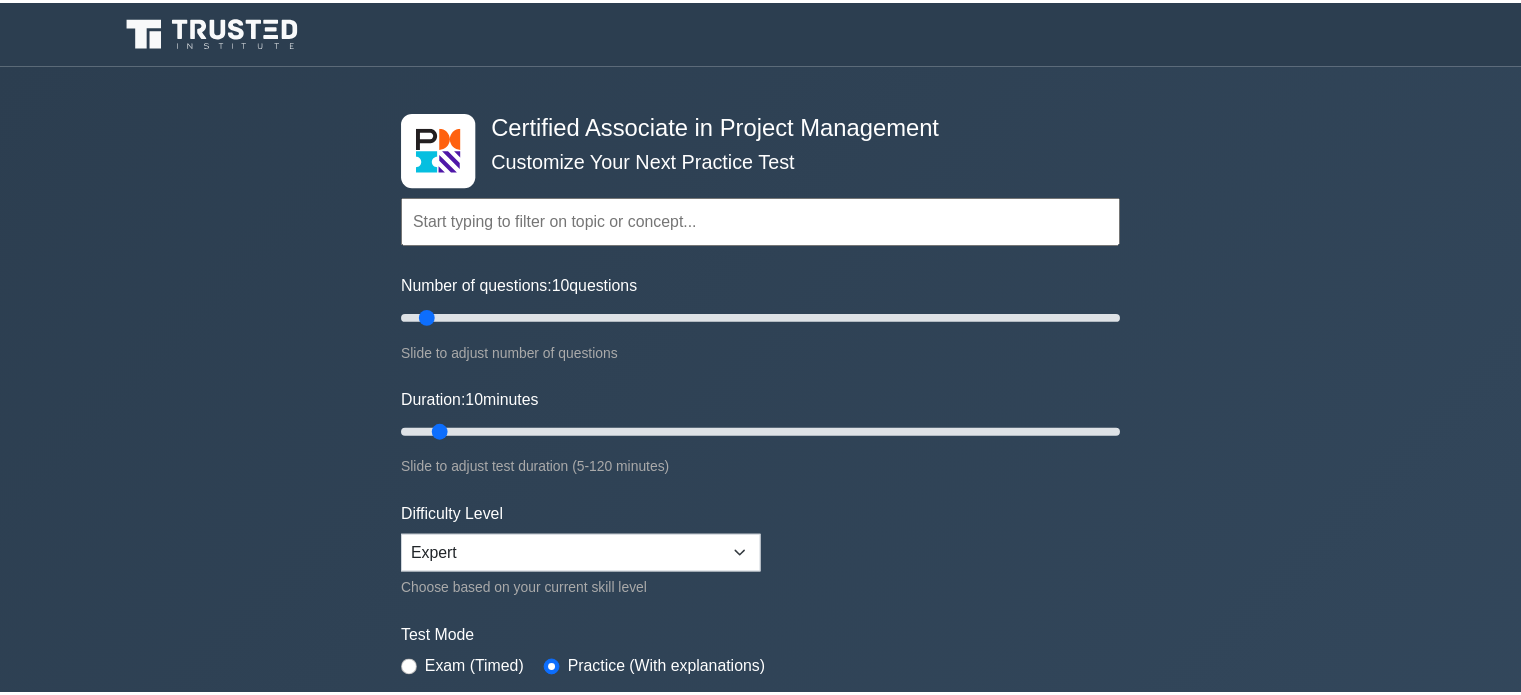 scroll, scrollTop: 0, scrollLeft: 0, axis: both 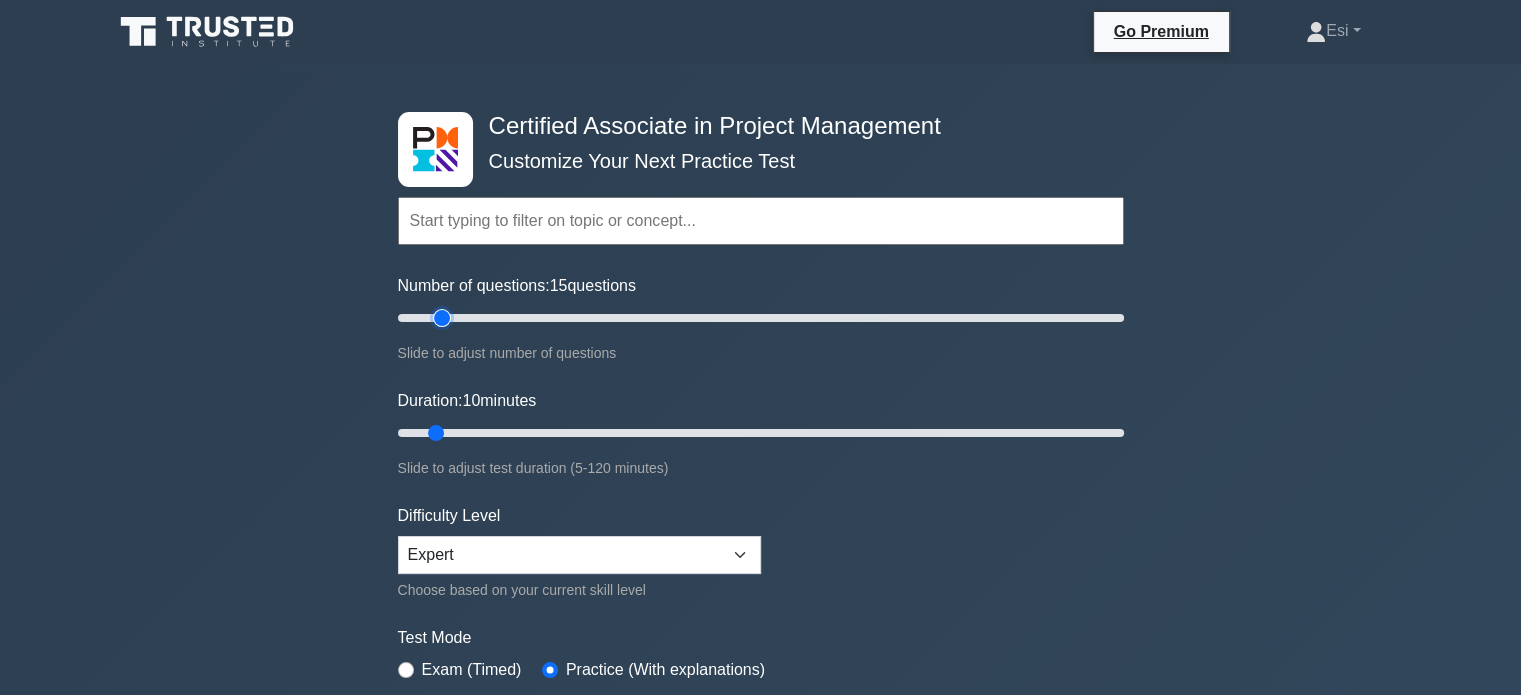 drag, startPoint x: 421, startPoint y: 317, endPoint x: 436, endPoint y: 319, distance: 15.132746 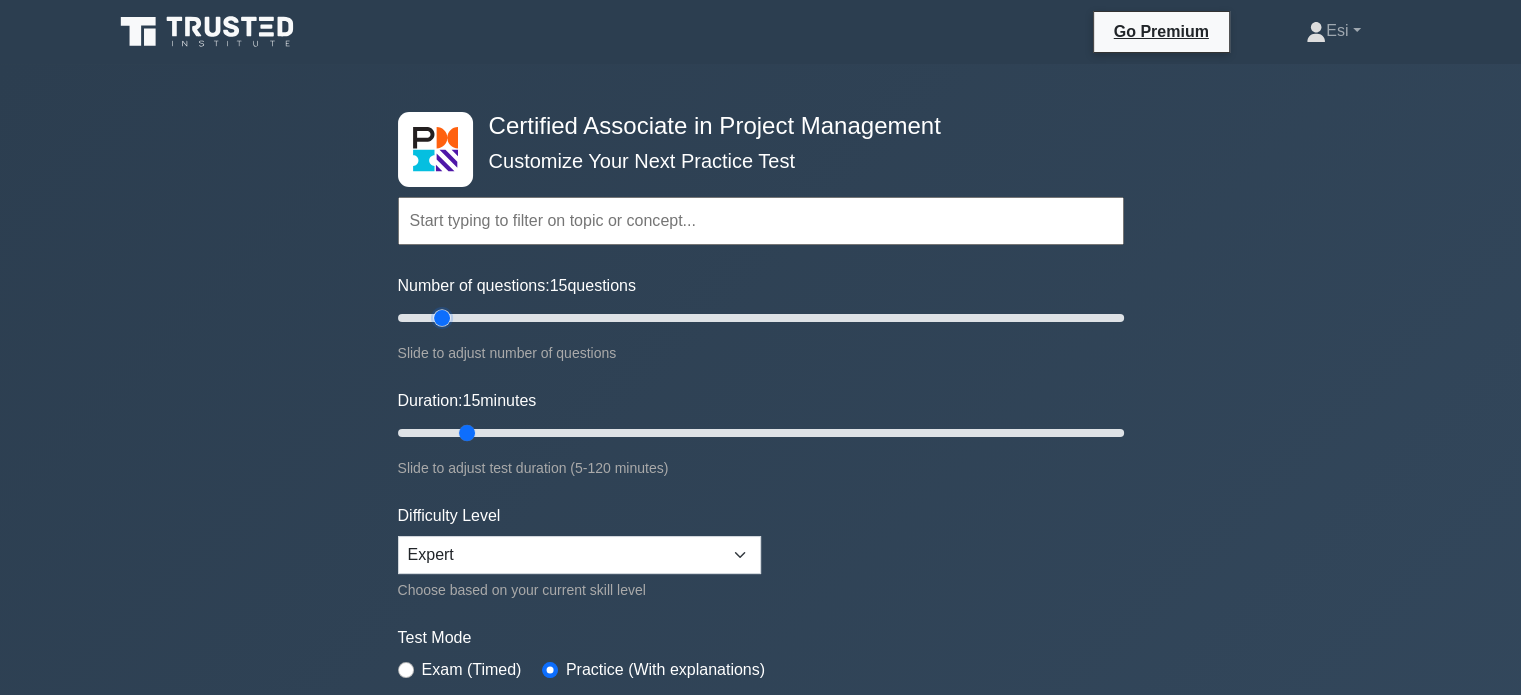 drag, startPoint x: 439, startPoint y: 430, endPoint x: 452, endPoint y: 431, distance: 13.038404 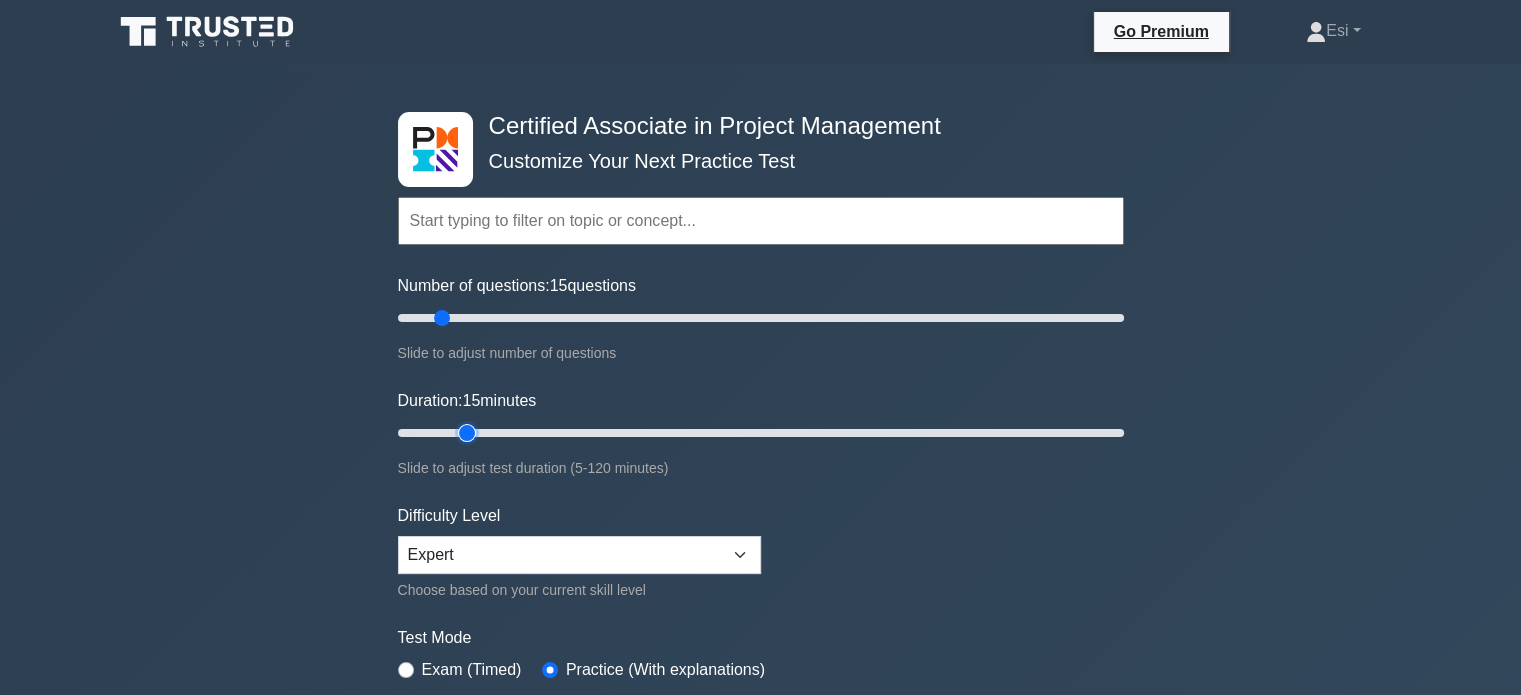 type on "15" 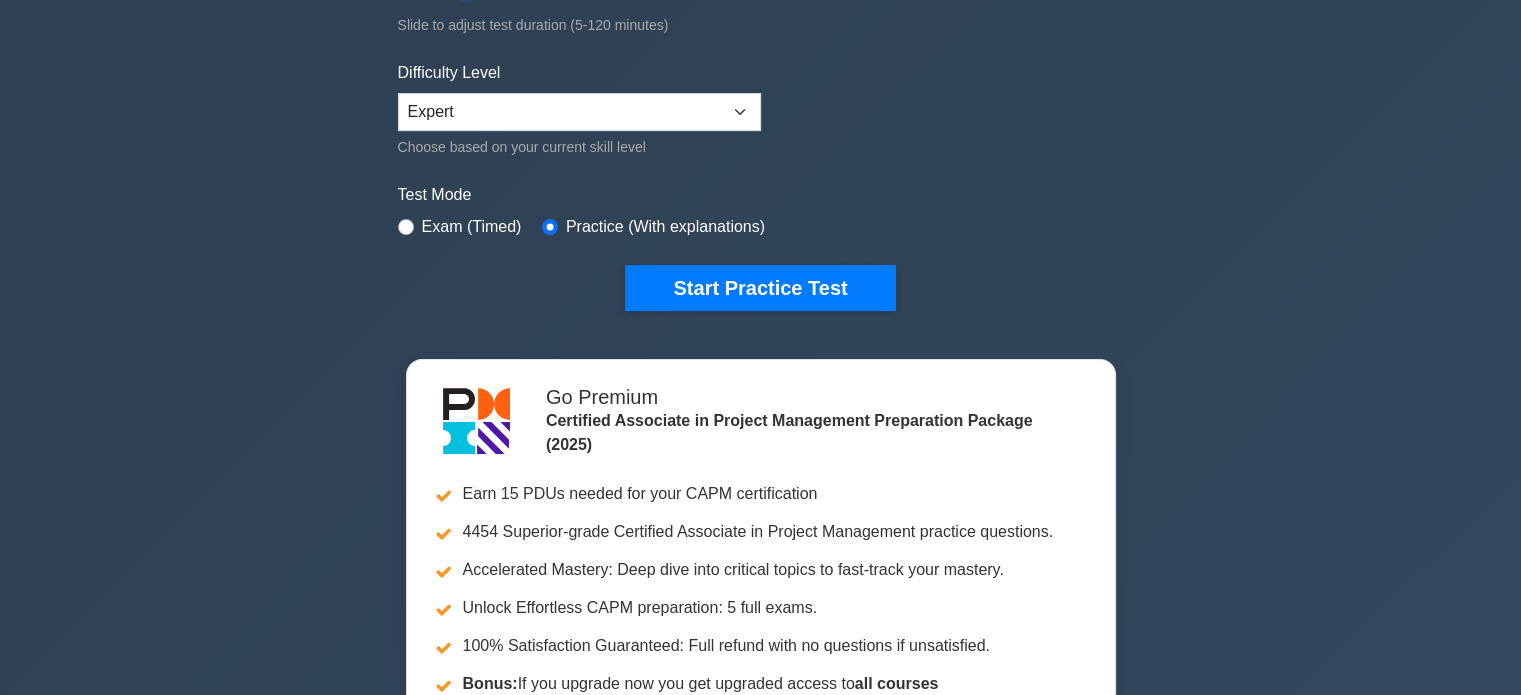 scroll, scrollTop: 444, scrollLeft: 0, axis: vertical 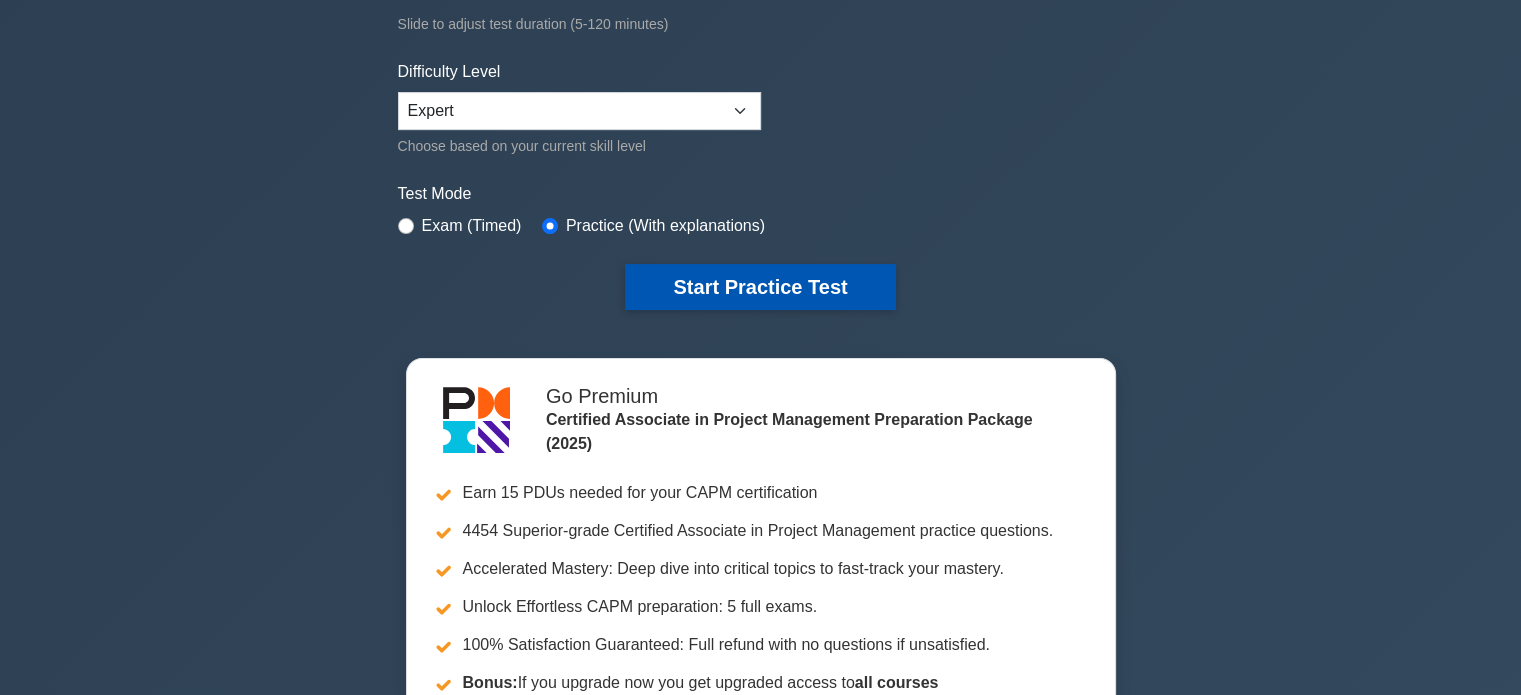 click on "Start Practice Test" at bounding box center [760, 287] 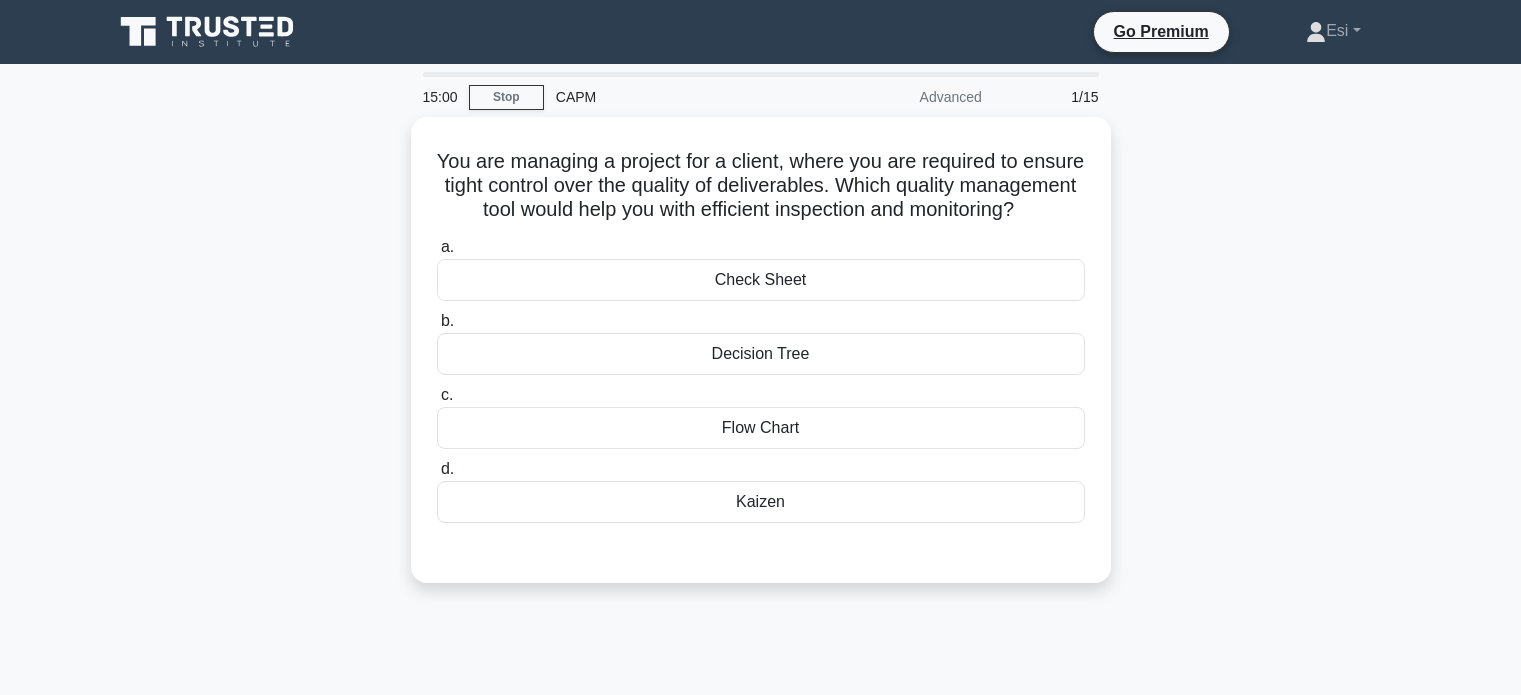 scroll, scrollTop: 0, scrollLeft: 0, axis: both 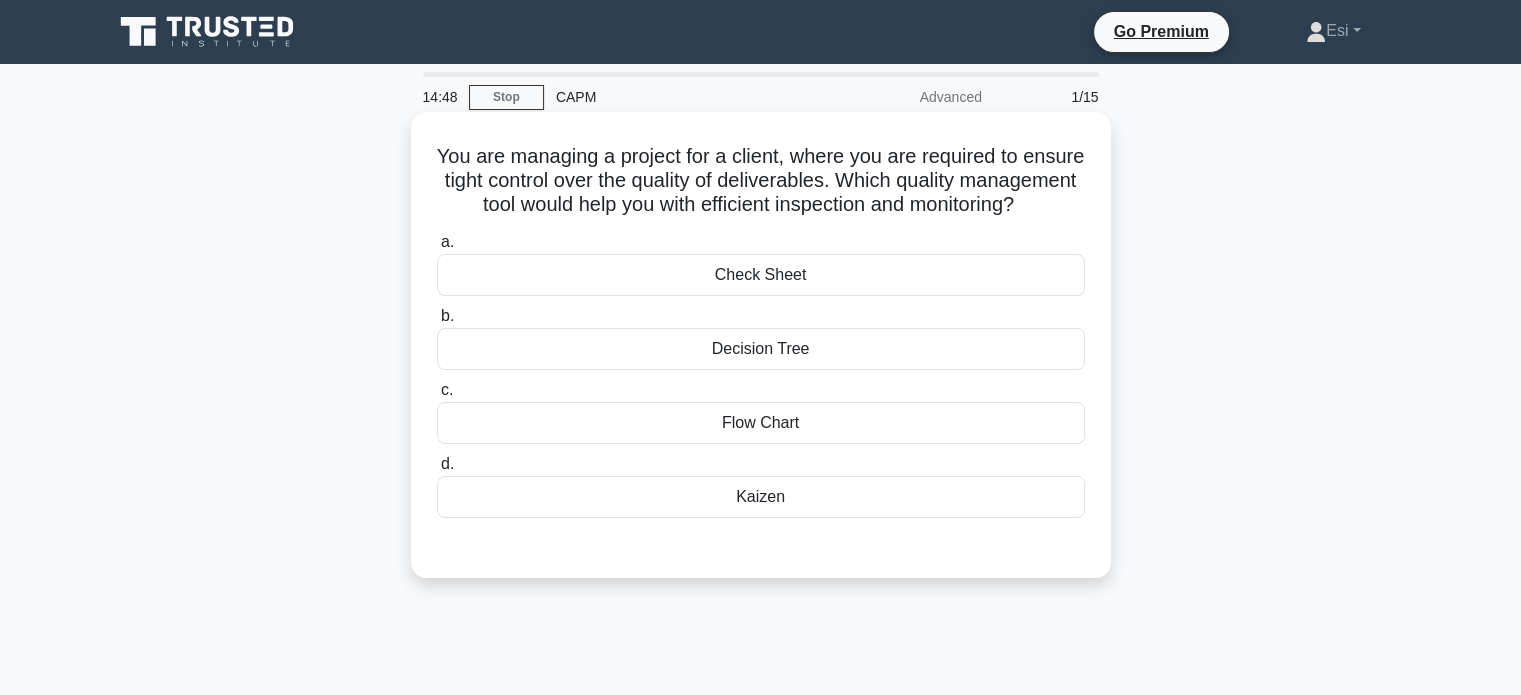 click on "Check Sheet" at bounding box center [761, 275] 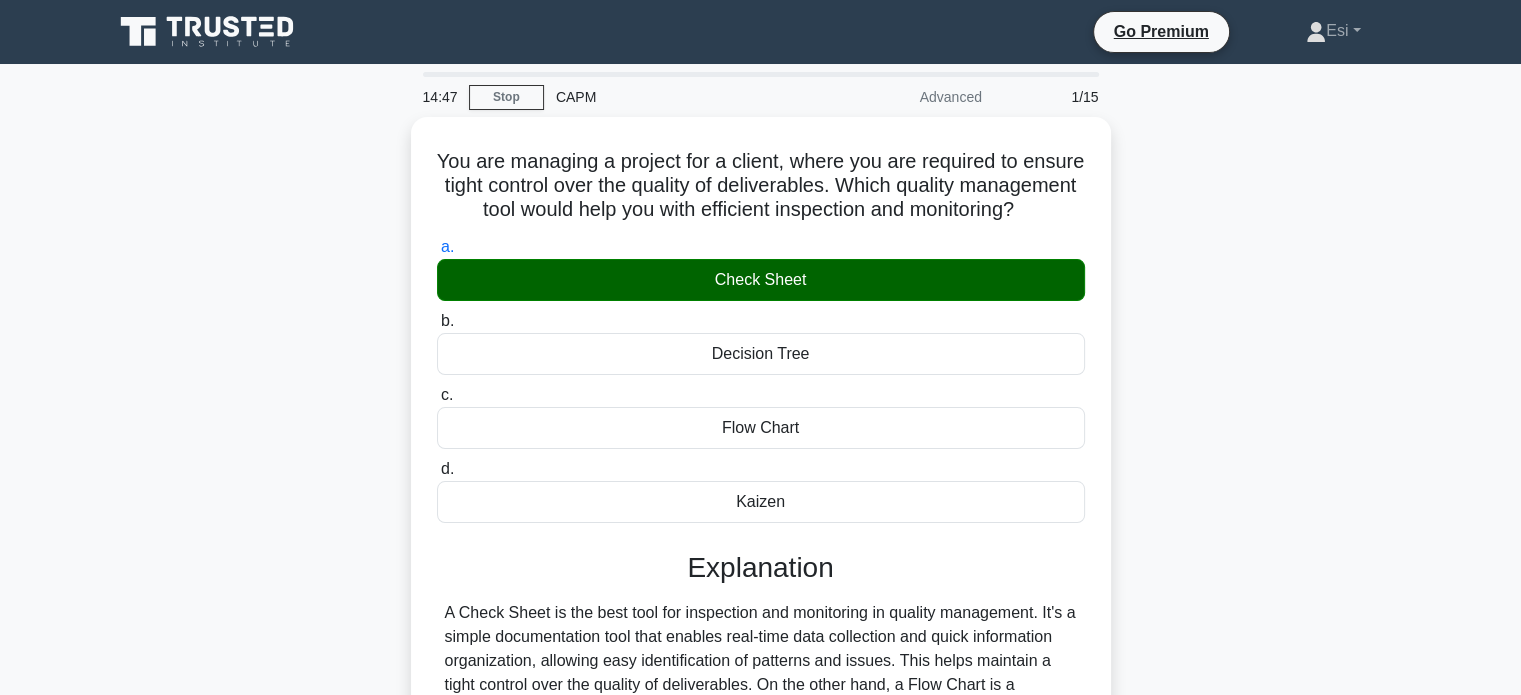 scroll, scrollTop: 385, scrollLeft: 0, axis: vertical 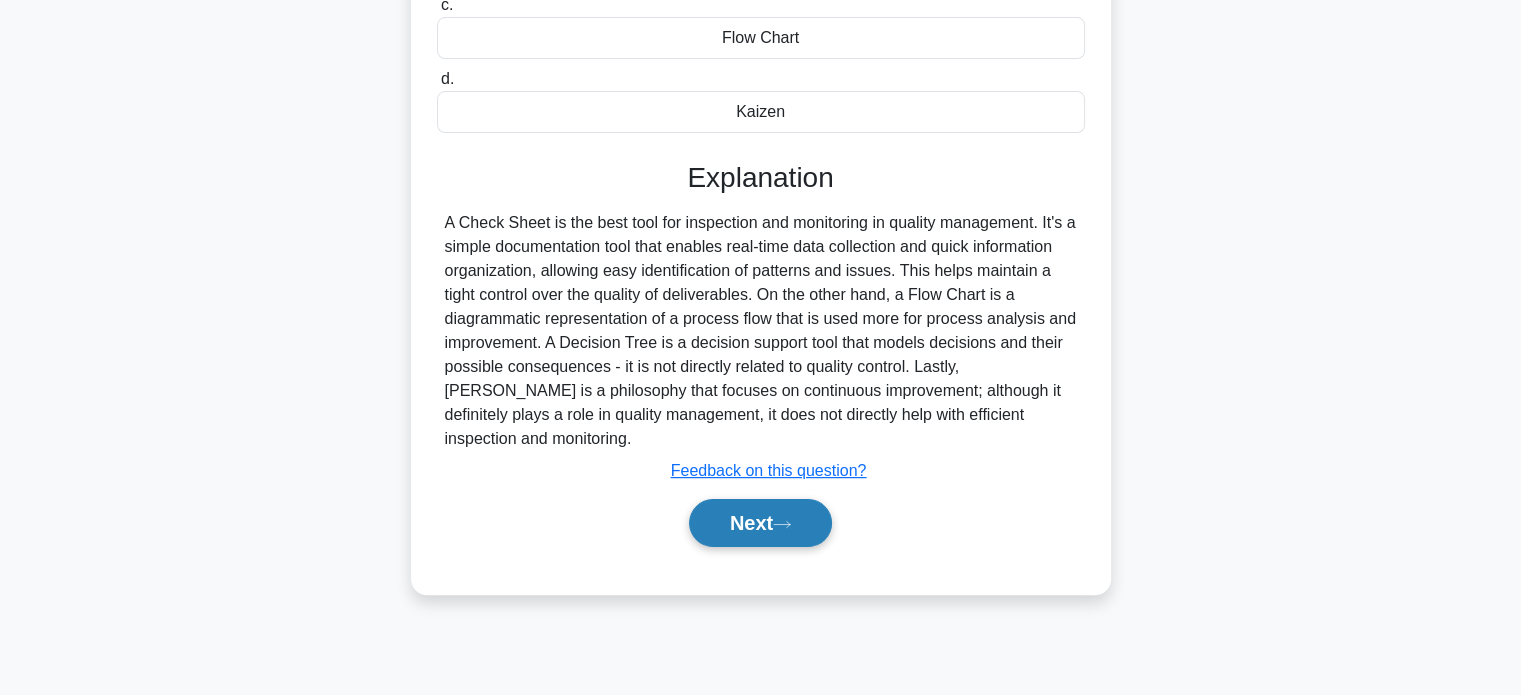 drag, startPoint x: 769, startPoint y: 549, endPoint x: 735, endPoint y: 516, distance: 47.38143 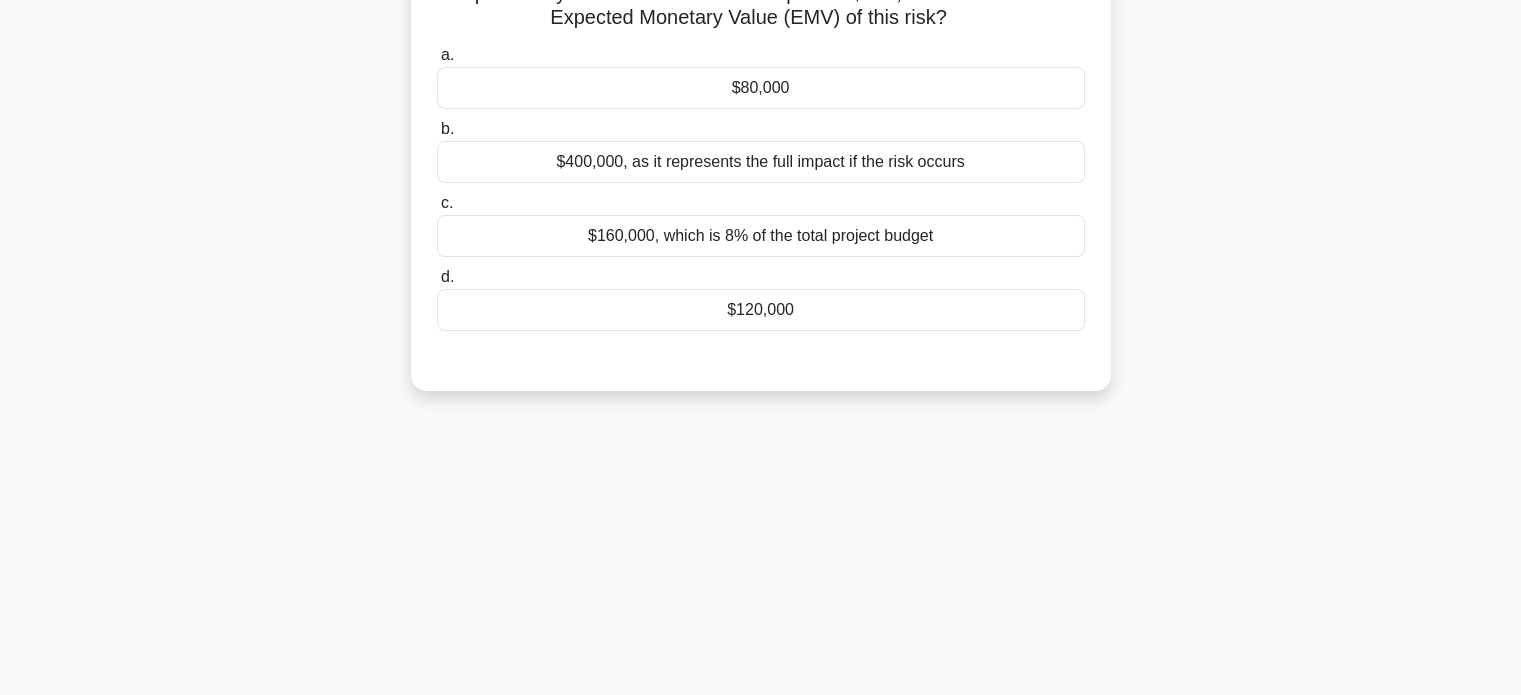 scroll, scrollTop: 140, scrollLeft: 0, axis: vertical 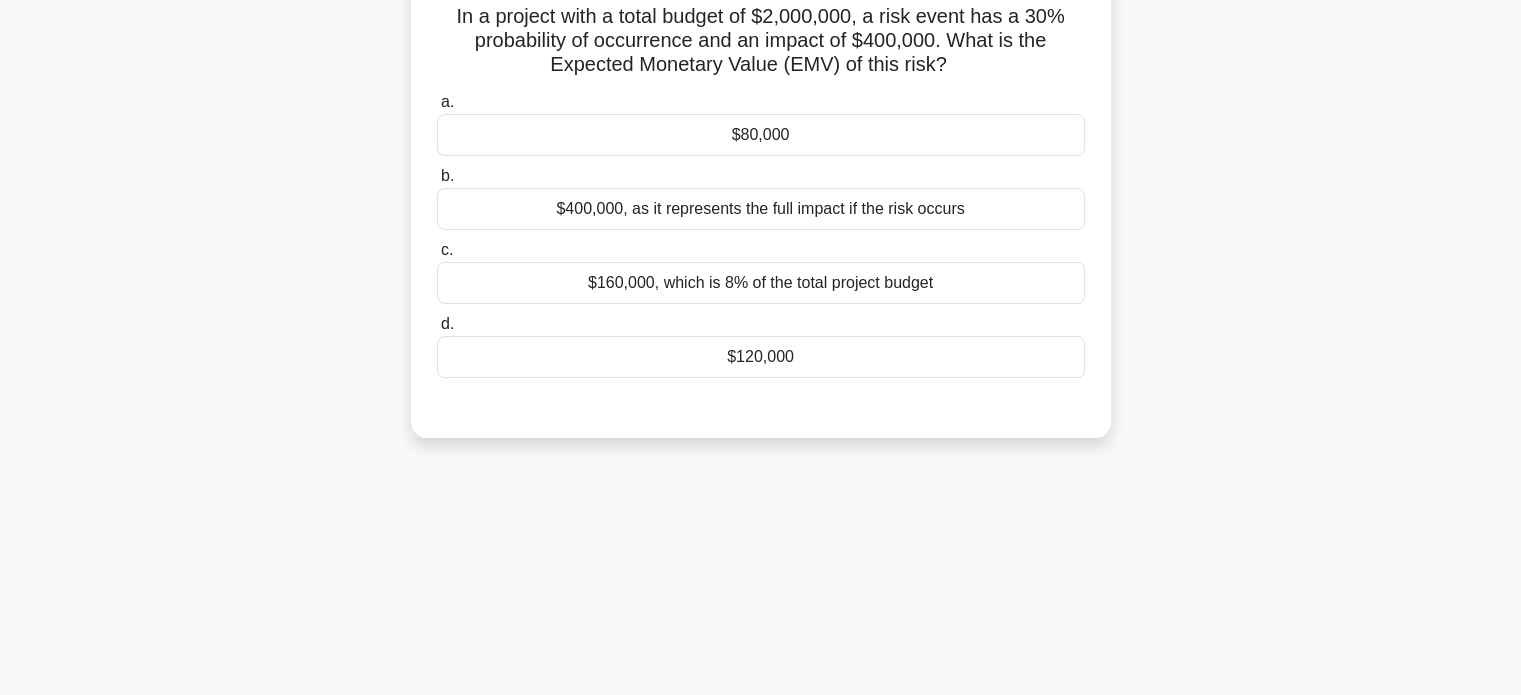 click on "$120,000" at bounding box center (761, 357) 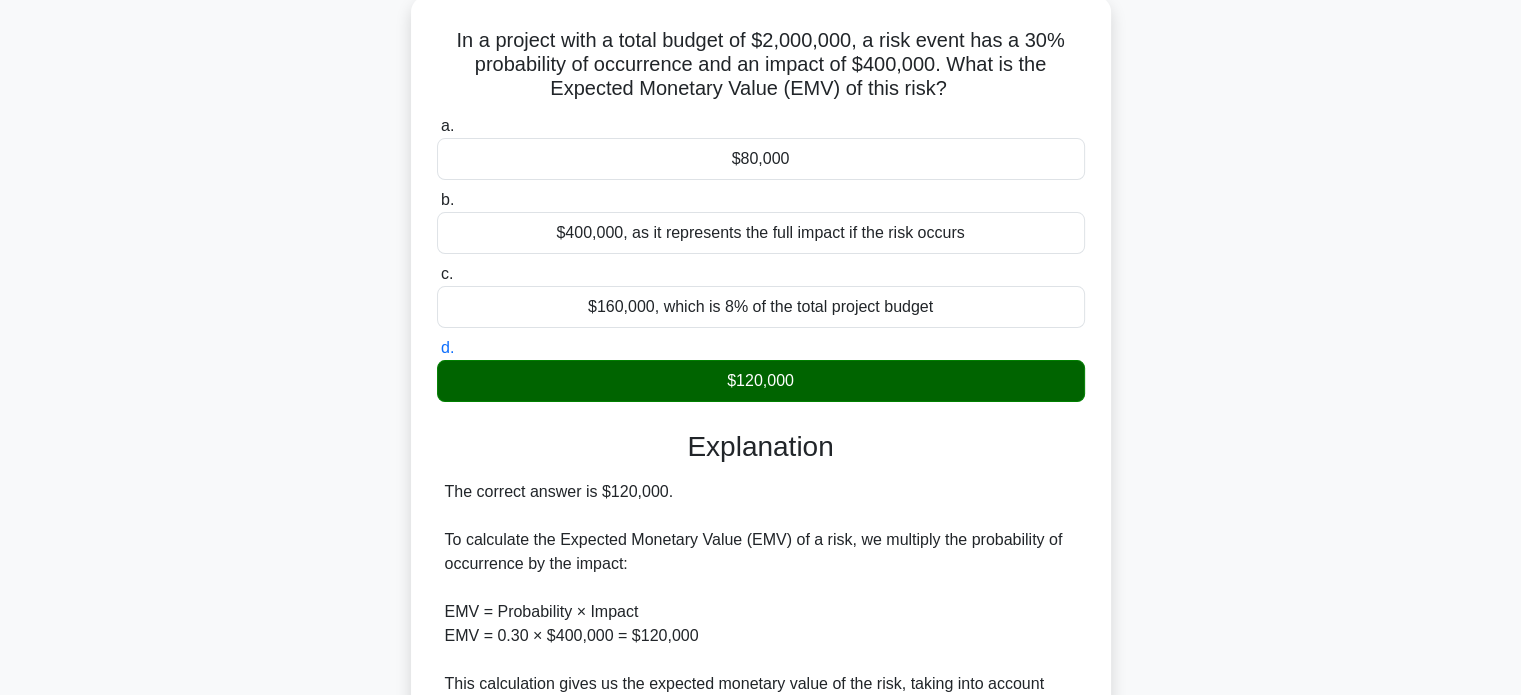 scroll, scrollTop: 560, scrollLeft: 0, axis: vertical 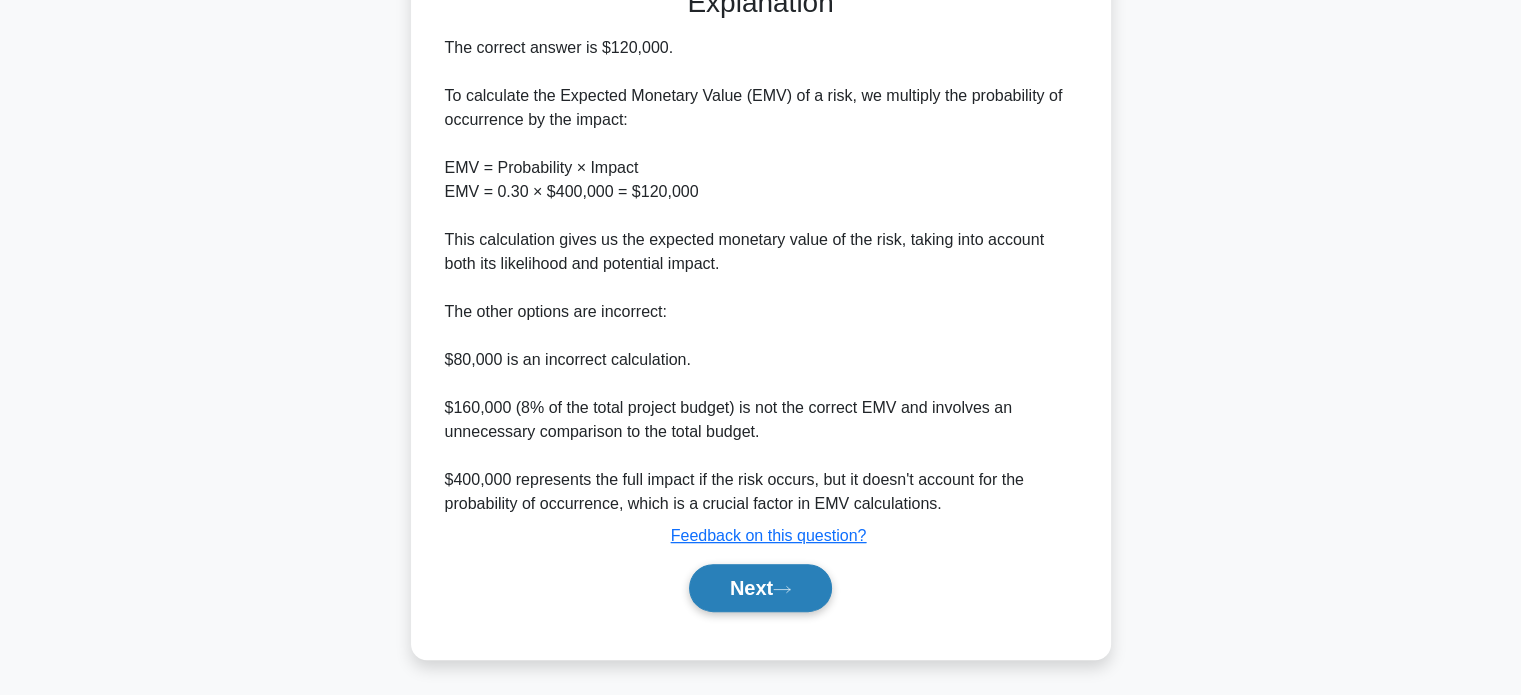 click on "Next" at bounding box center [760, 588] 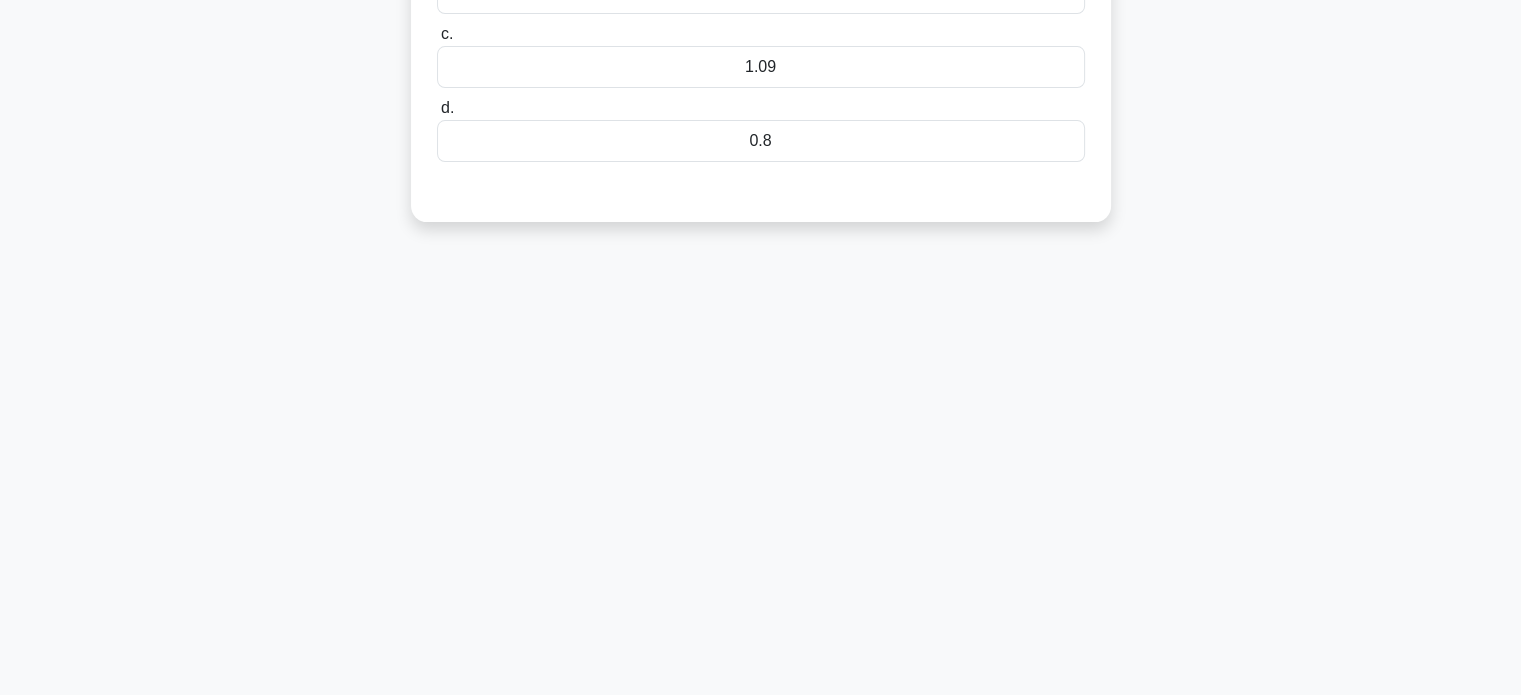 scroll, scrollTop: 0, scrollLeft: 0, axis: both 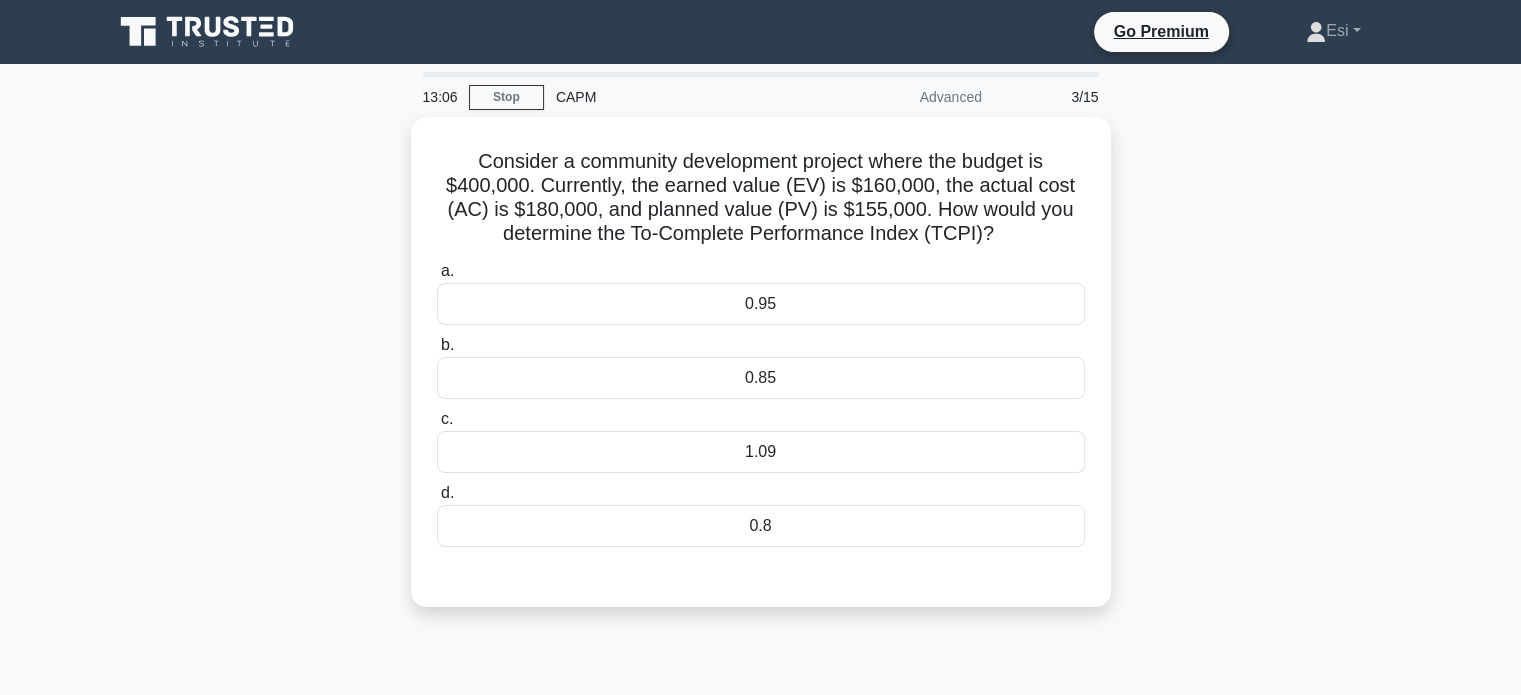 click on "Consider a community development project where the budget is $400,000. Currently, the earned value (EV) is $160,000, the actual cost (AC) is $180,000, and planned value (PV) is $155,000. How would you determine the To-Complete Performance Index (TCPI)?
.spinner_0XTQ{transform-origin:center;animation:spinner_y6GP .75s linear infinite}@keyframes spinner_y6GP{100%{transform:rotate(360deg)}}
a.
0.95" at bounding box center (761, 374) 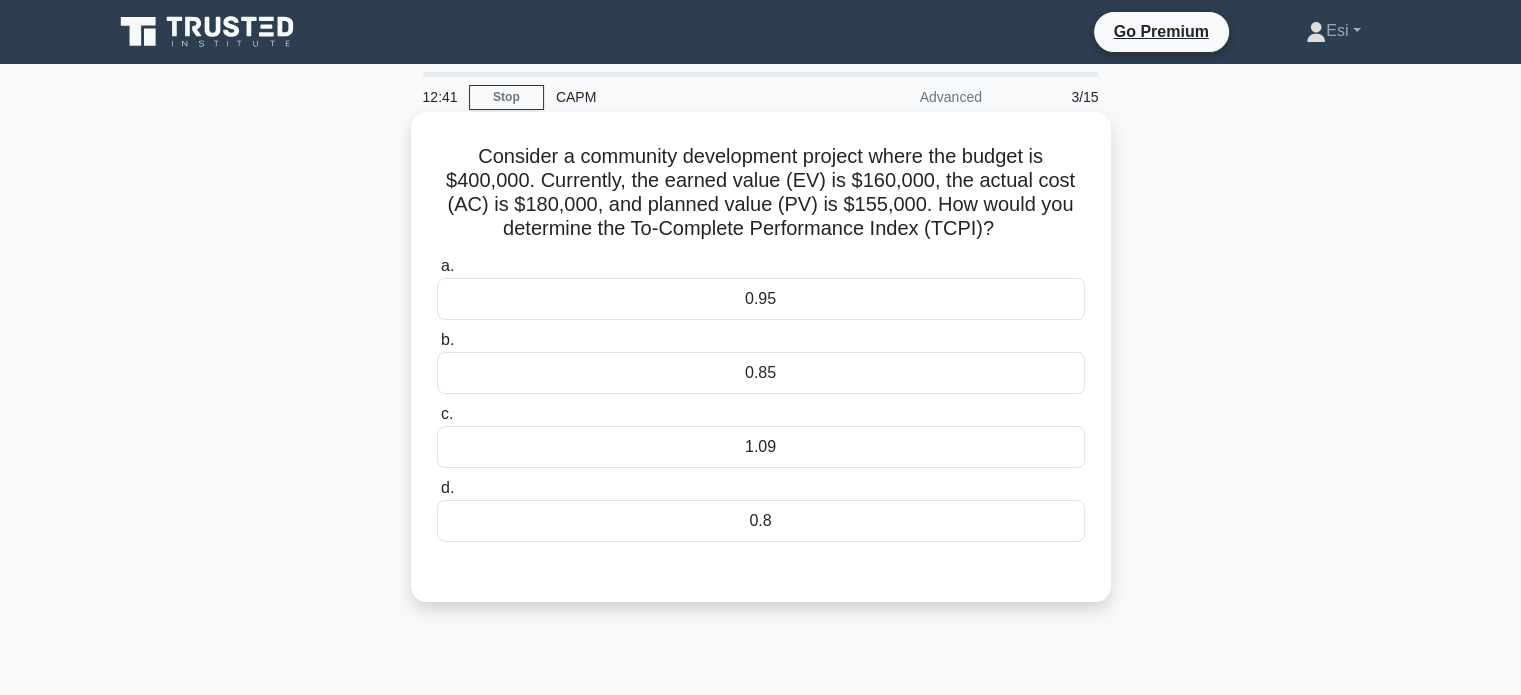 click on "1.09" at bounding box center [761, 447] 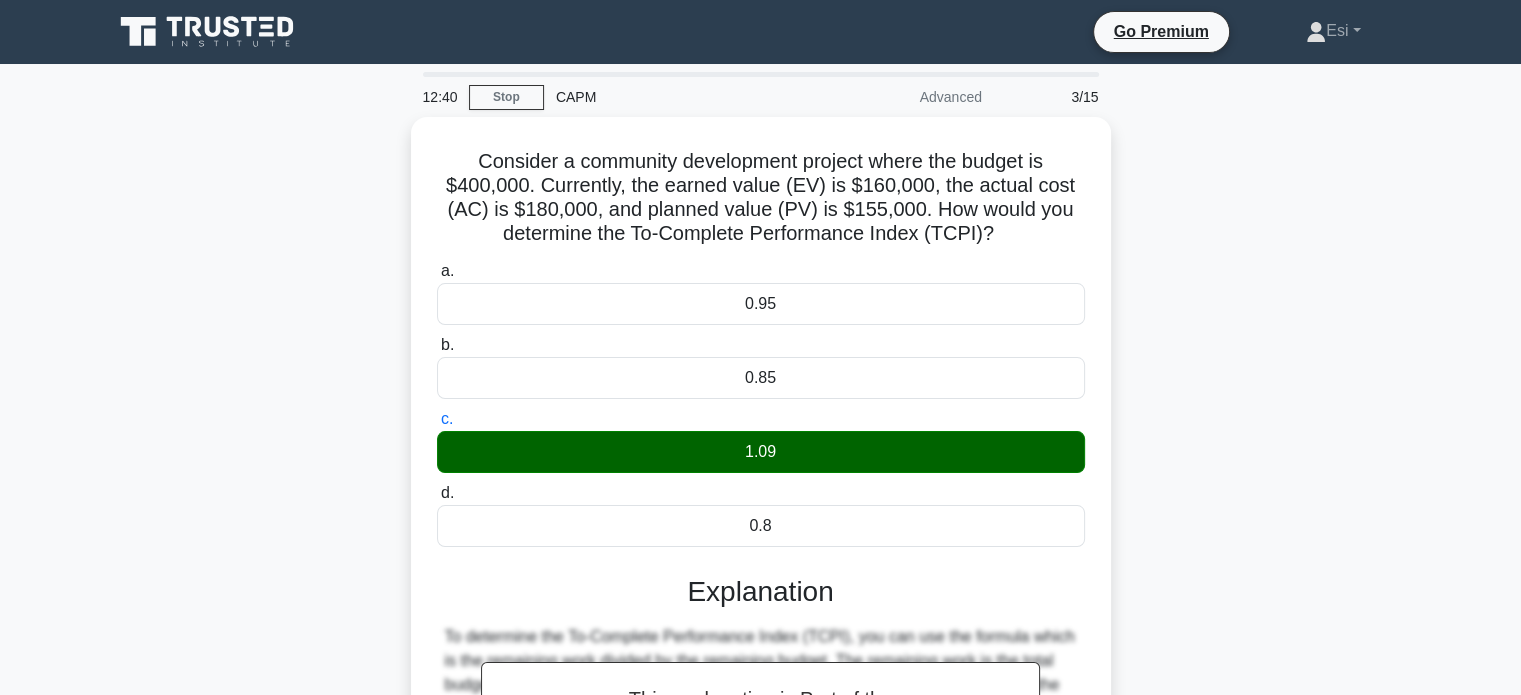 scroll, scrollTop: 464, scrollLeft: 0, axis: vertical 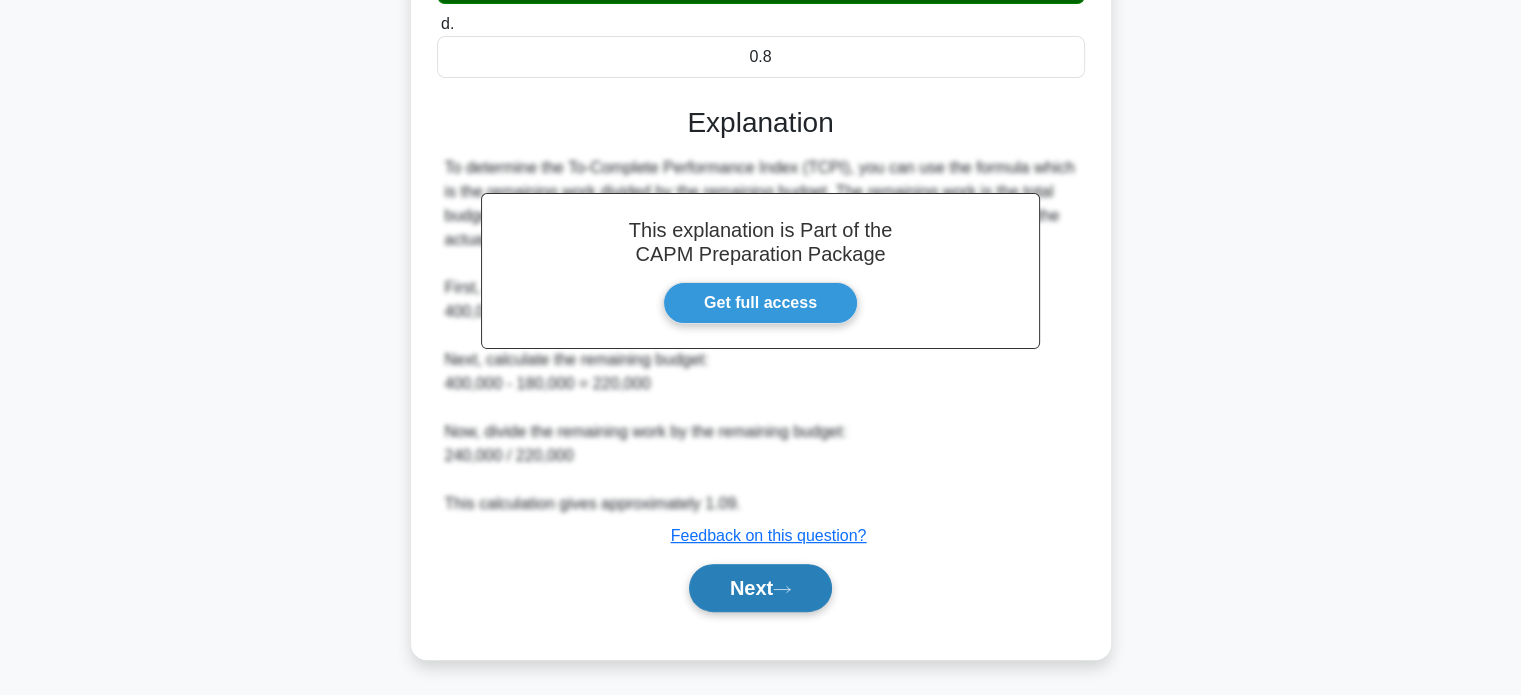 click on "Next" at bounding box center (760, 588) 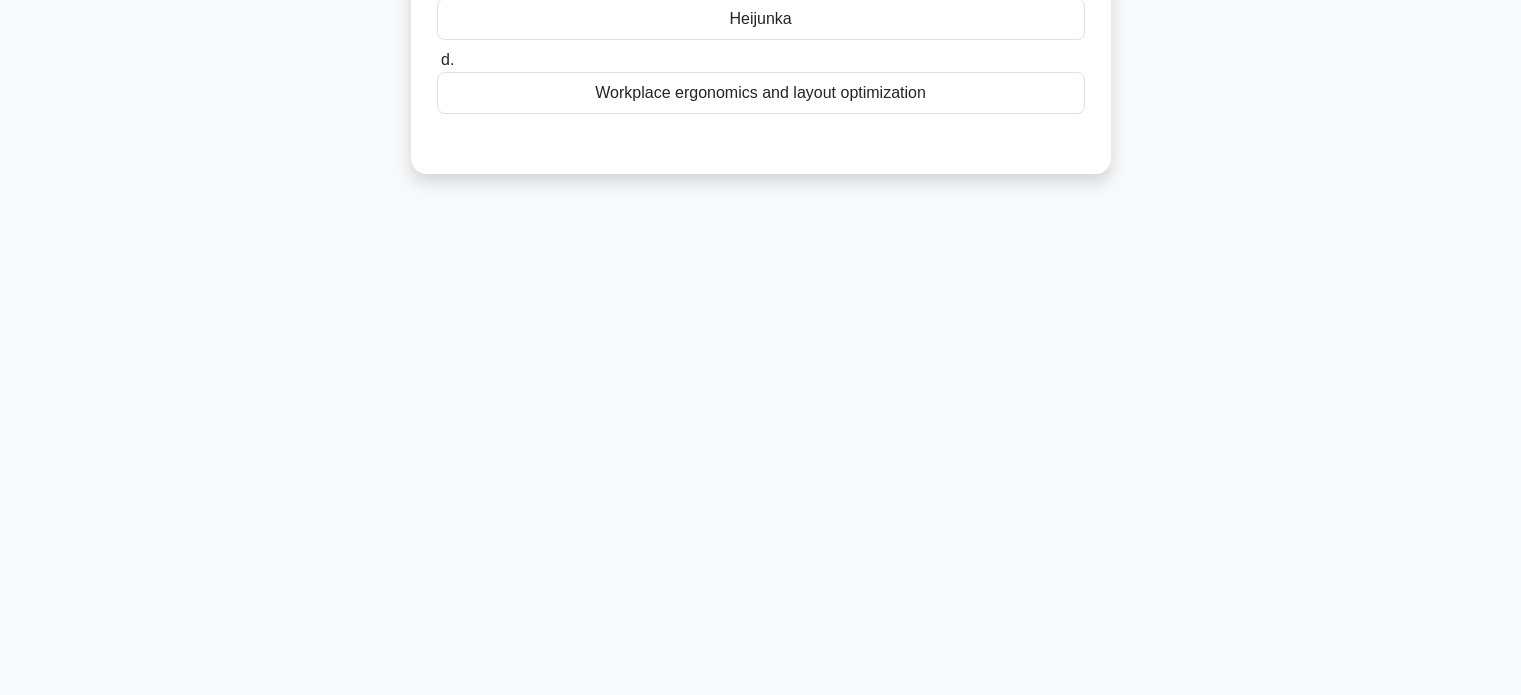 scroll, scrollTop: 0, scrollLeft: 0, axis: both 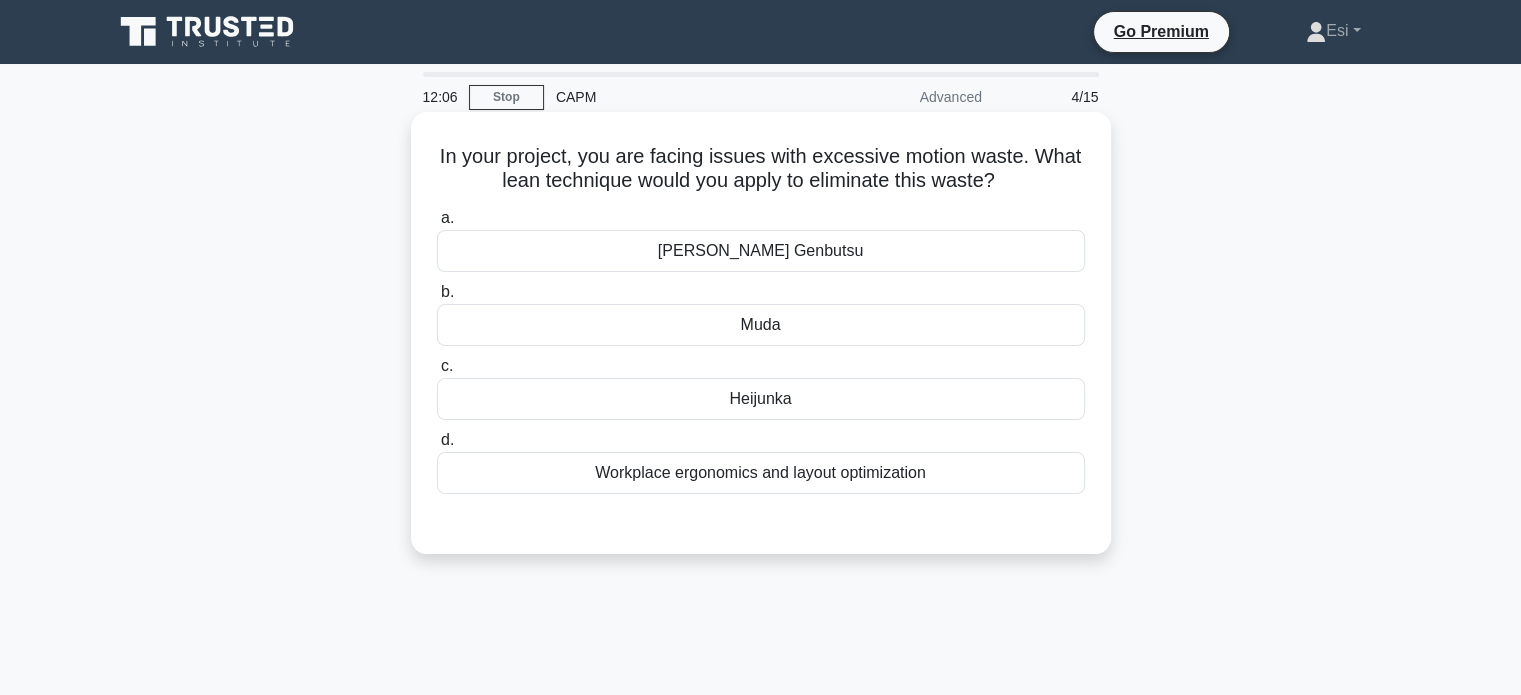 click on "Muda" at bounding box center (761, 325) 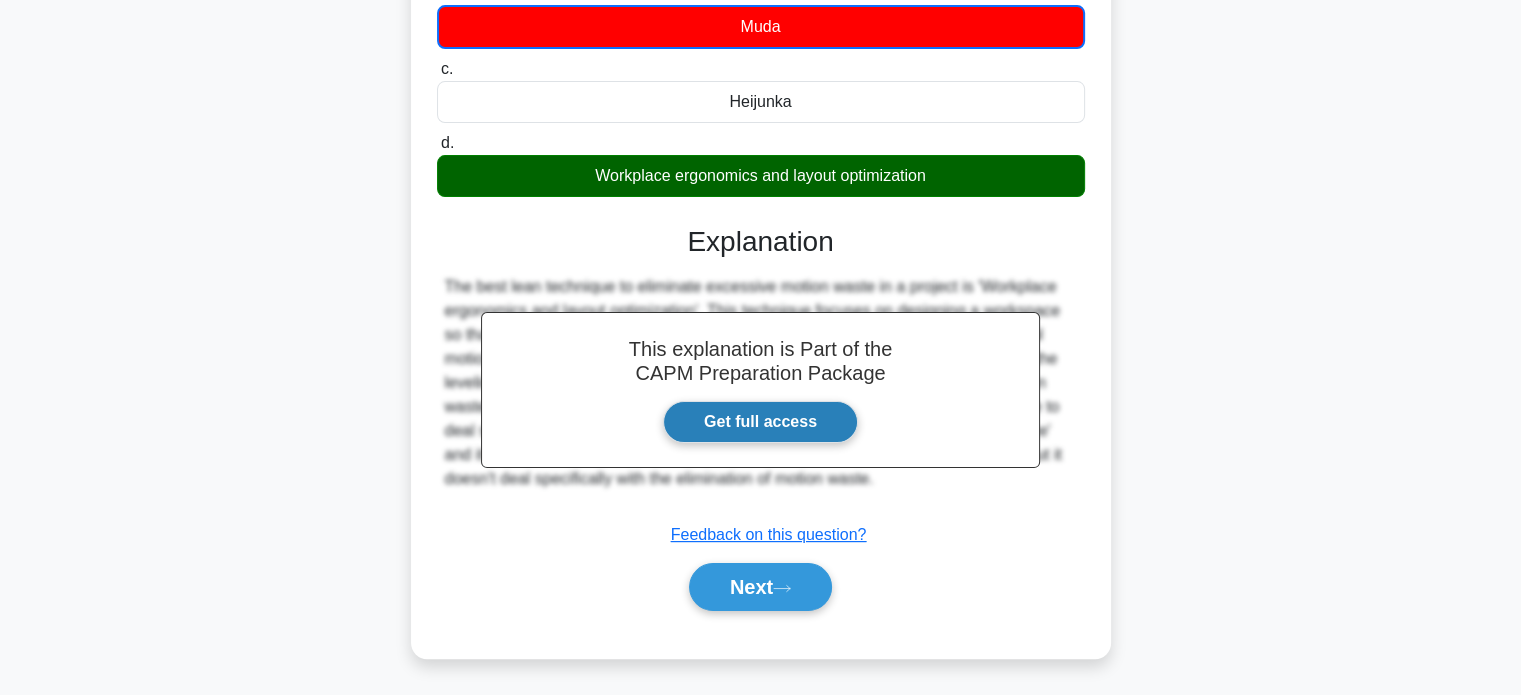 scroll, scrollTop: 0, scrollLeft: 0, axis: both 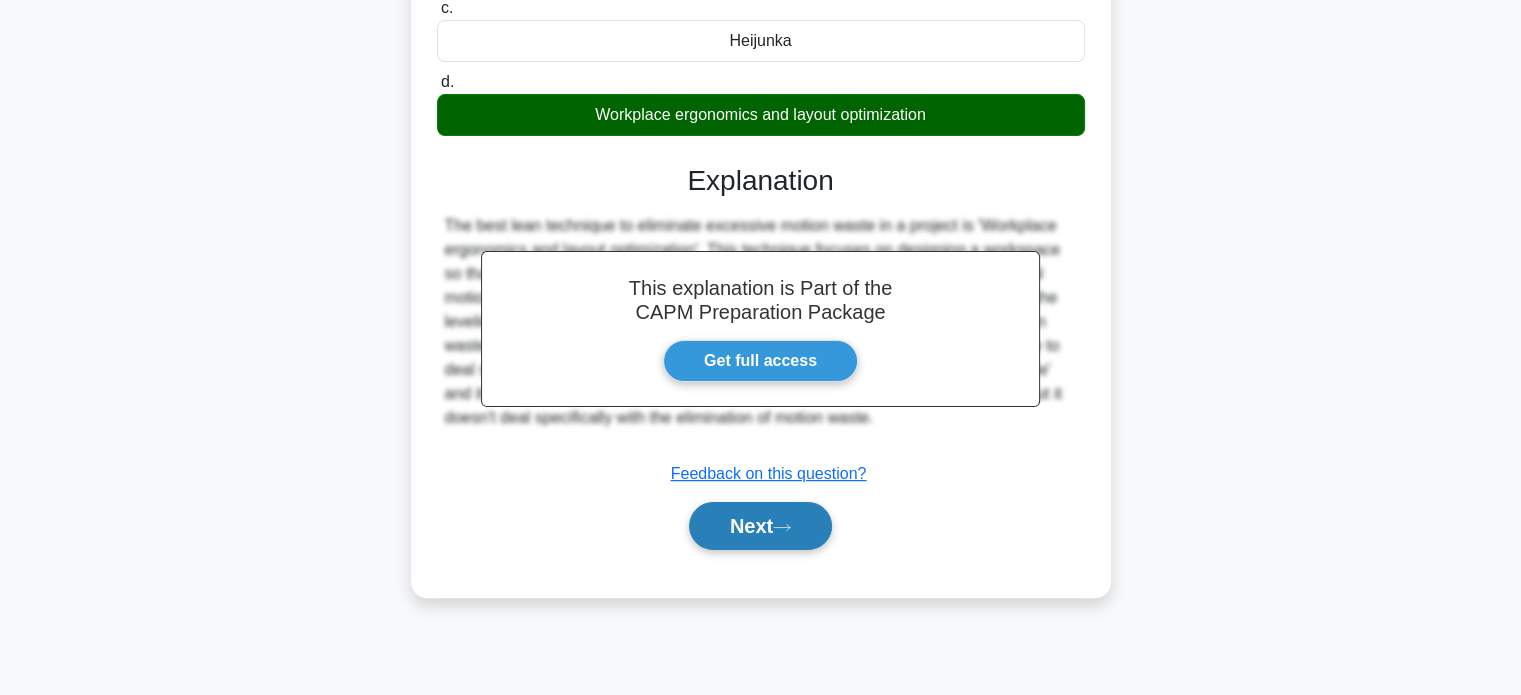 click on "Next" at bounding box center (760, 526) 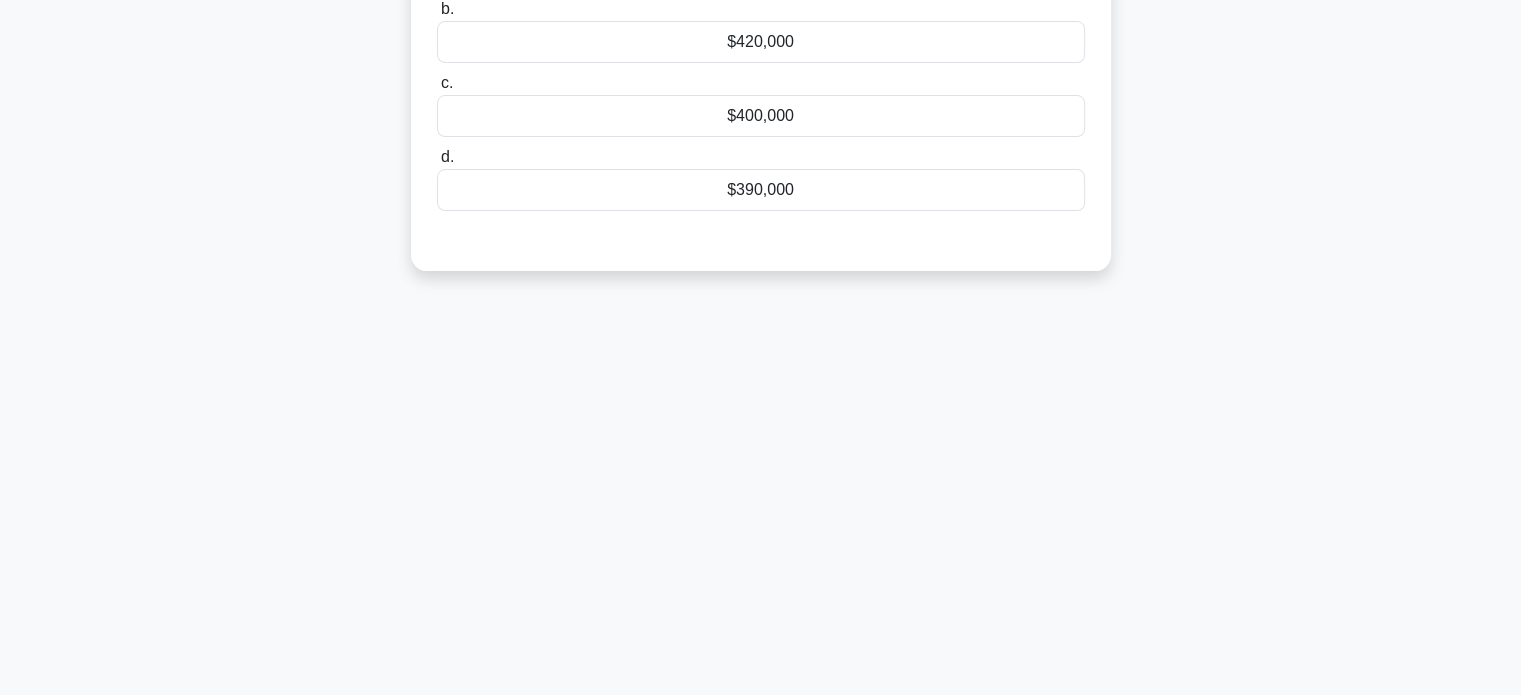 scroll, scrollTop: 0, scrollLeft: 0, axis: both 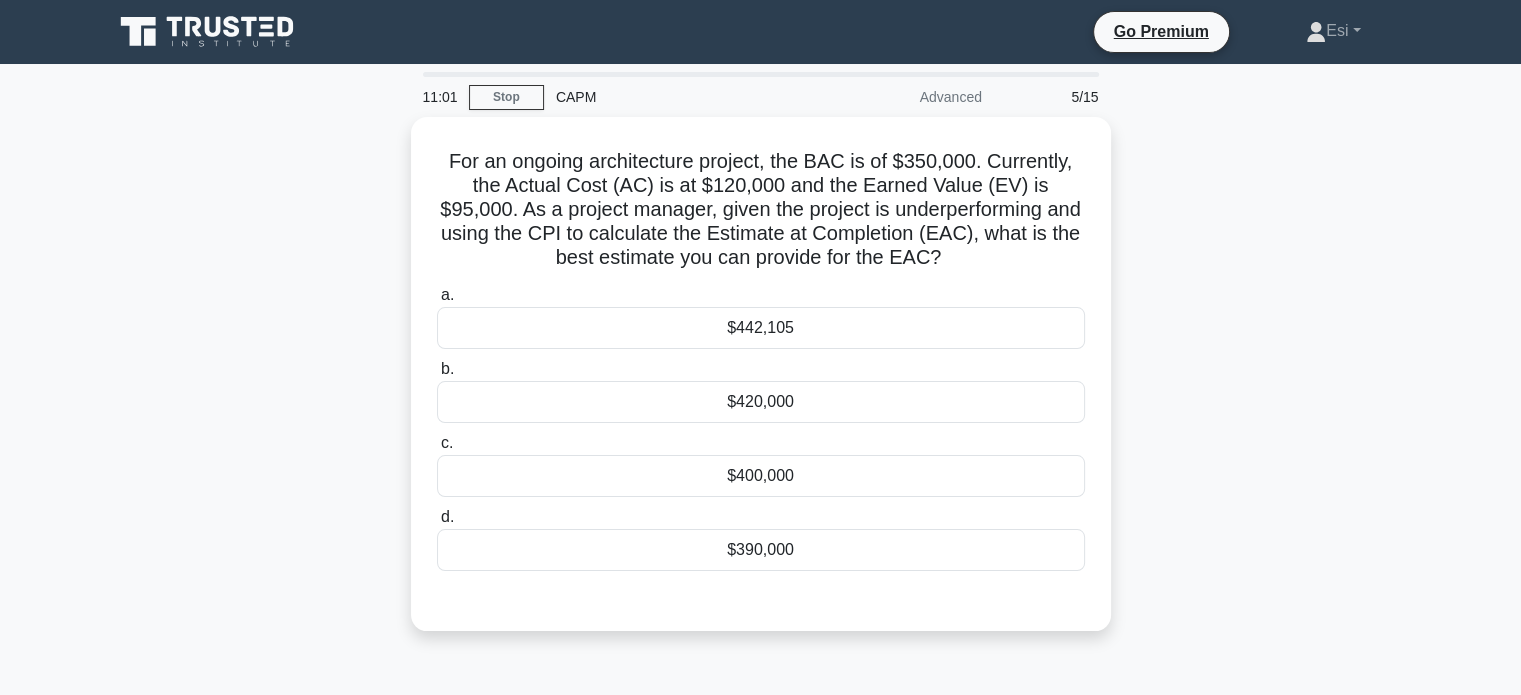 click on "For an ongoing architecture project, the BAC is of $350,000. Currently, the Actual Cost (AC) is at $120,000 and the Earned Value (EV) is $95,000. As a project manager, given the project is underperforming and using the CPI to calculate the Estimate at Completion (EAC), what is the best estimate you can provide for the EAC?
.spinner_0XTQ{transform-origin:center;animation:spinner_y6GP .75s linear infinite}@keyframes spinner_y6GP{100%{transform:rotate(360deg)}}
a.
b. c. d." at bounding box center [761, 386] 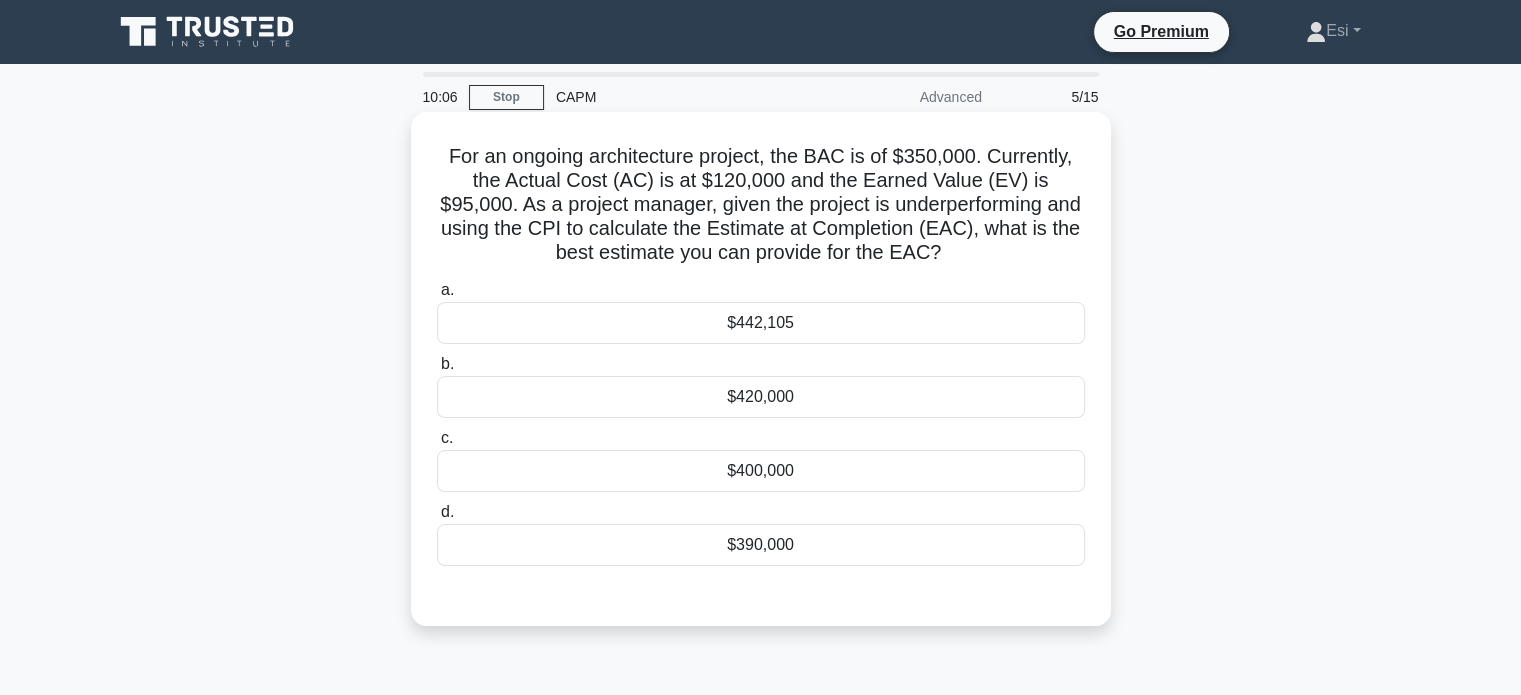 click on "$390,000" at bounding box center (761, 545) 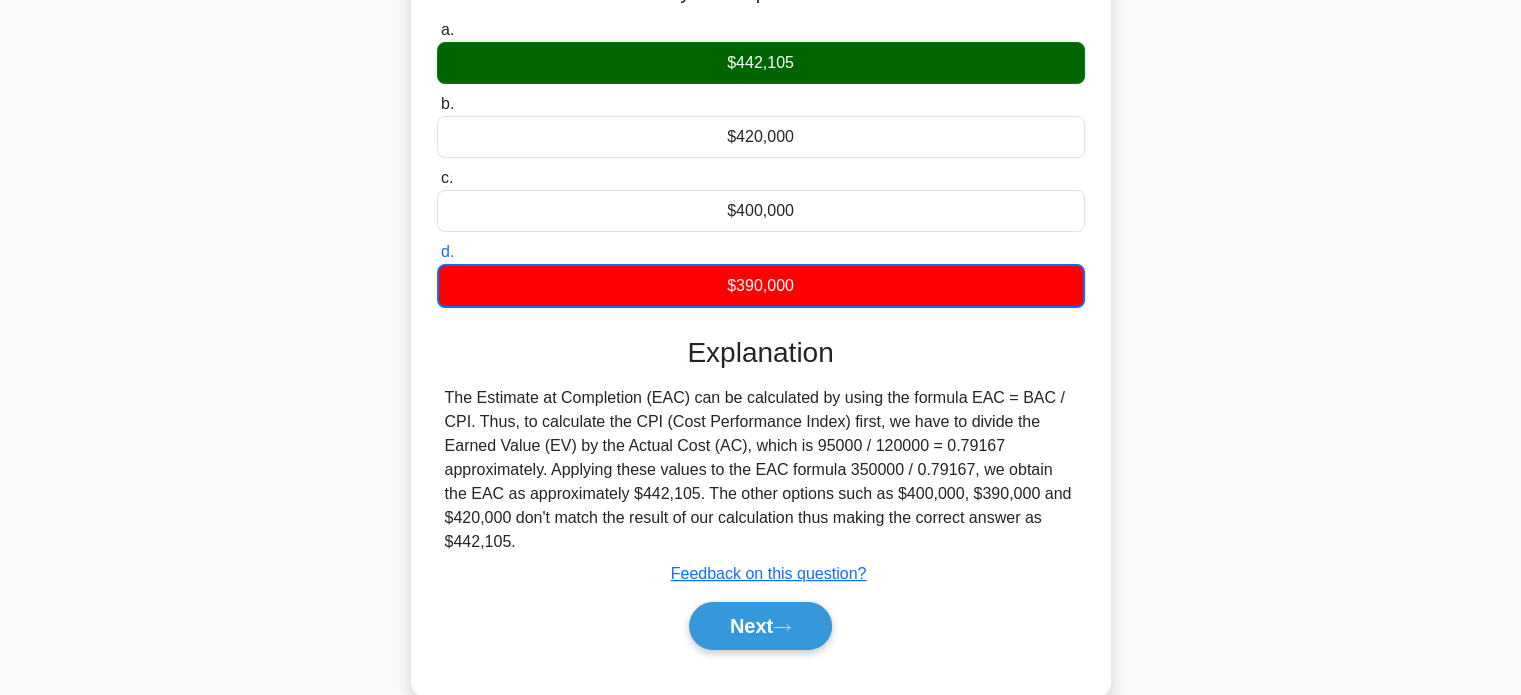 scroll, scrollTop: 199, scrollLeft: 0, axis: vertical 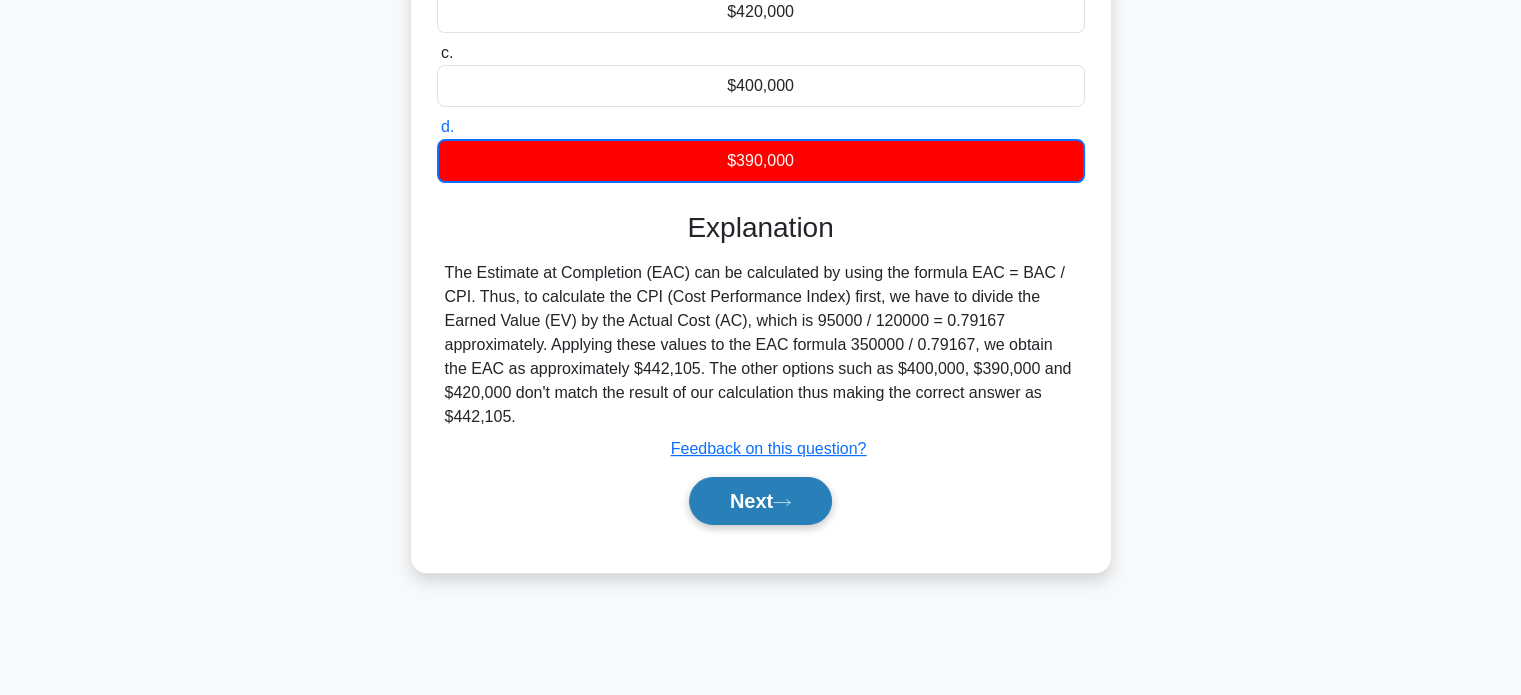 click on "Next" at bounding box center (760, 501) 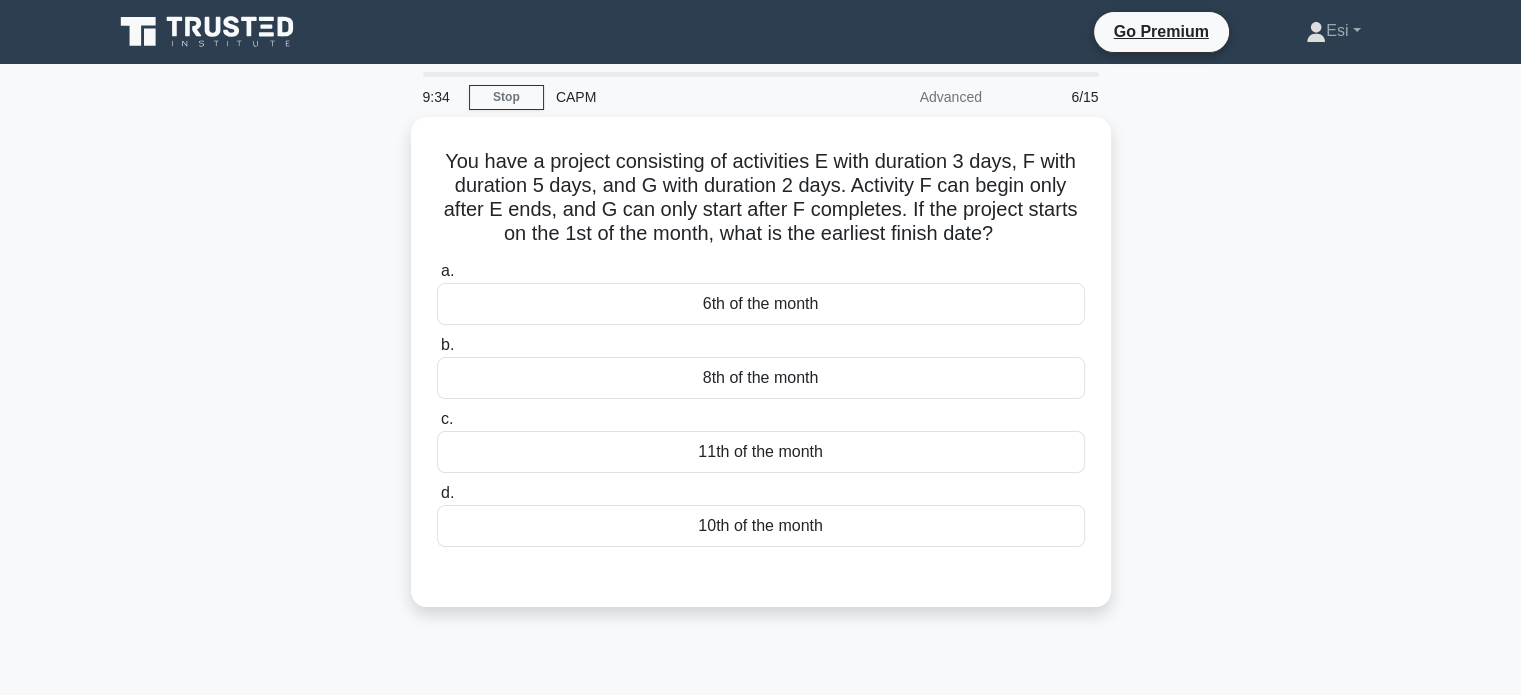 scroll, scrollTop: 0, scrollLeft: 0, axis: both 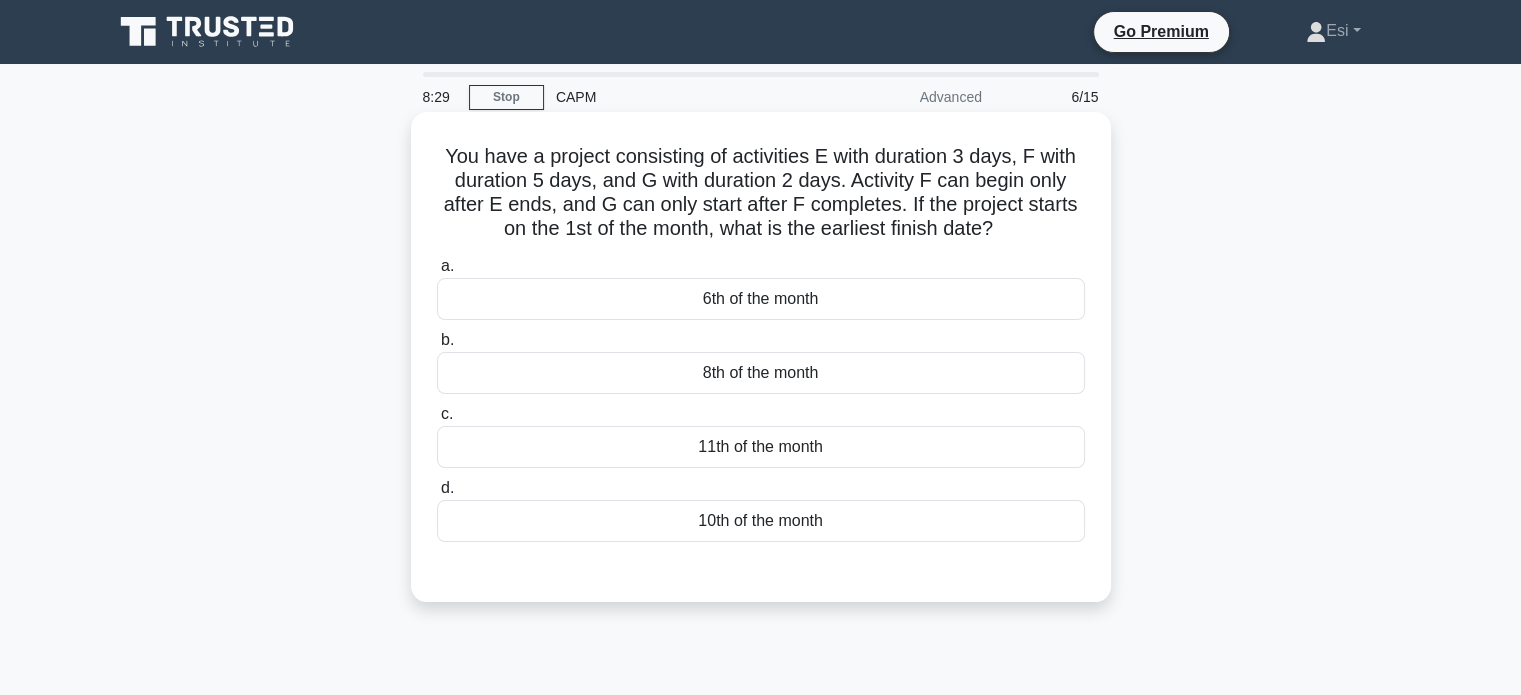 click on "a.
6th of the month
b.
8th of the month
c. d." at bounding box center (761, 398) 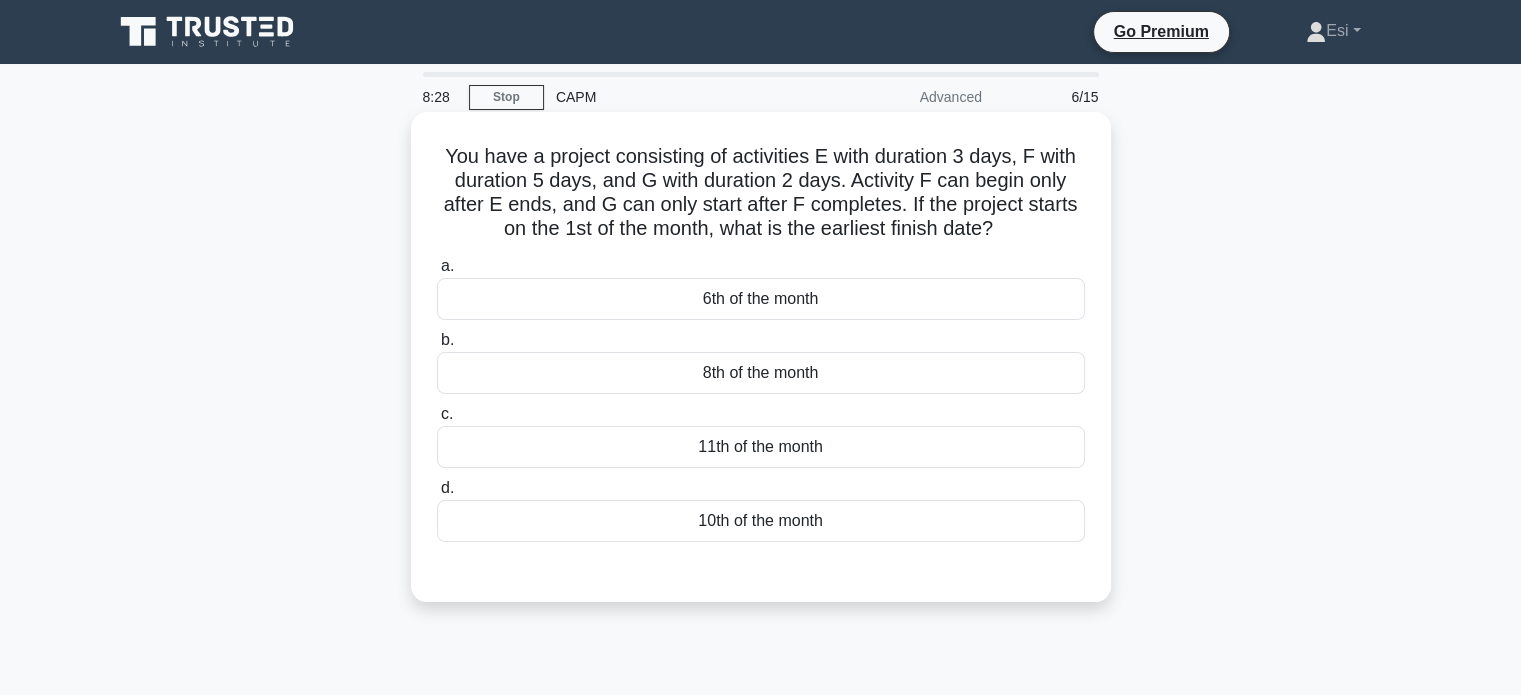 click on "10th of the month" at bounding box center (761, 521) 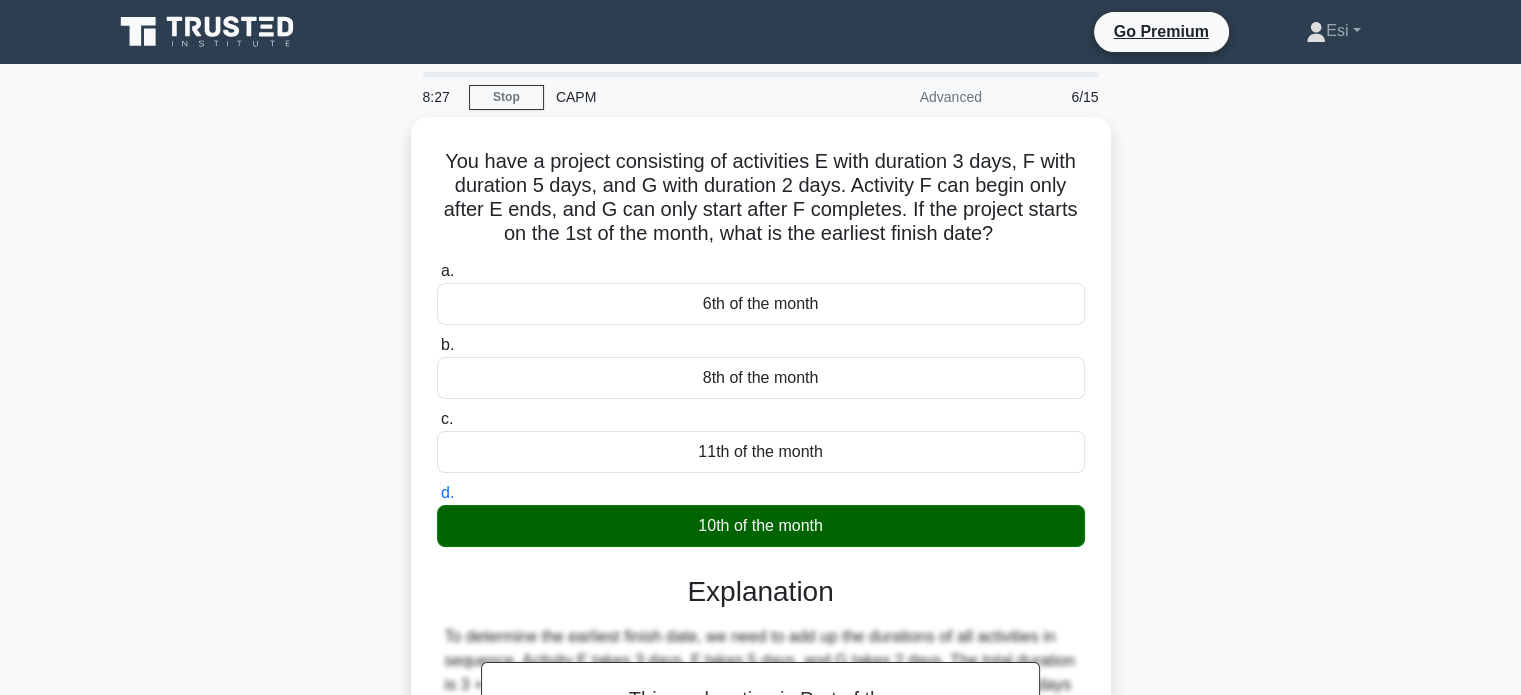 scroll, scrollTop: 385, scrollLeft: 0, axis: vertical 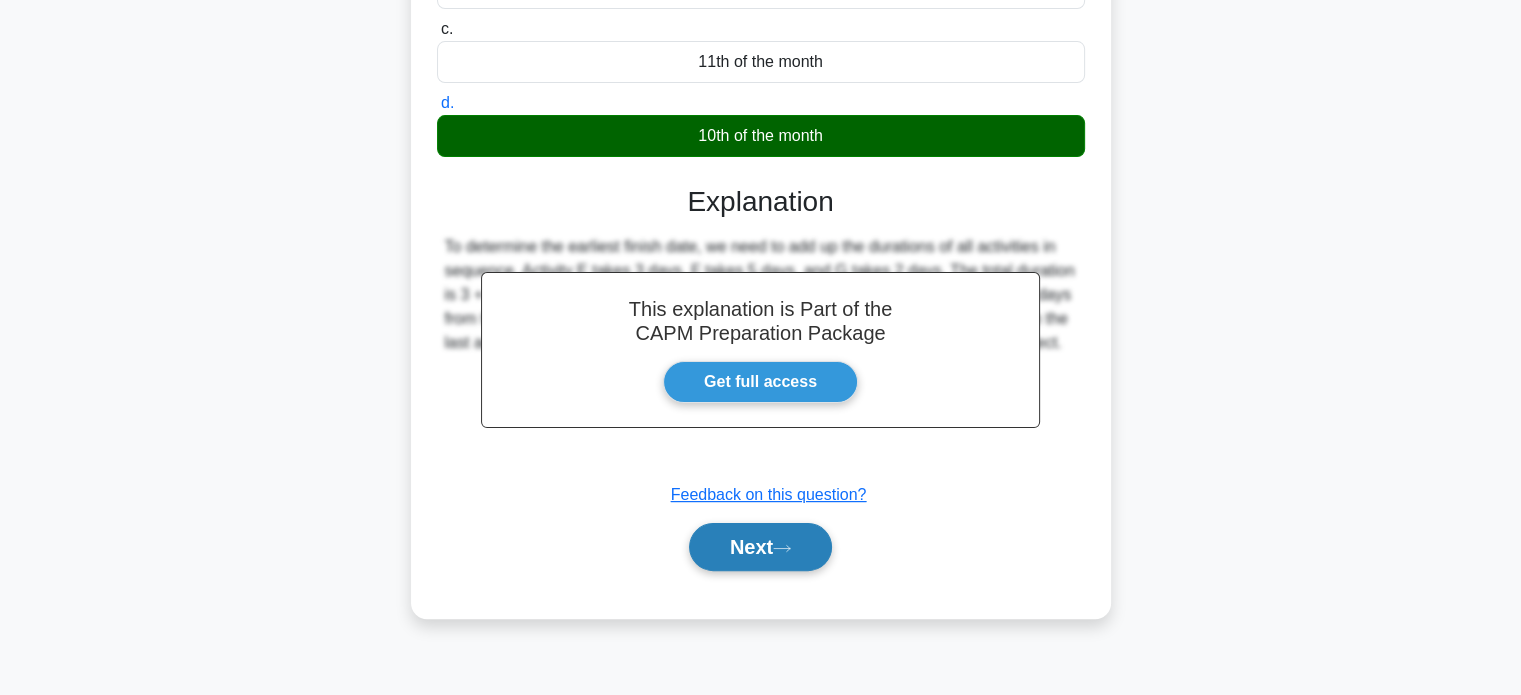 click on "Next" at bounding box center (760, 547) 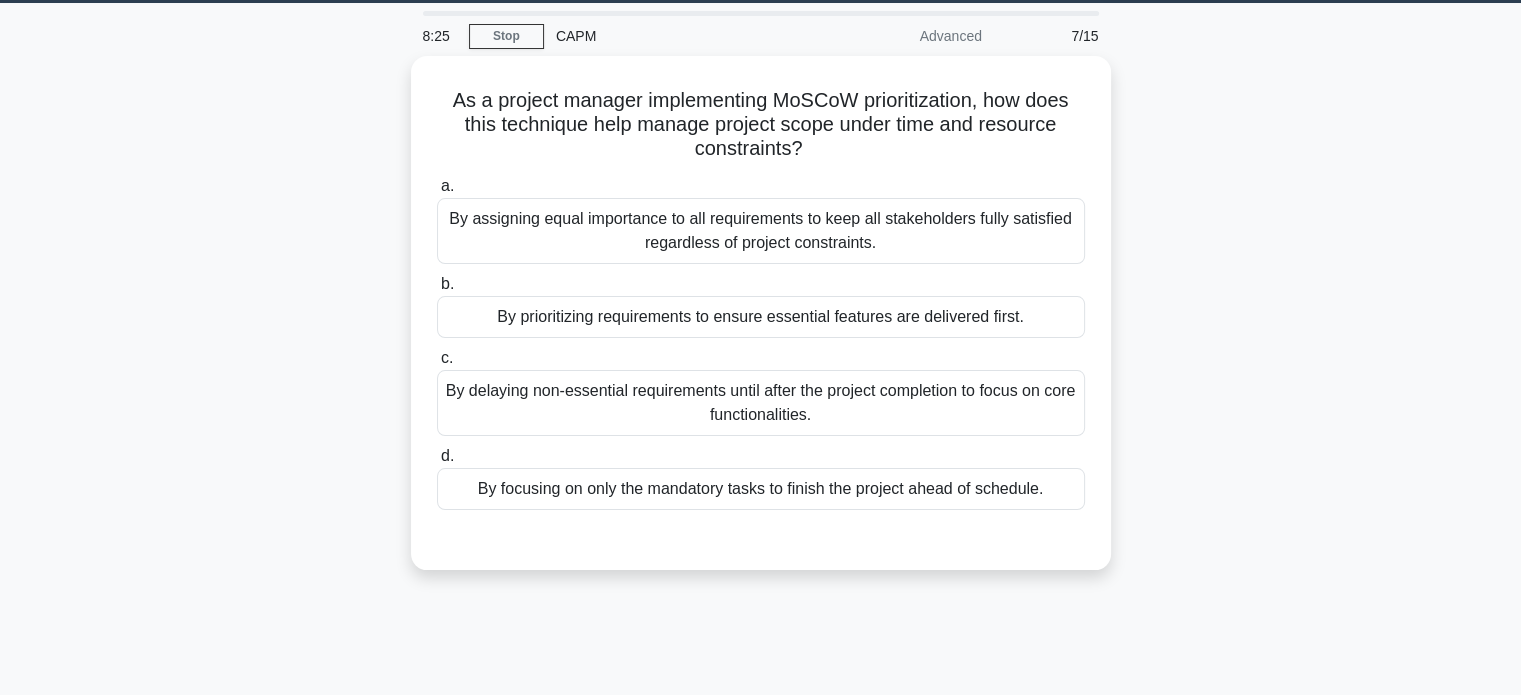 scroll, scrollTop: 56, scrollLeft: 0, axis: vertical 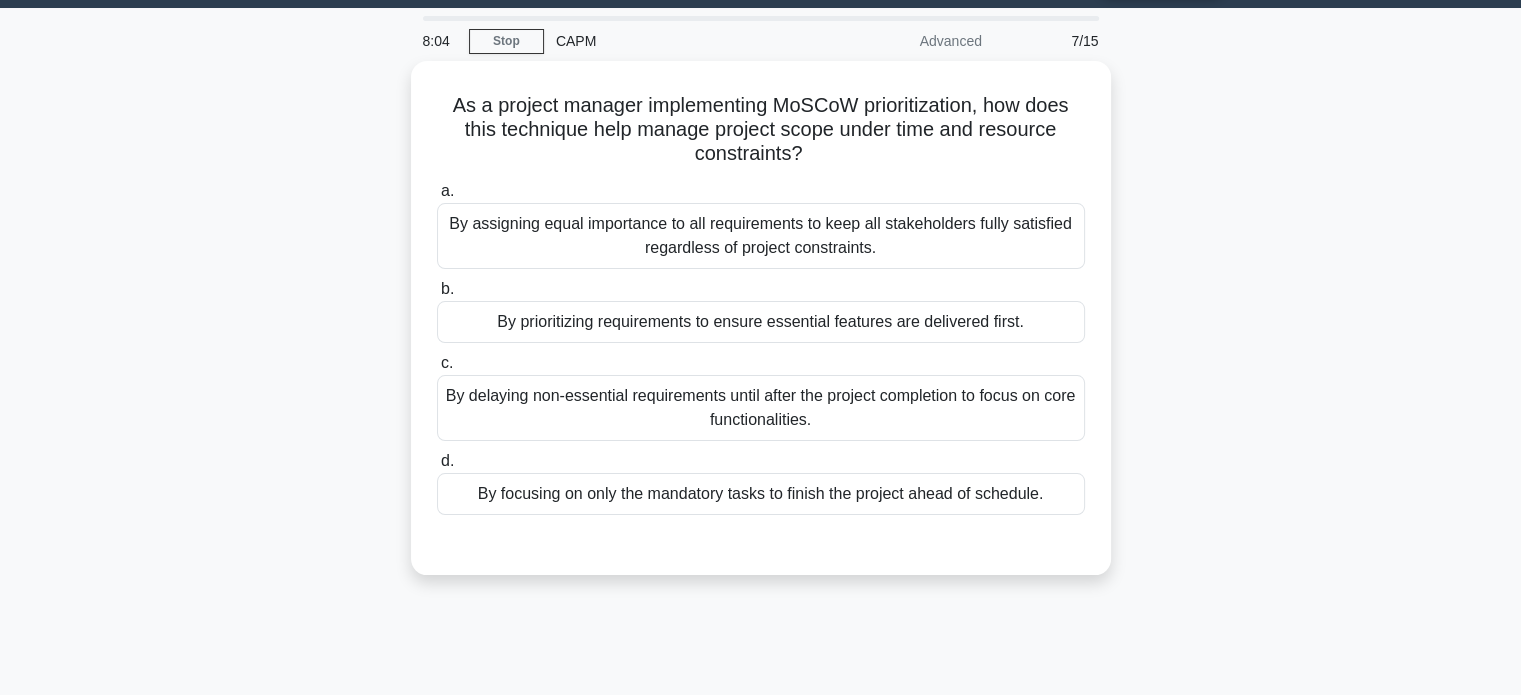 click on "As a project manager implementing MoSCoW prioritization, how does this technique help manage project scope under time and resource constraints?
.spinner_0XTQ{transform-origin:center;animation:spinner_y6GP .75s linear infinite}@keyframes spinner_y6GP{100%{transform:rotate(360deg)}}
a.
b.
c. d." at bounding box center (761, 330) 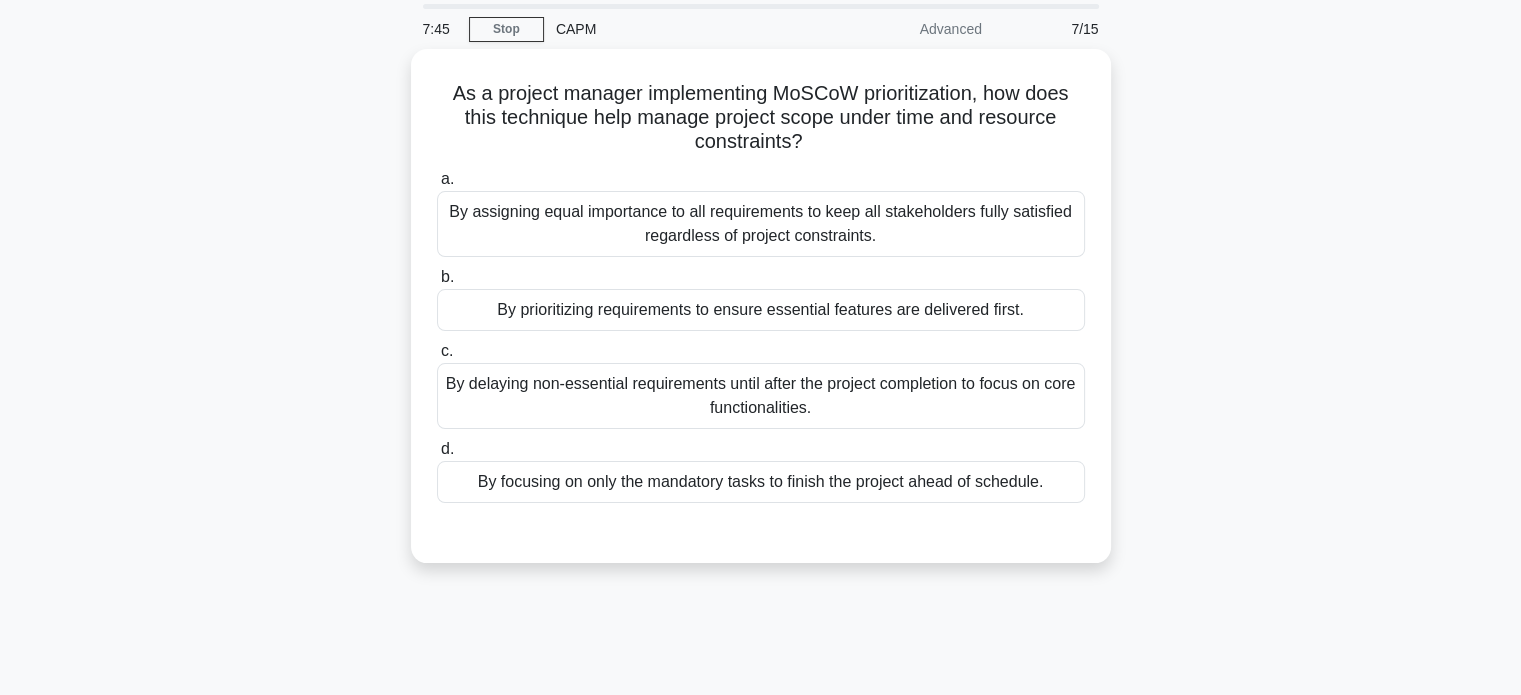 scroll, scrollTop: 68, scrollLeft: 0, axis: vertical 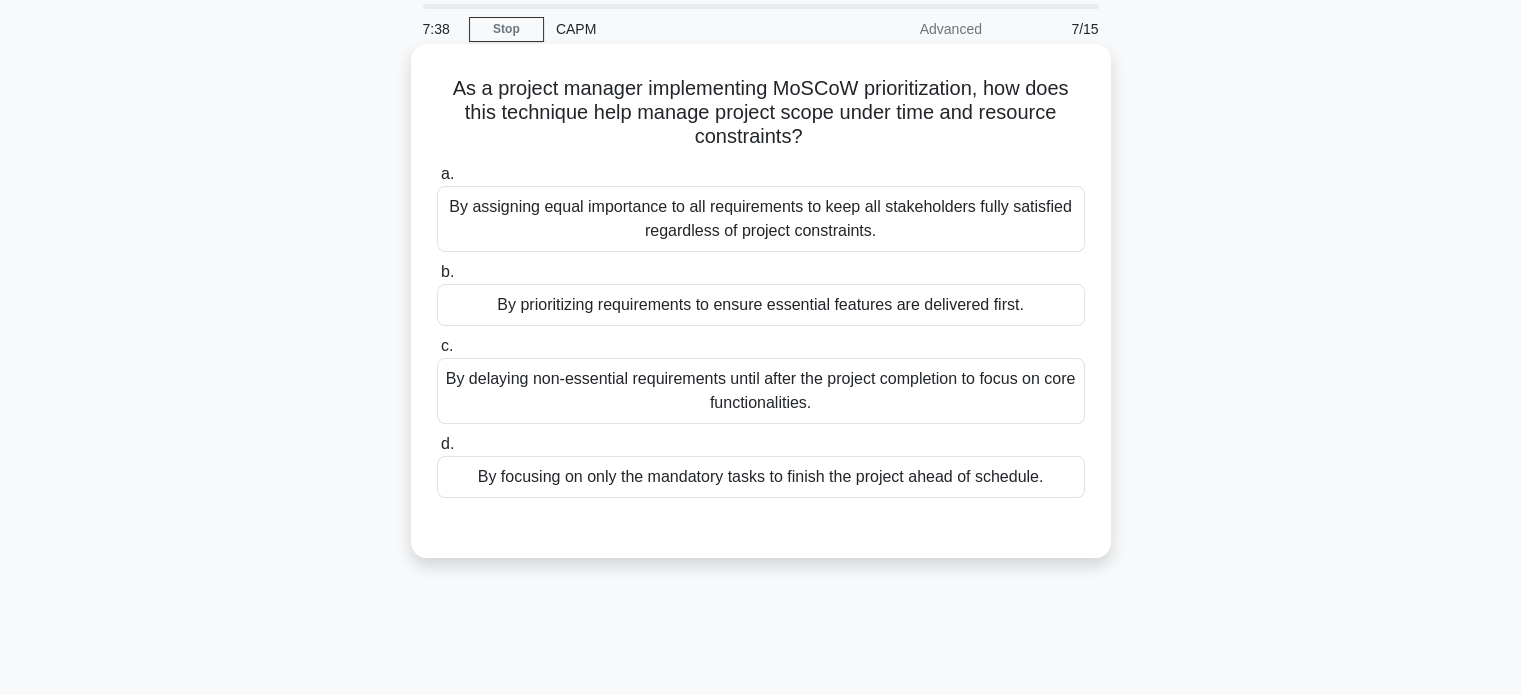 click on "By prioritizing requirements to ensure essential features are delivered first." at bounding box center (761, 305) 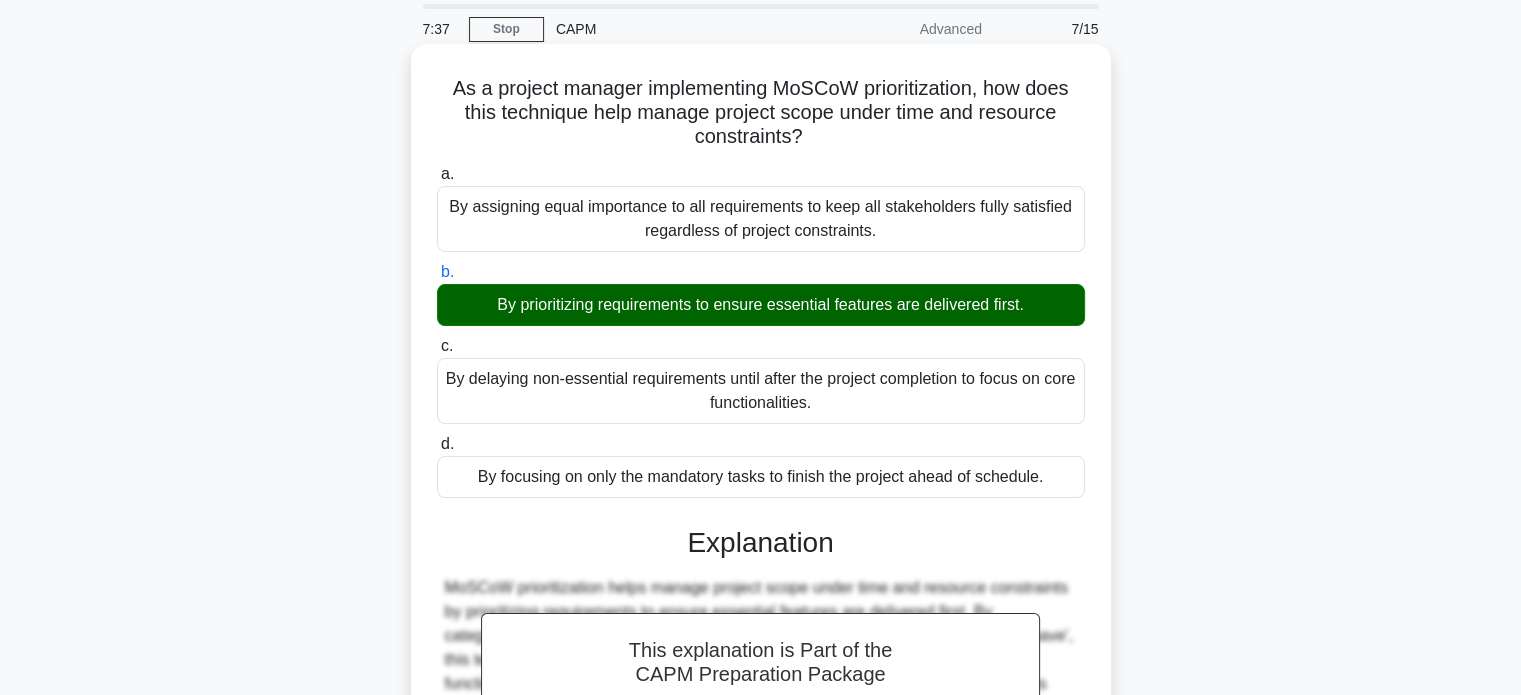 scroll, scrollTop: 385, scrollLeft: 0, axis: vertical 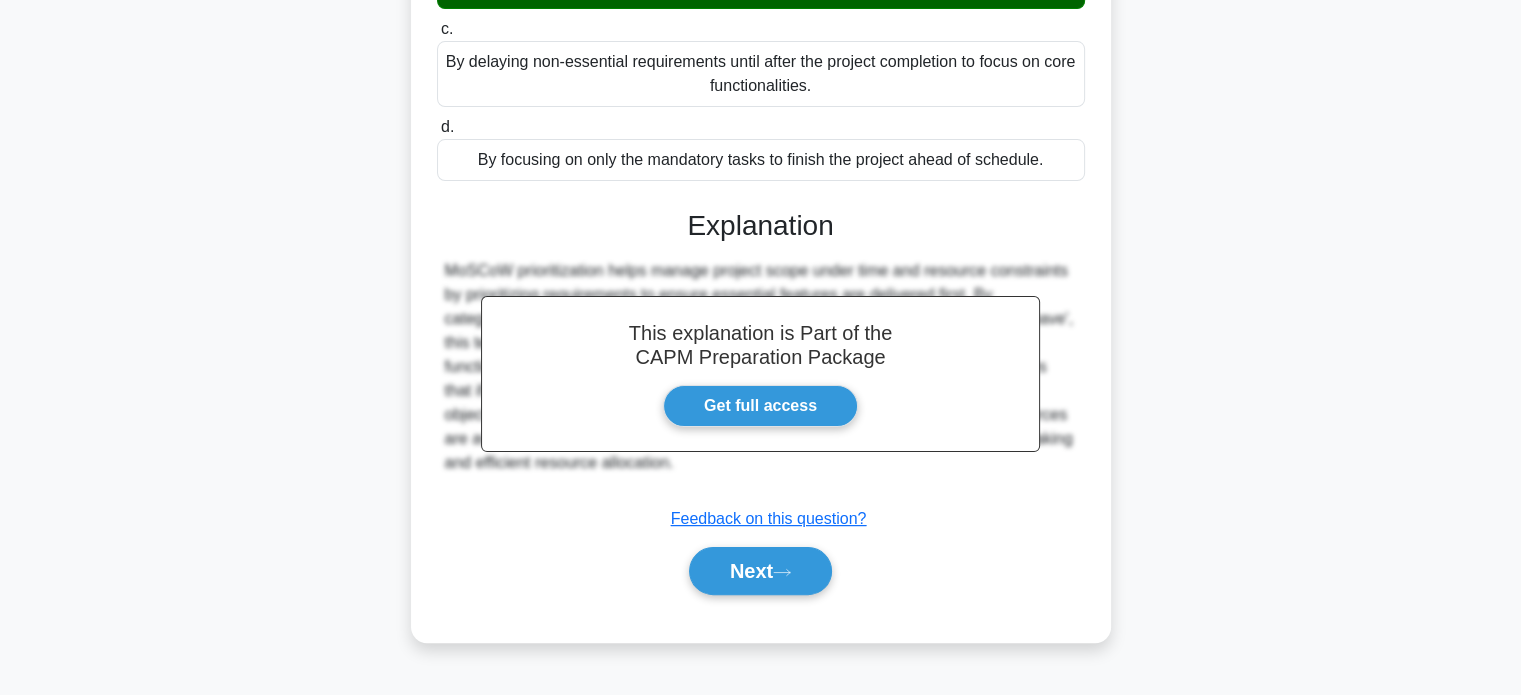 click on "Next" at bounding box center (761, 571) 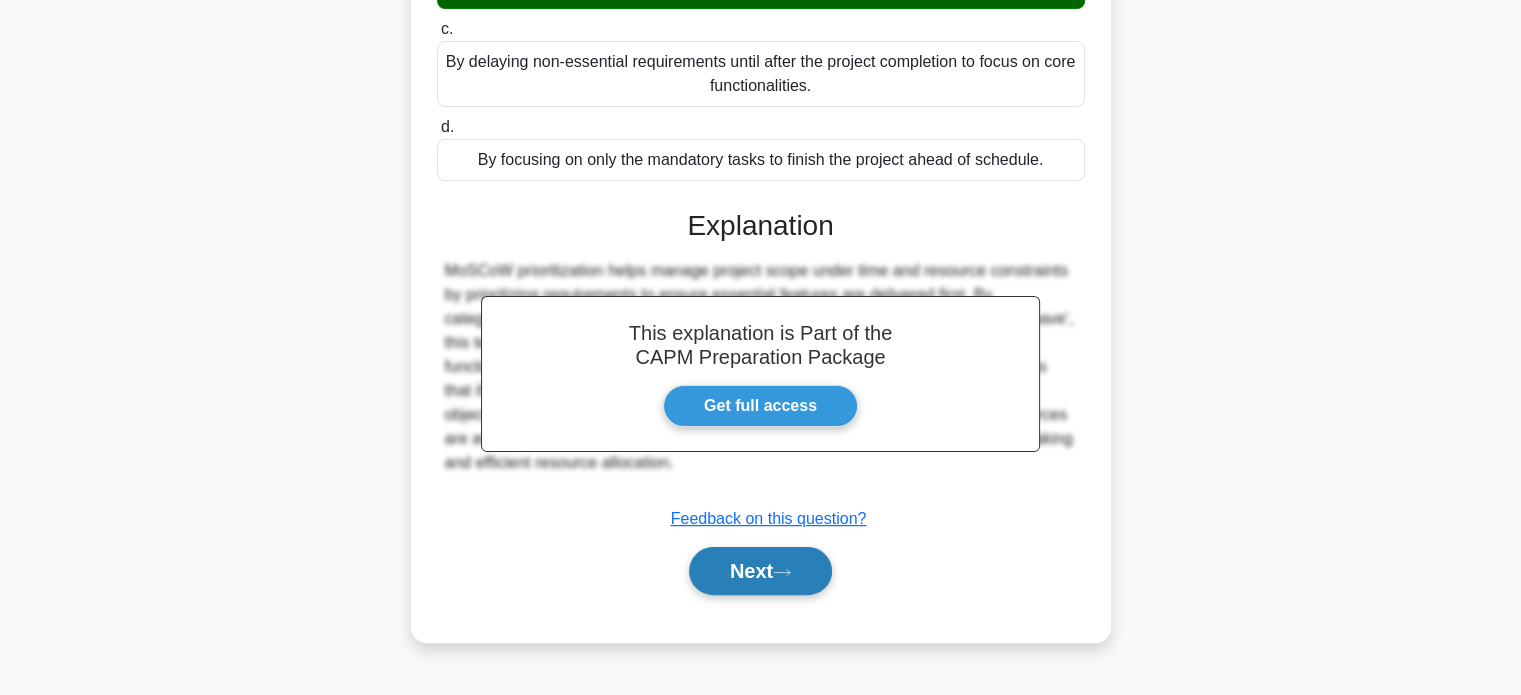 drag, startPoint x: 801, startPoint y: 593, endPoint x: 781, endPoint y: 587, distance: 20.880613 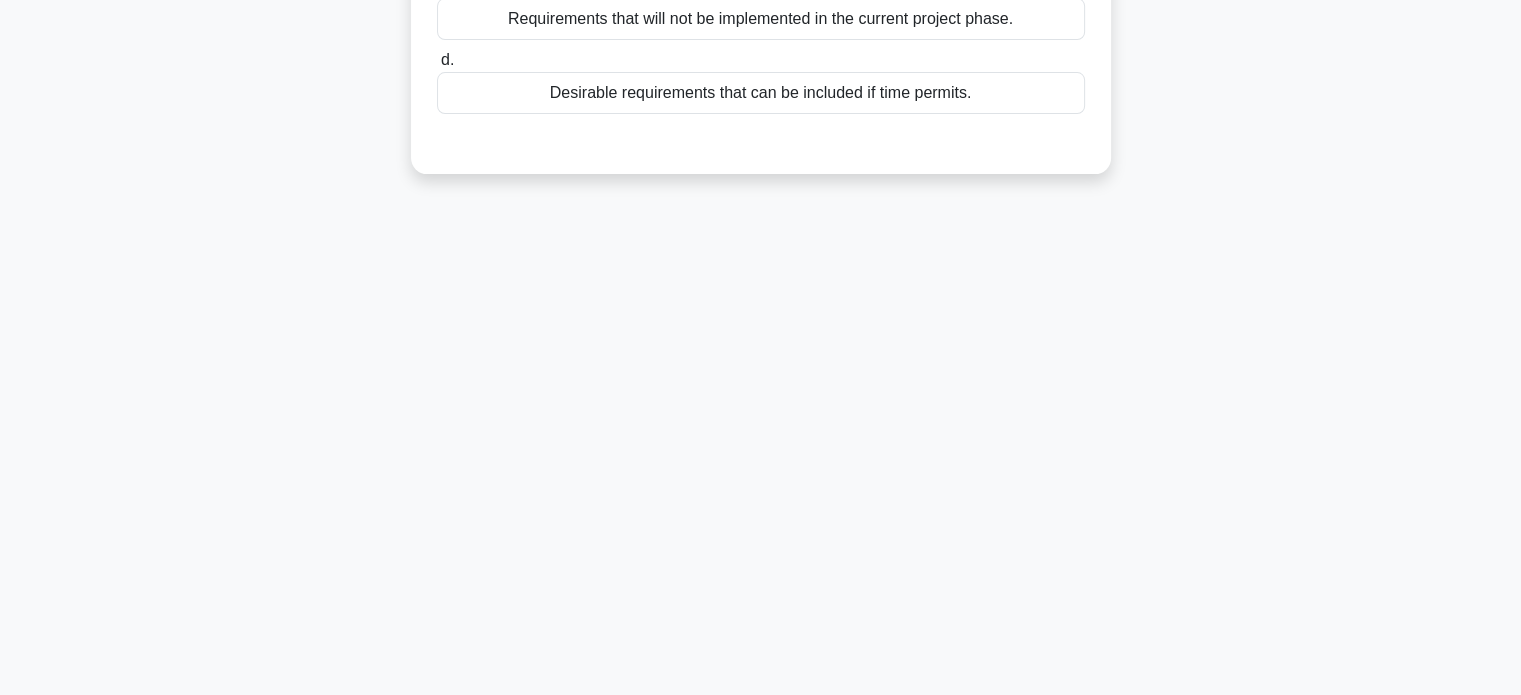 scroll, scrollTop: 0, scrollLeft: 0, axis: both 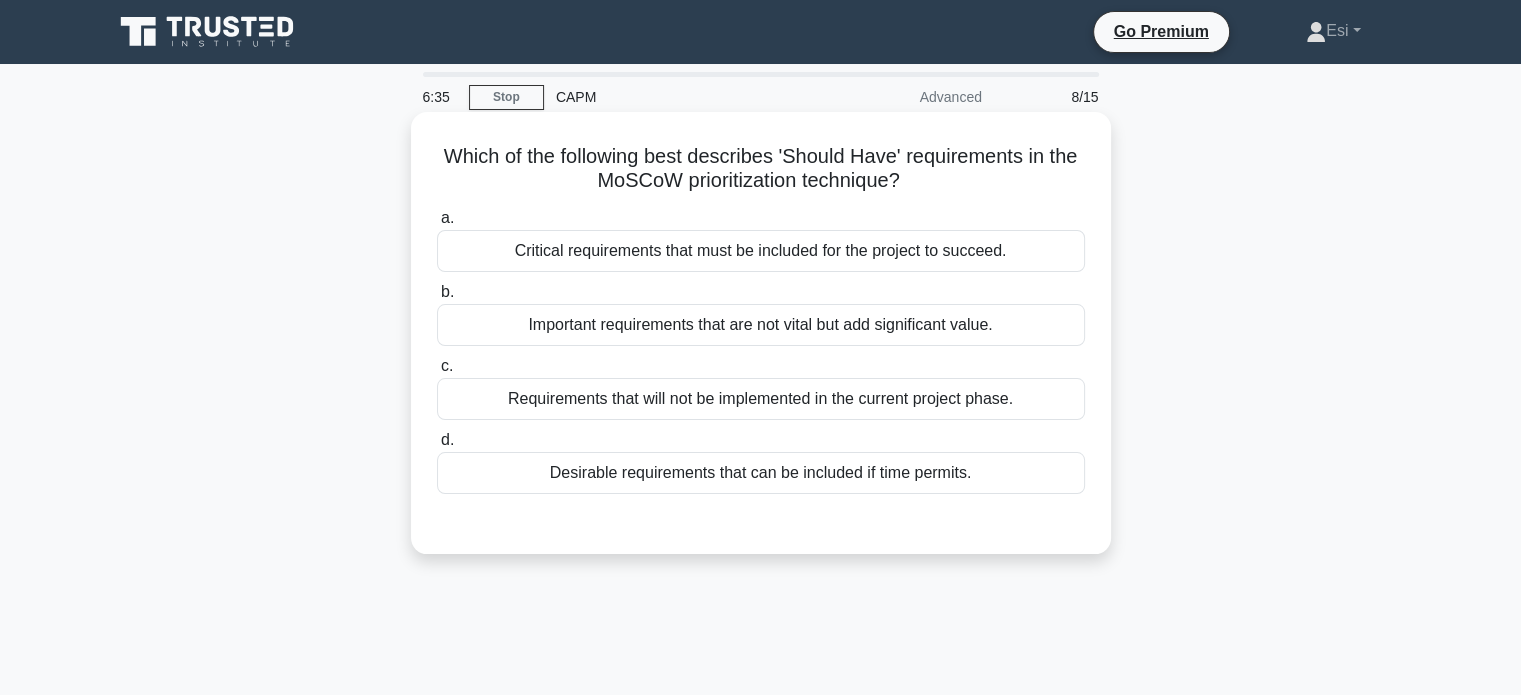 click on "Critical requirements that must be included for the project to succeed." at bounding box center (761, 251) 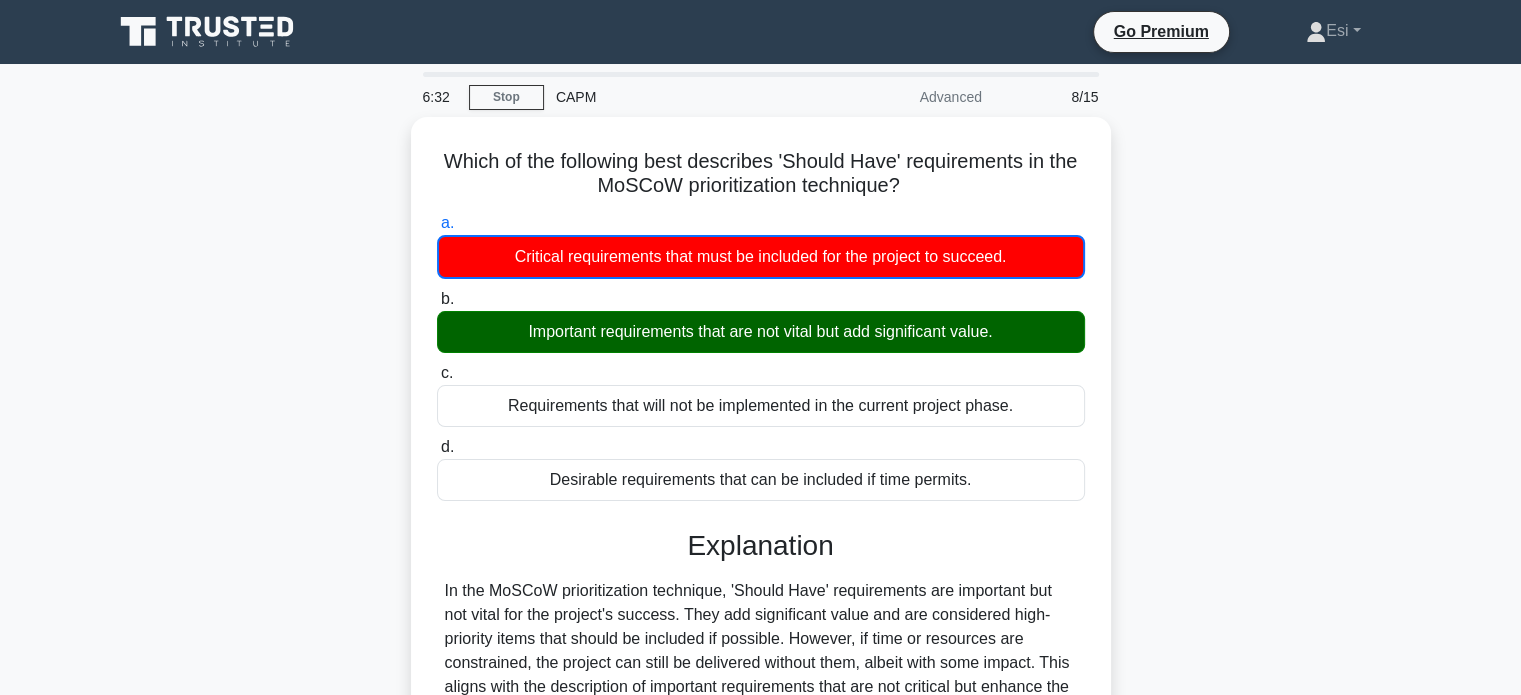 click on "Which of the following best describes 'Should Have' requirements in the MoSCoW prioritization technique?
.spinner_0XTQ{transform-origin:center;animation:spinner_y6GP .75s linear infinite}@keyframes spinner_y6GP{100%{transform:rotate(360deg)}}
a.
Critical requirements that must be included for the project to succeed.
b. c. d." at bounding box center (761, 503) 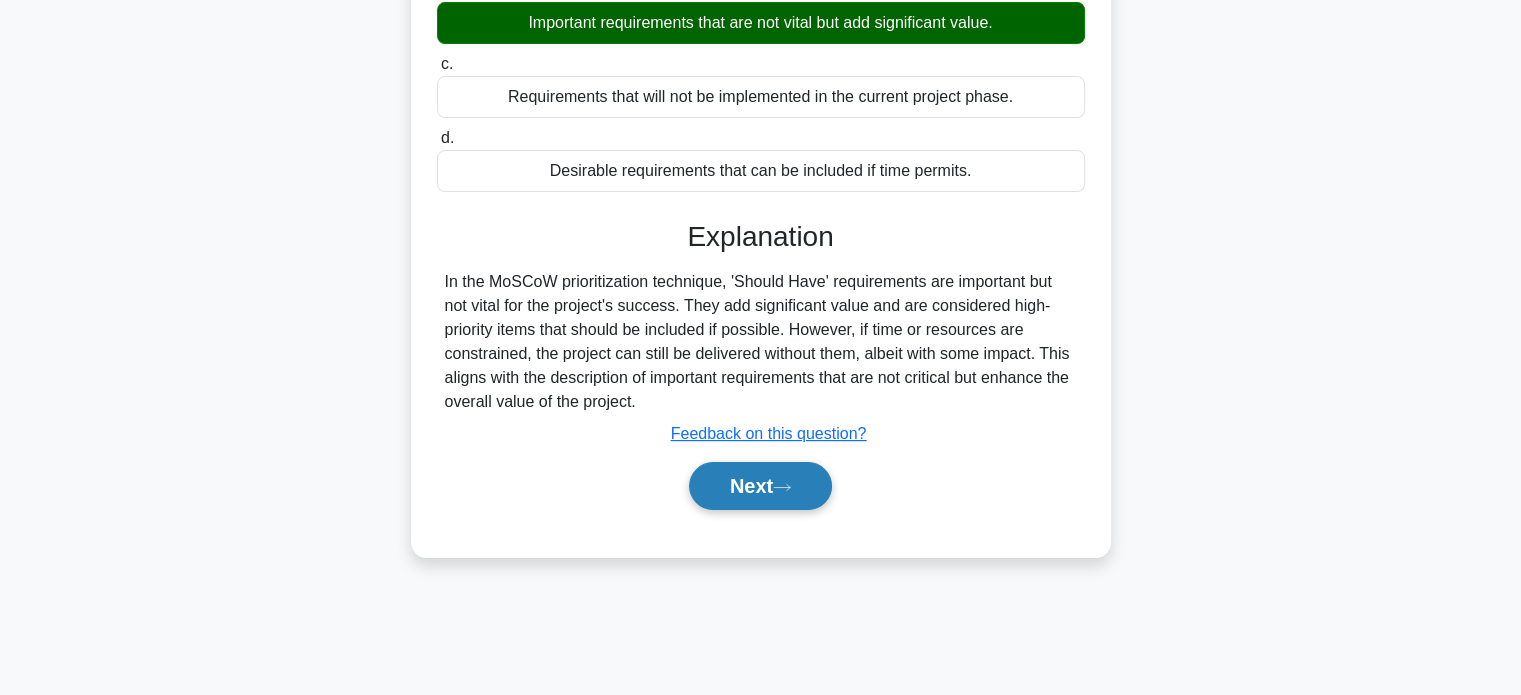 scroll, scrollTop: 304, scrollLeft: 0, axis: vertical 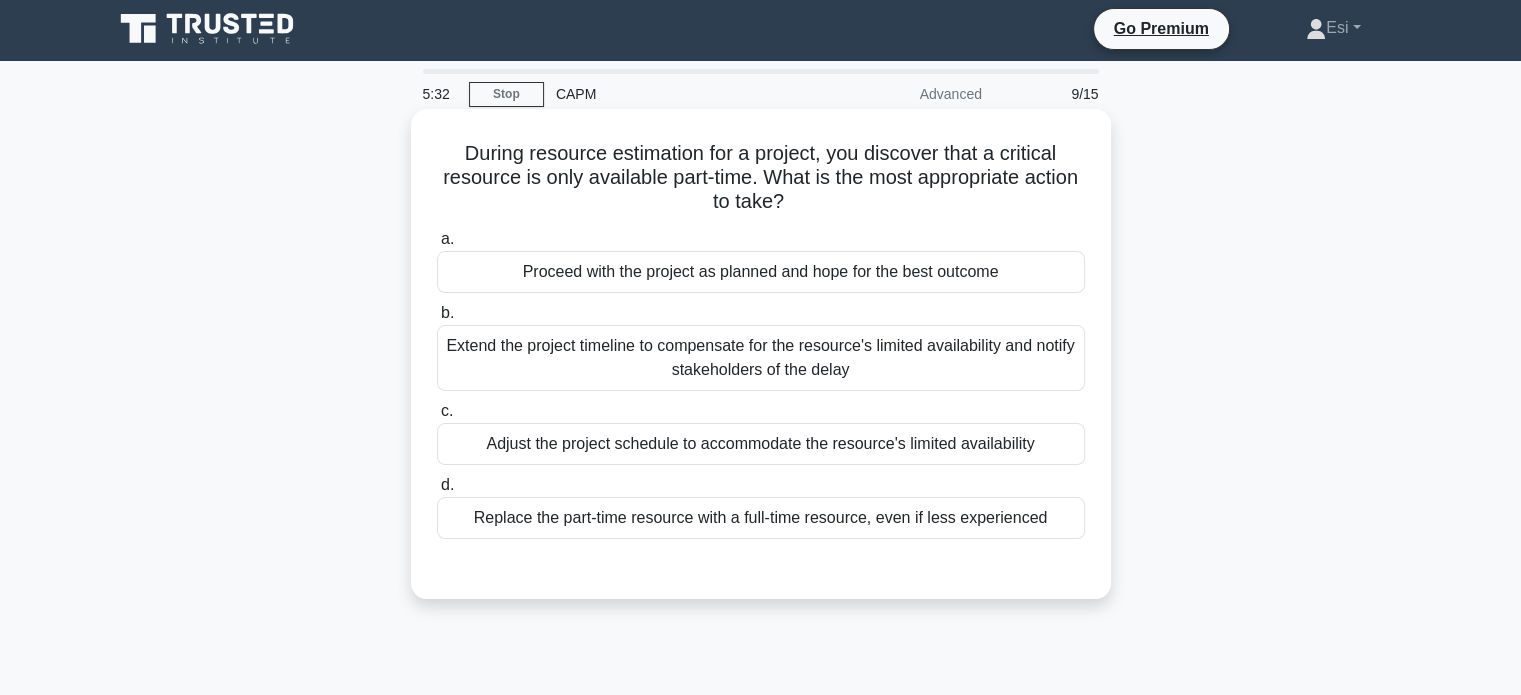 click on "Adjust the project schedule to accommodate the resource's limited availability" at bounding box center (761, 444) 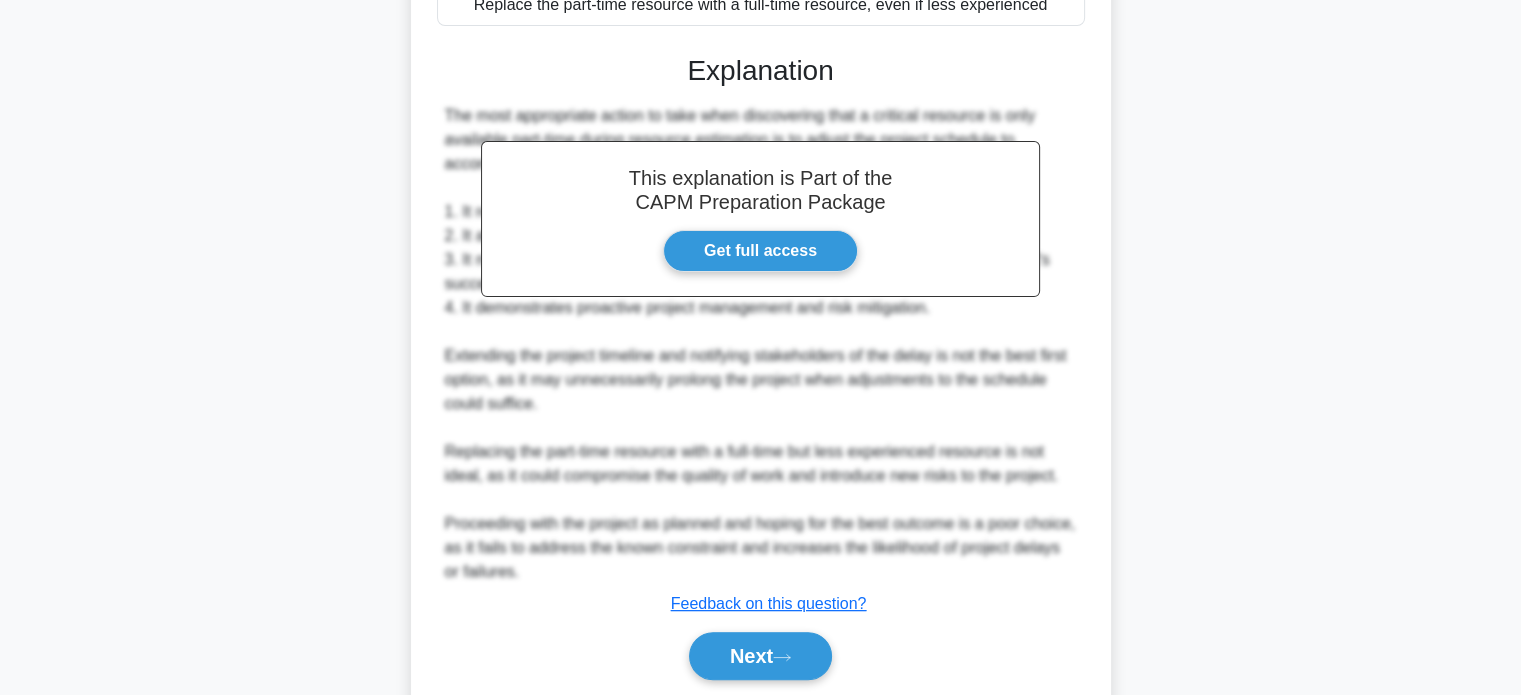 scroll, scrollTop: 518, scrollLeft: 0, axis: vertical 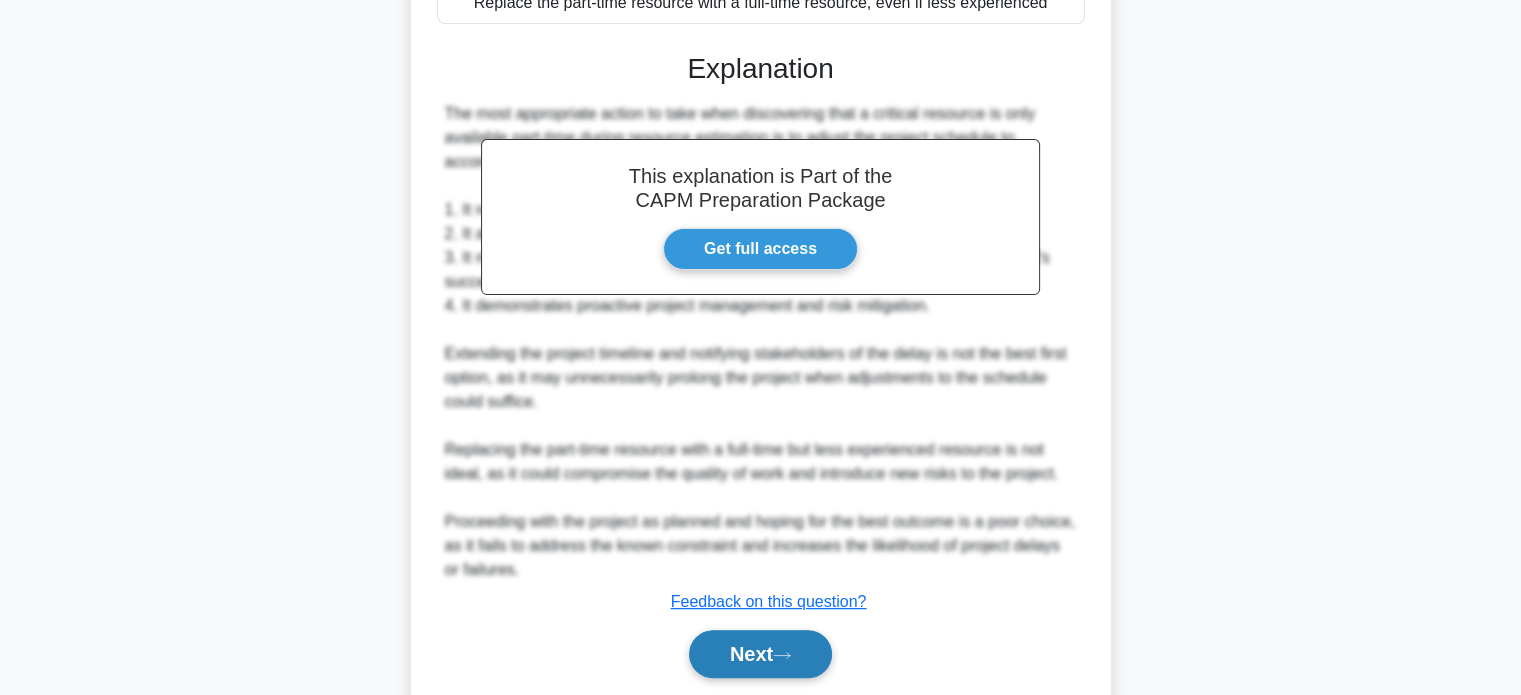 click on "Next" at bounding box center [760, 654] 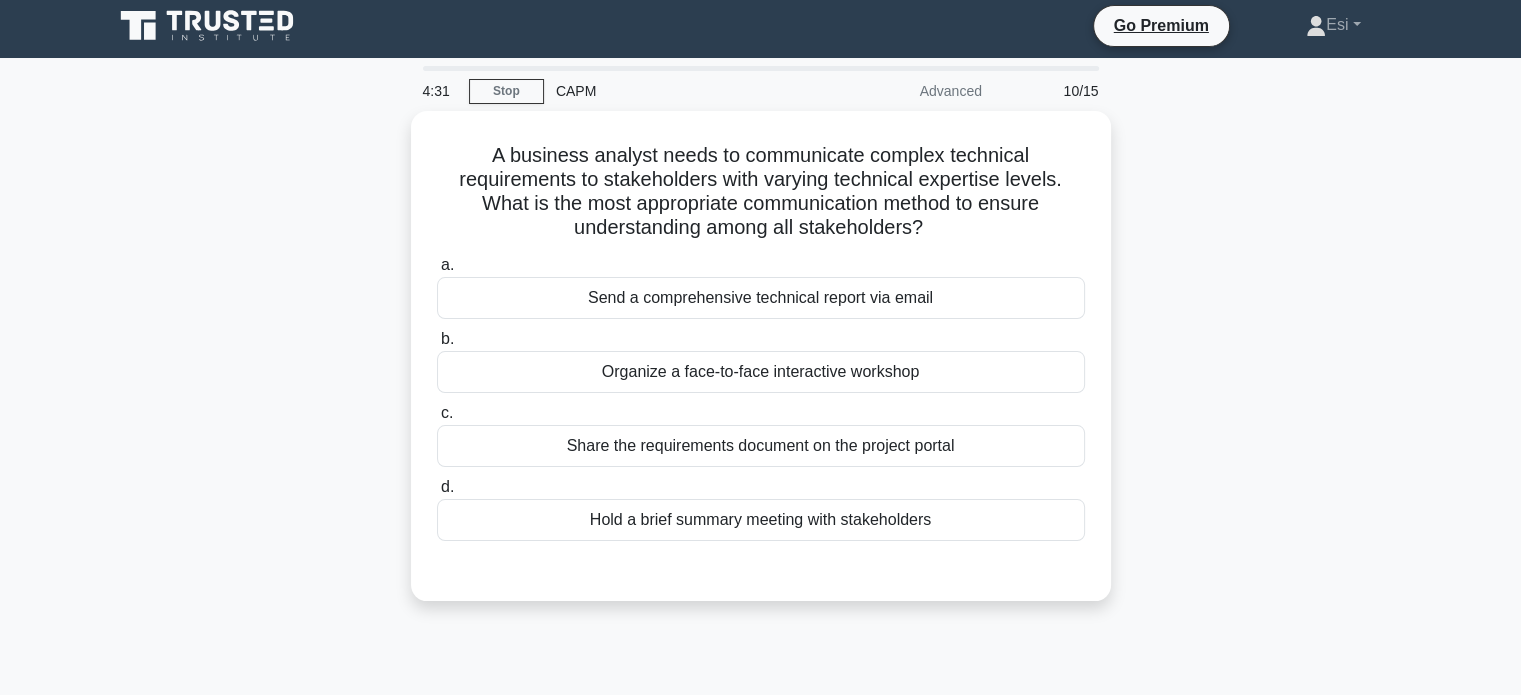 scroll, scrollTop: 10, scrollLeft: 0, axis: vertical 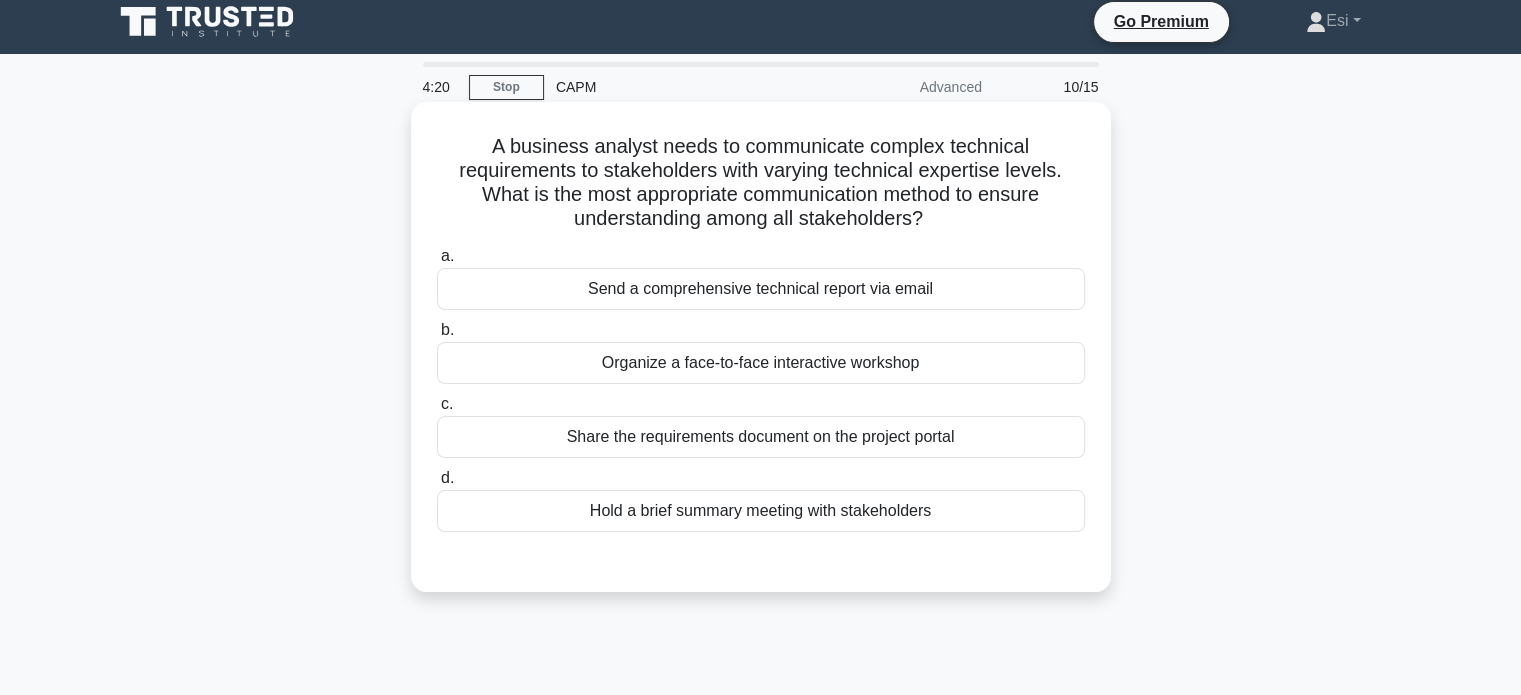 click on "Organize a face-to-face interactive workshop" at bounding box center [761, 363] 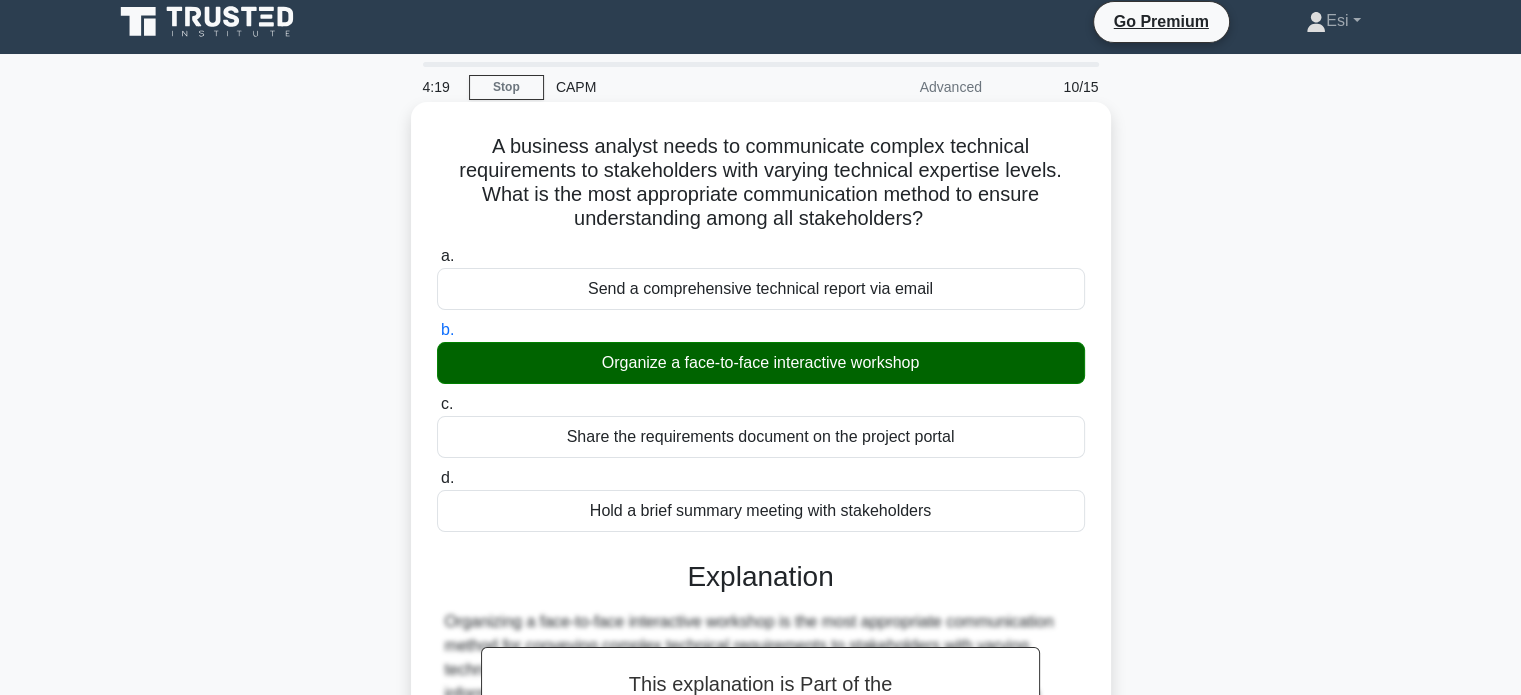 scroll, scrollTop: 385, scrollLeft: 0, axis: vertical 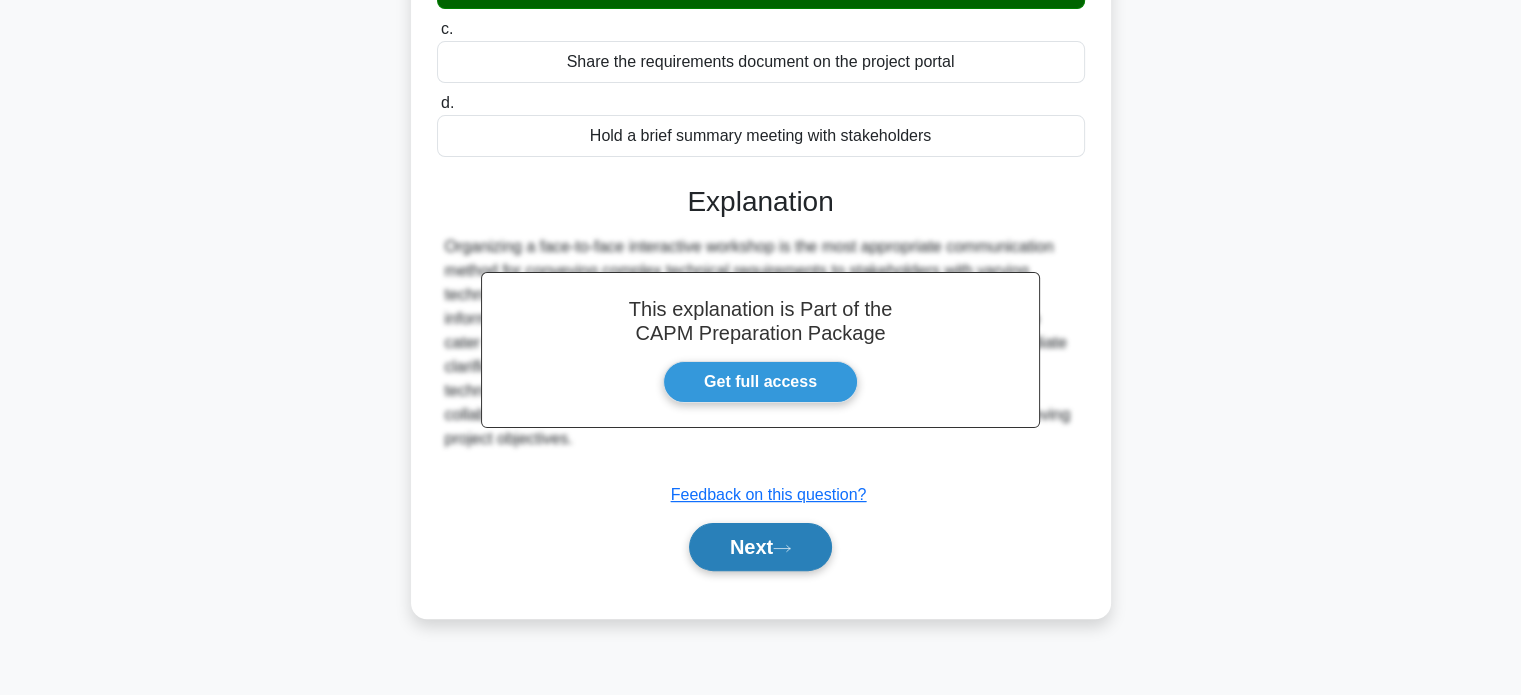 click on "Next" at bounding box center [760, 547] 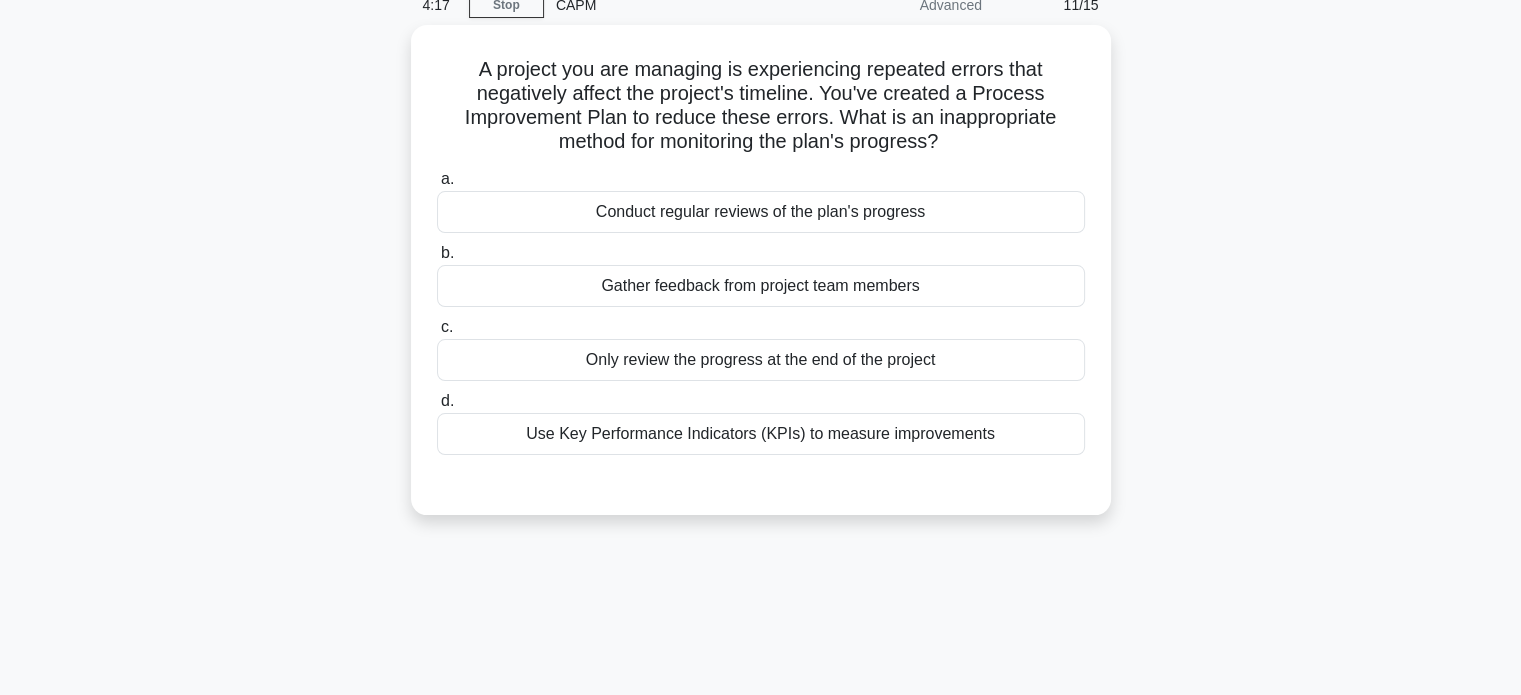 scroll, scrollTop: 0, scrollLeft: 0, axis: both 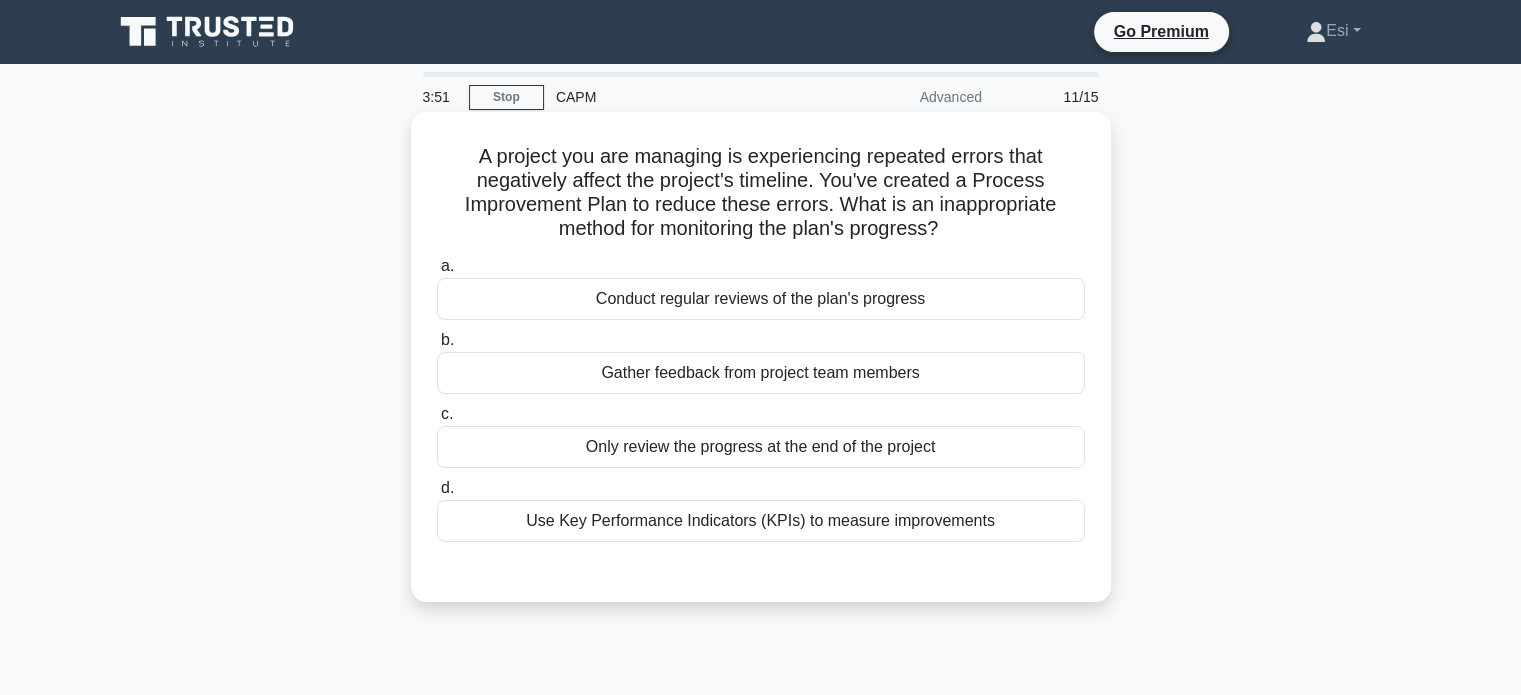 click on "Only review the progress at the end of the project" at bounding box center [761, 447] 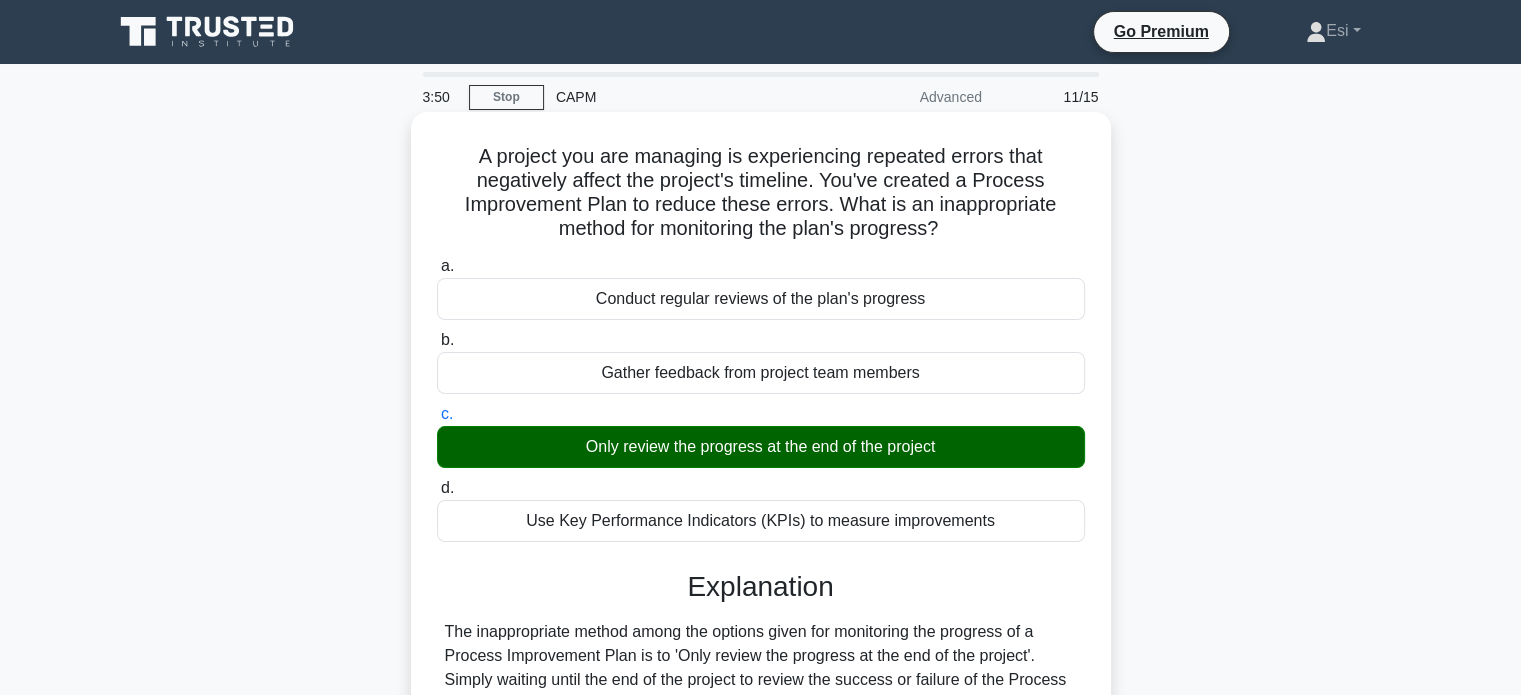 scroll, scrollTop: 385, scrollLeft: 0, axis: vertical 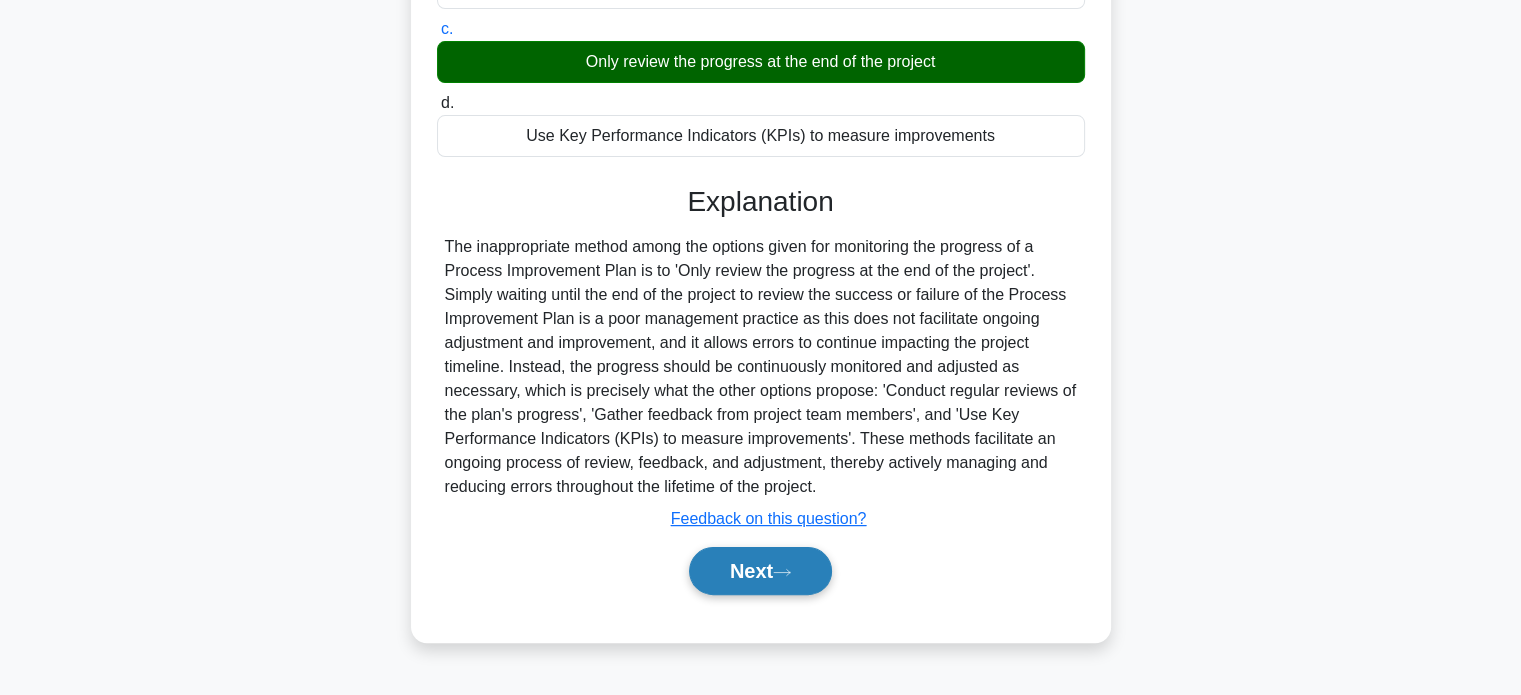 click on "Next" at bounding box center [760, 571] 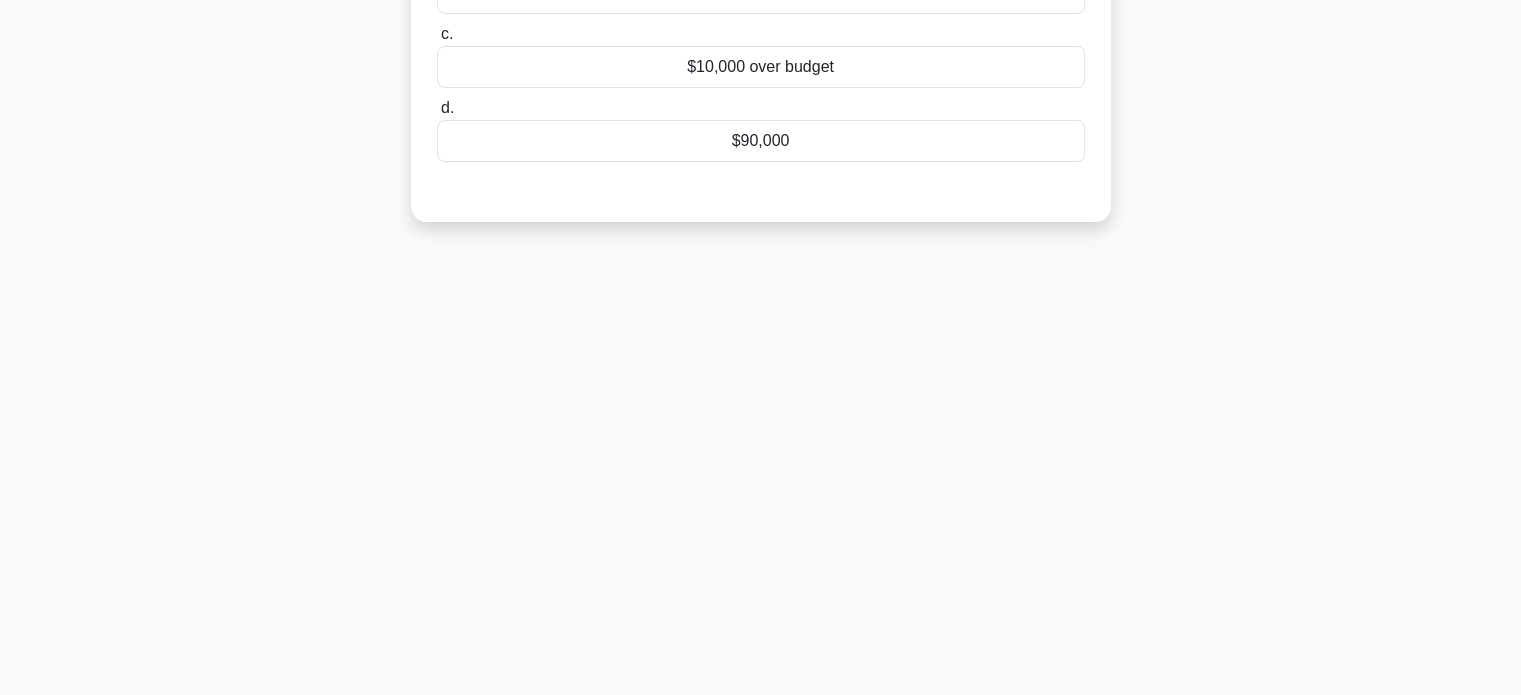 scroll, scrollTop: 0, scrollLeft: 0, axis: both 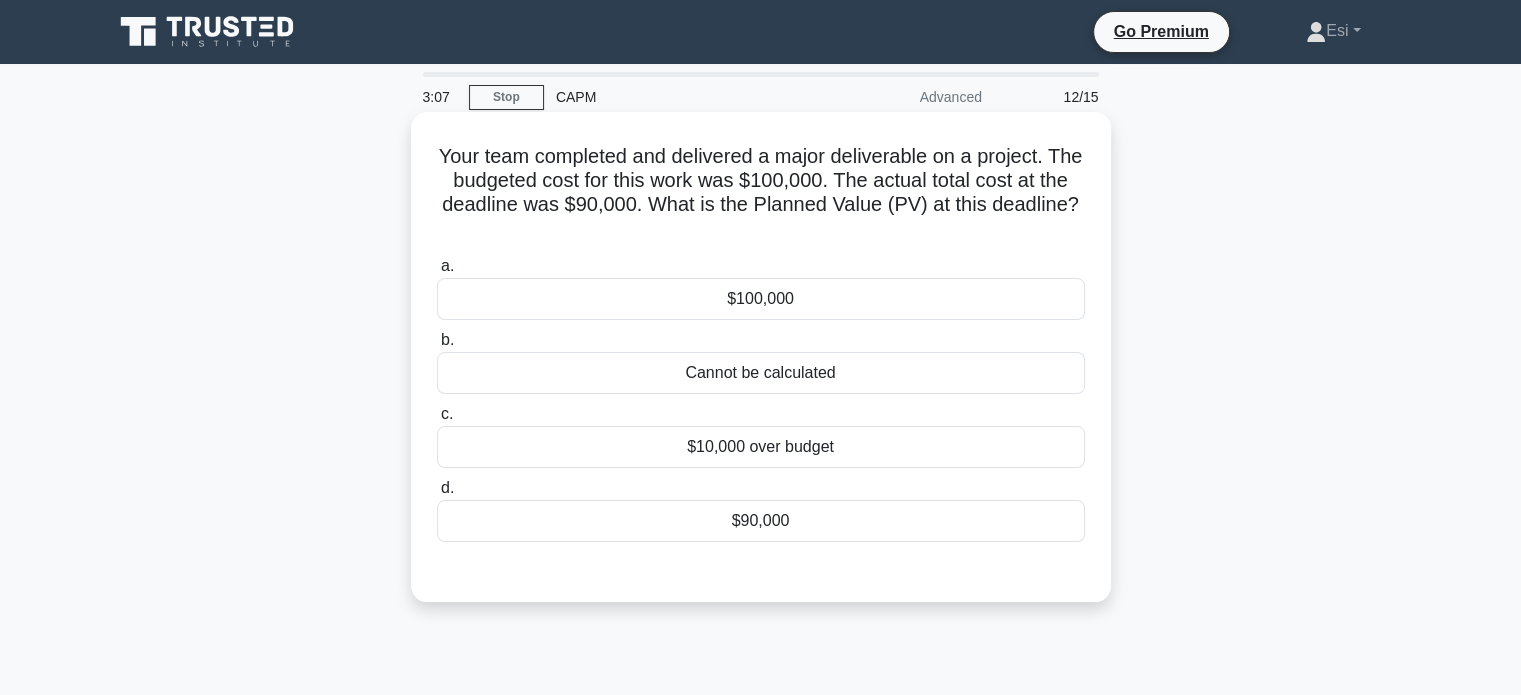 click on "Cannot be calculated" at bounding box center [761, 373] 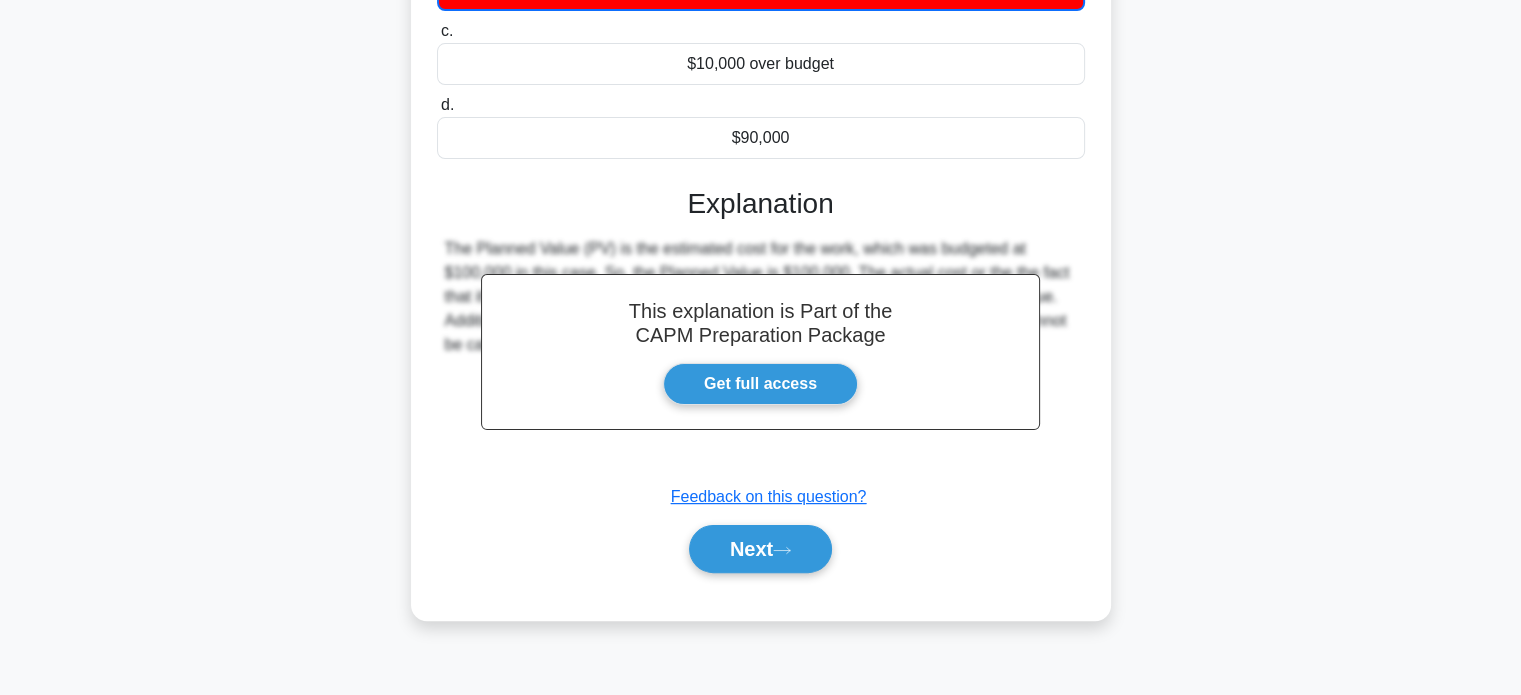 scroll, scrollTop: 384, scrollLeft: 0, axis: vertical 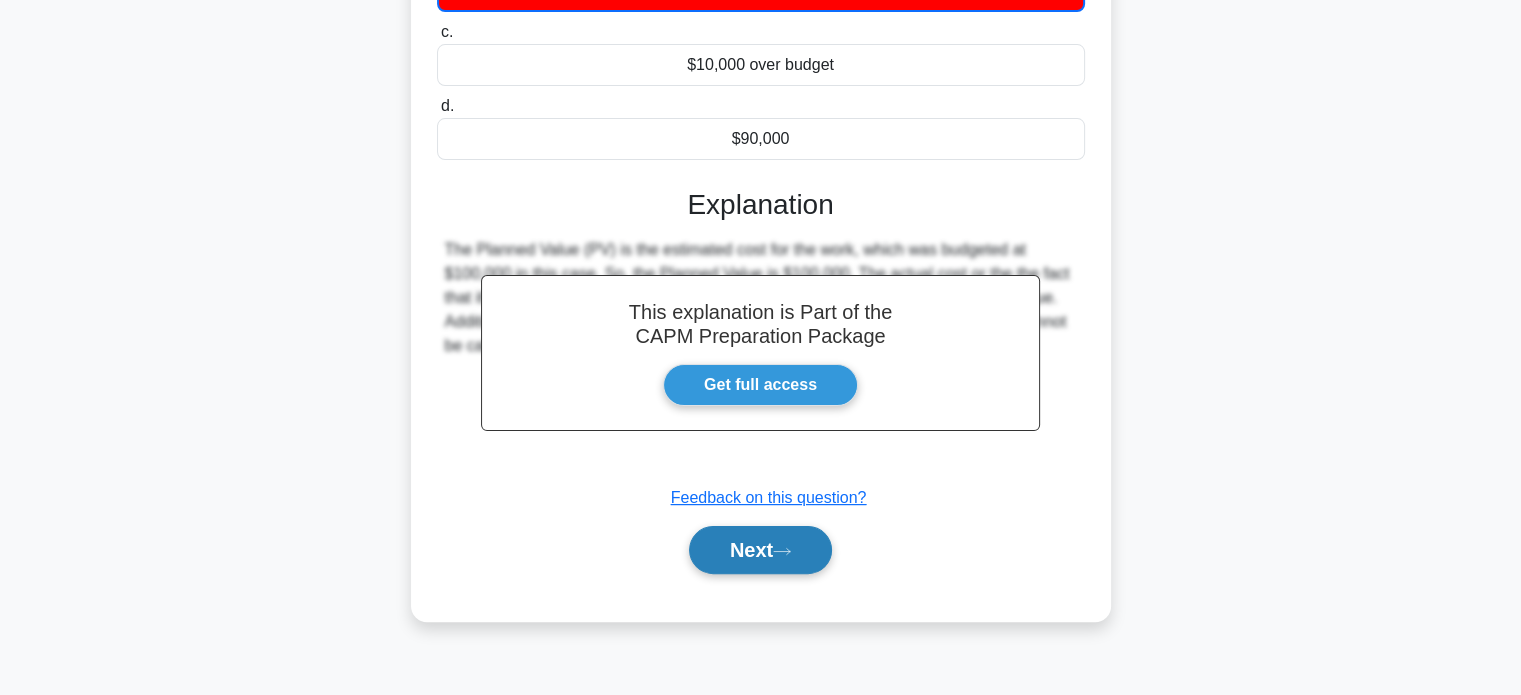 click on "Next" at bounding box center (760, 550) 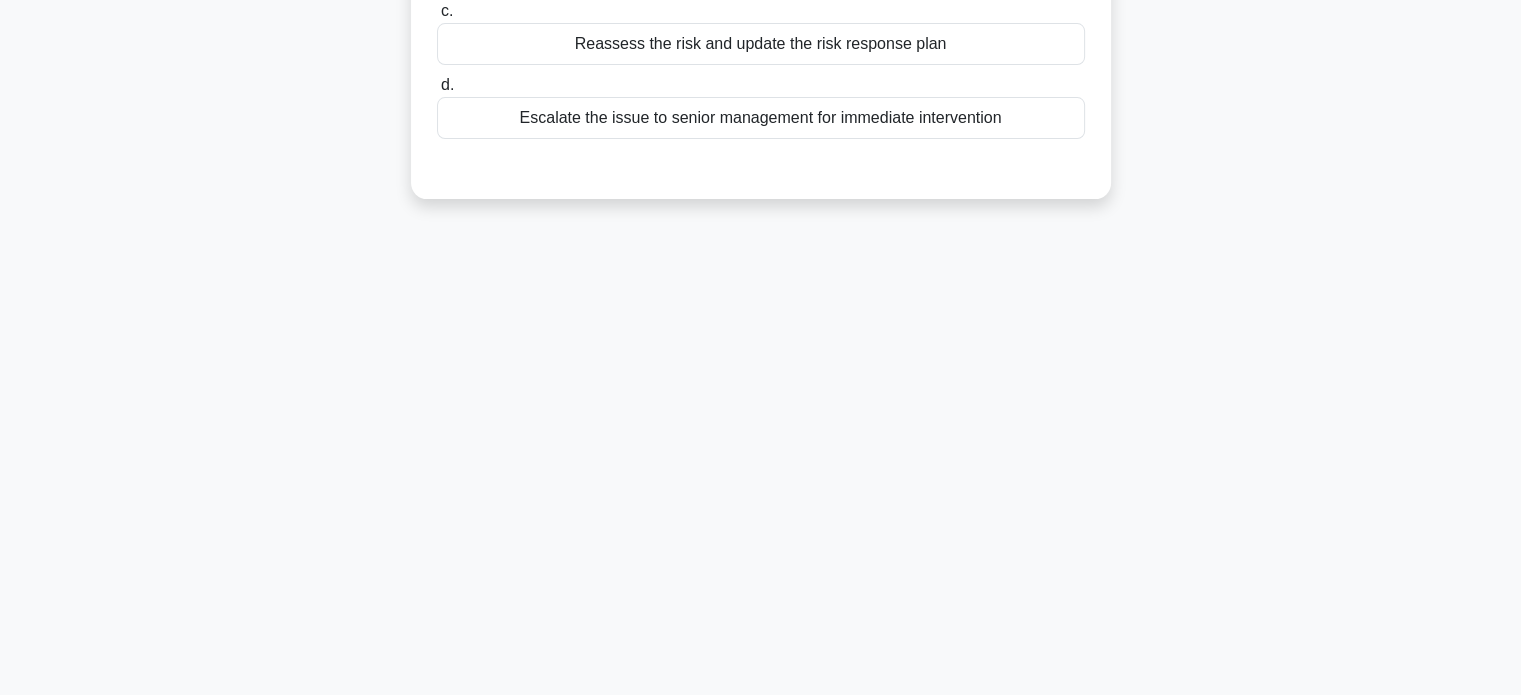 scroll, scrollTop: 0, scrollLeft: 0, axis: both 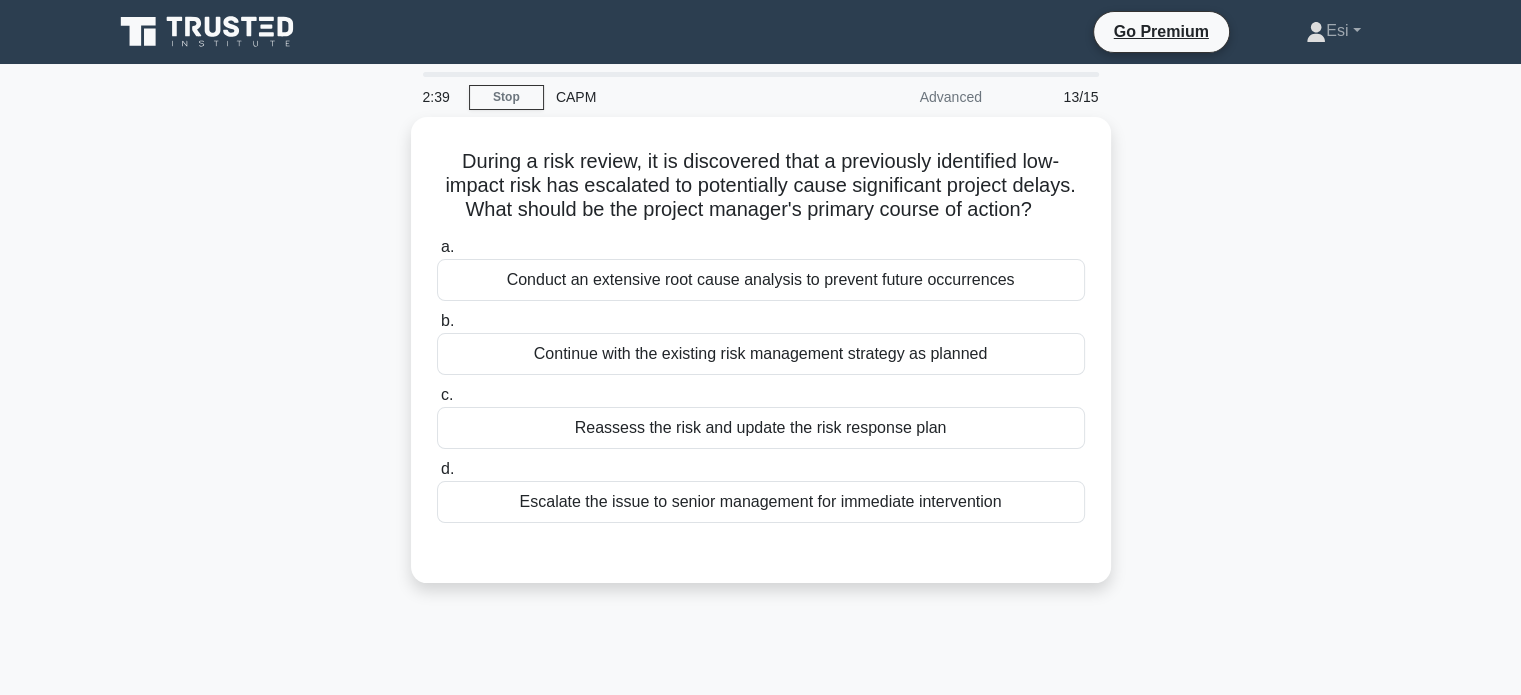 click on "During a risk review, it is discovered that a previously identified low-impact risk has escalated to potentially cause significant project delays. What should be the project manager's primary course of action?
.spinner_0XTQ{transform-origin:center;animation:spinner_y6GP .75s linear infinite}@keyframes spinner_y6GP{100%{transform:rotate(360deg)}}
a.
b. c. d." at bounding box center [761, 362] 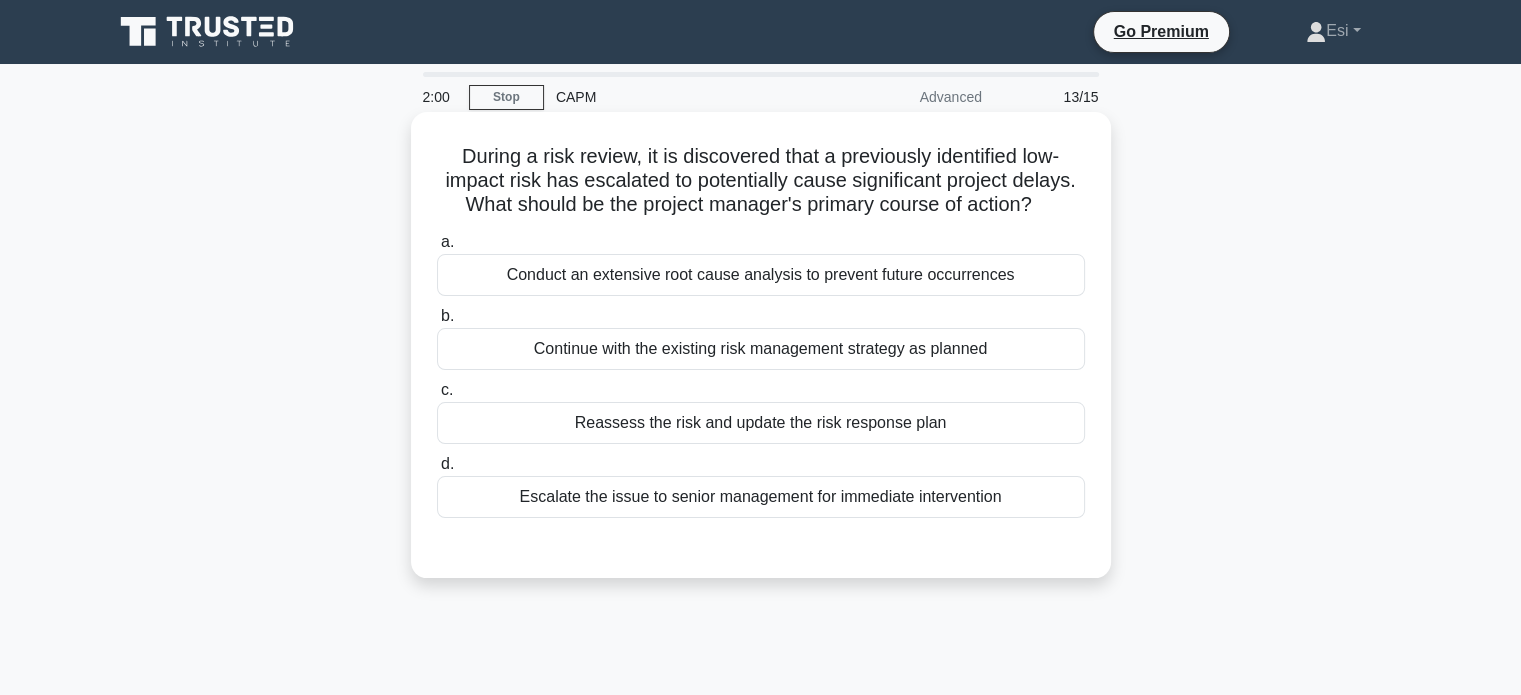 click on "Reassess the risk and update the risk response plan" at bounding box center [761, 423] 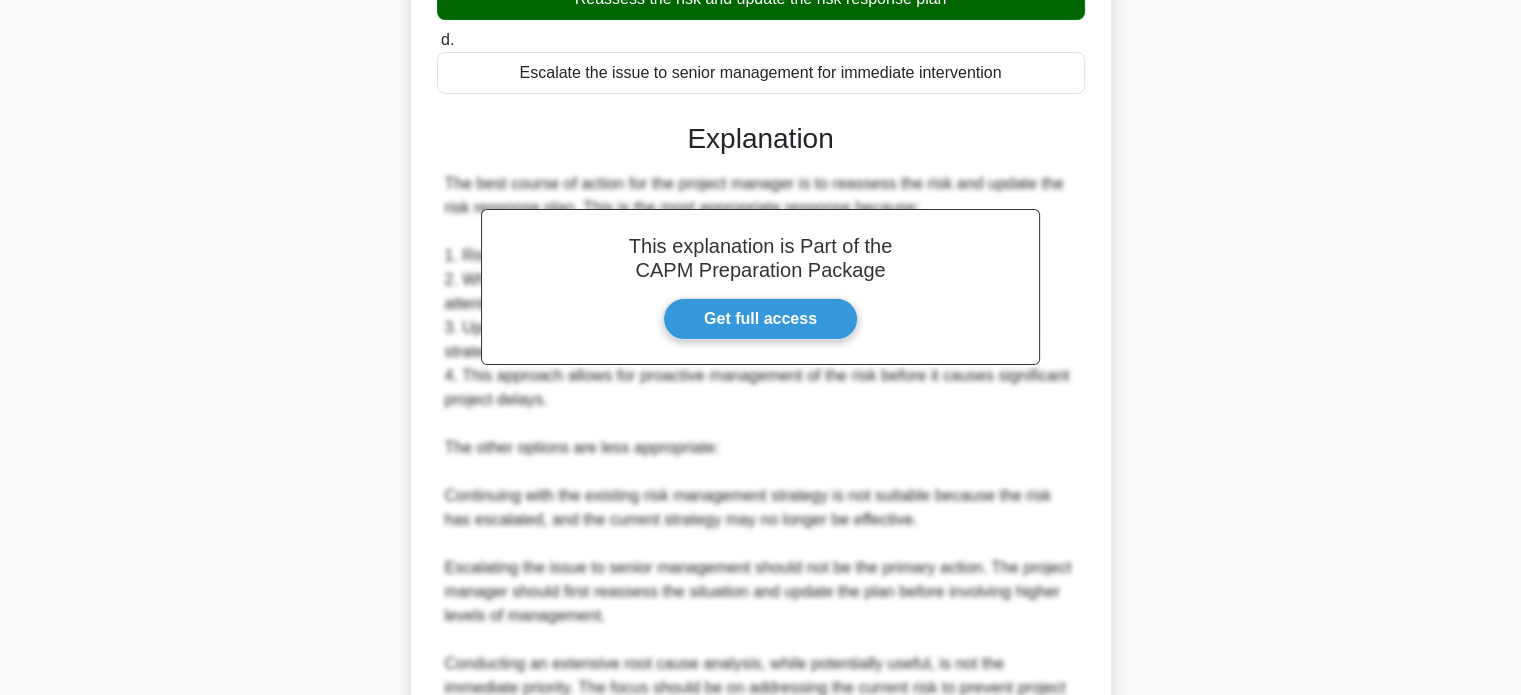 scroll, scrollTop: 632, scrollLeft: 0, axis: vertical 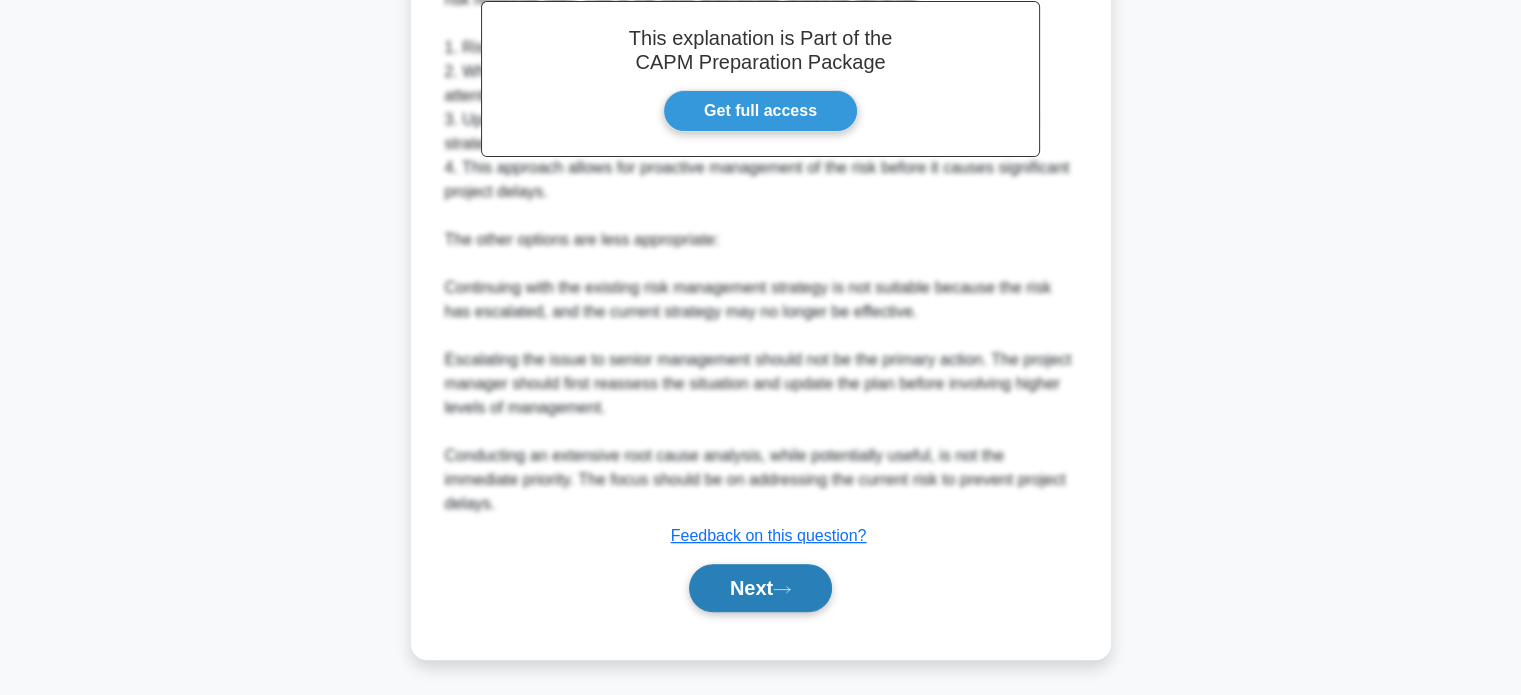 click on "Next" at bounding box center [760, 588] 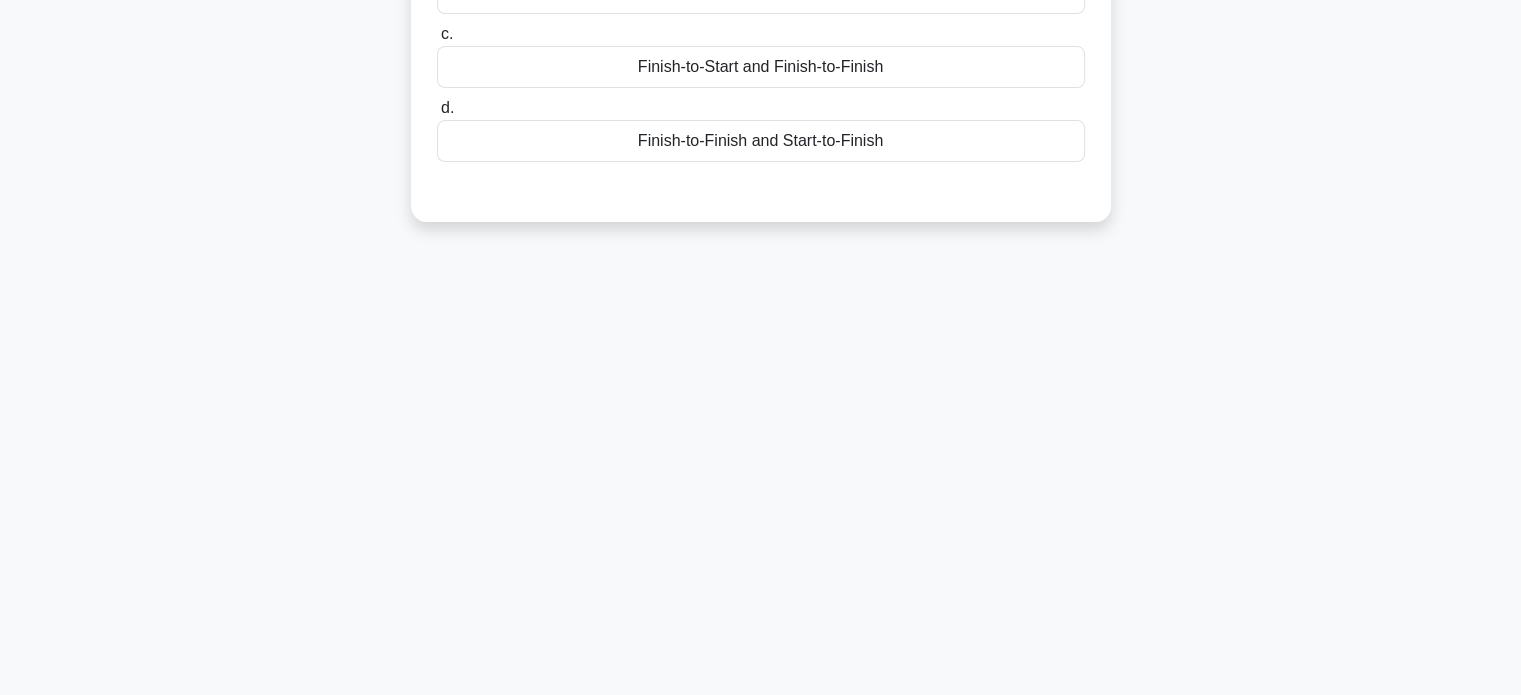 scroll, scrollTop: 0, scrollLeft: 0, axis: both 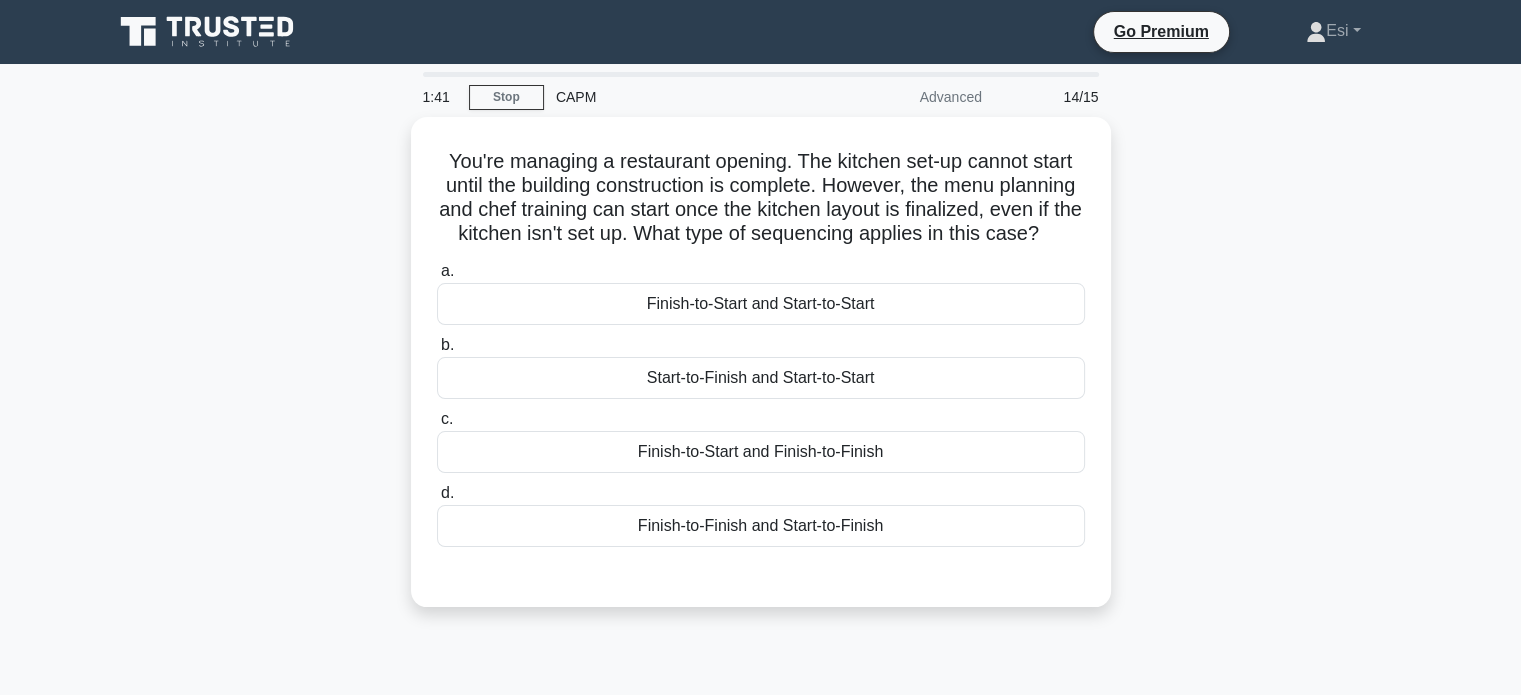 click on "You're managing a restaurant opening. The kitchen set-up cannot start until the building construction is complete. However, the menu planning and chef training can start once the kitchen layout is finalized, even if the kitchen isn't set up. What type of sequencing applies in this case?
.spinner_0XTQ{transform-origin:center;animation:spinner_y6GP .75s linear infinite}@keyframes spinner_y6GP{100%{transform:rotate(360deg)}}
a.
b. c. d." at bounding box center [761, 374] 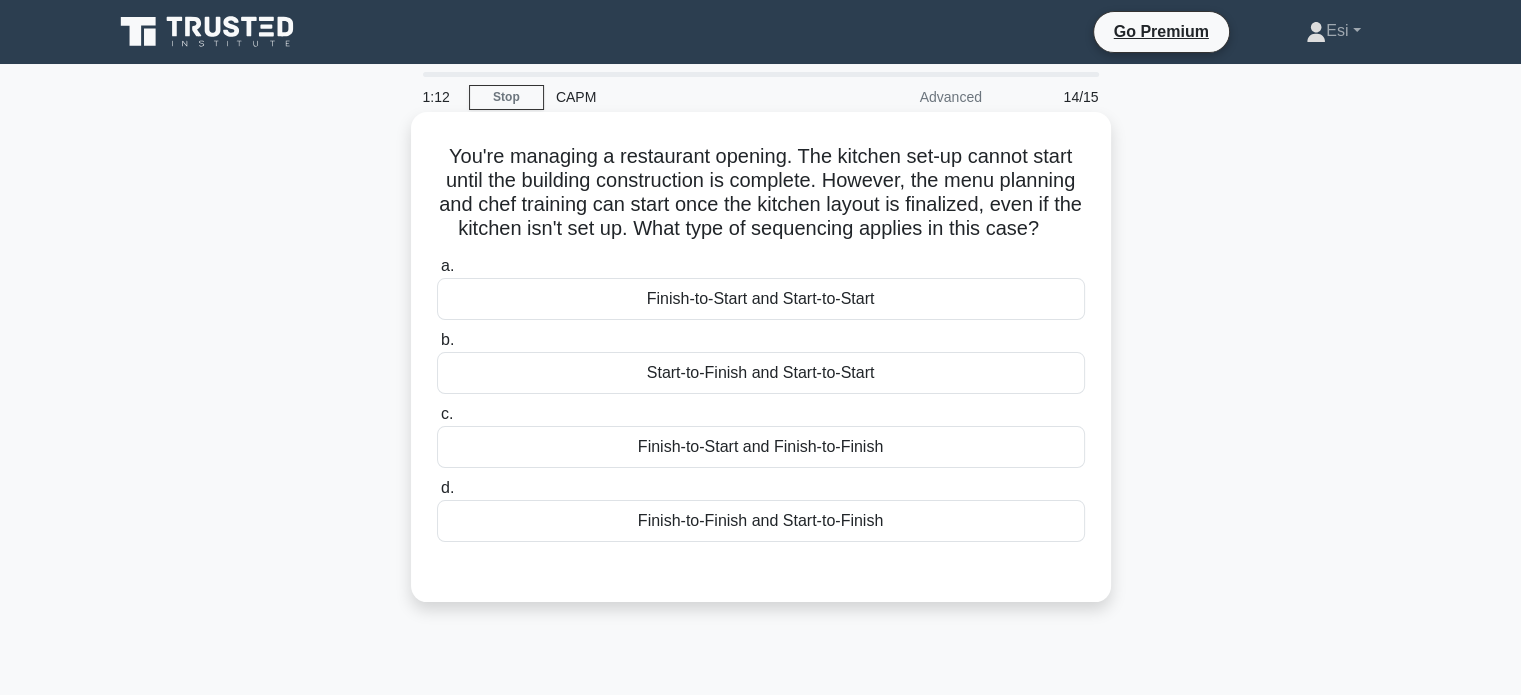 click on "Start-to-Finish and Start-to-Start" at bounding box center (761, 373) 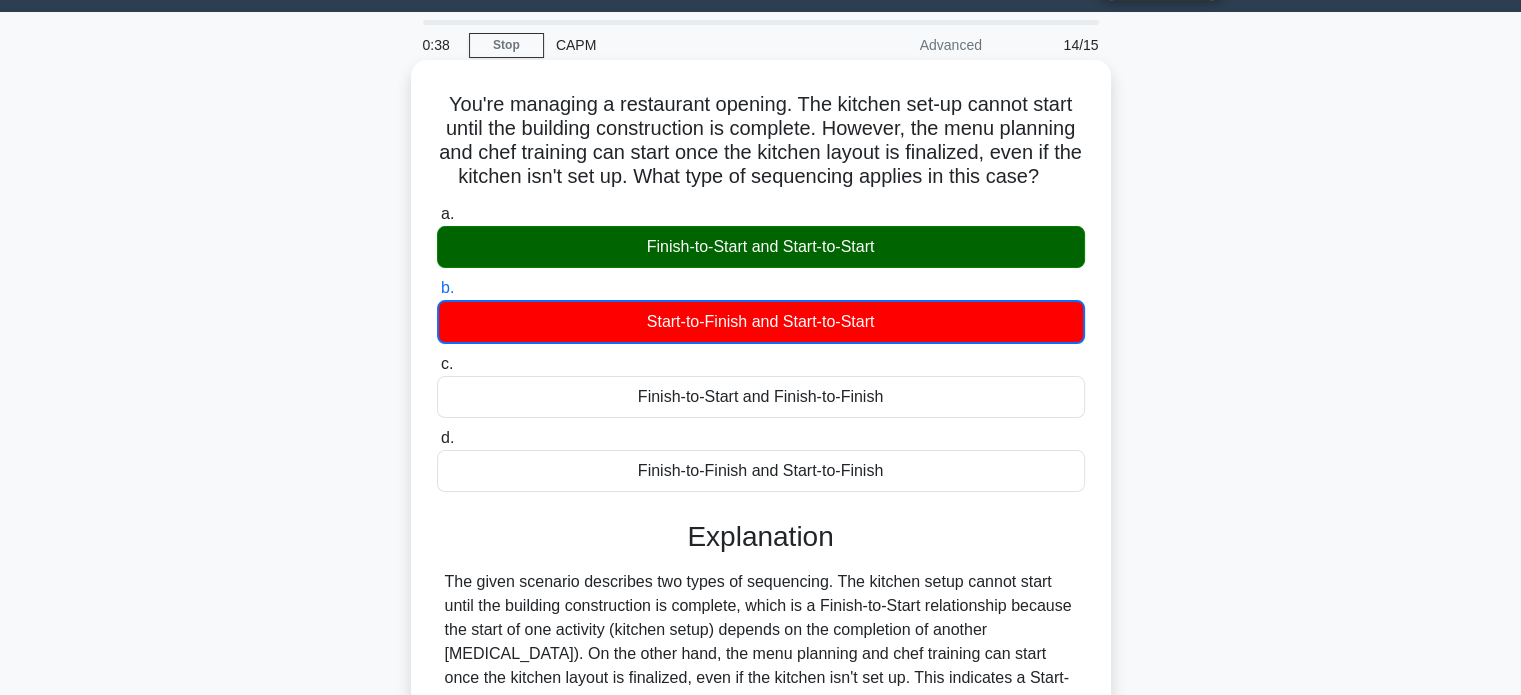 scroll, scrollTop: 385, scrollLeft: 0, axis: vertical 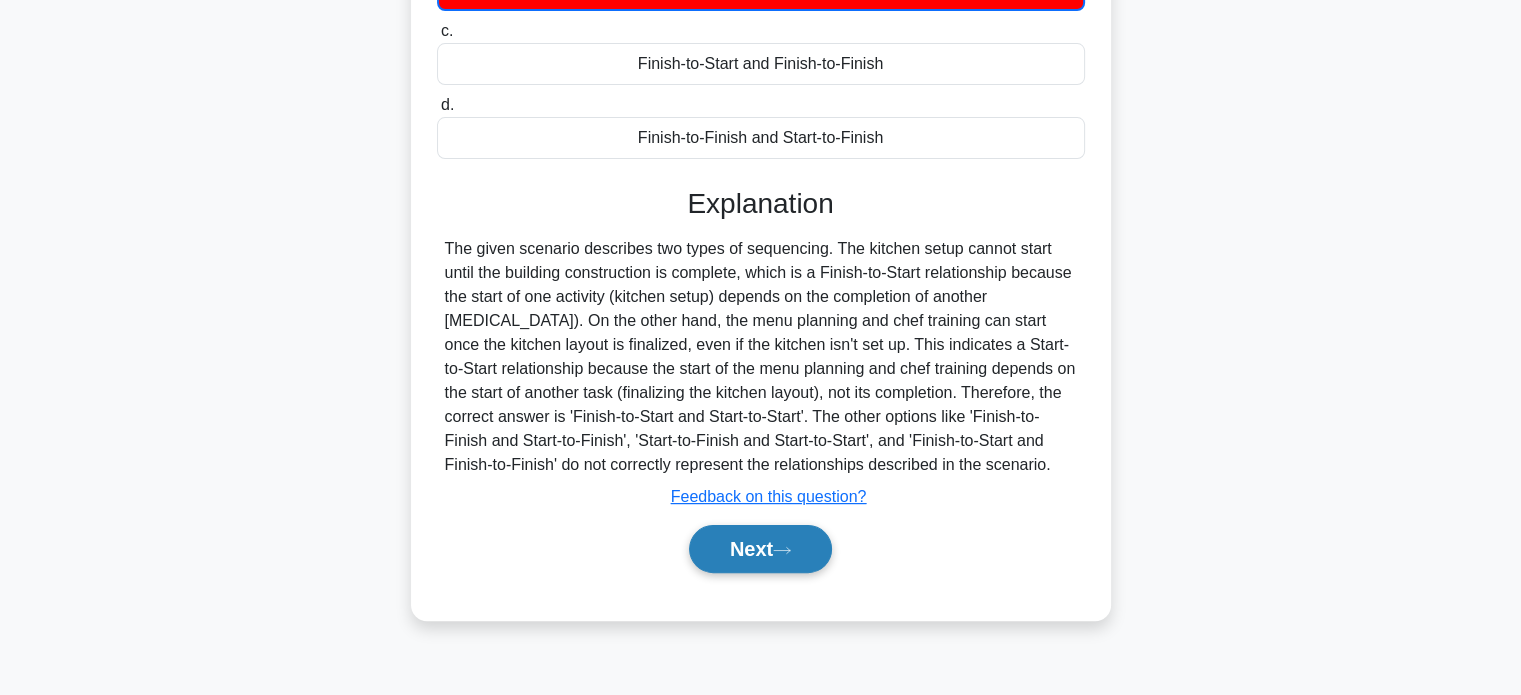 click on "Next" at bounding box center (760, 549) 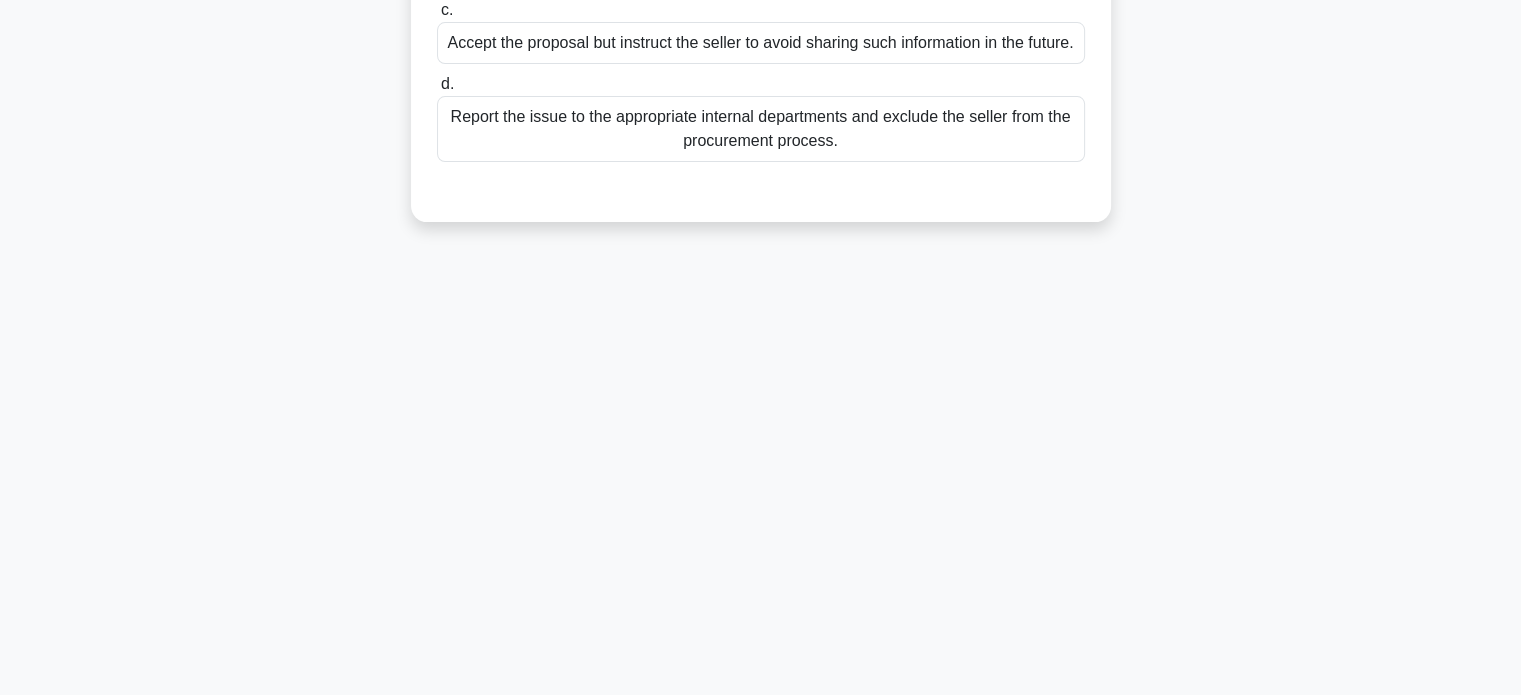 scroll, scrollTop: 0, scrollLeft: 0, axis: both 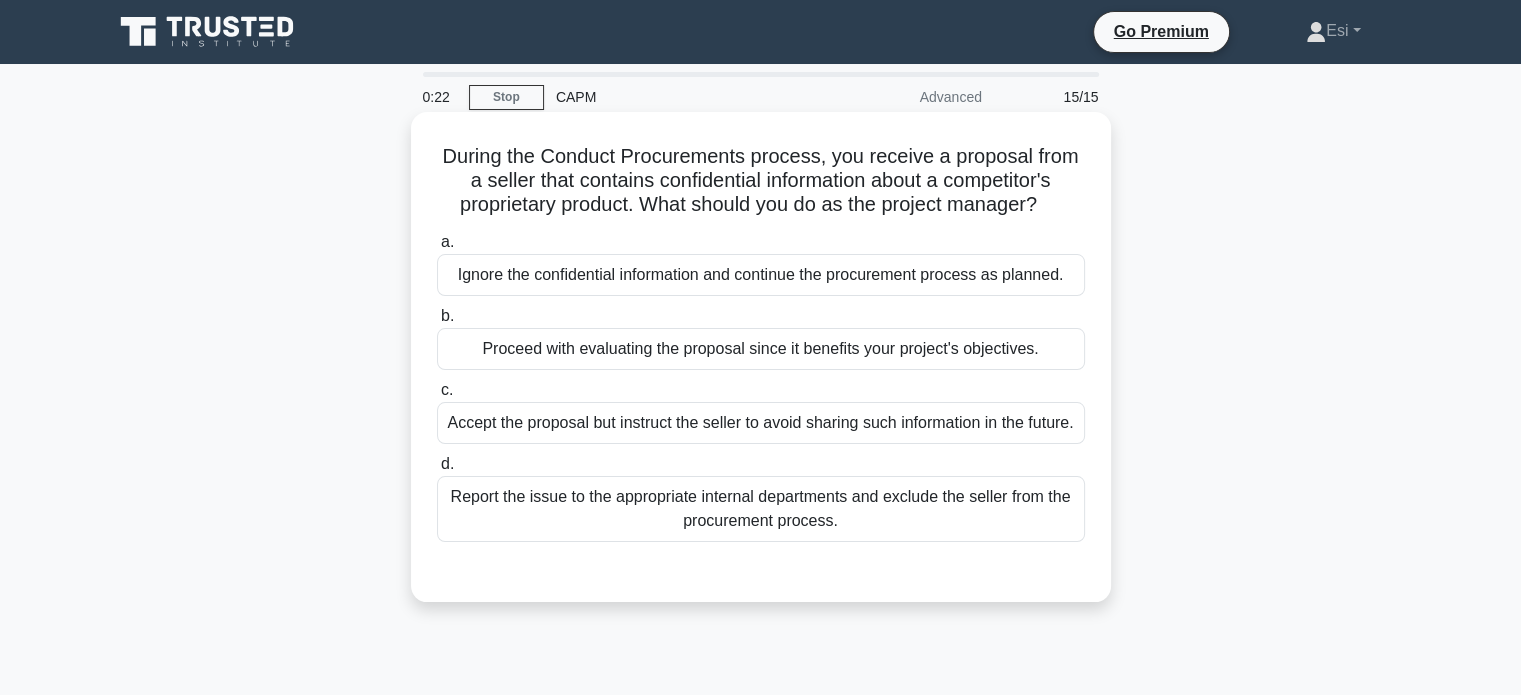 click on "Report the issue to the appropriate internal departments and exclude the seller from the procurement process." at bounding box center (761, 509) 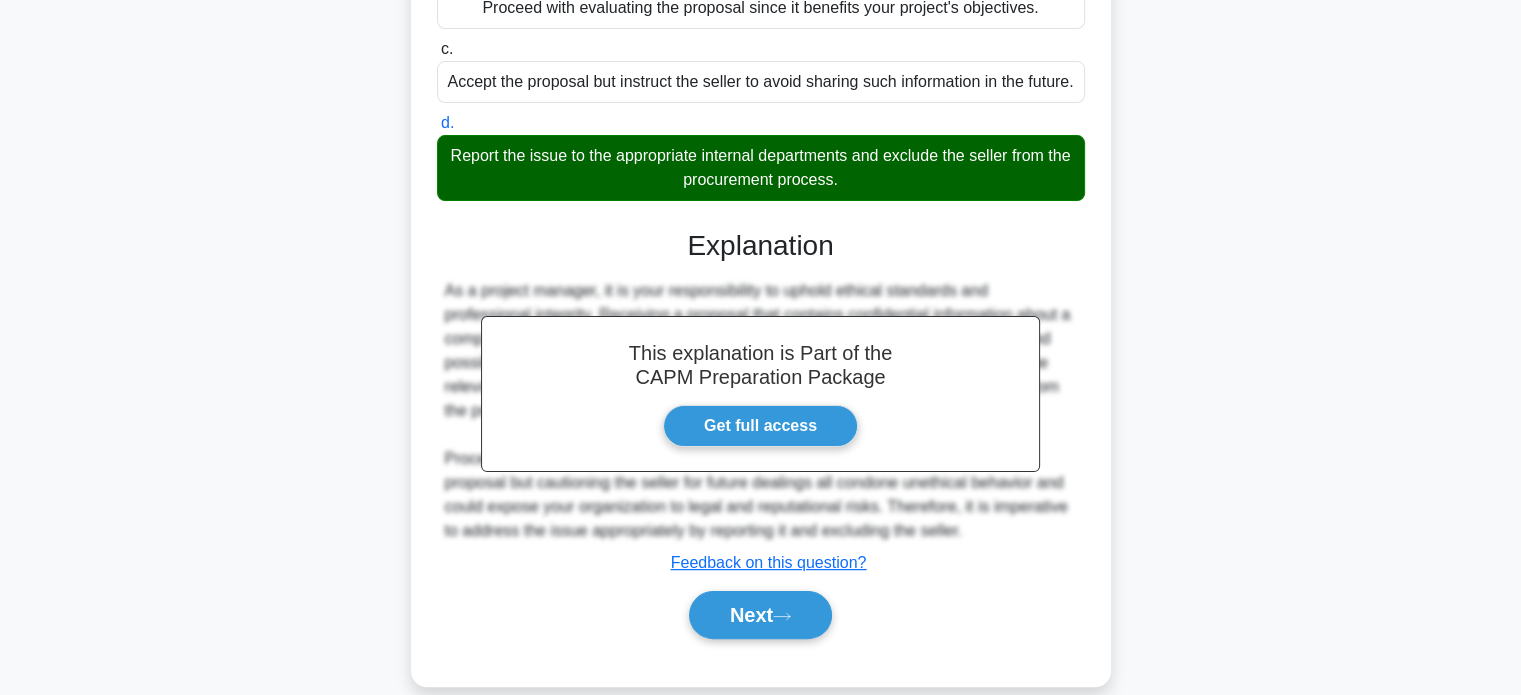 scroll, scrollTop: 392, scrollLeft: 0, axis: vertical 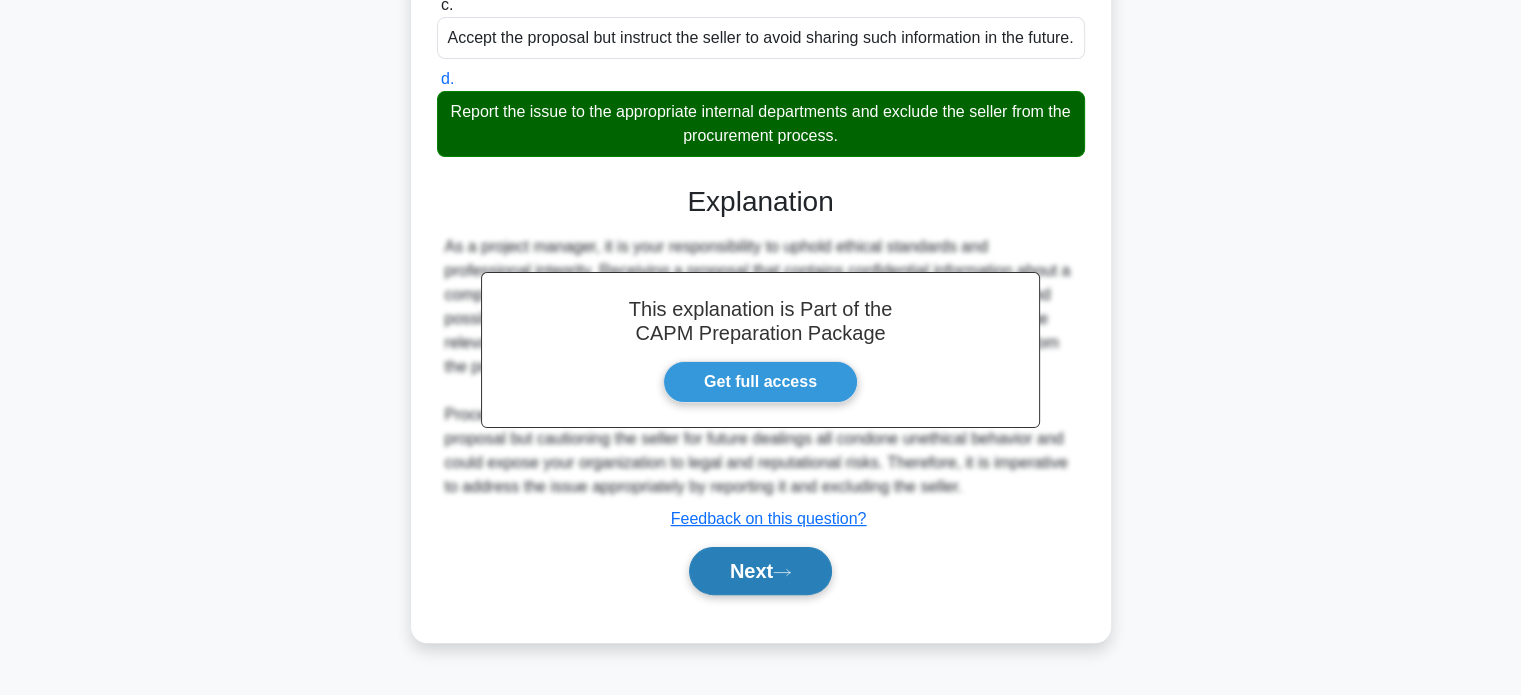 click on "Next" at bounding box center [760, 571] 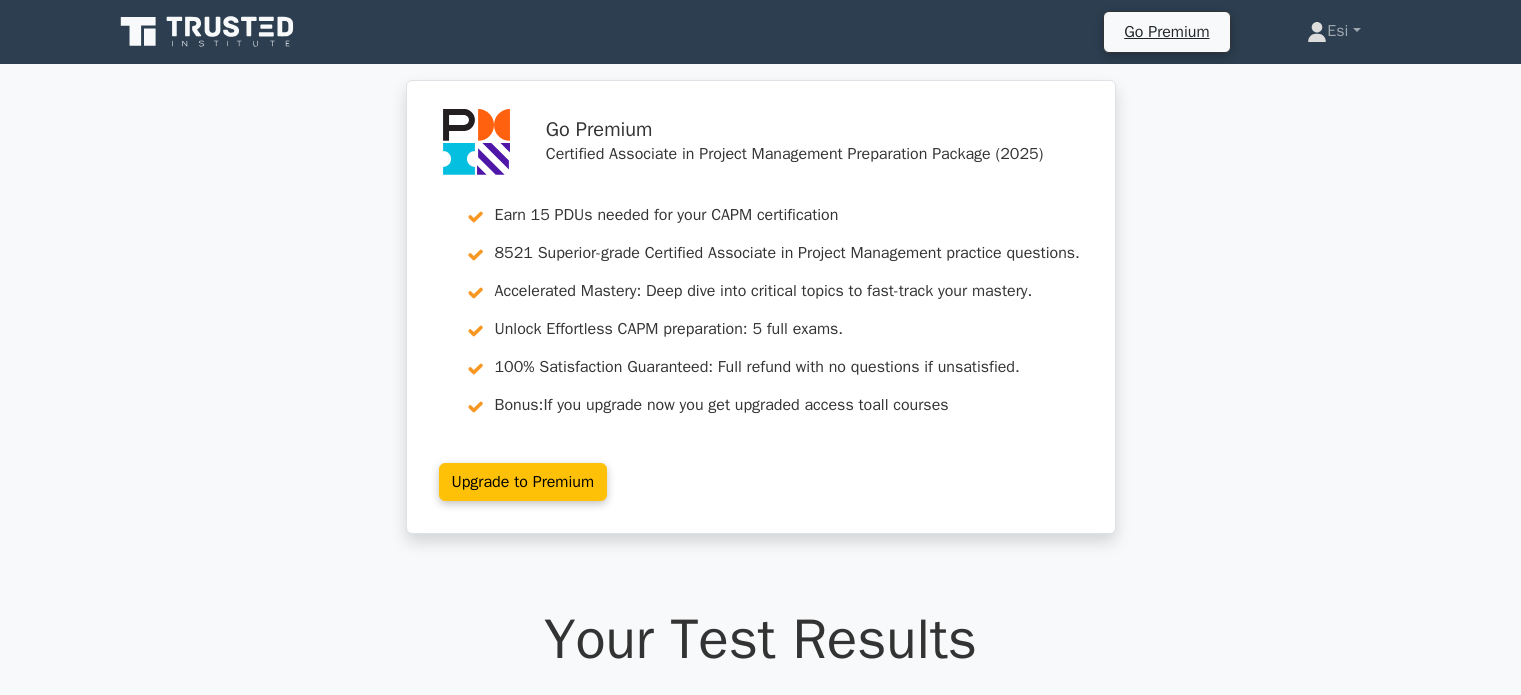 scroll, scrollTop: 0, scrollLeft: 0, axis: both 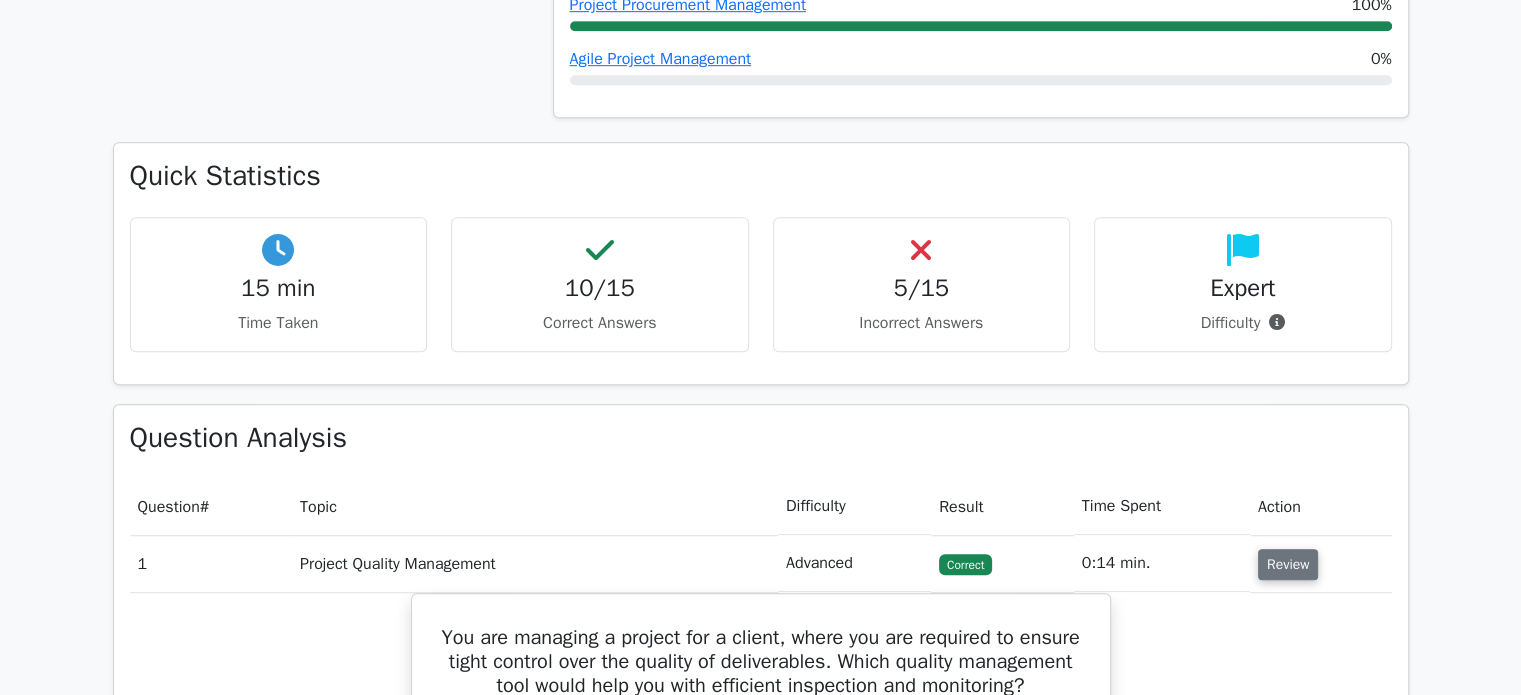 click on "Review" at bounding box center [1288, 564] 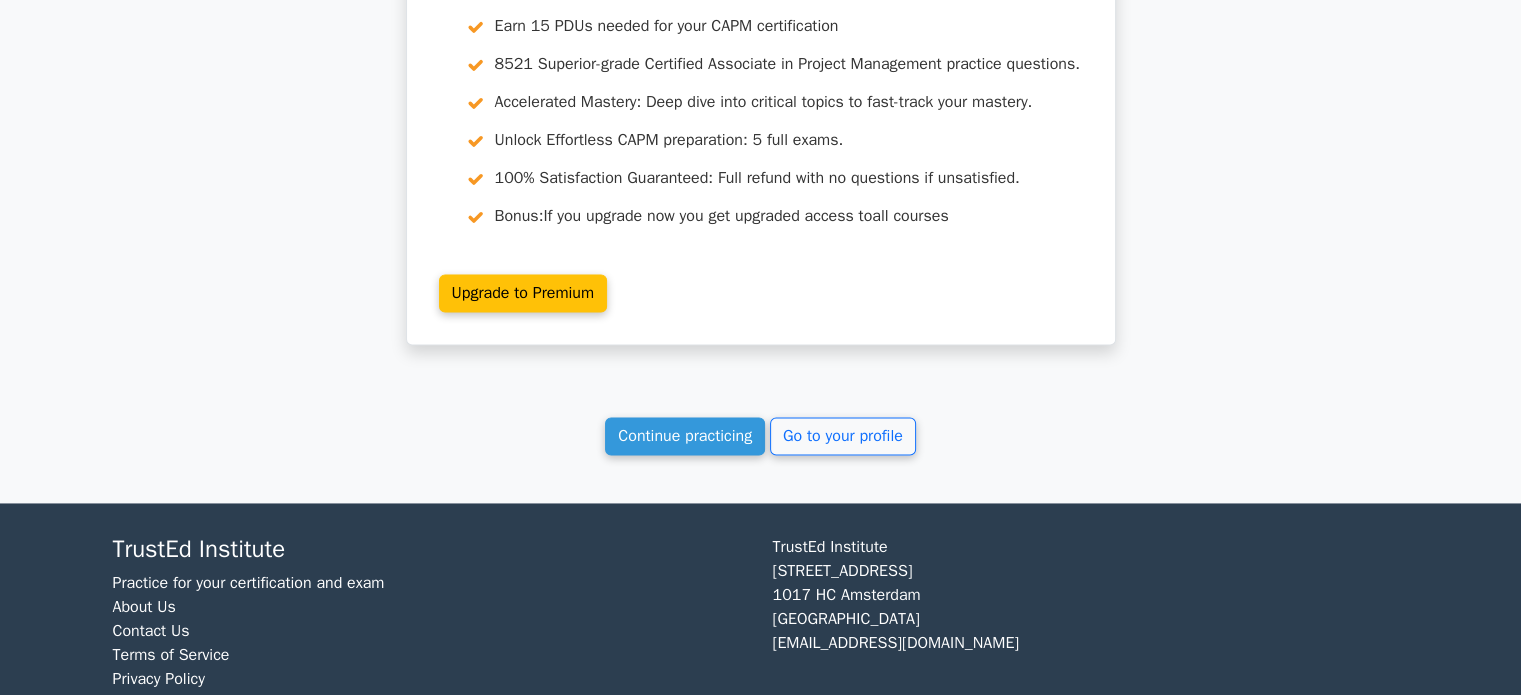 scroll, scrollTop: 2846, scrollLeft: 0, axis: vertical 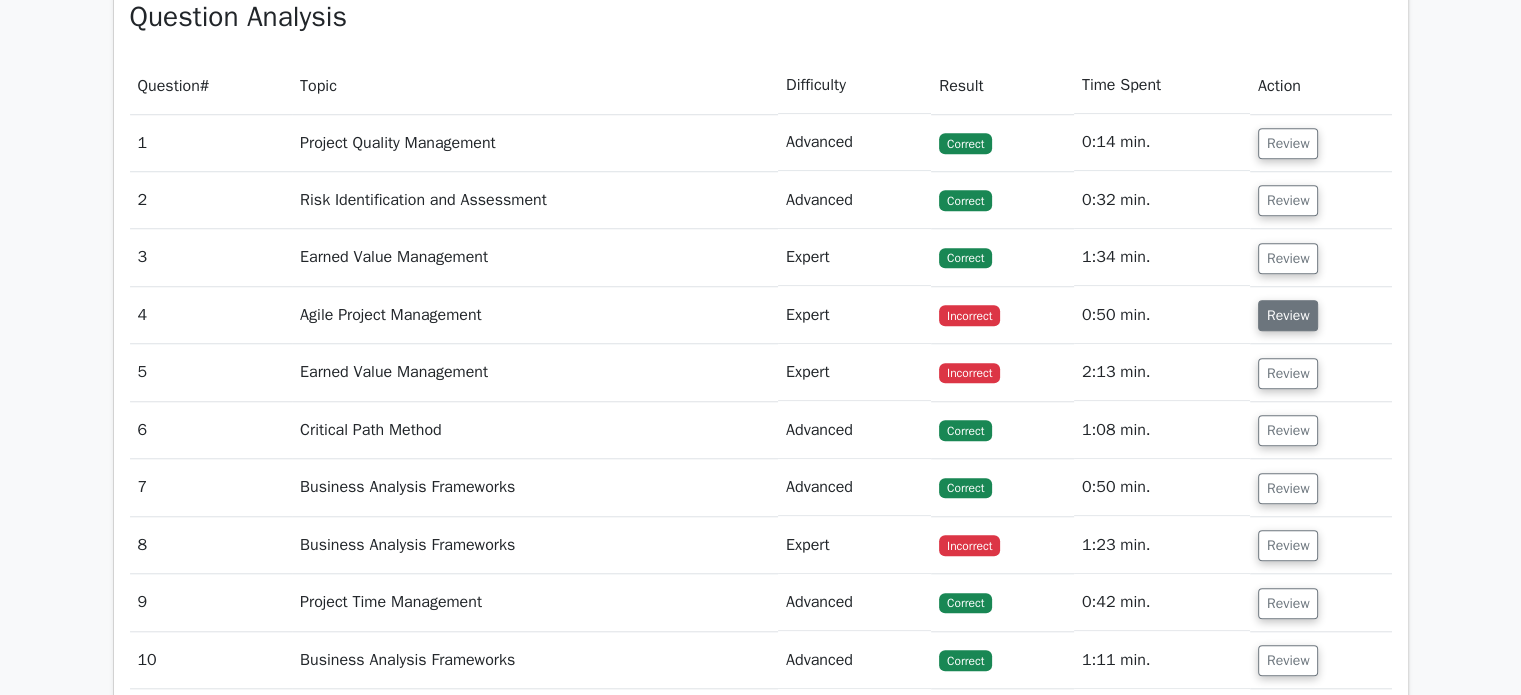 click on "Review" at bounding box center (1288, 315) 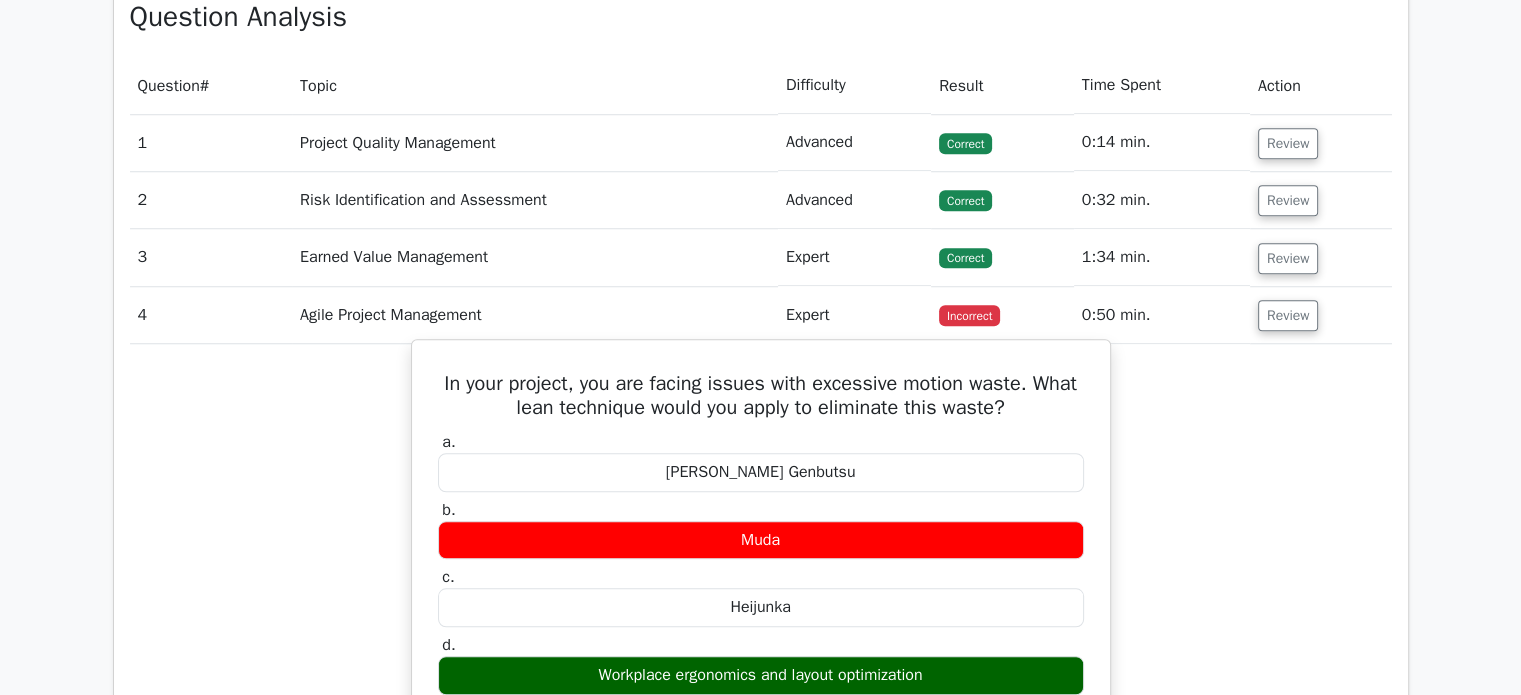 scroll, scrollTop: 1758, scrollLeft: 0, axis: vertical 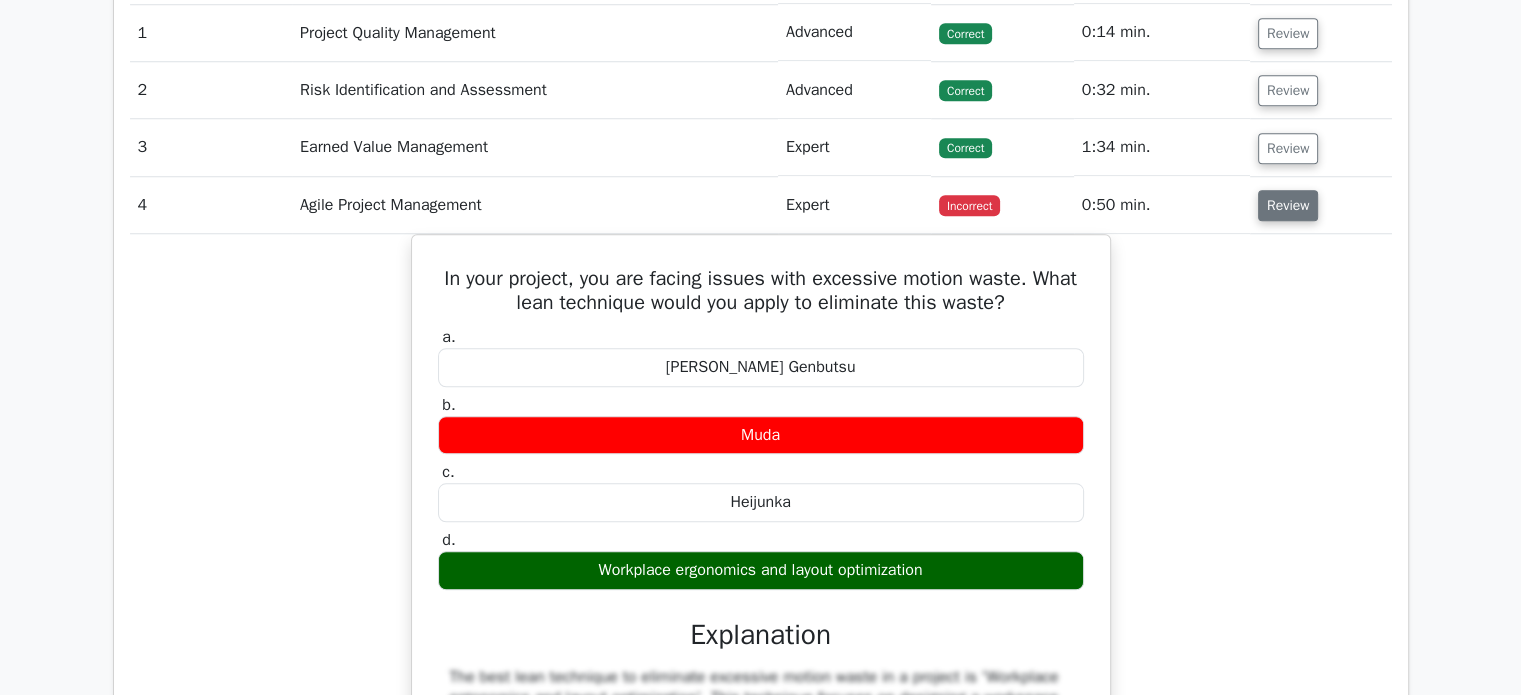 click on "Review" at bounding box center (1288, 205) 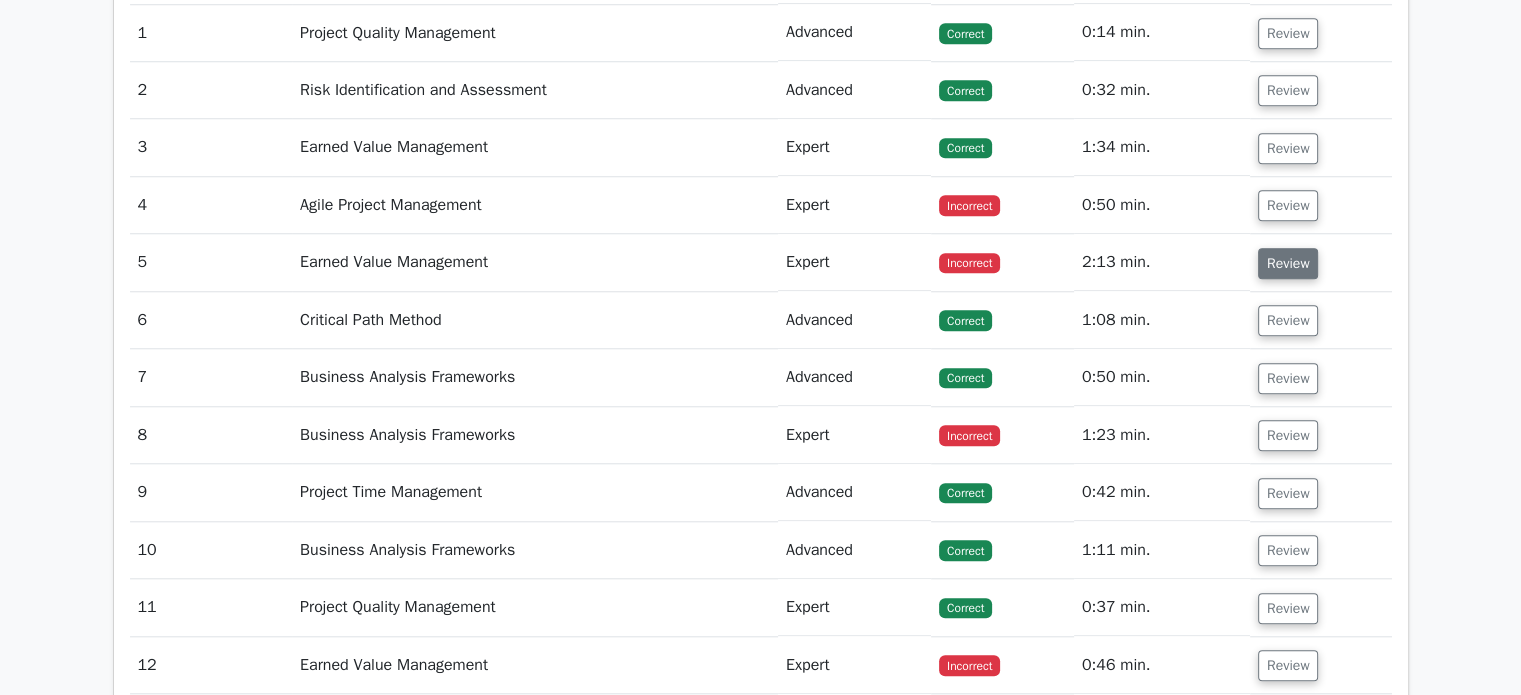 click on "Review" at bounding box center (1288, 263) 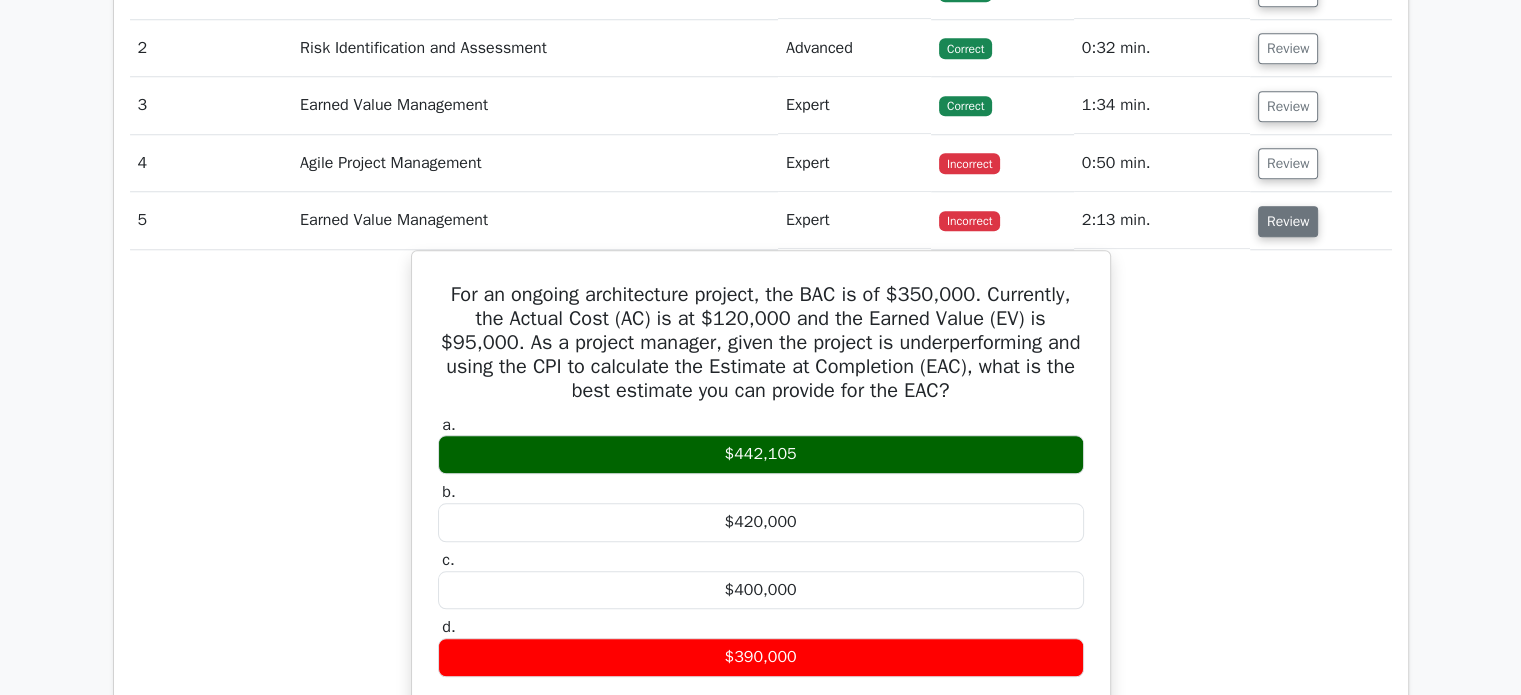scroll, scrollTop: 1799, scrollLeft: 0, axis: vertical 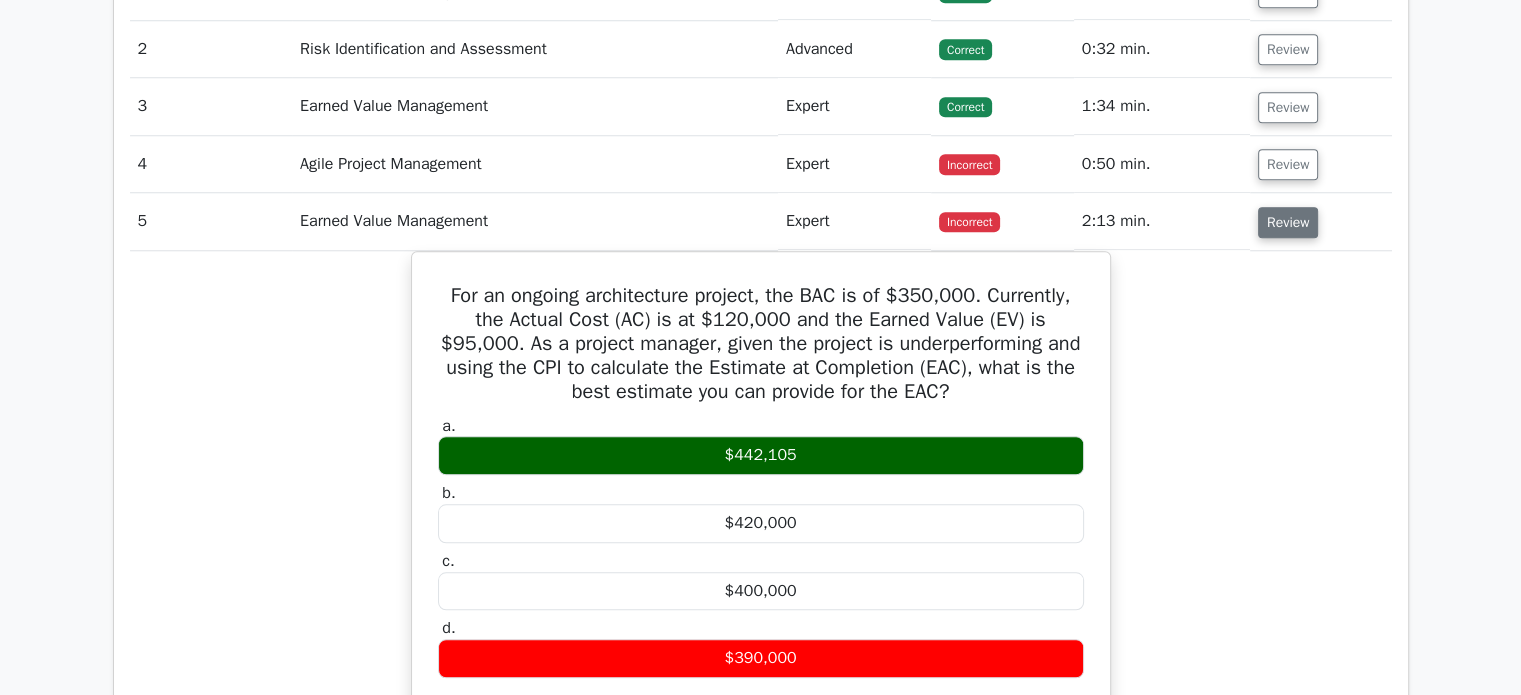 click on "Review" at bounding box center (1288, 222) 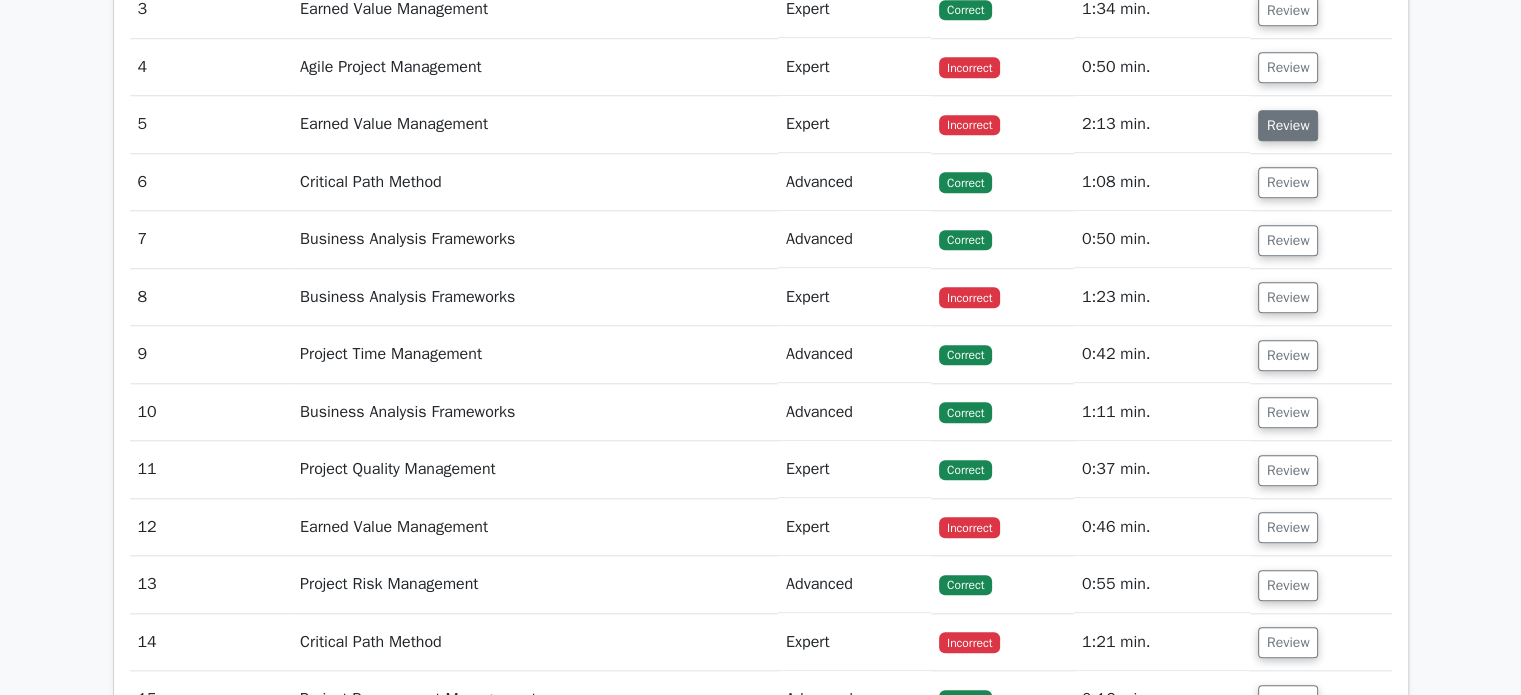 scroll, scrollTop: 1899, scrollLeft: 0, axis: vertical 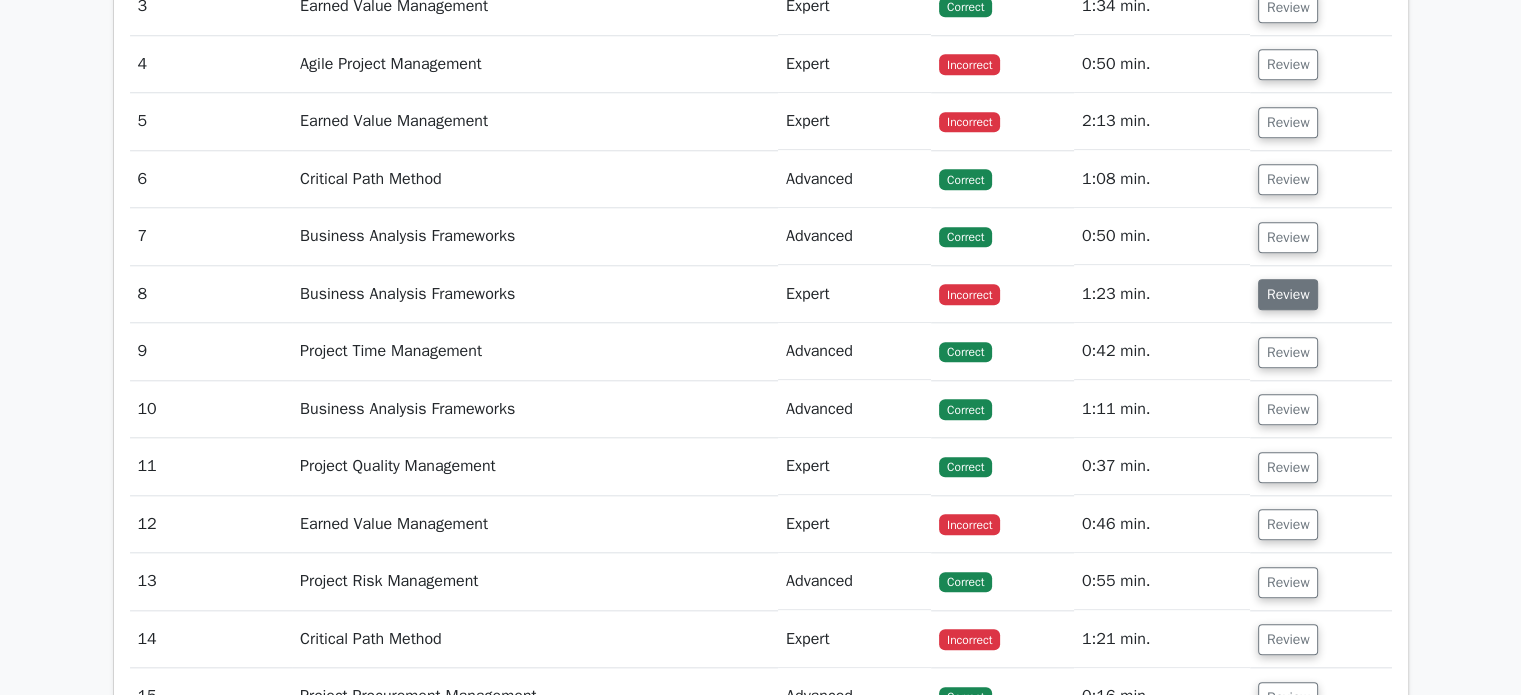 click on "Review" at bounding box center (1288, 294) 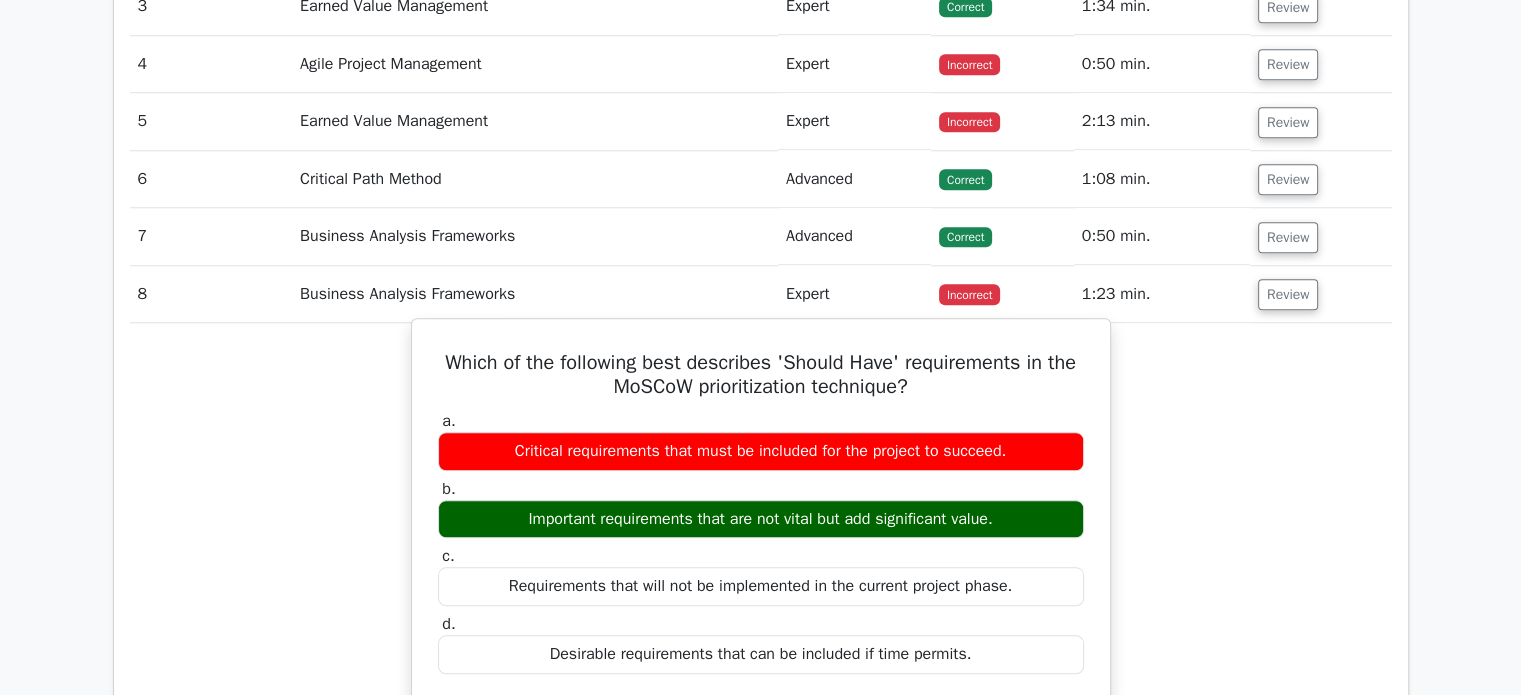 scroll, scrollTop: 1996, scrollLeft: 0, axis: vertical 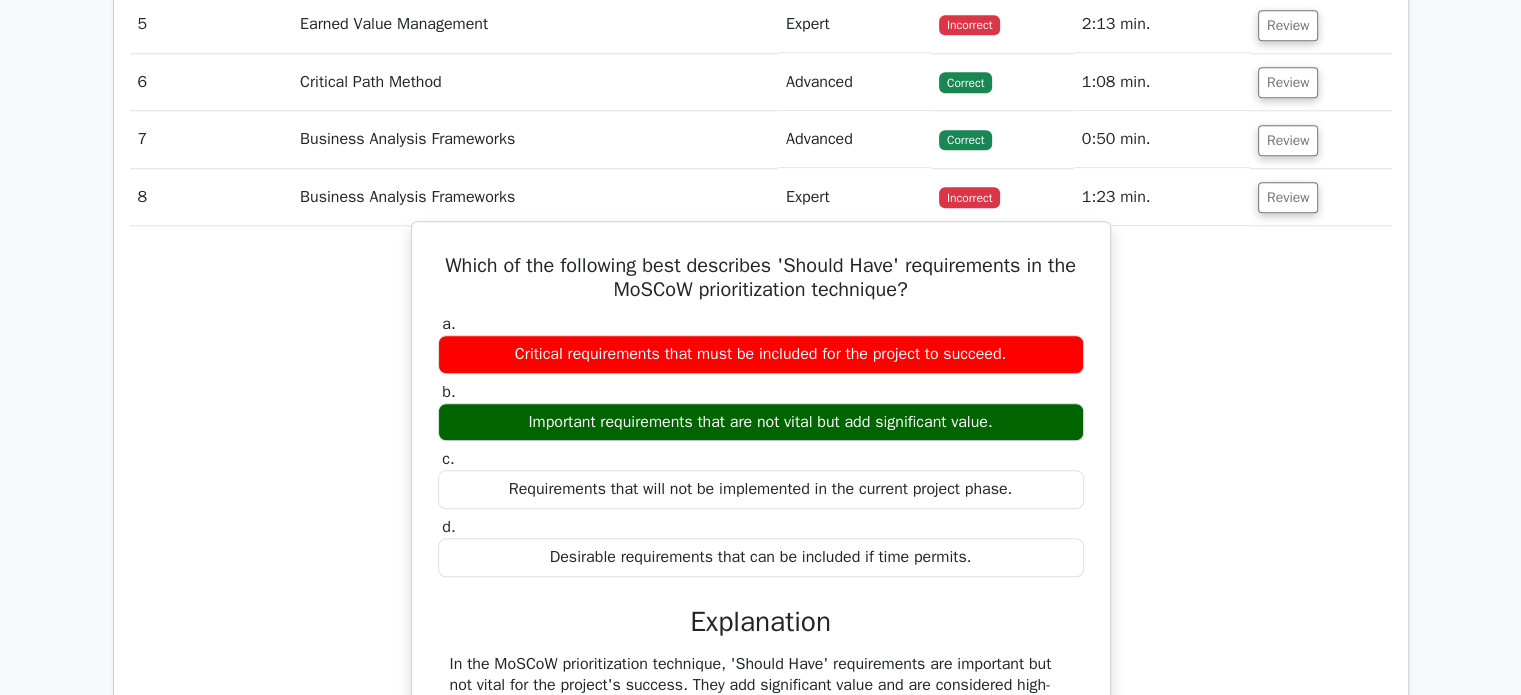 drag, startPoint x: 1004, startPoint y: 559, endPoint x: 455, endPoint y: 259, distance: 625.6205 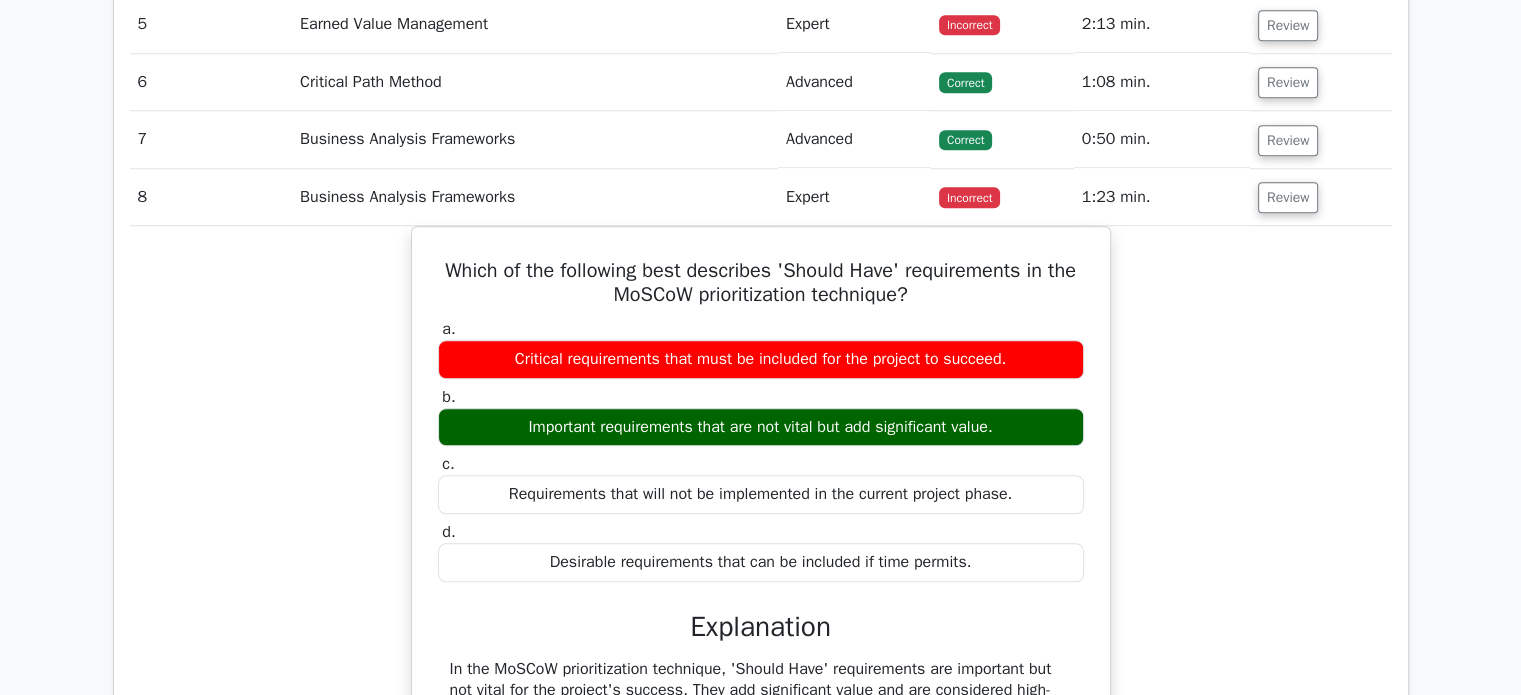 click on "Which of the following best describes 'Should Have' requirements in the MoSCoW prioritization technique?
a.
Critical requirements that must be included for the project to succeed.
b.
c." at bounding box center [761, 558] 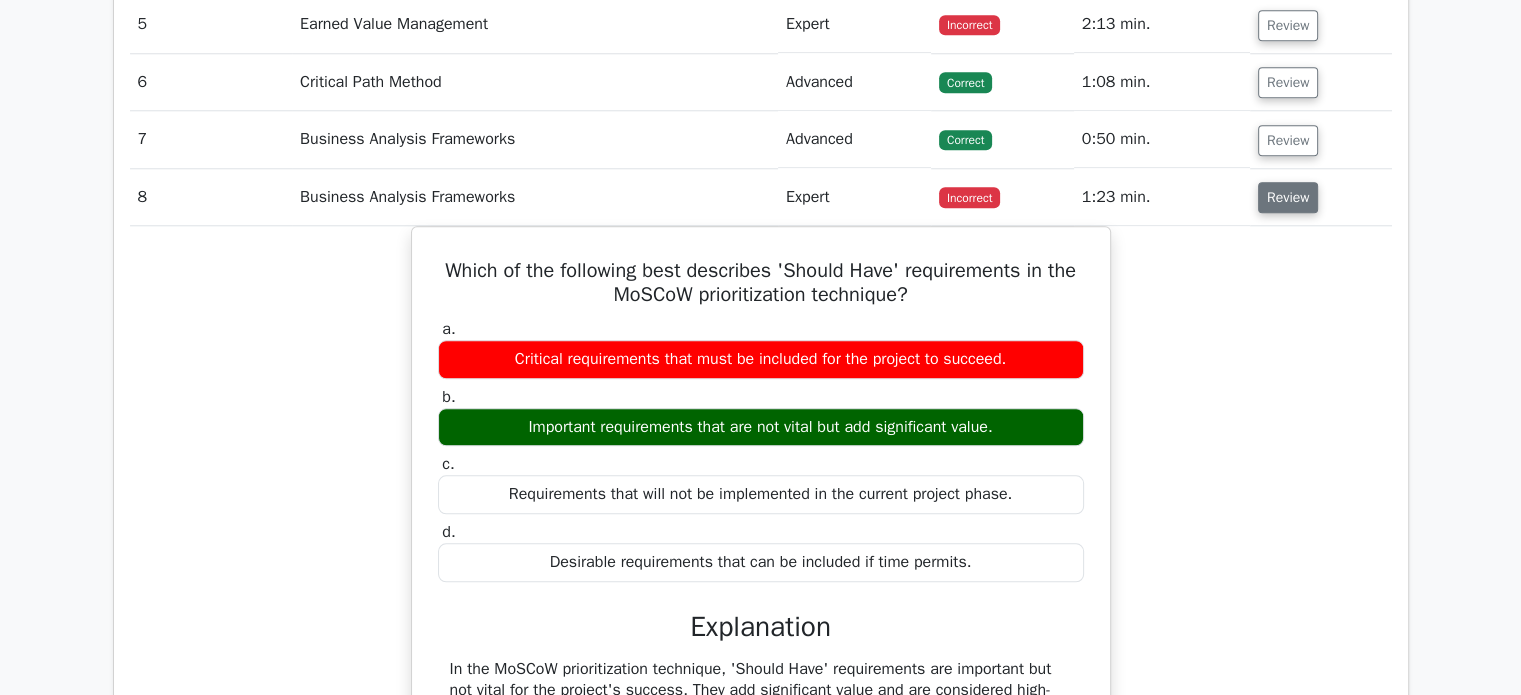 click on "Review" at bounding box center [1288, 197] 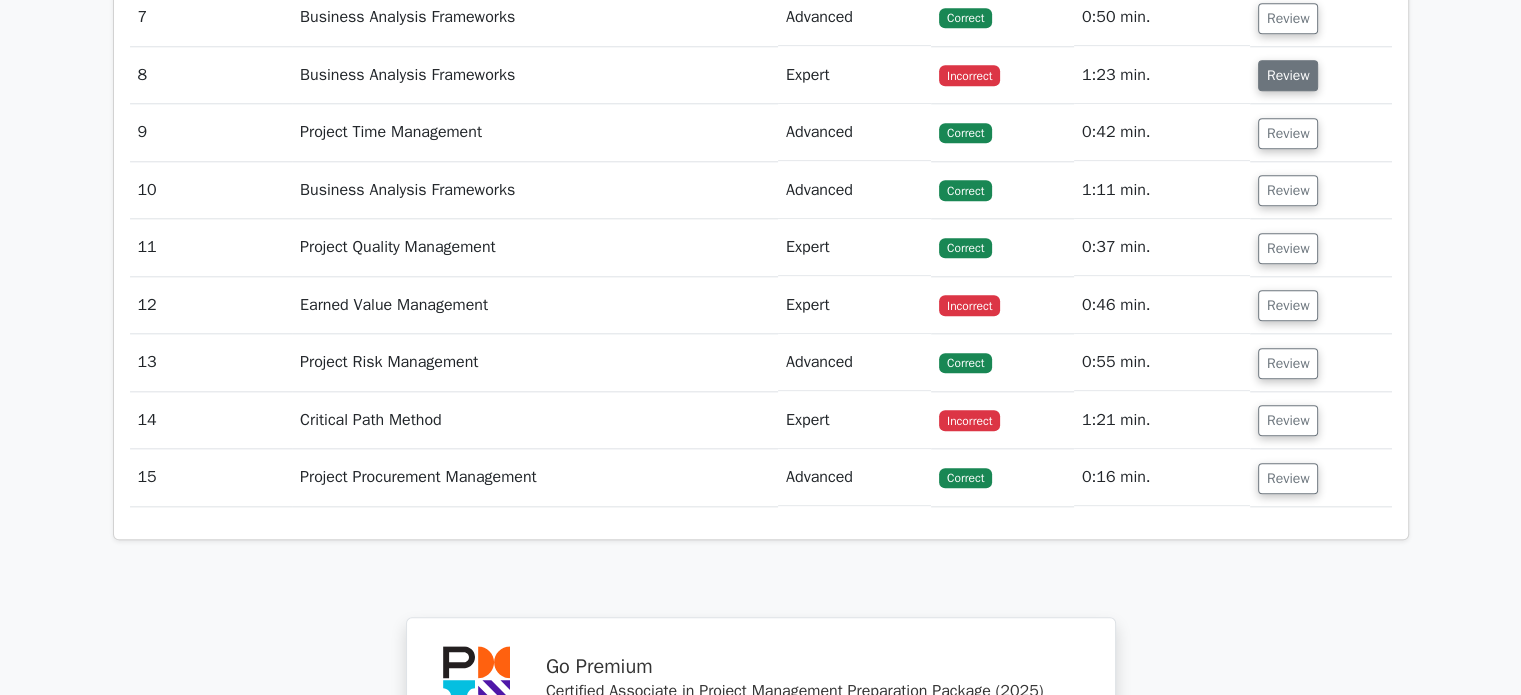 scroll, scrollTop: 2120, scrollLeft: 0, axis: vertical 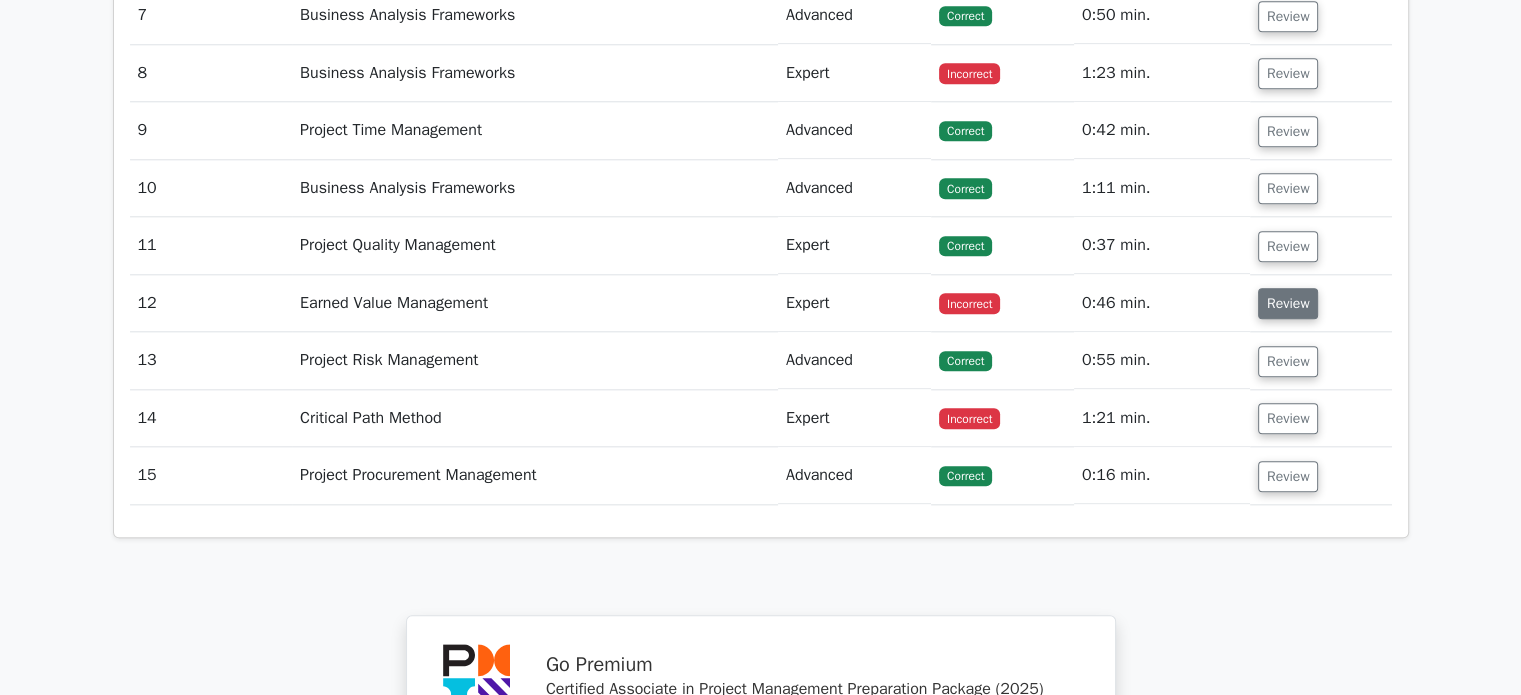click on "Review" at bounding box center (1288, 303) 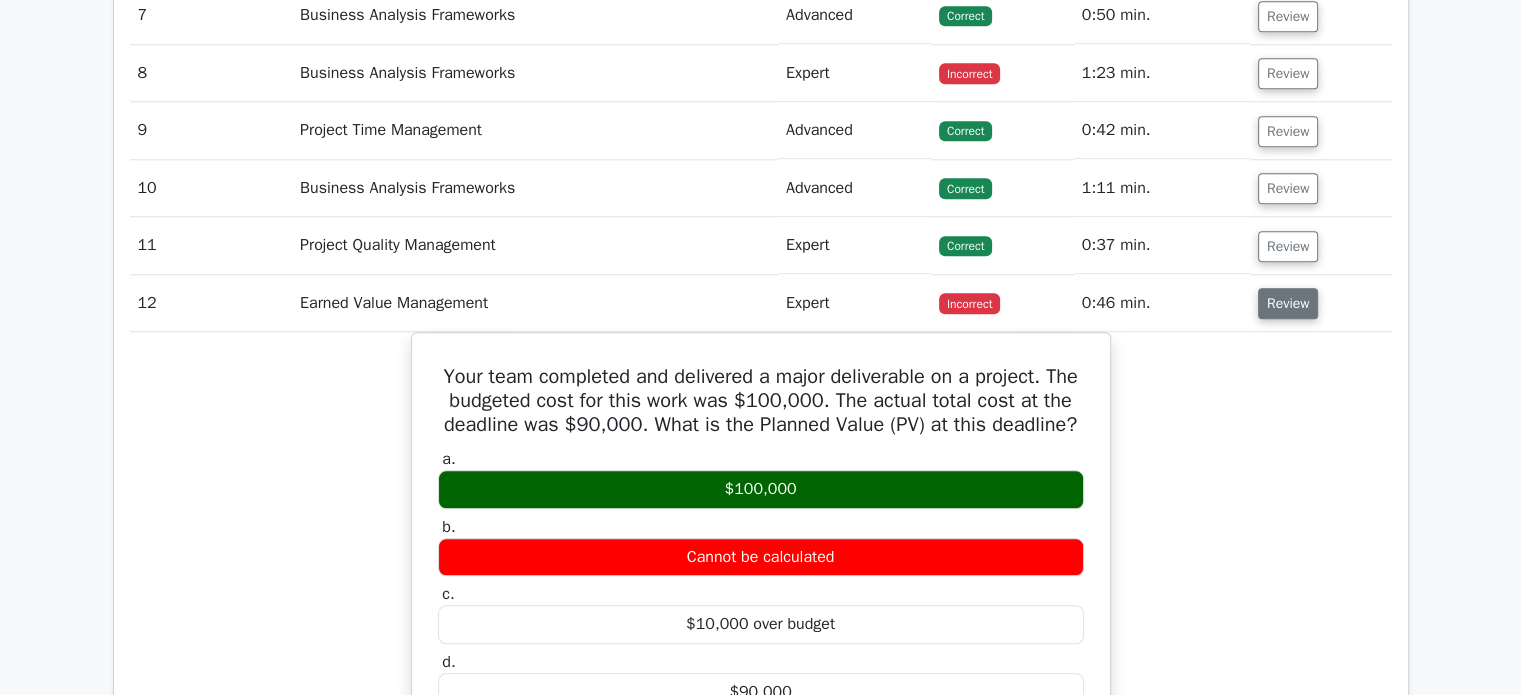 click on "Review" at bounding box center [1288, 303] 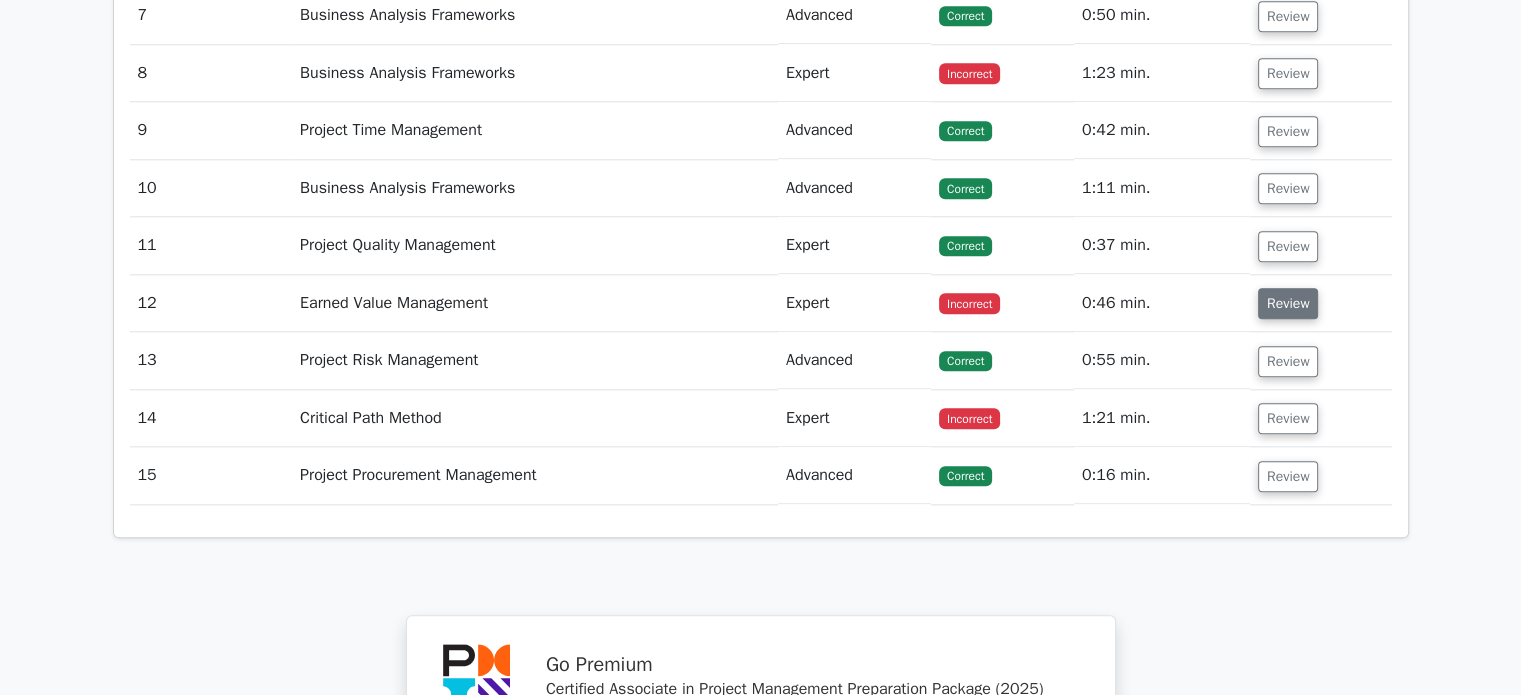 drag, startPoint x: 1260, startPoint y: 288, endPoint x: 1288, endPoint y: 298, distance: 29.732138 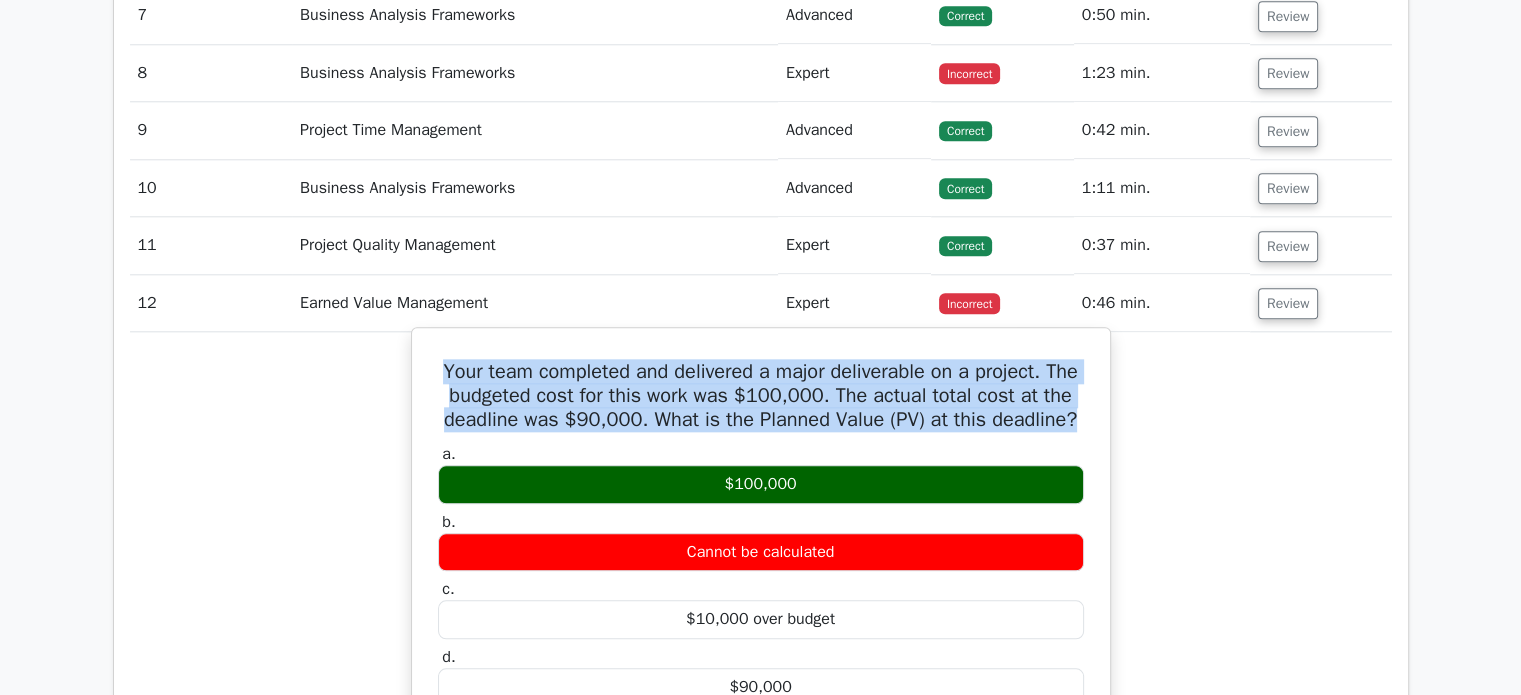 drag, startPoint x: 832, startPoint y: 443, endPoint x: 442, endPoint y: 356, distance: 399.58603 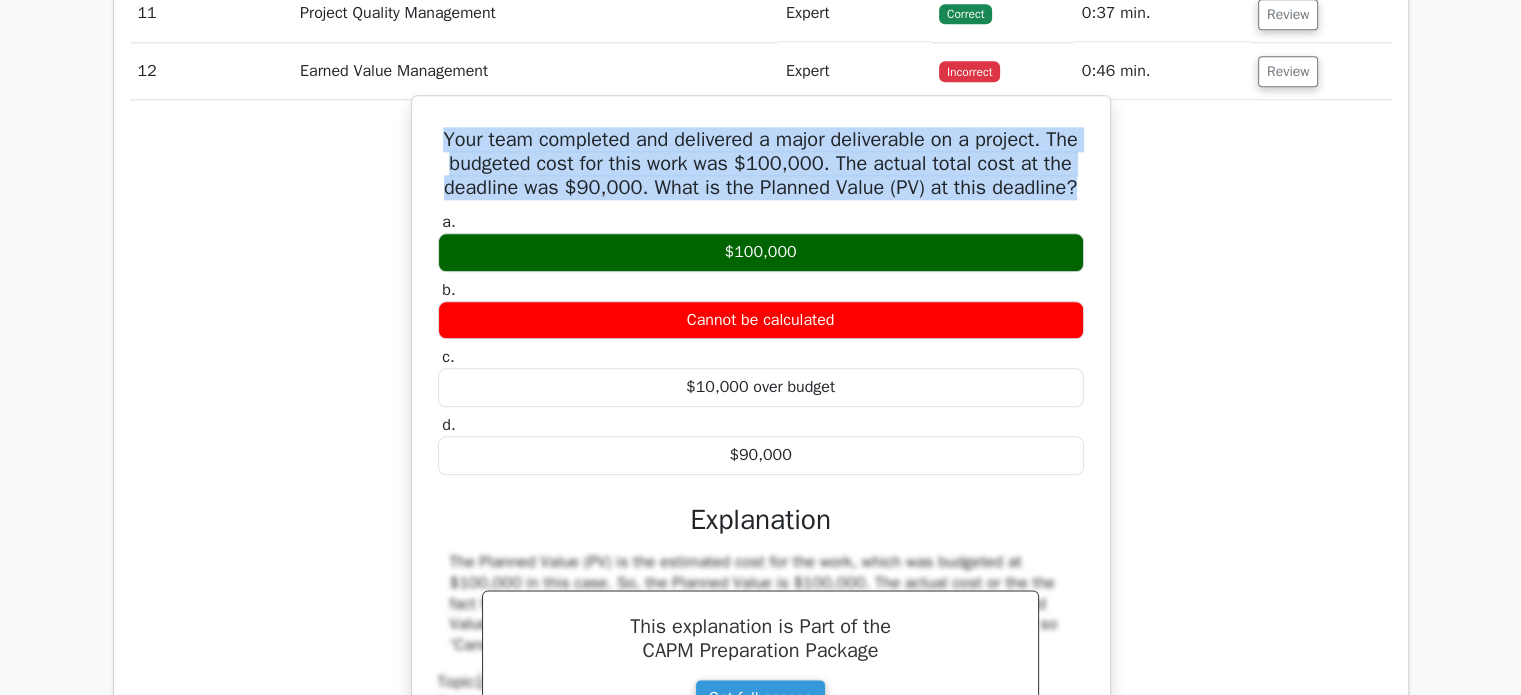 drag, startPoint x: 819, startPoint y: 479, endPoint x: 440, endPoint y: 143, distance: 506.4948 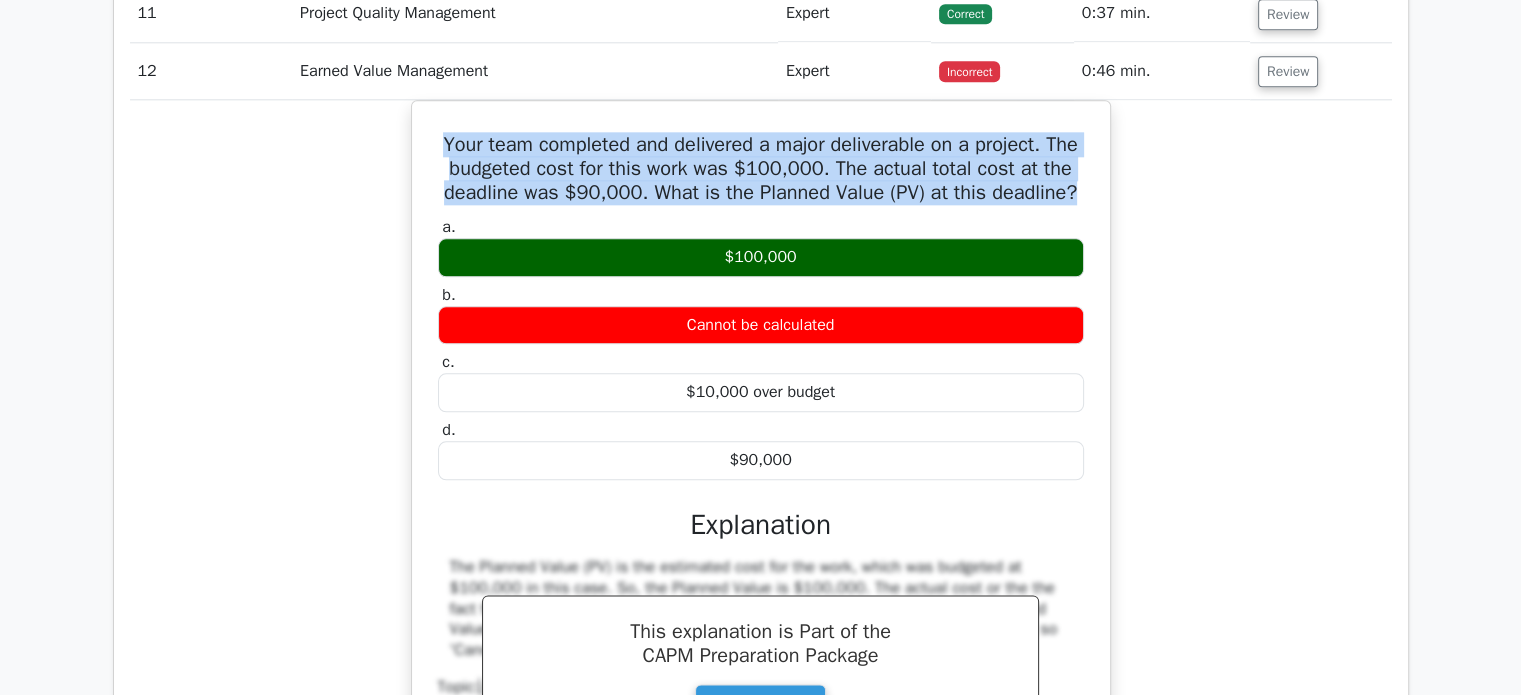click on "Your team completed and delivered a major deliverable on a project. The budgeted cost for this work was $100,000. The actual total cost at the deadline was $90,000. What is the Planned Value (PV) at this deadline?
a.
$100,000
b.
c. d." at bounding box center [761, 493] 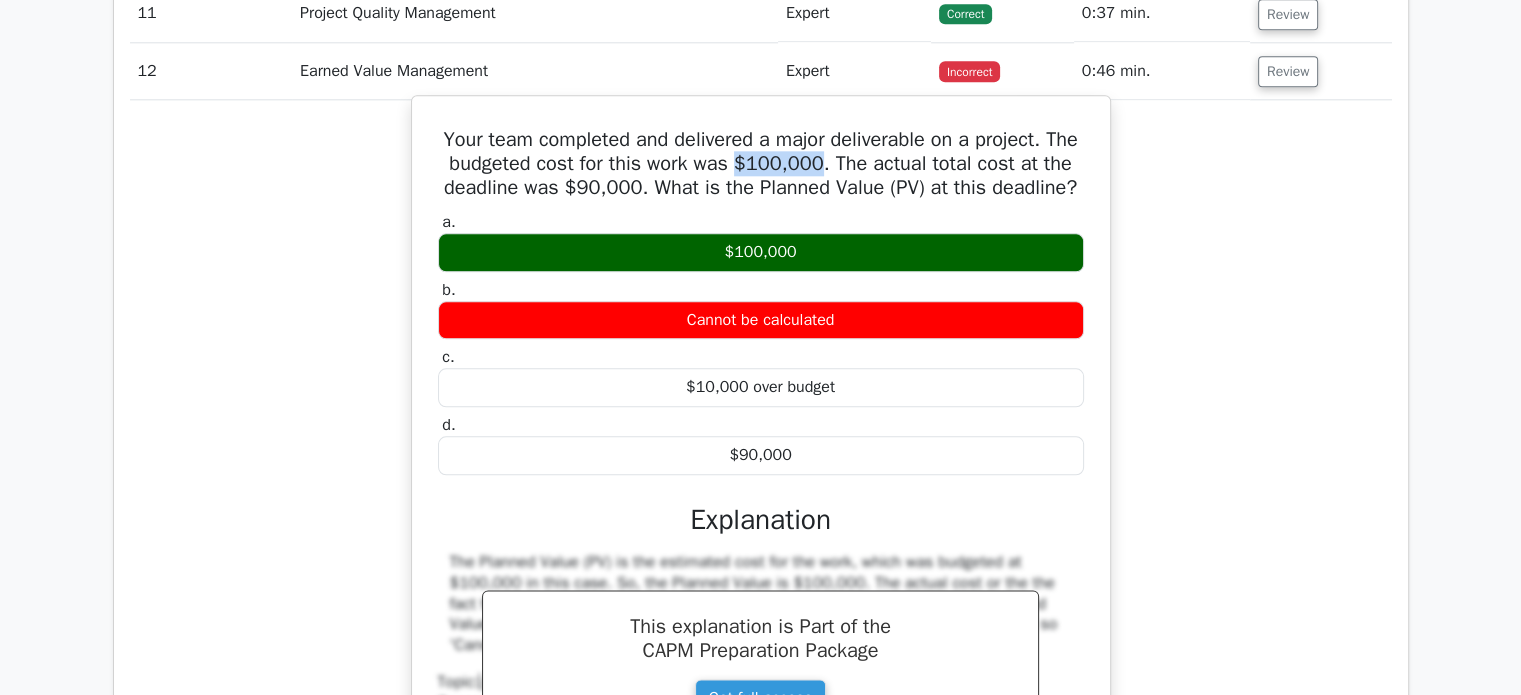 drag, startPoint x: 781, startPoint y: 151, endPoint x: 860, endPoint y: 158, distance: 79.30952 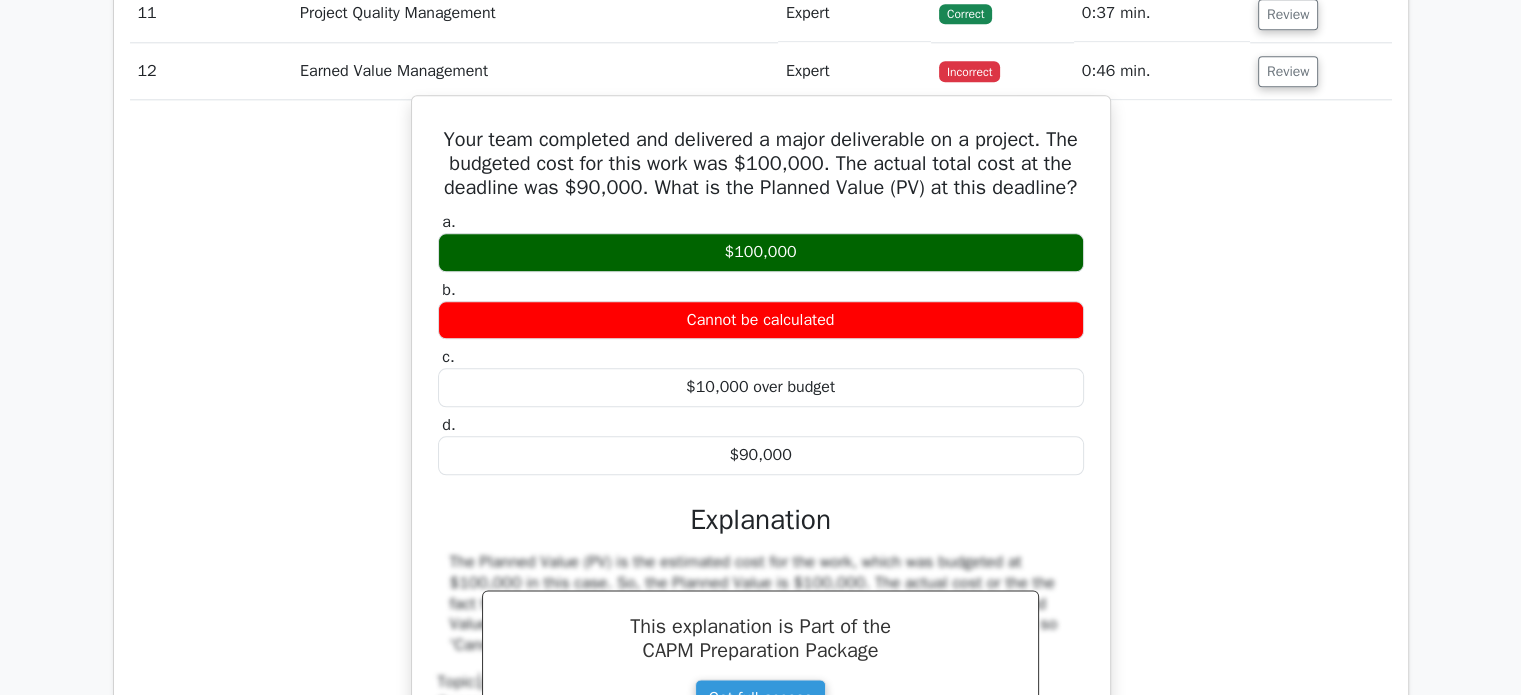click on "Your team completed and delivered a major deliverable on a project. The budgeted cost for this work was $100,000. The actual total cost at the deadline was $90,000. What is the Planned Value (PV) at this deadline?" at bounding box center [761, 164] 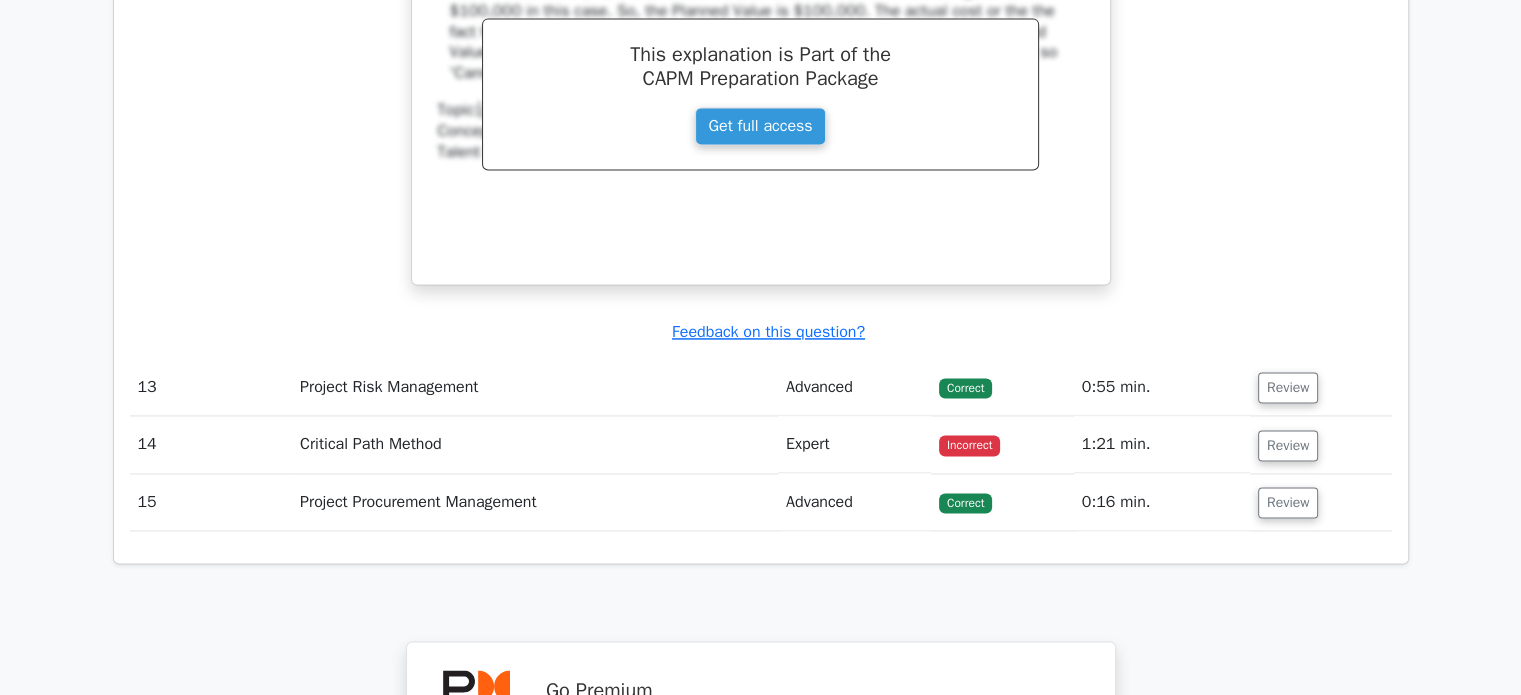 scroll, scrollTop: 2944, scrollLeft: 0, axis: vertical 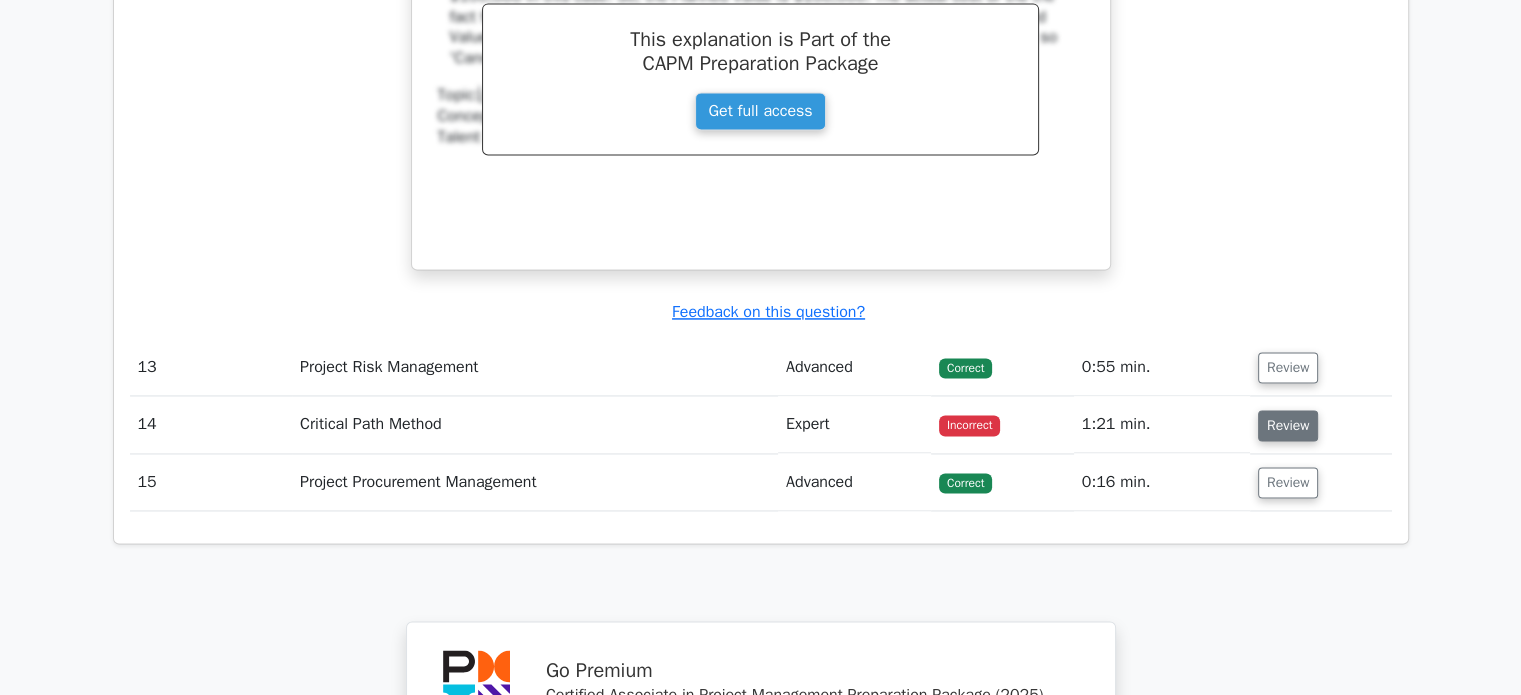 drag, startPoint x: 1285, startPoint y: 463, endPoint x: 1318, endPoint y: 431, distance: 45.96738 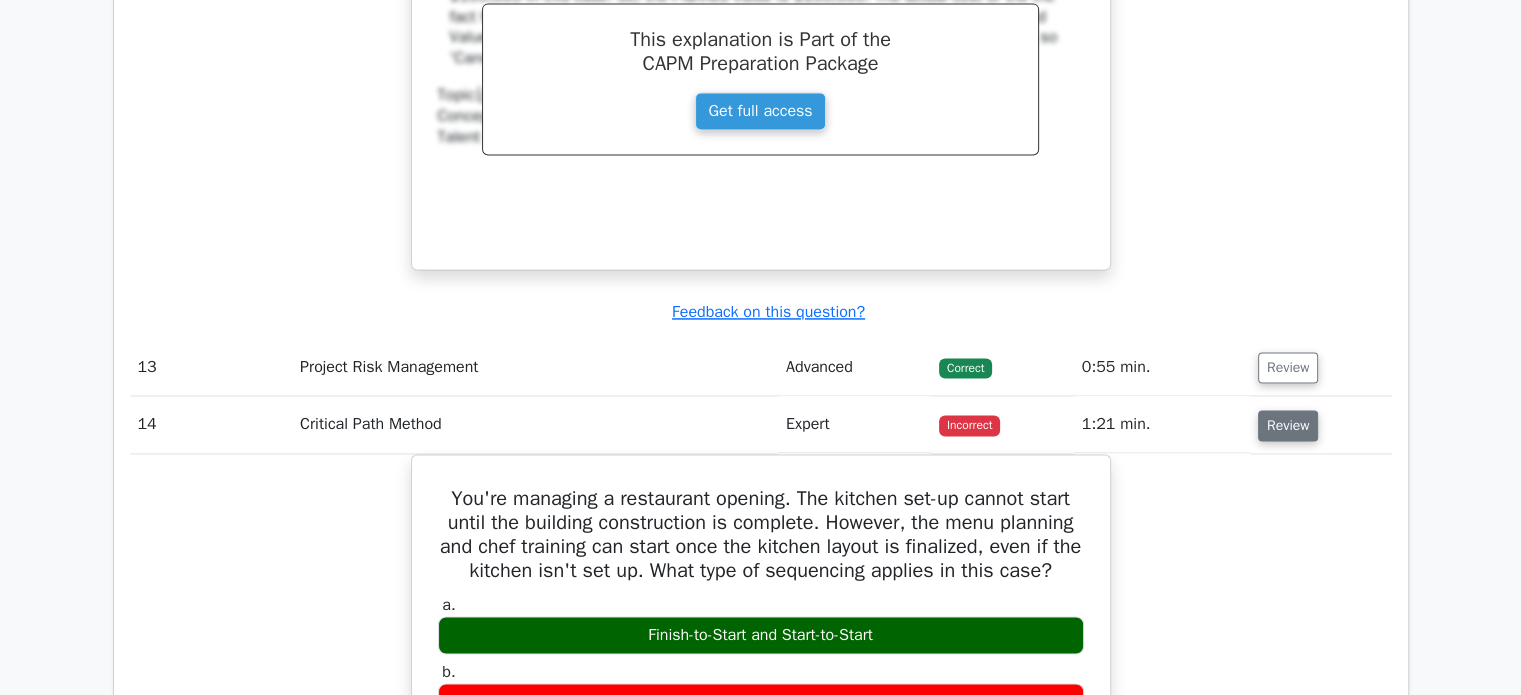 click on "Review" at bounding box center [1288, 425] 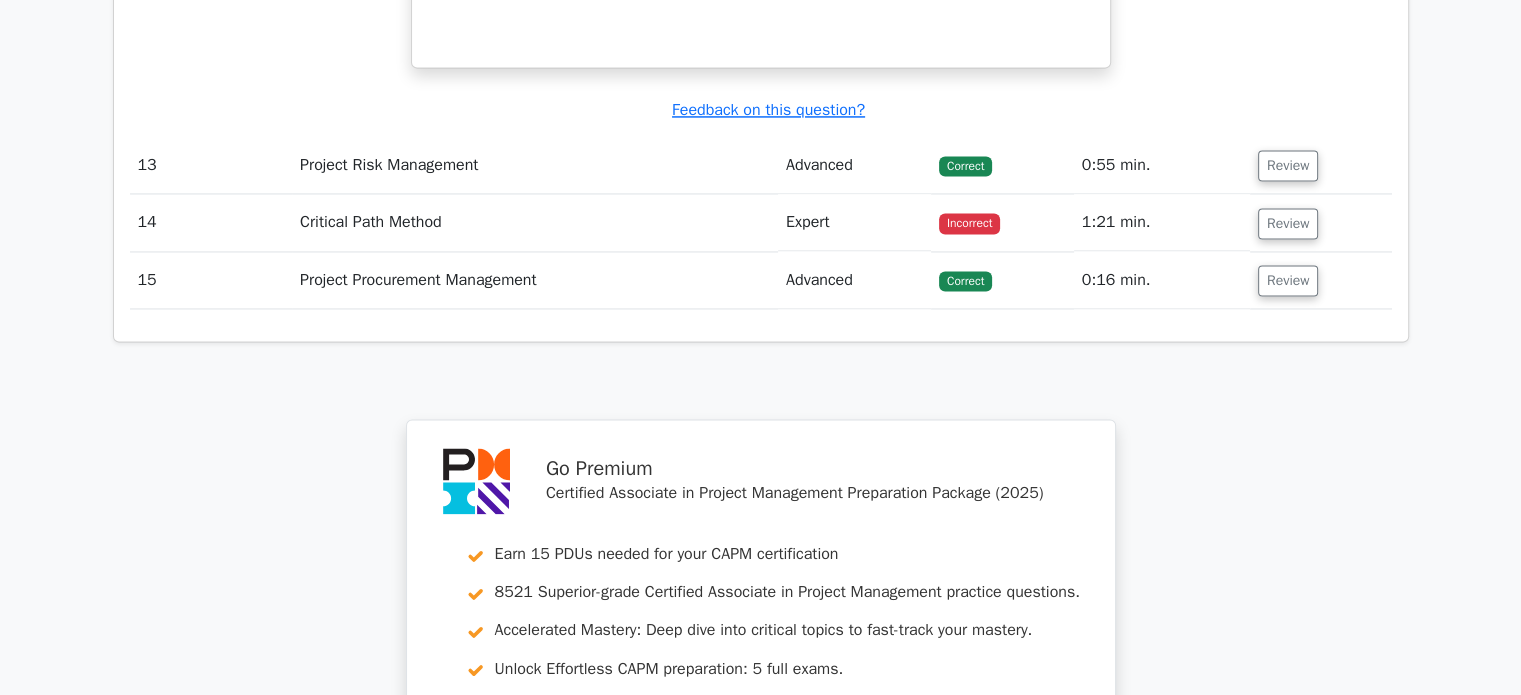 scroll, scrollTop: 3142, scrollLeft: 0, axis: vertical 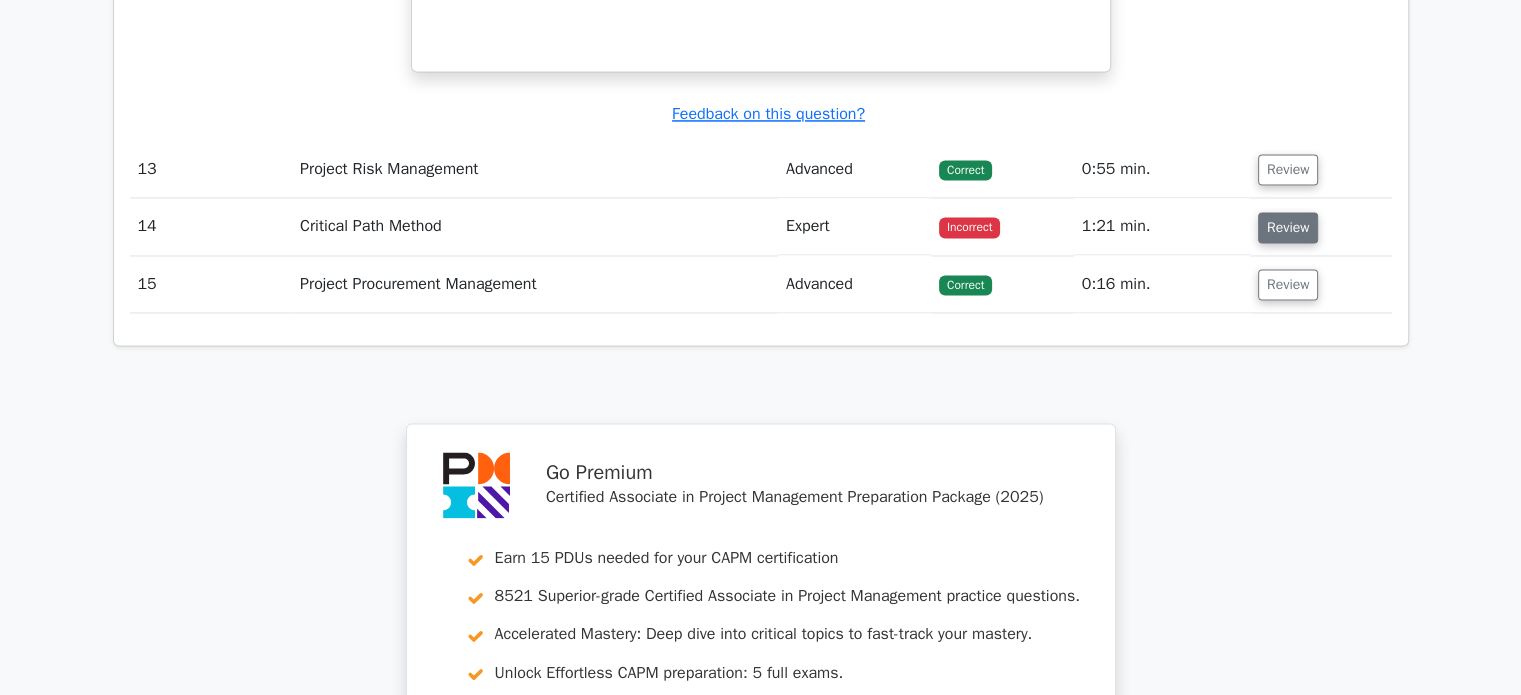 click on "Review" at bounding box center (1288, 227) 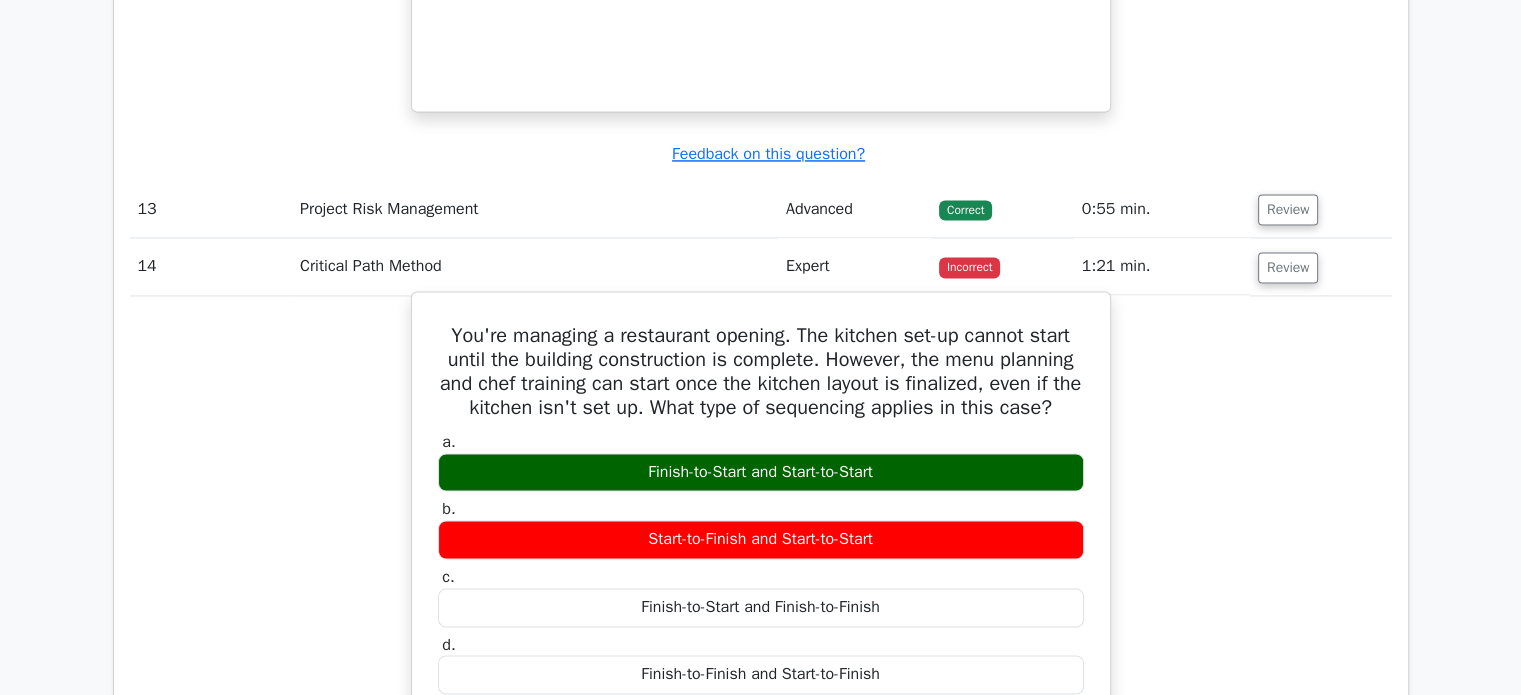 scroll, scrollTop: 3110, scrollLeft: 0, axis: vertical 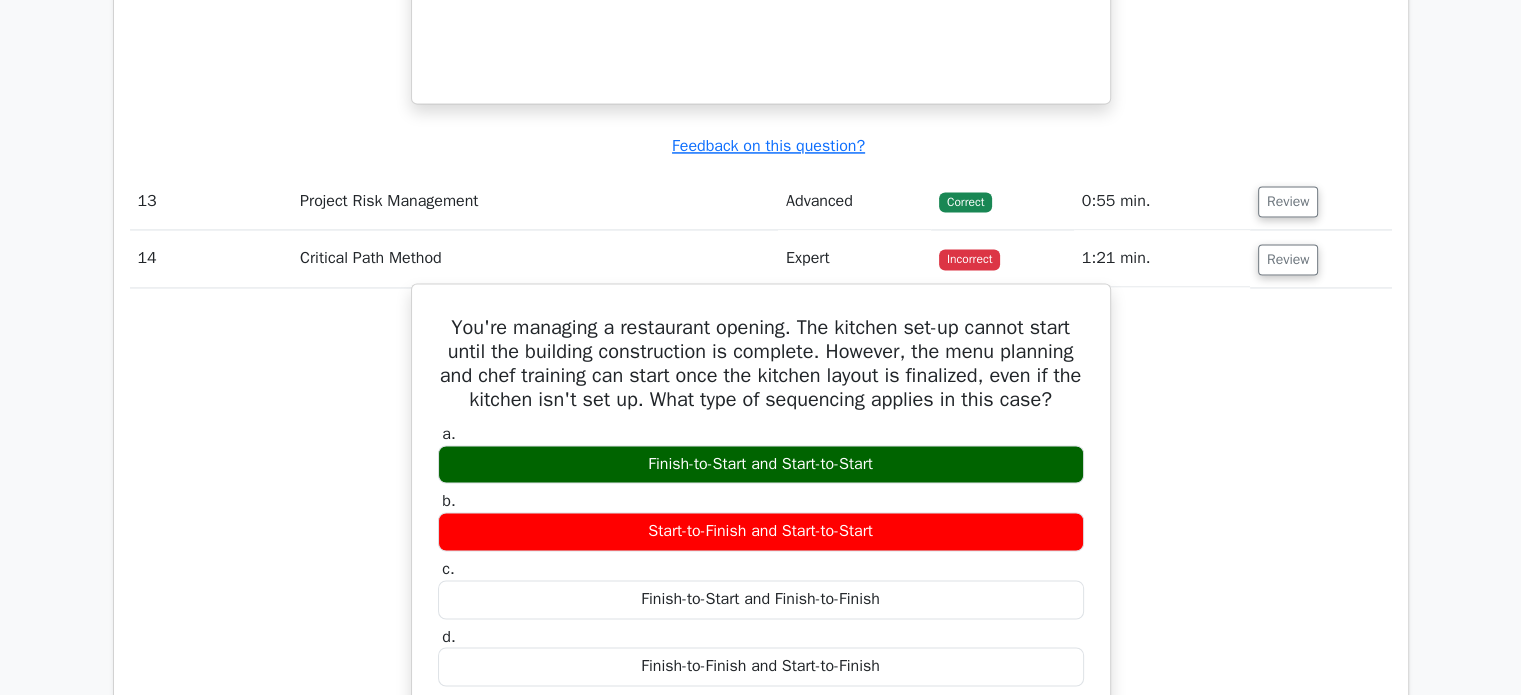 click on "You're managing a restaurant opening. The kitchen set-up cannot start until the building construction is complete. However, the menu planning and chef training can start once the kitchen layout is finalized, even if the kitchen isn't set up. What type of sequencing applies in this case?" at bounding box center (761, 364) 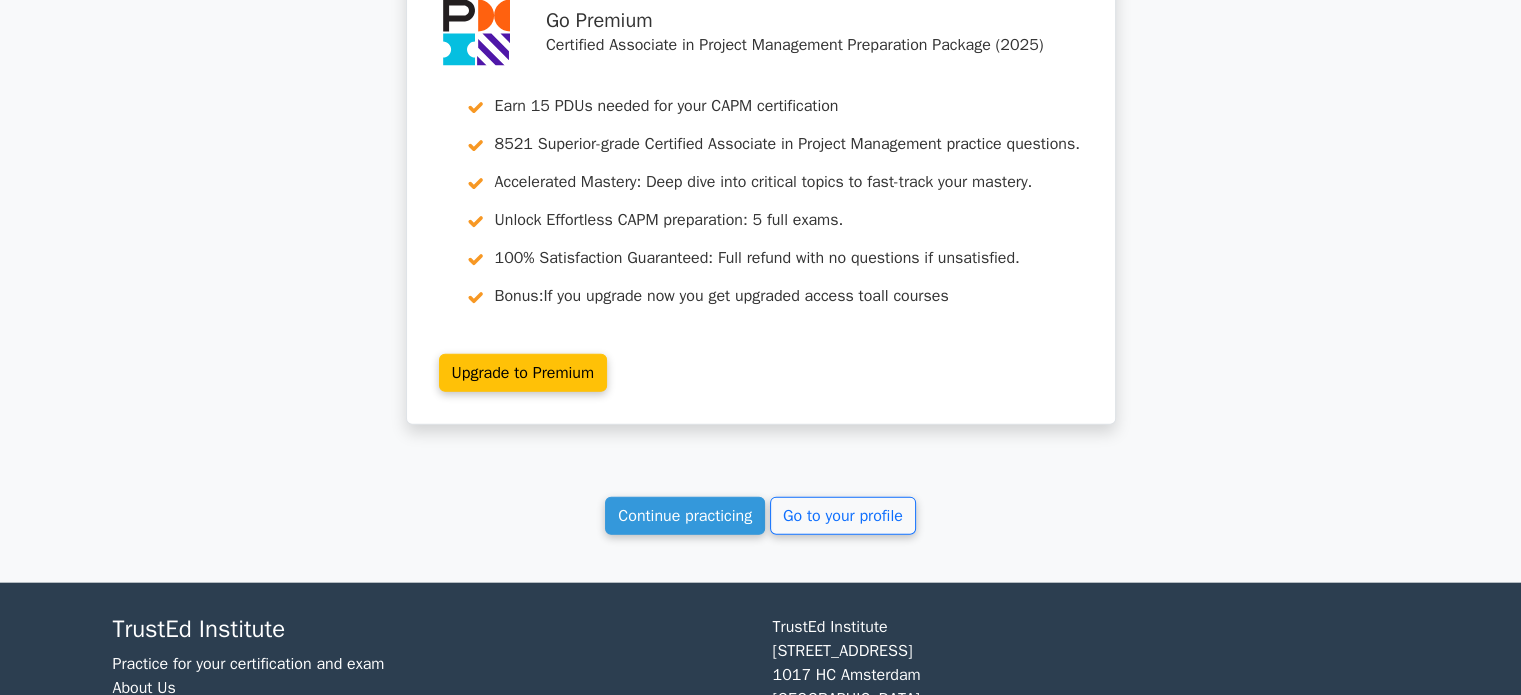 scroll, scrollTop: 4652, scrollLeft: 0, axis: vertical 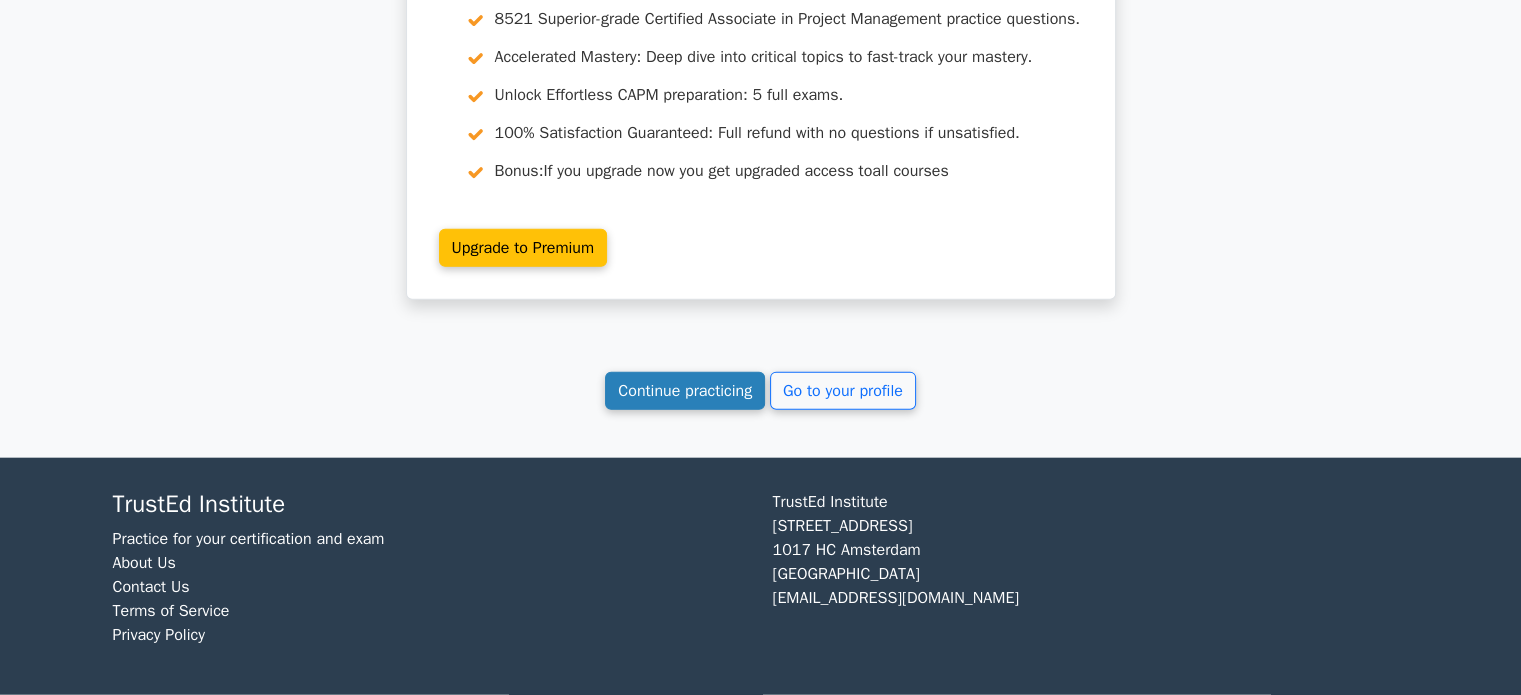 click on "Continue practicing" at bounding box center (685, 391) 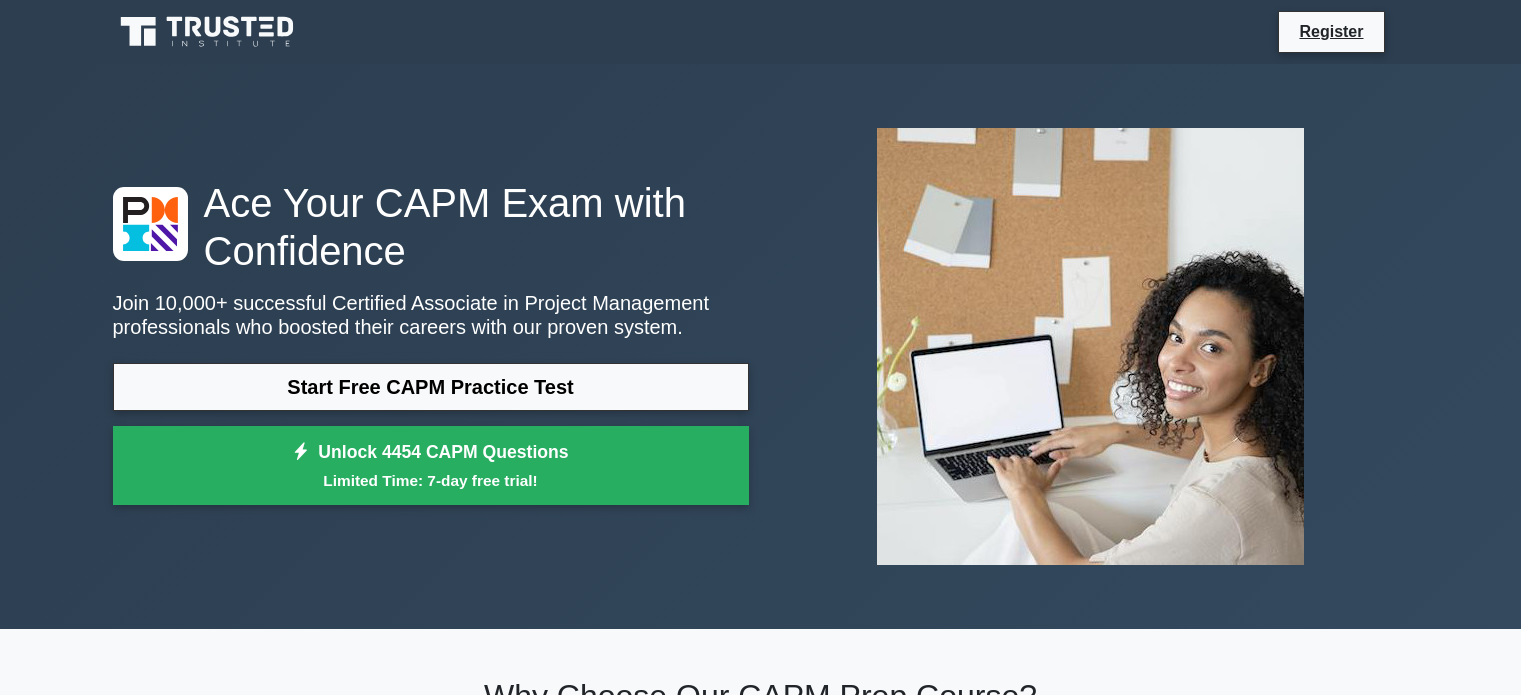 scroll, scrollTop: 756, scrollLeft: 0, axis: vertical 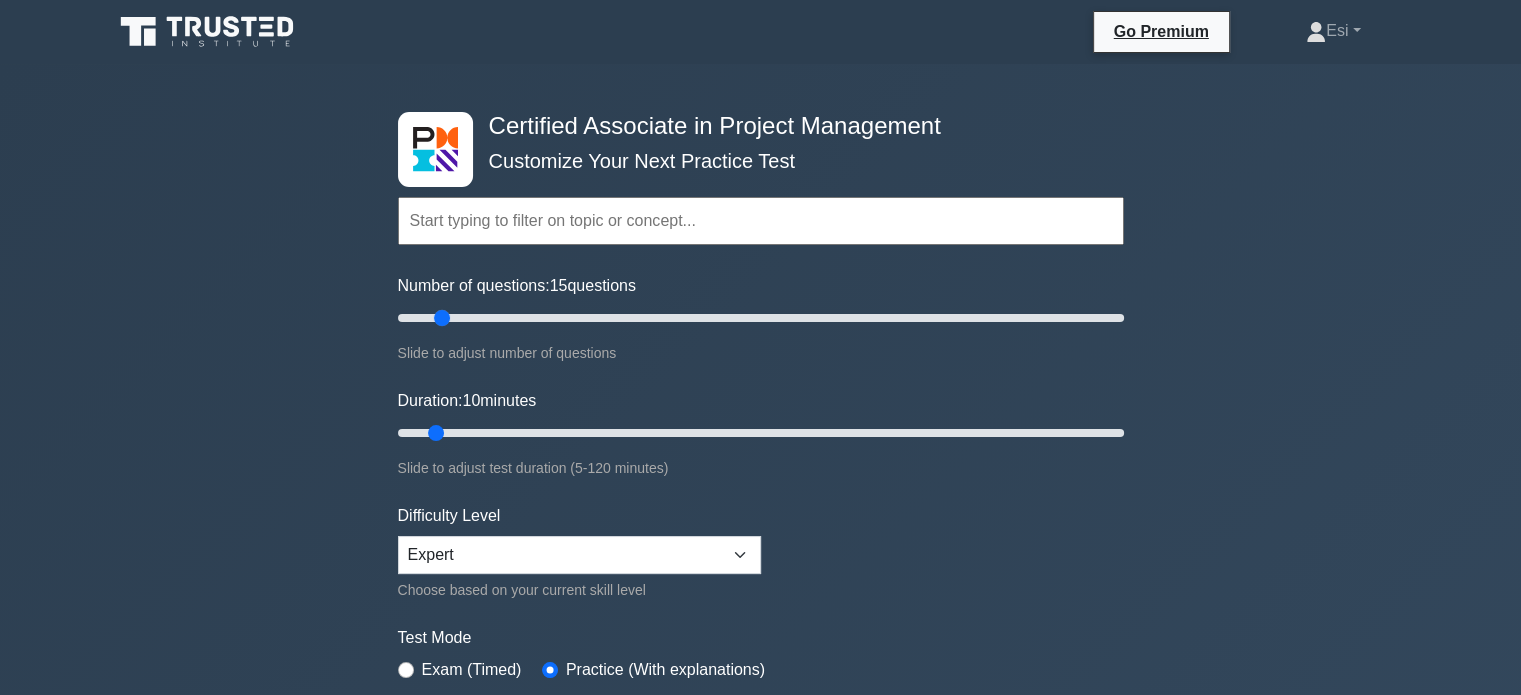 drag, startPoint x: 424, startPoint y: 313, endPoint x: 450, endPoint y: 314, distance: 26.019224 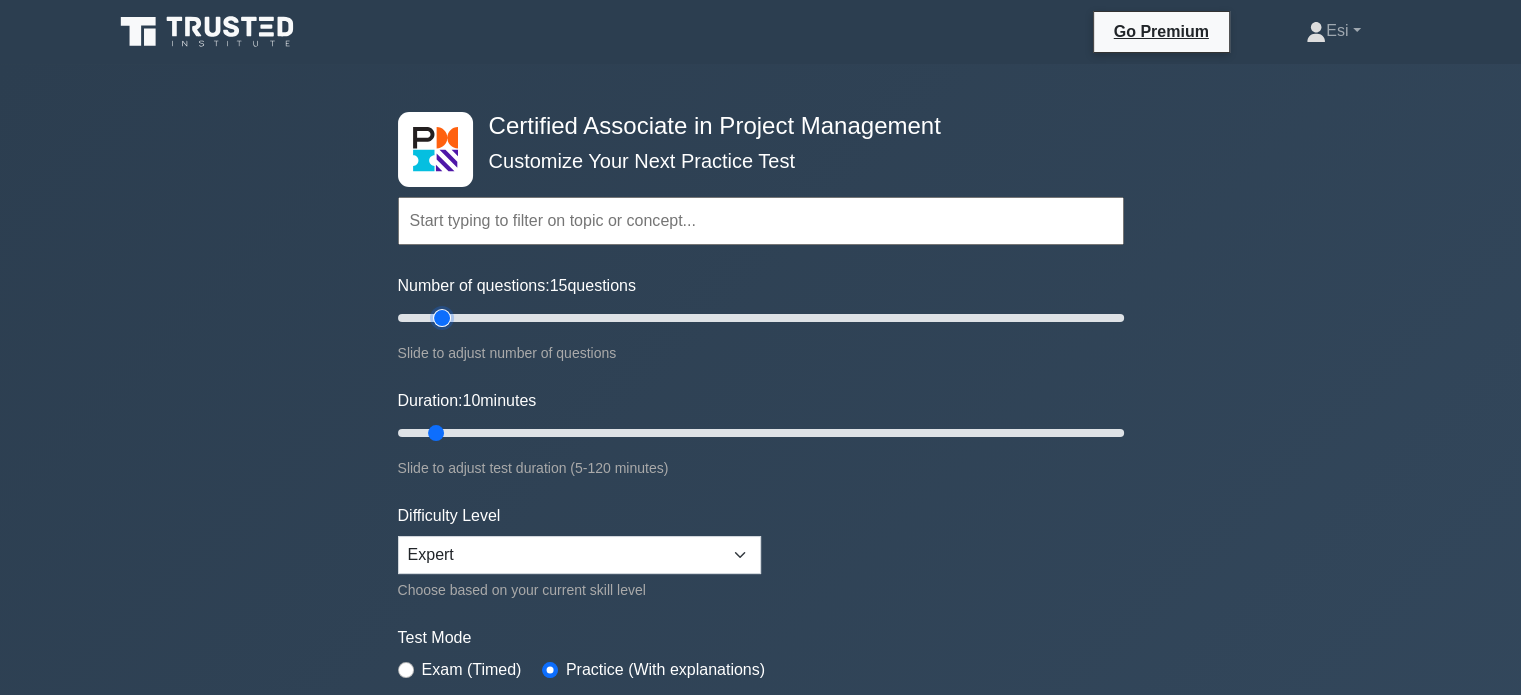 type on "15" 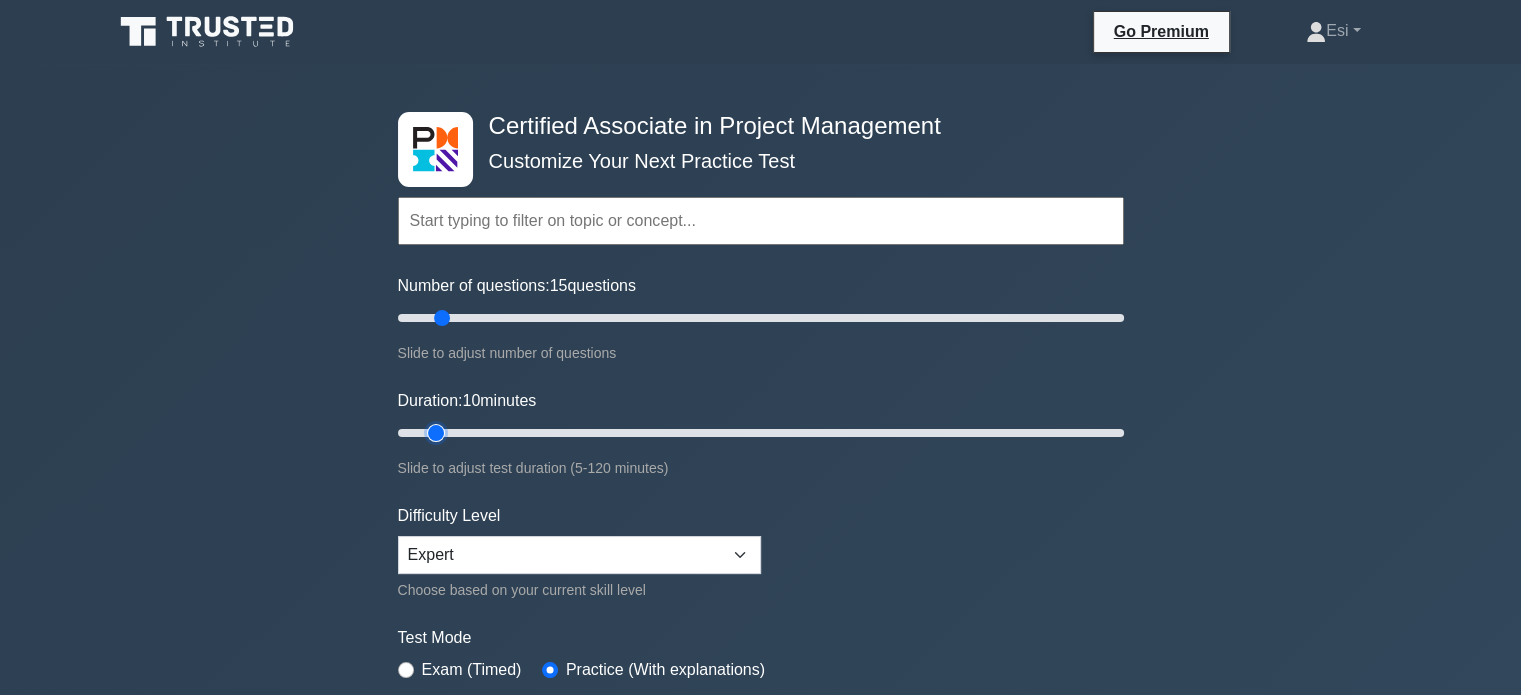 click on "Duration:  10  minutes" at bounding box center [761, 433] 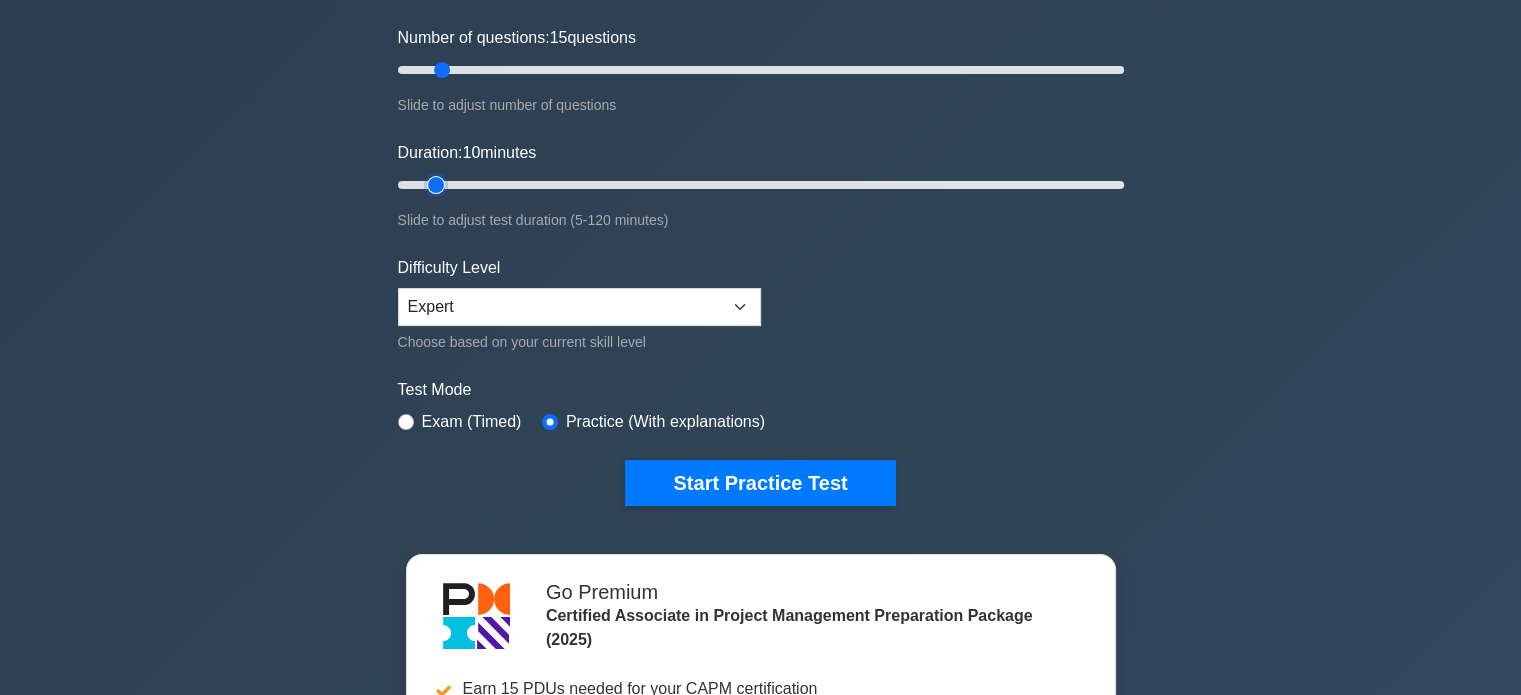 scroll, scrollTop: 247, scrollLeft: 0, axis: vertical 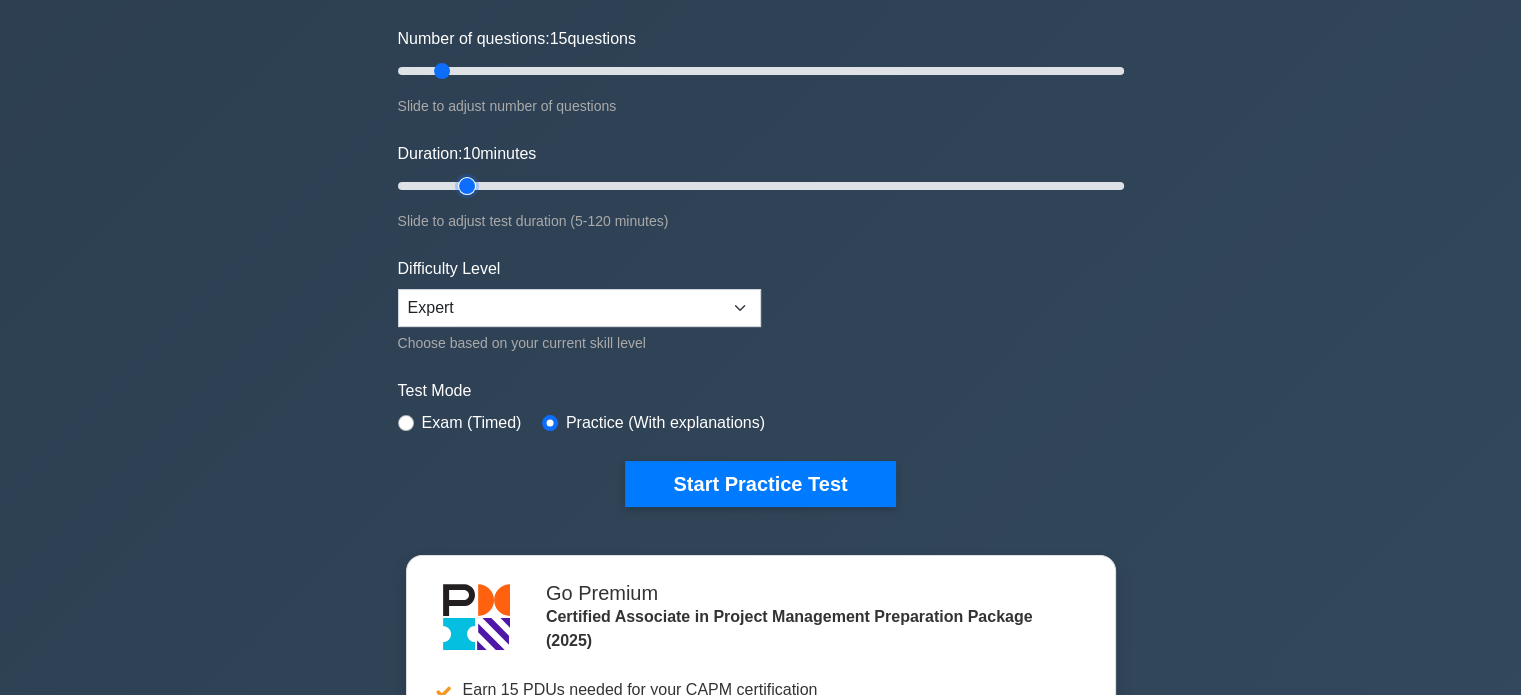 drag, startPoint x: 440, startPoint y: 180, endPoint x: 453, endPoint y: 182, distance: 13.152946 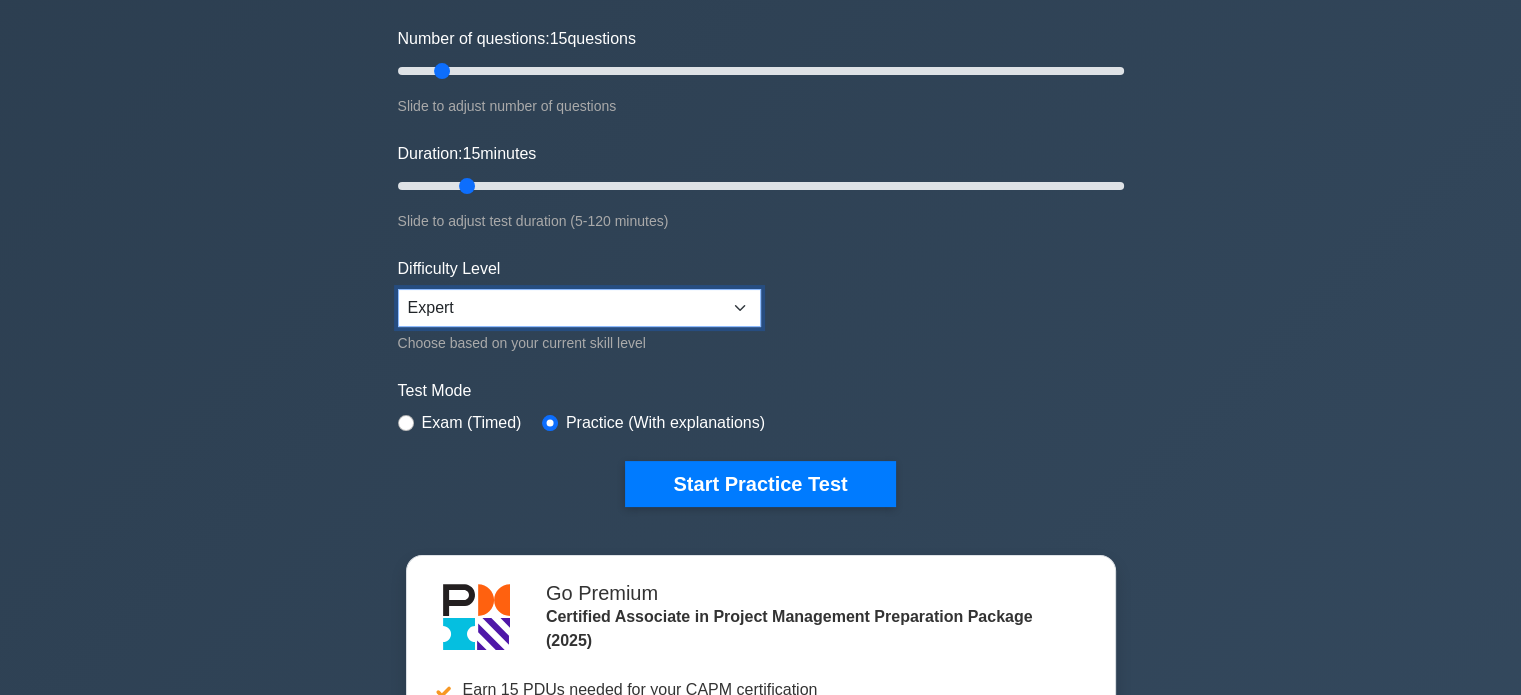 click on "Beginner
Intermediate
Expert" at bounding box center (579, 308) 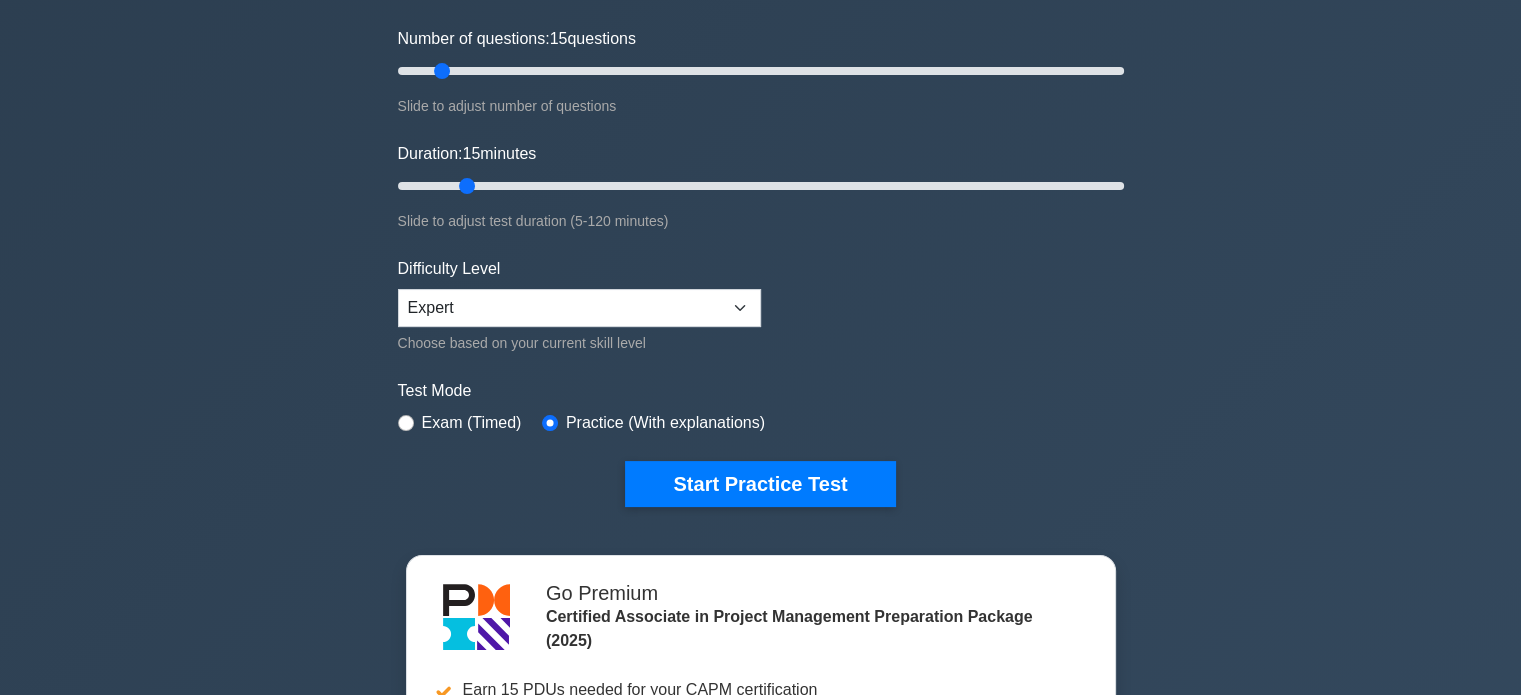 click on "Test Mode" at bounding box center [761, 391] 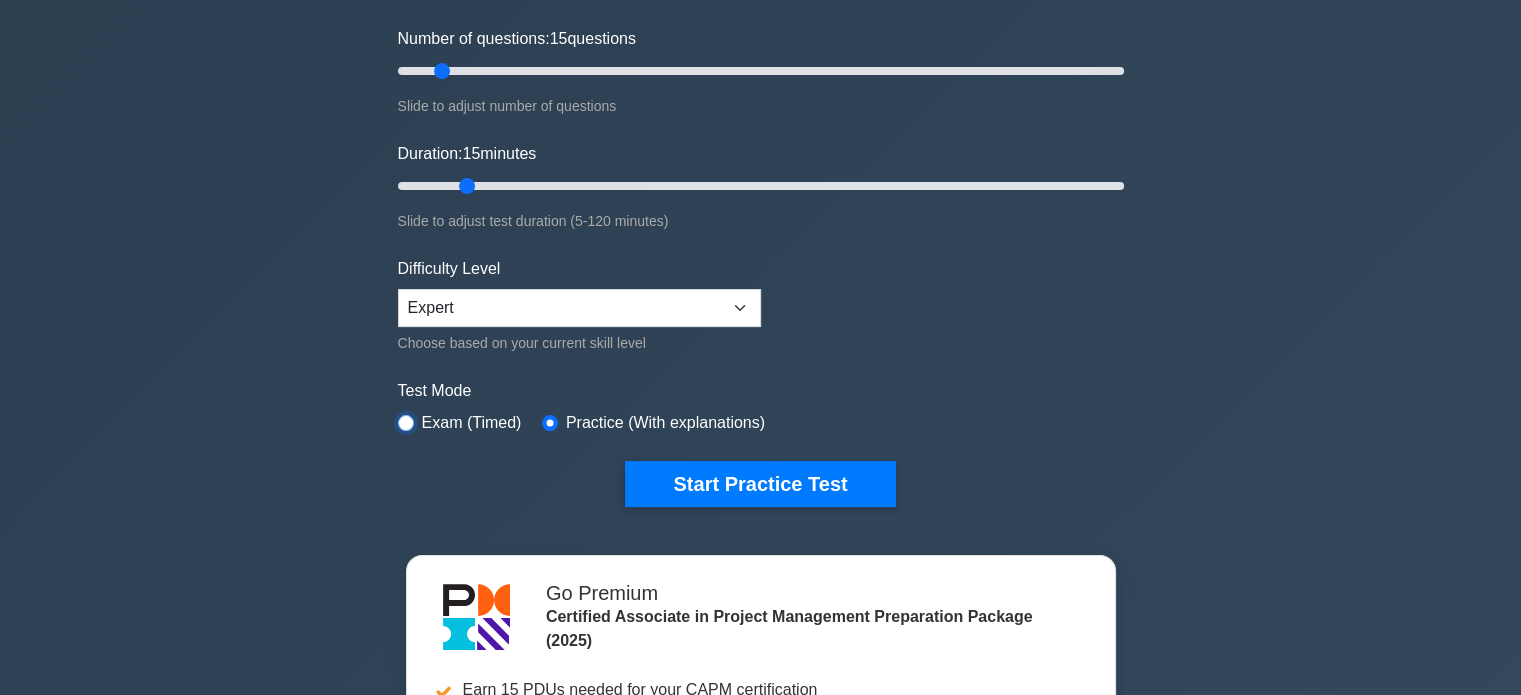 click at bounding box center (406, 423) 